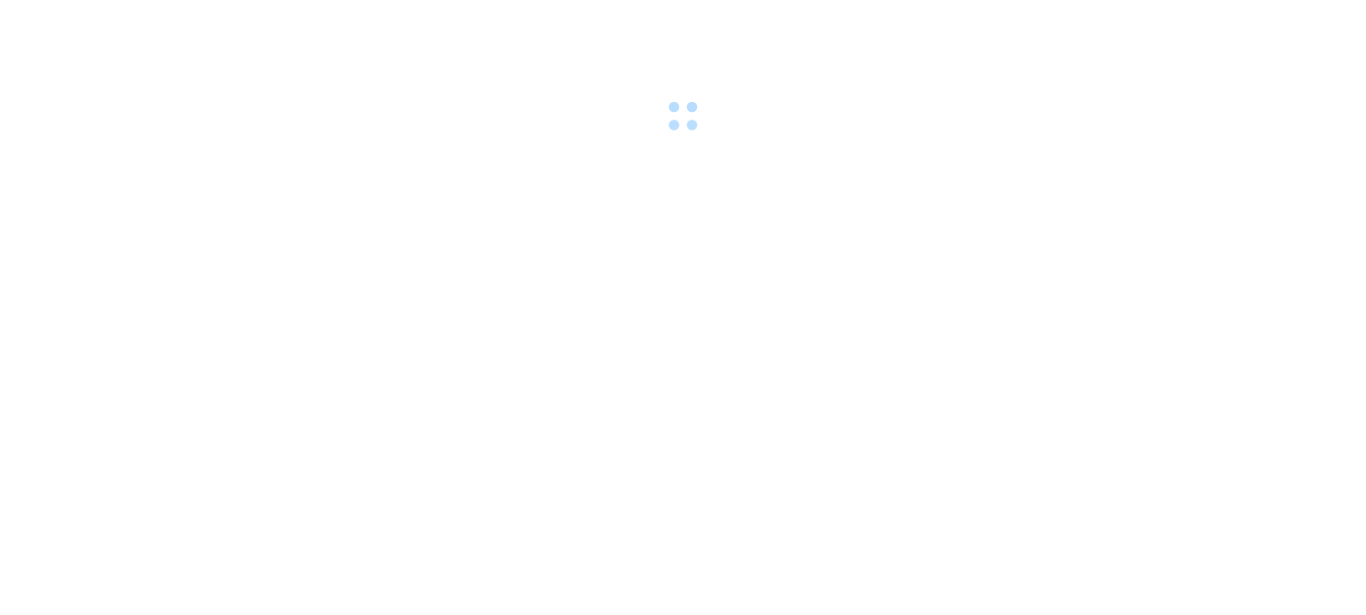 scroll, scrollTop: 0, scrollLeft: 0, axis: both 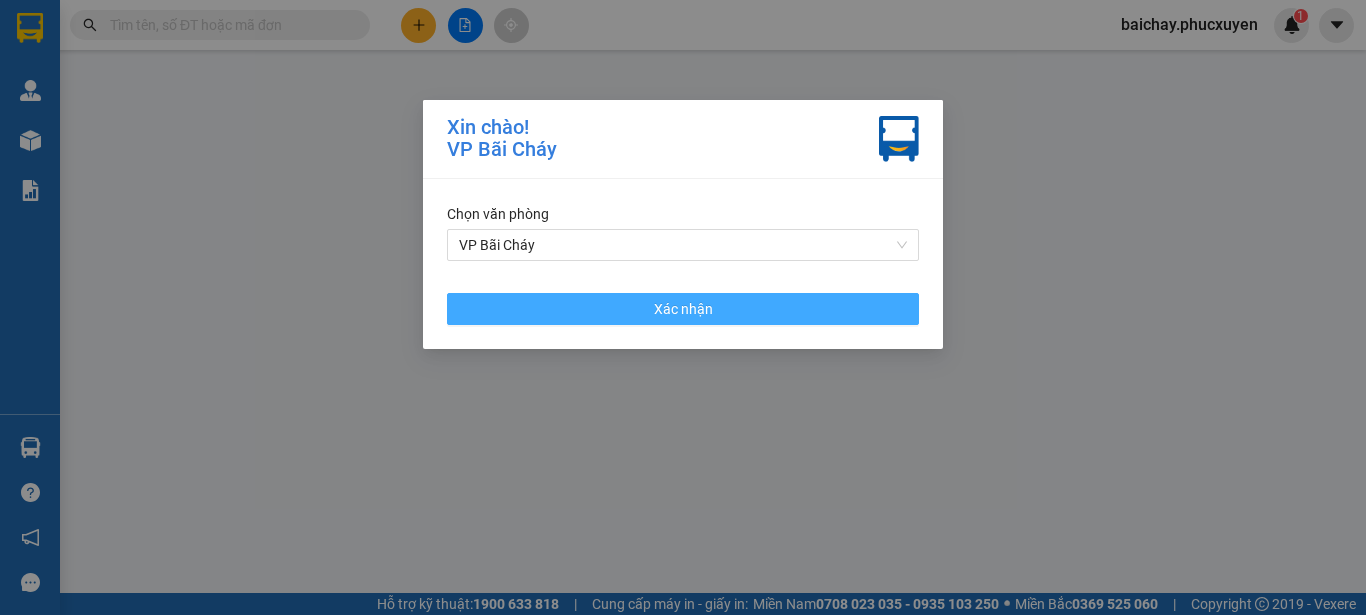 click on "Xác nhận" at bounding box center [683, 309] 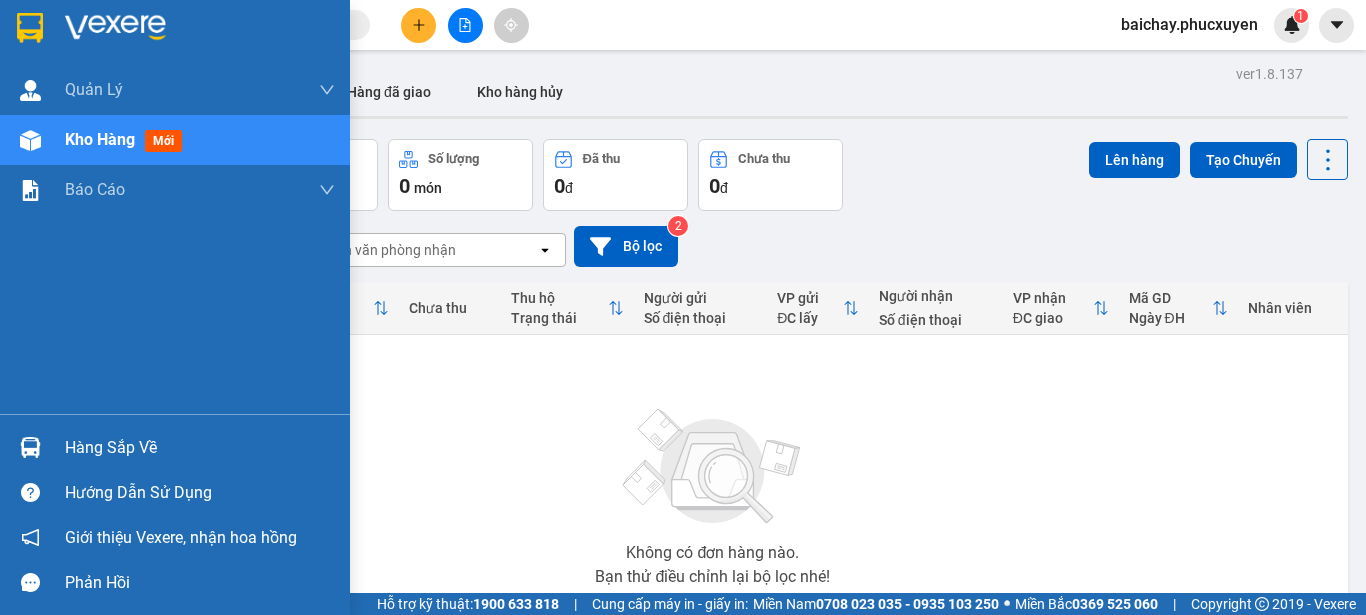 click on "Hàng sắp về" at bounding box center [200, 448] 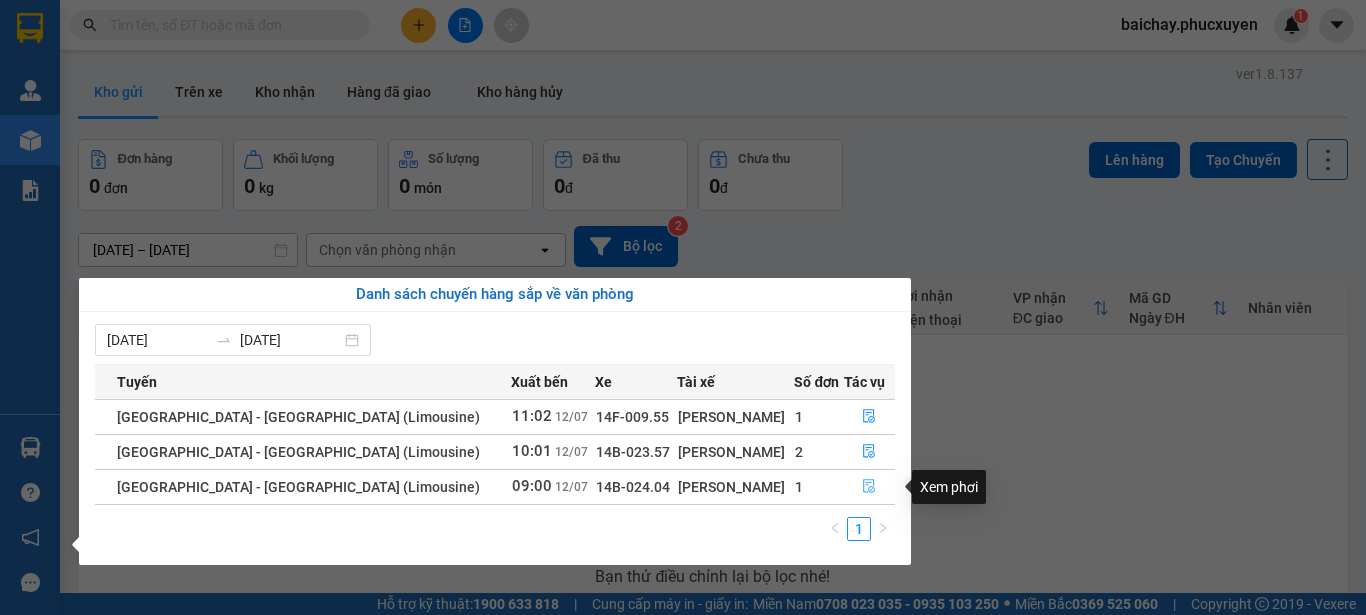 click 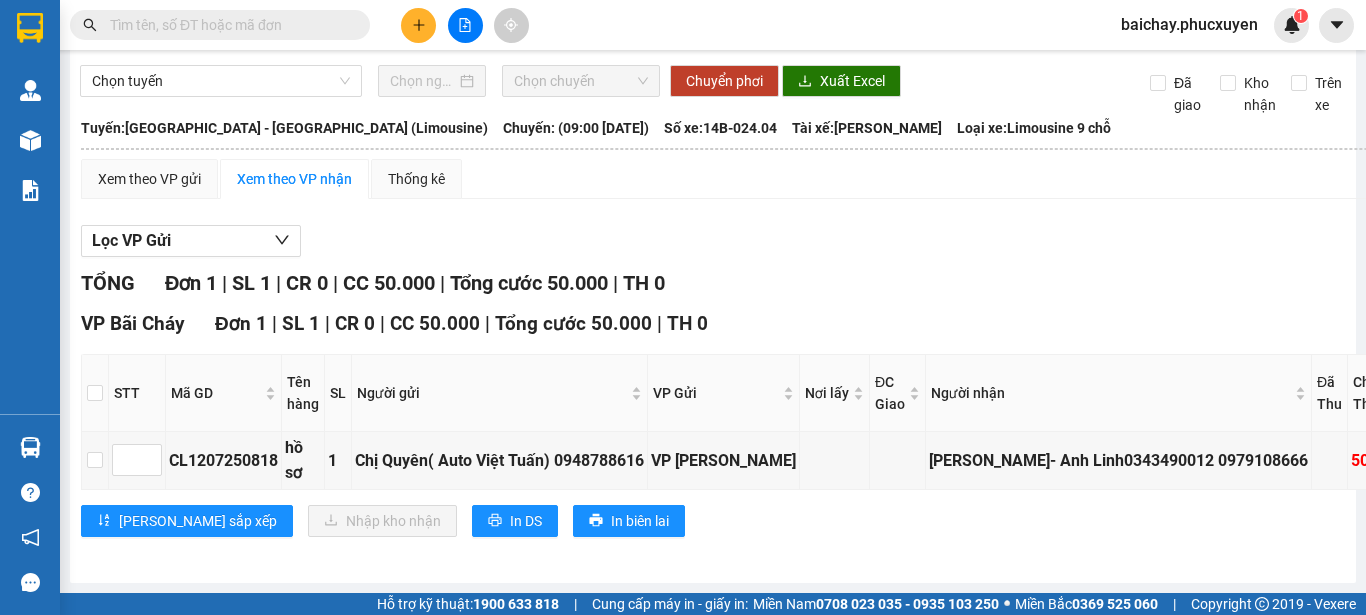 scroll, scrollTop: 102, scrollLeft: 0, axis: vertical 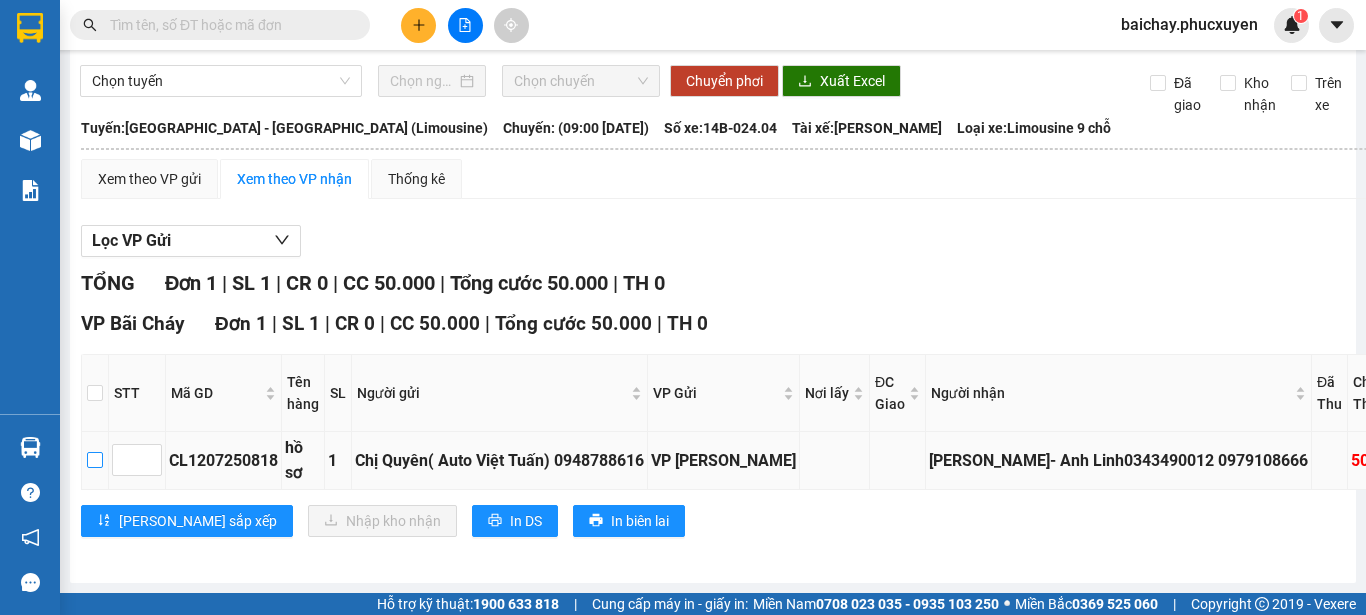 click at bounding box center [95, 460] 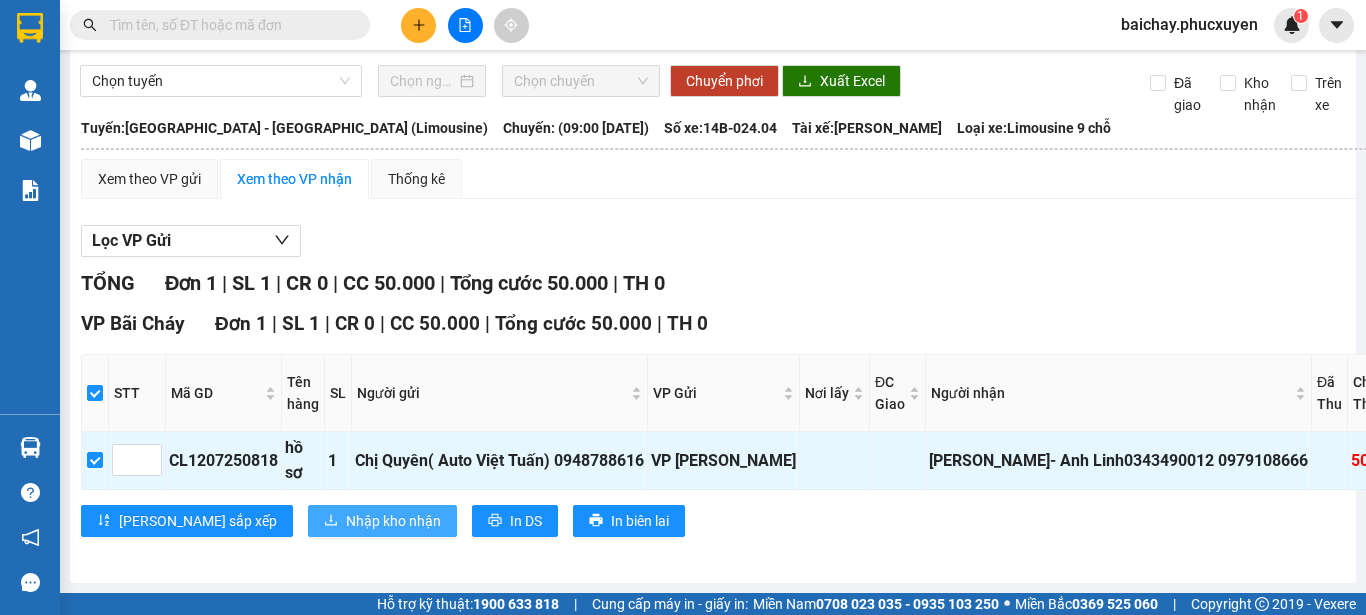 click on "Nhập kho nhận" at bounding box center (393, 521) 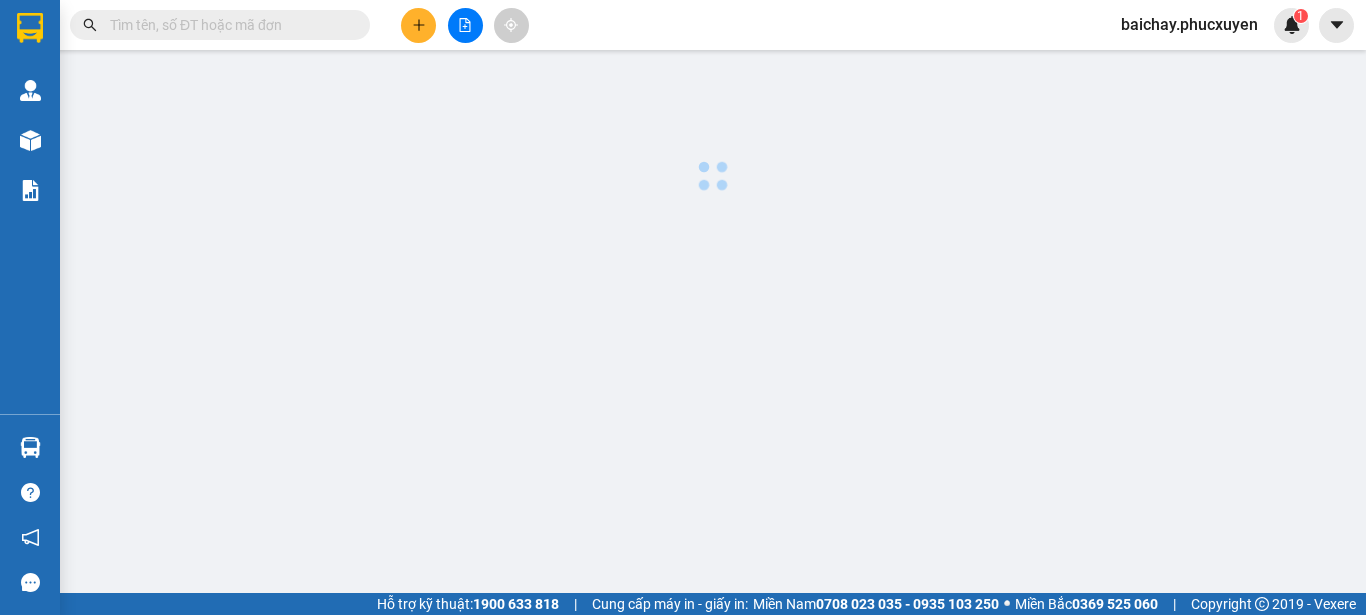 scroll, scrollTop: 0, scrollLeft: 0, axis: both 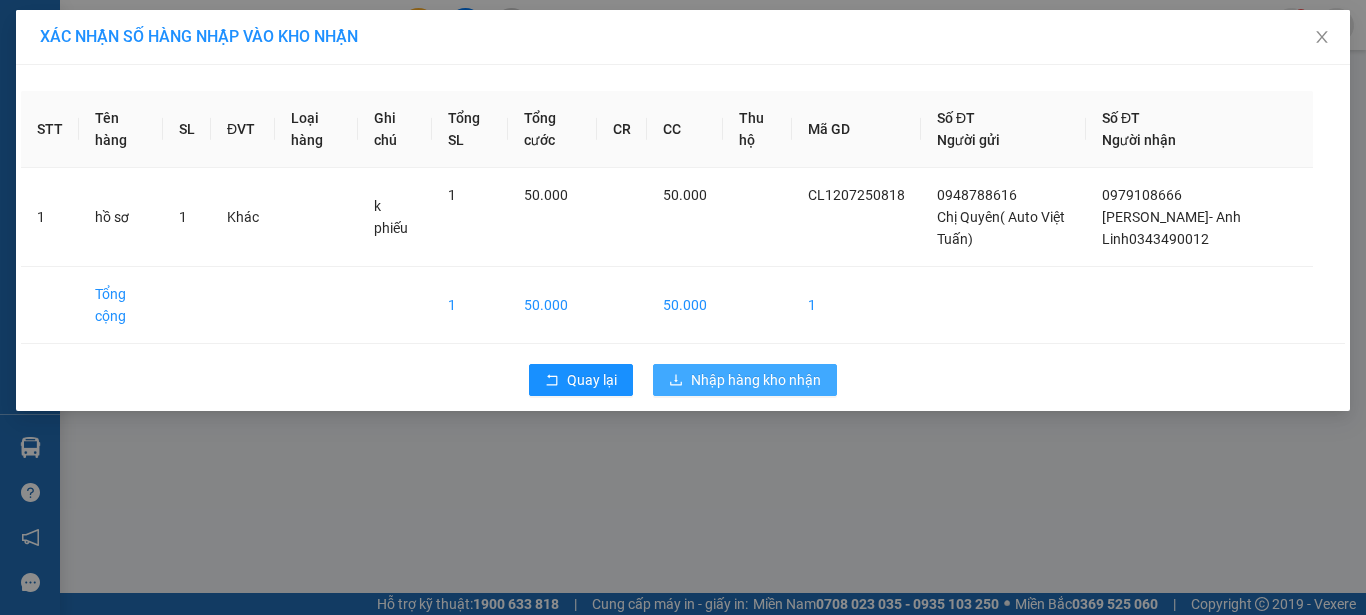 click on "Nhập hàng kho nhận" at bounding box center [756, 380] 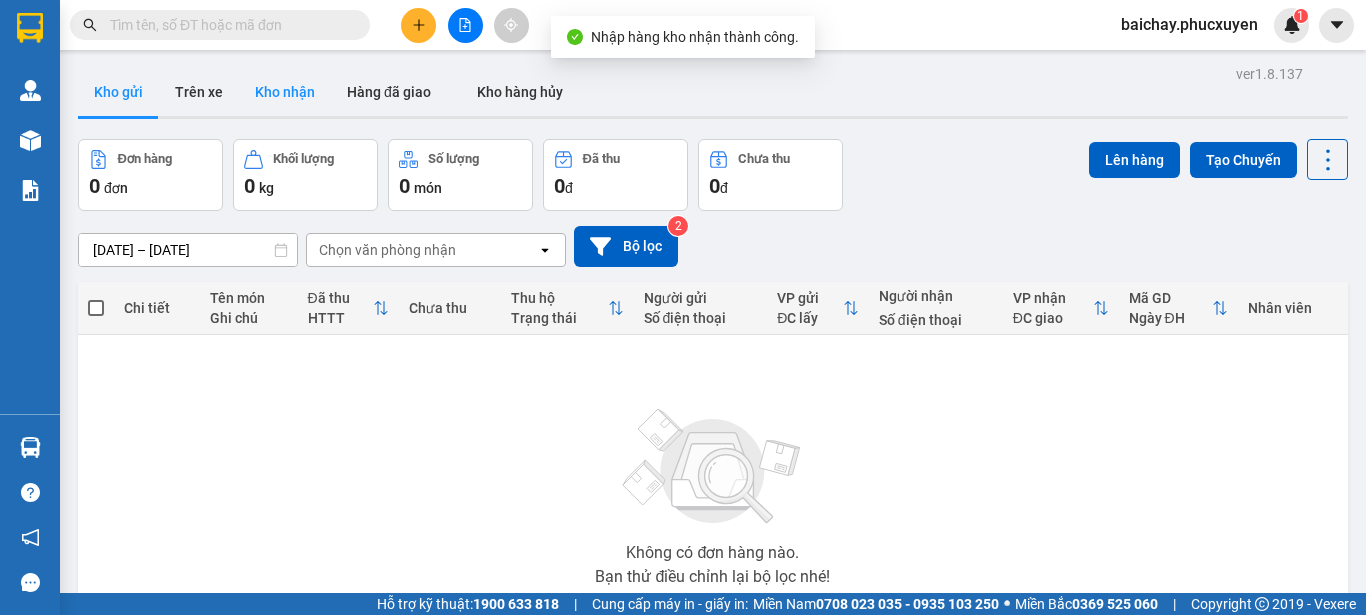 click on "Kho nhận" at bounding box center [285, 92] 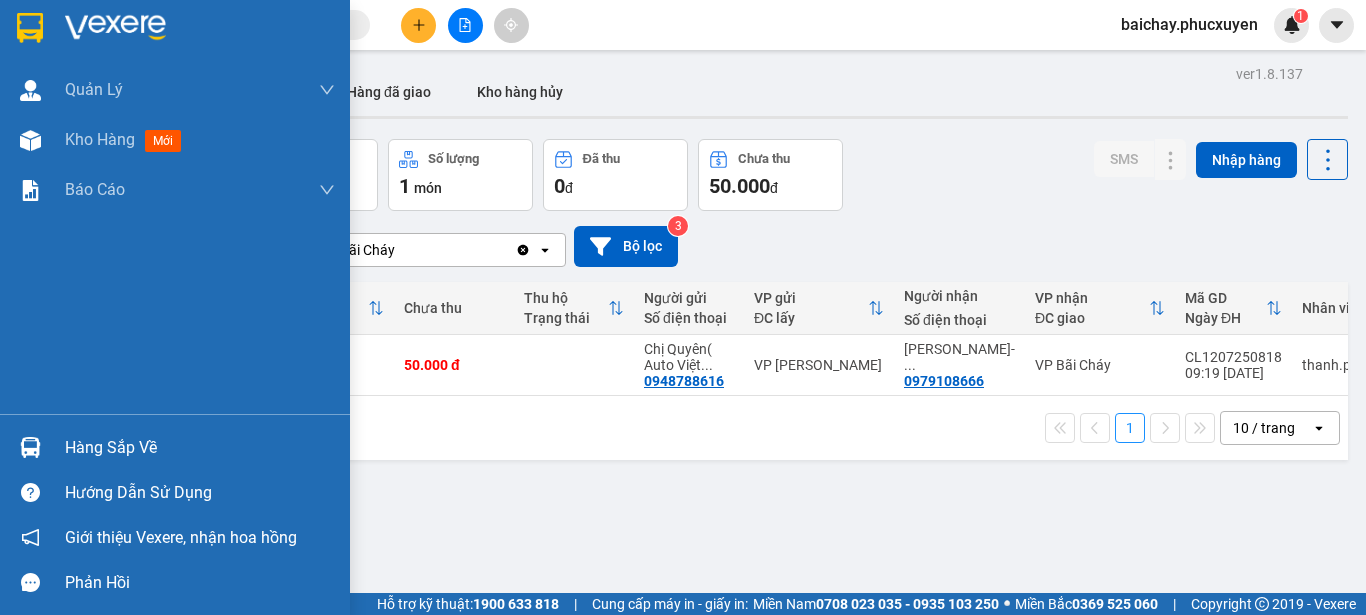 click on "Hàng sắp về" at bounding box center [200, 448] 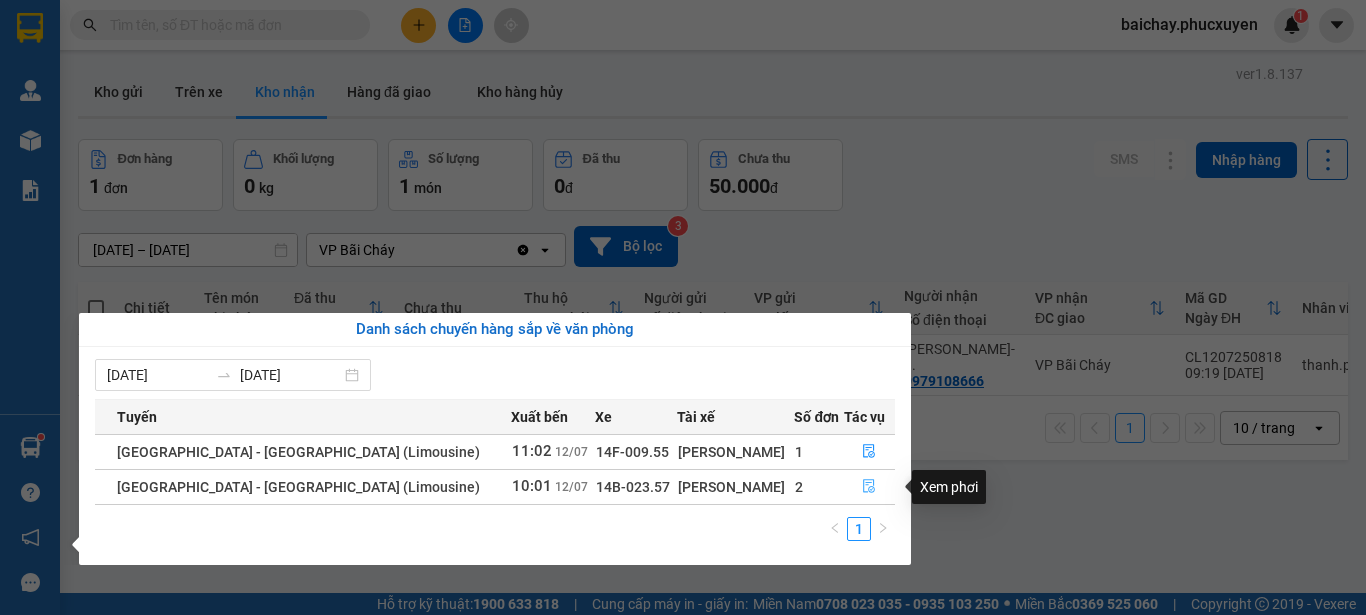 click 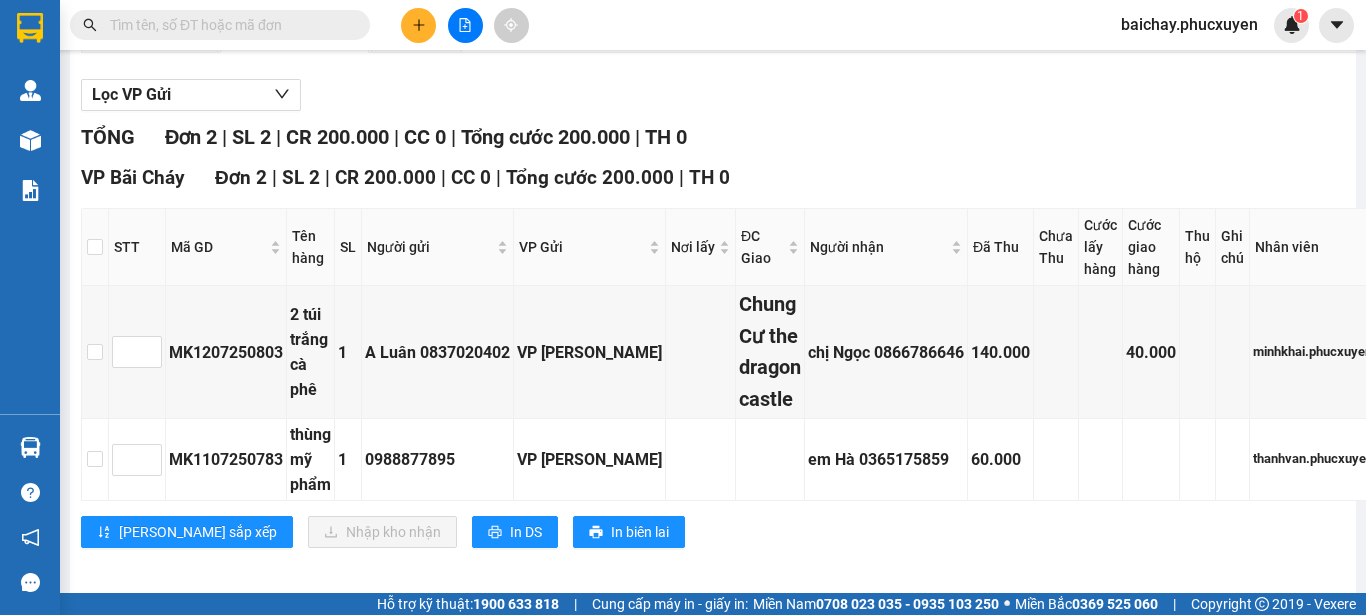scroll, scrollTop: 259, scrollLeft: 0, axis: vertical 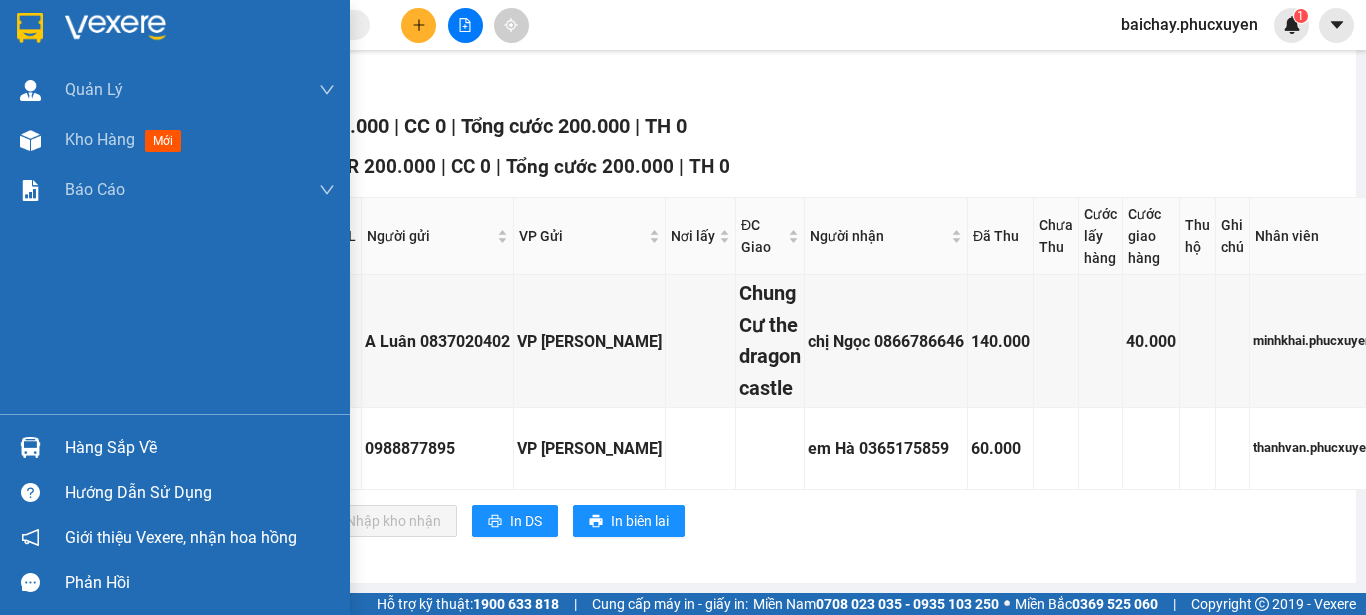 click on "Hàng sắp về" at bounding box center [200, 448] 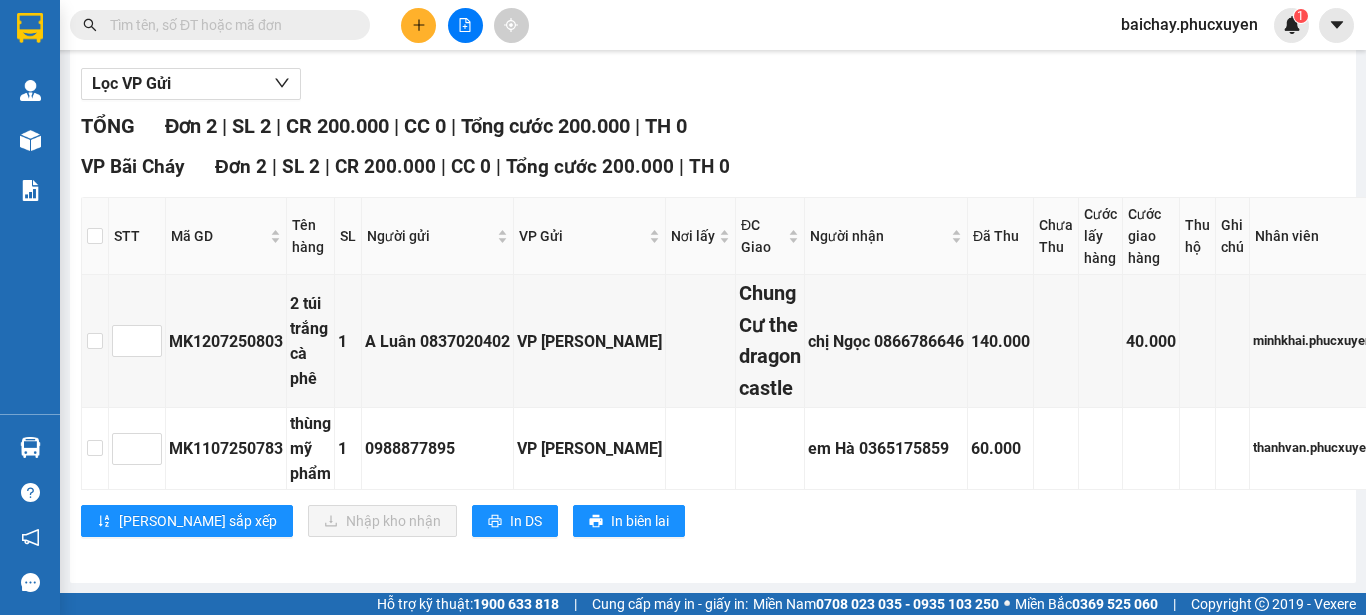 click on "Kết quả tìm kiếm ( 0 )  Bộ lọc  No Data baichay.phucxuyen 1     [PERSON_NAME] lý giao nhận mới Quản lý kiểm kho     Kho hàng mới     Báo cáo  11. Báo cáo đơn giao nhận nội bộ 1. Chi tiết đơn hàng văn phòng 12. Thống kê đơn đối tác 2. Tổng doanh thu theo từng văn phòng 3. Thống kê đơn hàng toàn nhà xe  4. Báo cáo dòng tiền theo nhân viên 5. Doanh thu thực tế chi tiết theo phòng hàng  8. Thống kê nhận và gửi hàng theo văn phòng 9. Thống kê chi tiết đơn hàng theo văn phòng gửi Báo cáo Dòng tiền Thực thu của Nhân viên (Tách cước) Hàng sắp về Hướng dẫn sử dụng Giới thiệu Vexere, nhận hoa hồng Phản hồi Phần mềm hỗ trợ bạn tốt chứ? [GEOGRAPHIC_DATA] - [GEOGRAPHIC_DATA] (Limousine) [DATE] 10:01     - 14B-023.57  Làm mới In phơi In đơn chọn Thống kê Lọc  Đã Thu Lọc  Chưa Thu Chọn tuyến Chọn chuyến Chuyển phơi Xuất Excel Đã giao Trên xe" at bounding box center (683, 307) 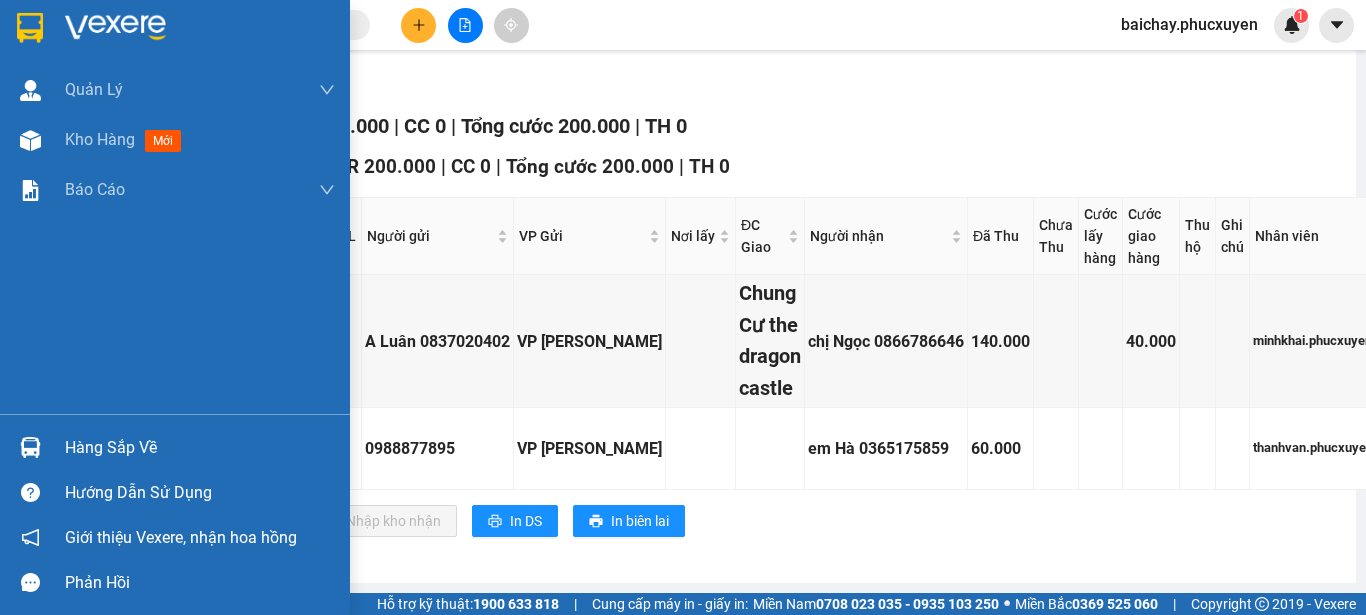 click on "Hàng sắp về" at bounding box center (200, 448) 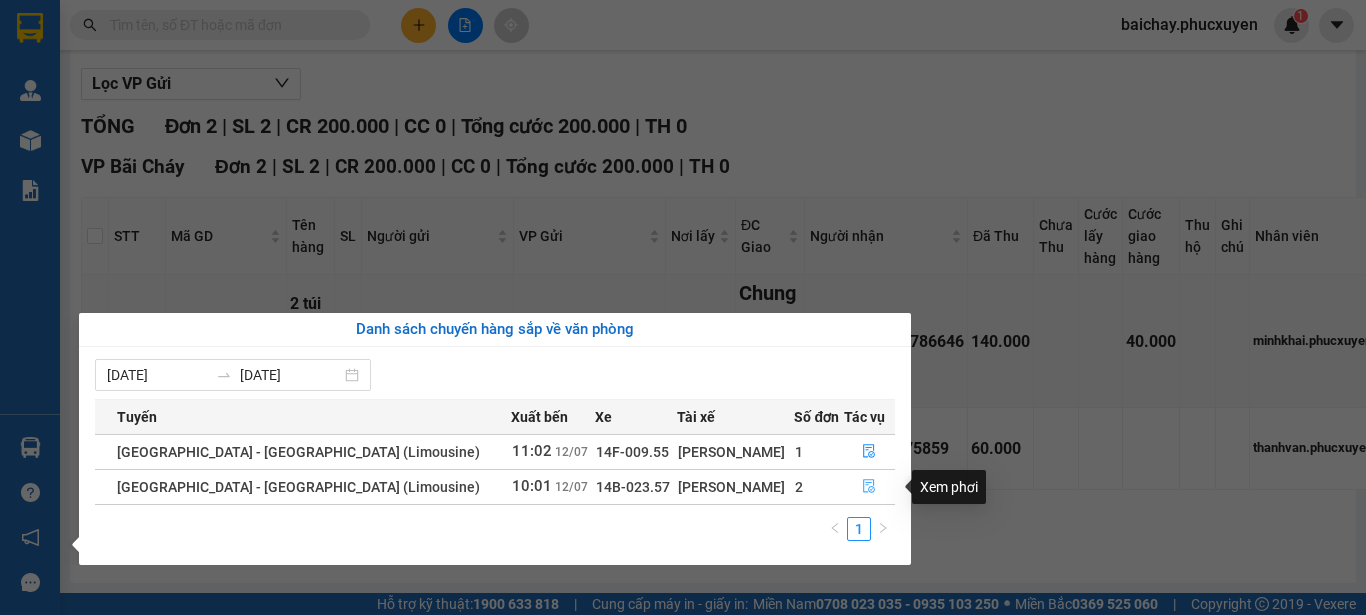 click 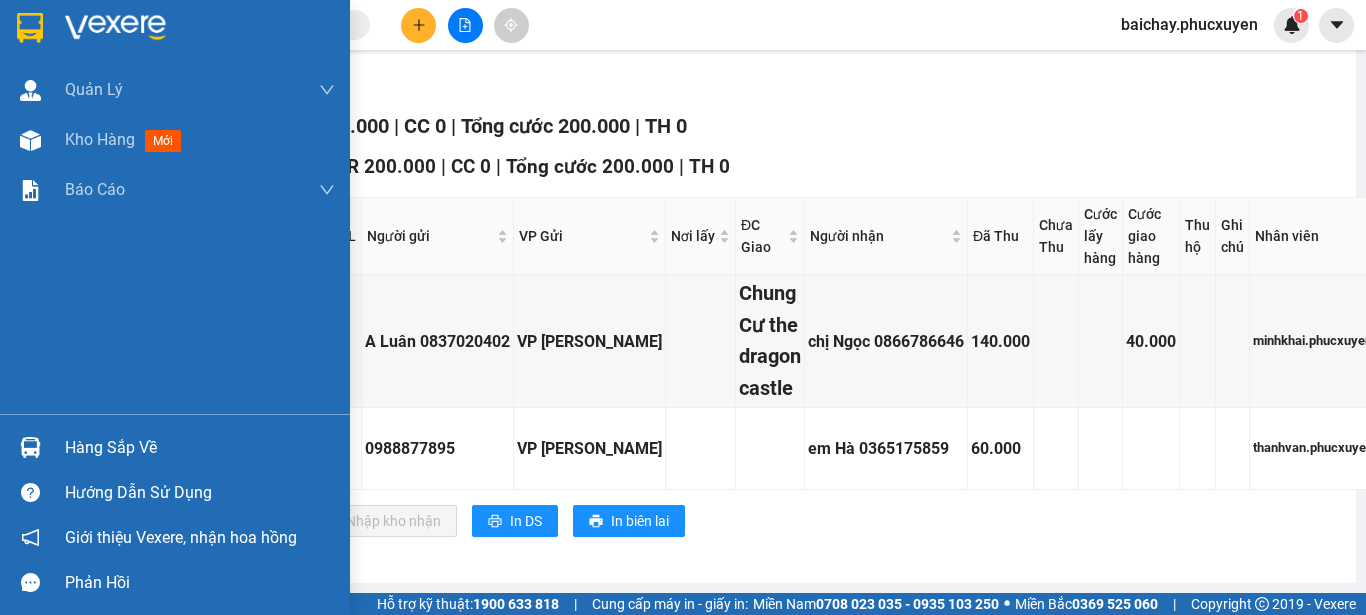 click on "Hàng sắp về" at bounding box center (200, 448) 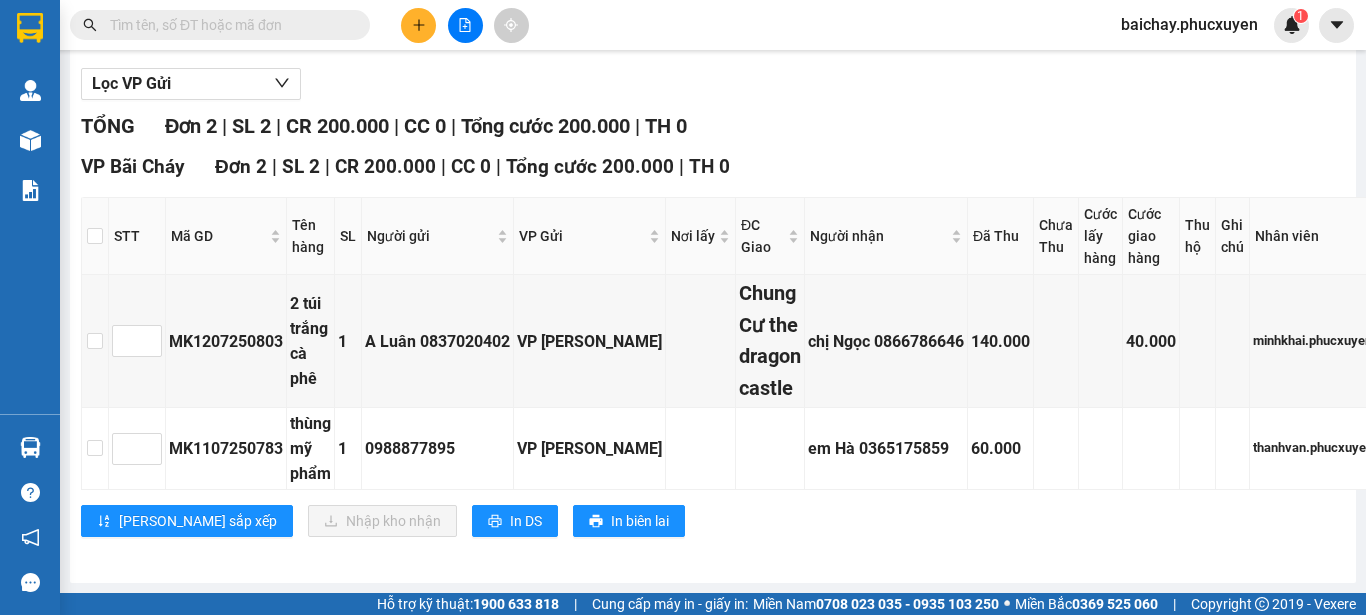 click on "Kết quả tìm kiếm ( 0 )  Bộ lọc  No Data baichay.phucxuyen 1     [PERSON_NAME] lý giao nhận mới Quản lý kiểm kho     Kho hàng mới     Báo cáo  11. Báo cáo đơn giao nhận nội bộ 1. Chi tiết đơn hàng văn phòng 12. Thống kê đơn đối tác 2. Tổng doanh thu theo từng văn phòng 3. Thống kê đơn hàng toàn nhà xe  4. Báo cáo dòng tiền theo nhân viên 5. Doanh thu thực tế chi tiết theo phòng hàng  8. Thống kê nhận và gửi hàng theo văn phòng 9. Thống kê chi tiết đơn hàng theo văn phòng gửi Báo cáo Dòng tiền Thực thu của Nhân viên (Tách cước) Hàng sắp về Hướng dẫn sử dụng Giới thiệu Vexere, nhận hoa hồng Phản hồi Phần mềm hỗ trợ bạn tốt chứ? [GEOGRAPHIC_DATA] - [GEOGRAPHIC_DATA] (Limousine) [DATE] 10:01     - 14B-023.57  Làm mới In phơi In đơn chọn Thống kê Lọc  Đã Thu Lọc  Chưa Thu Chọn tuyến Chọn chuyến Chuyển phơi Xuất Excel Đã giao Trên xe" at bounding box center [683, 307] 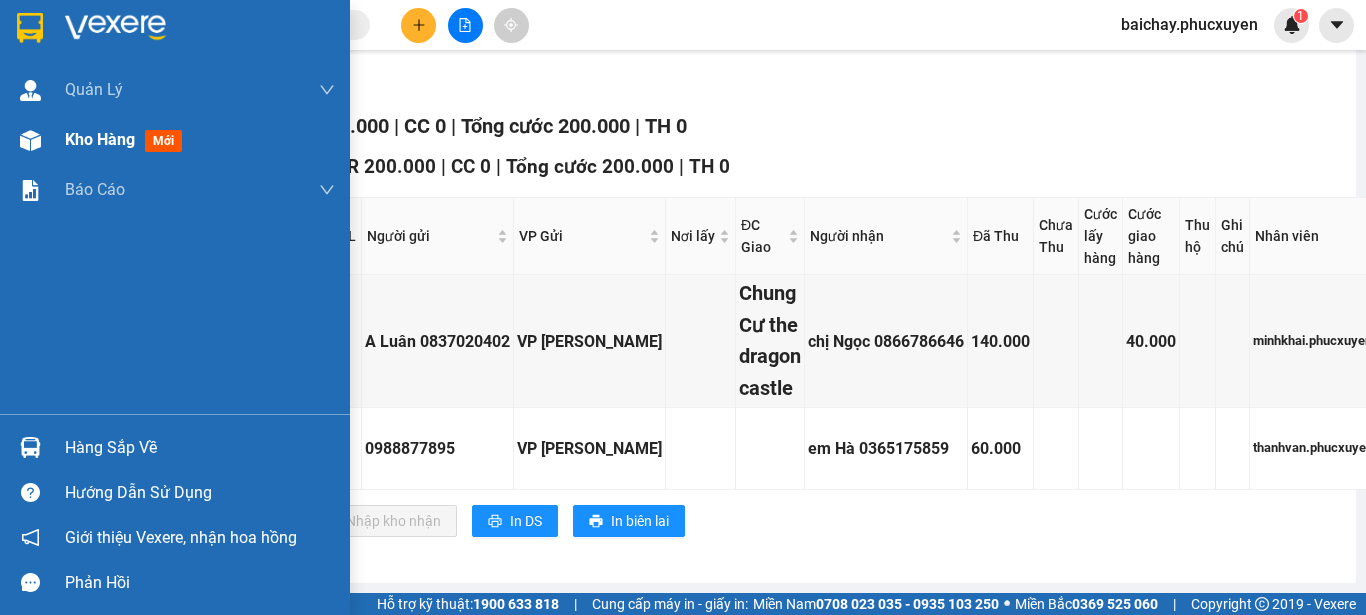 click on "Kho hàng" at bounding box center (100, 139) 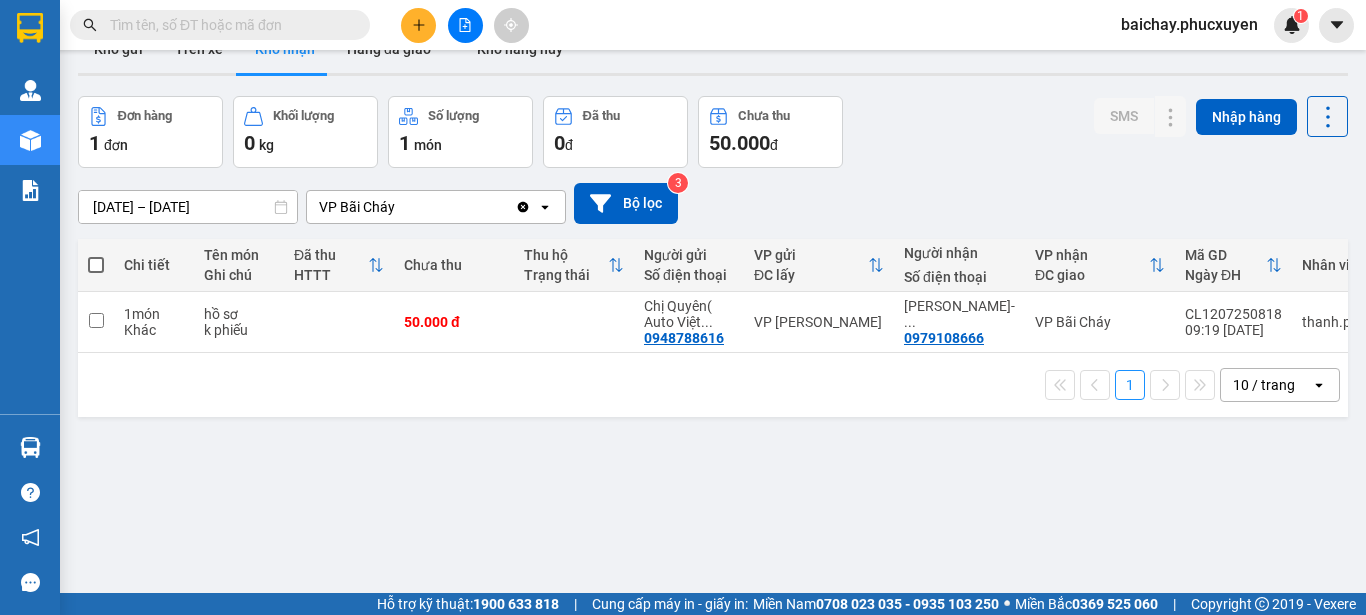 scroll, scrollTop: 0, scrollLeft: 0, axis: both 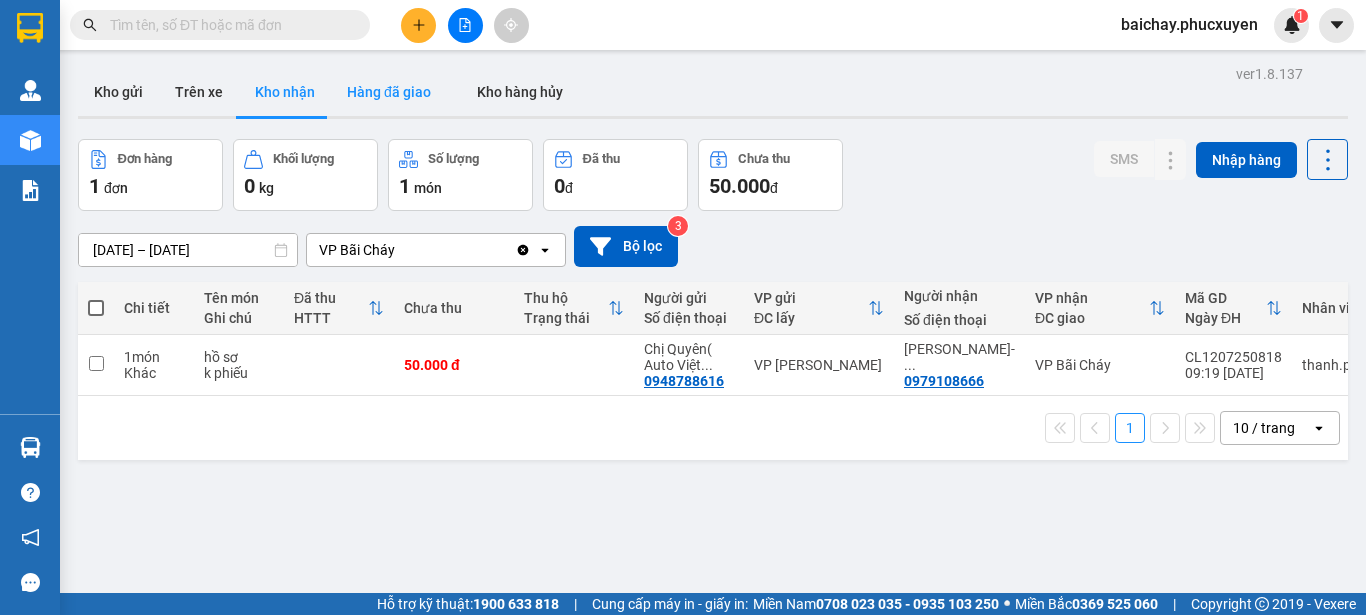 click on "Hàng đã giao" at bounding box center [389, 92] 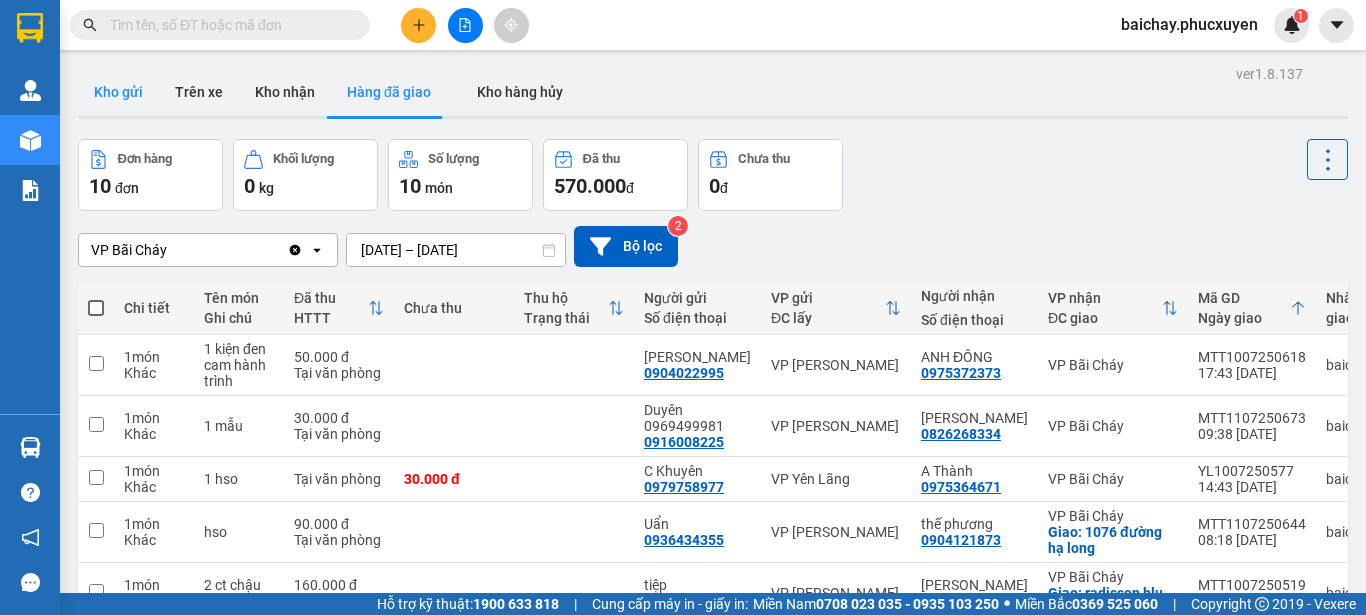 click on "Kho gửi" at bounding box center [118, 92] 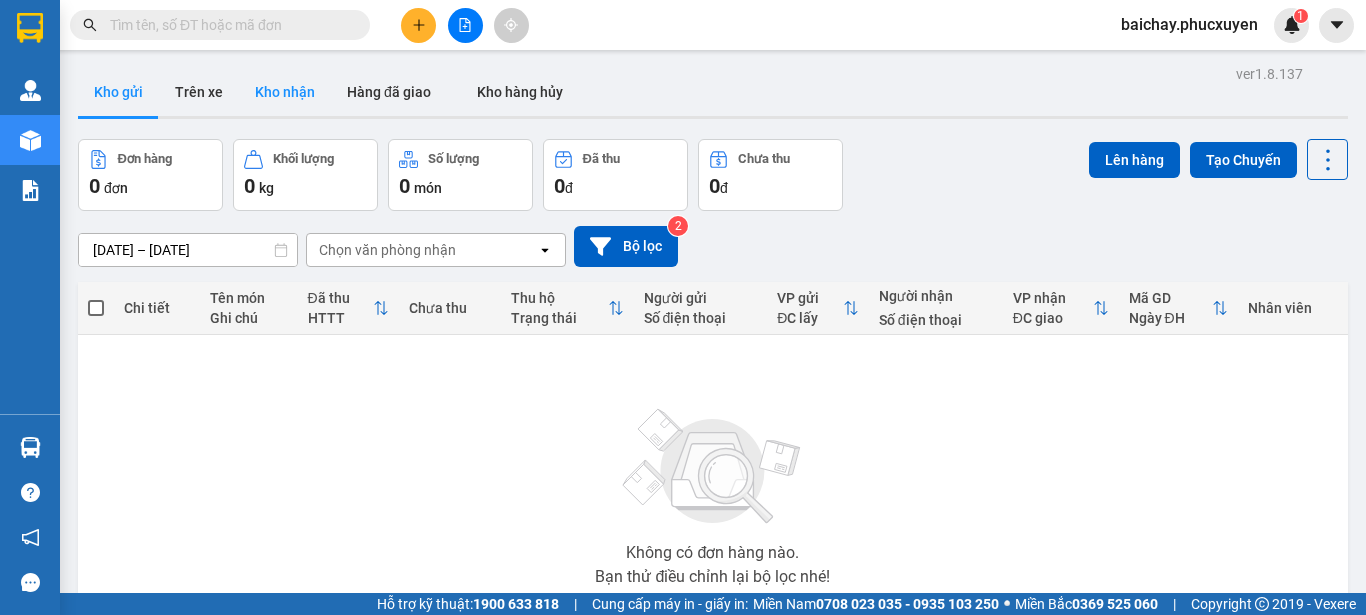 click on "Kho nhận" at bounding box center (285, 92) 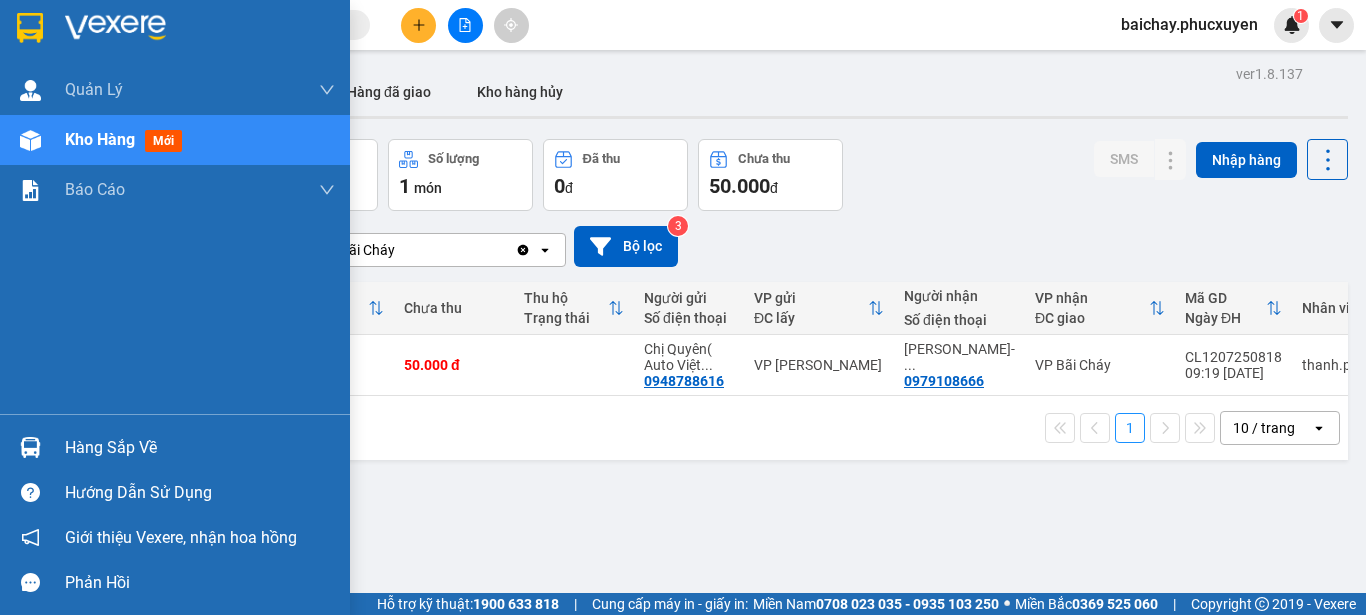 click on "Hàng sắp về" at bounding box center (200, 448) 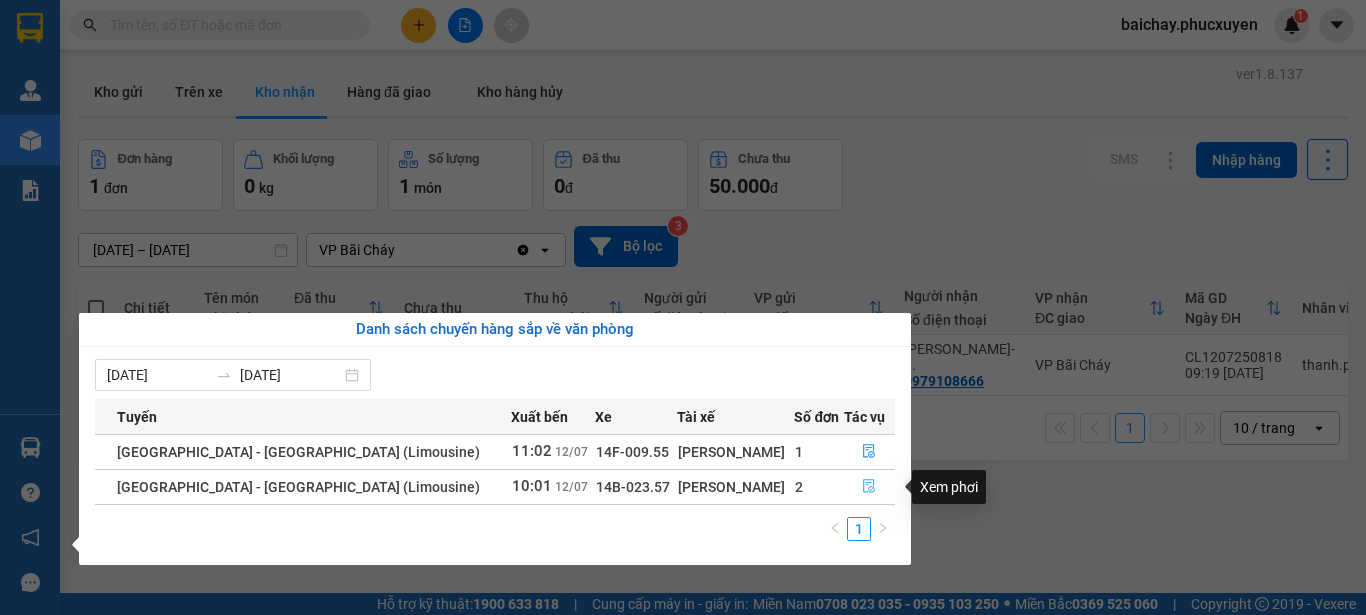 click 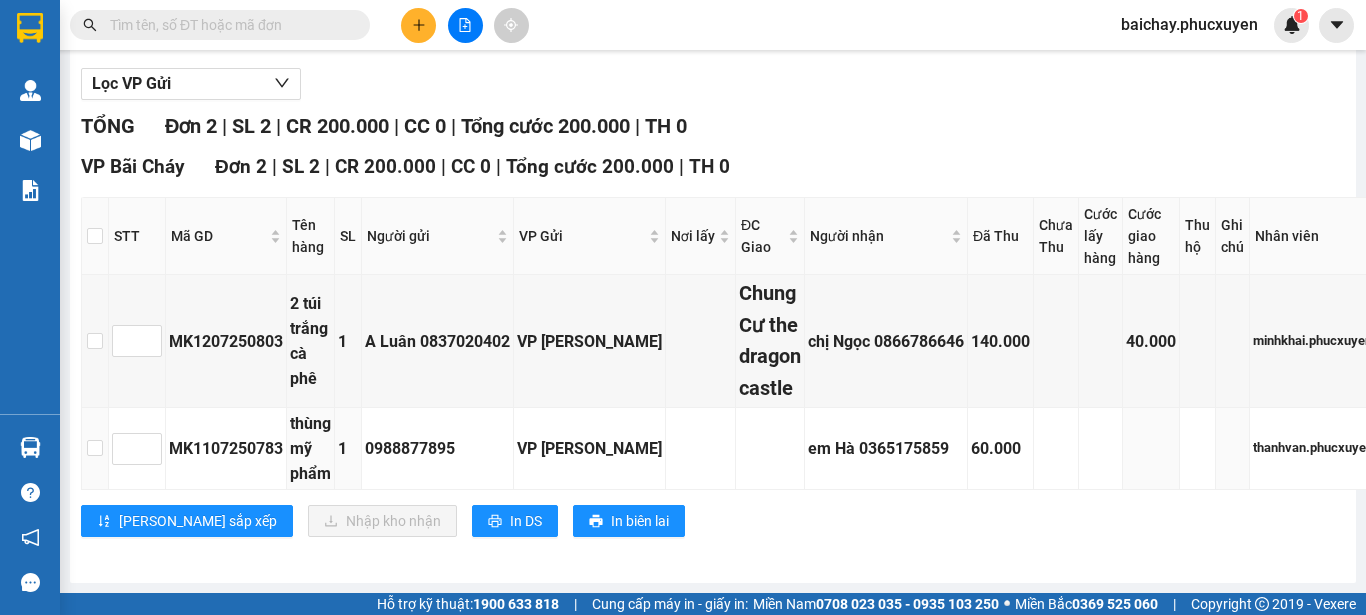 scroll, scrollTop: 159, scrollLeft: 0, axis: vertical 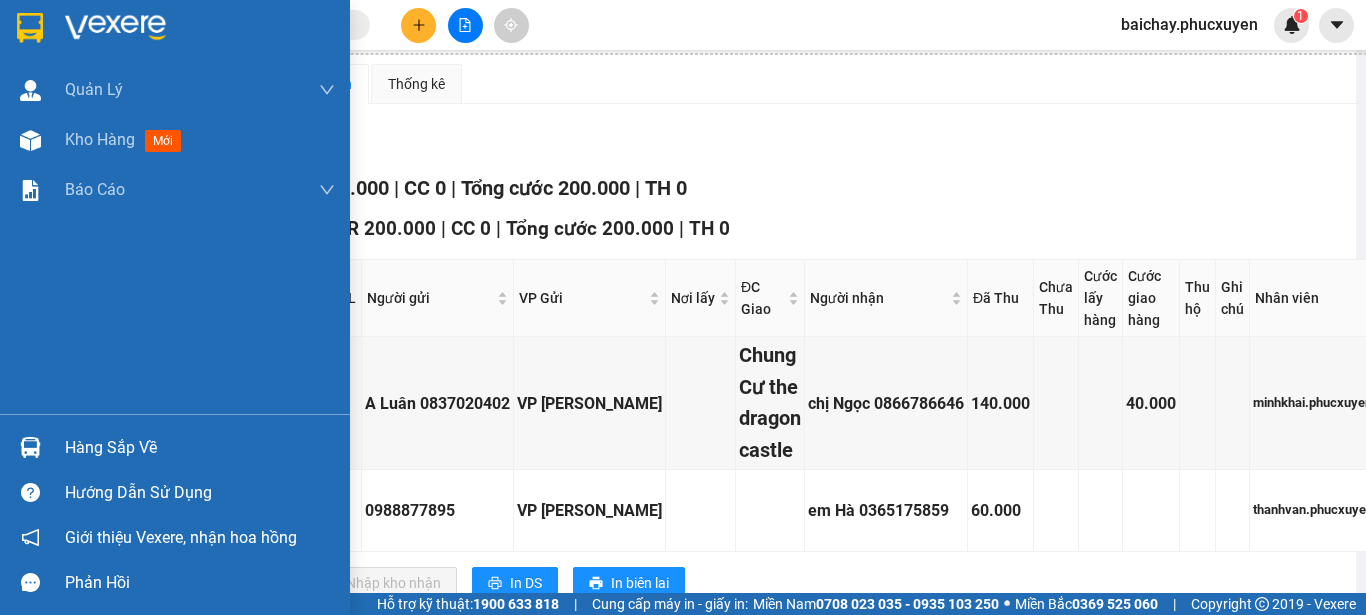 click on "Hàng sắp về" at bounding box center [200, 448] 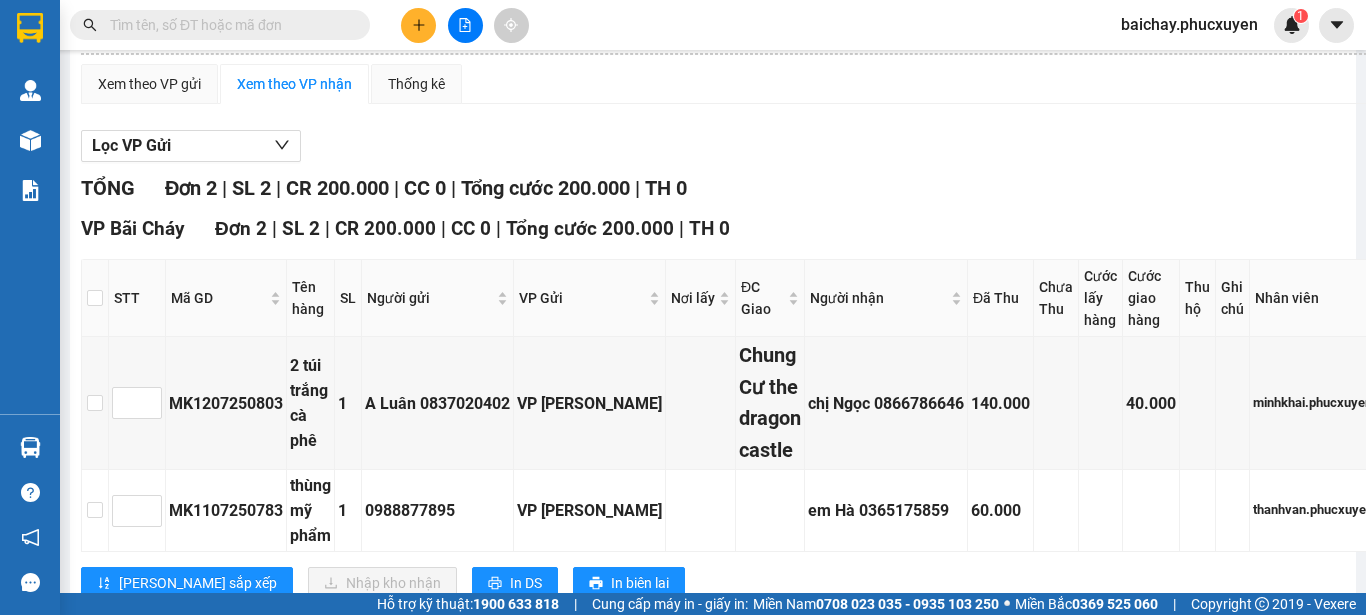 click on "Kết quả tìm kiếm ( 0 )  Bộ lọc  No Data baichay.phucxuyen 1     [PERSON_NAME] lý giao nhận mới Quản lý kiểm kho     Kho hàng mới     Báo cáo  11. Báo cáo đơn giao nhận nội bộ 1. Chi tiết đơn hàng văn phòng 12. Thống kê đơn đối tác 2. Tổng doanh thu theo từng văn phòng 3. Thống kê đơn hàng toàn nhà xe  4. Báo cáo dòng tiền theo nhân viên 5. Doanh thu thực tế chi tiết theo phòng hàng  8. Thống kê nhận và gửi hàng theo văn phòng 9. Thống kê chi tiết đơn hàng theo văn phòng gửi Báo cáo Dòng tiền Thực thu của Nhân viên (Tách cước) Hàng sắp về Hướng dẫn sử dụng Giới thiệu Vexere, nhận hoa hồng Phản hồi Phần mềm hỗ trợ bạn tốt chứ? [GEOGRAPHIC_DATA] - [GEOGRAPHIC_DATA] (Limousine) [DATE] 10:01     - 14B-023.57  Làm mới In phơi In đơn chọn Thống kê Lọc  Đã Thu Lọc  Chưa Thu Chọn tuyến Chọn chuyến Chuyển phơi Xuất Excel Đã giao Trên xe" at bounding box center [683, 307] 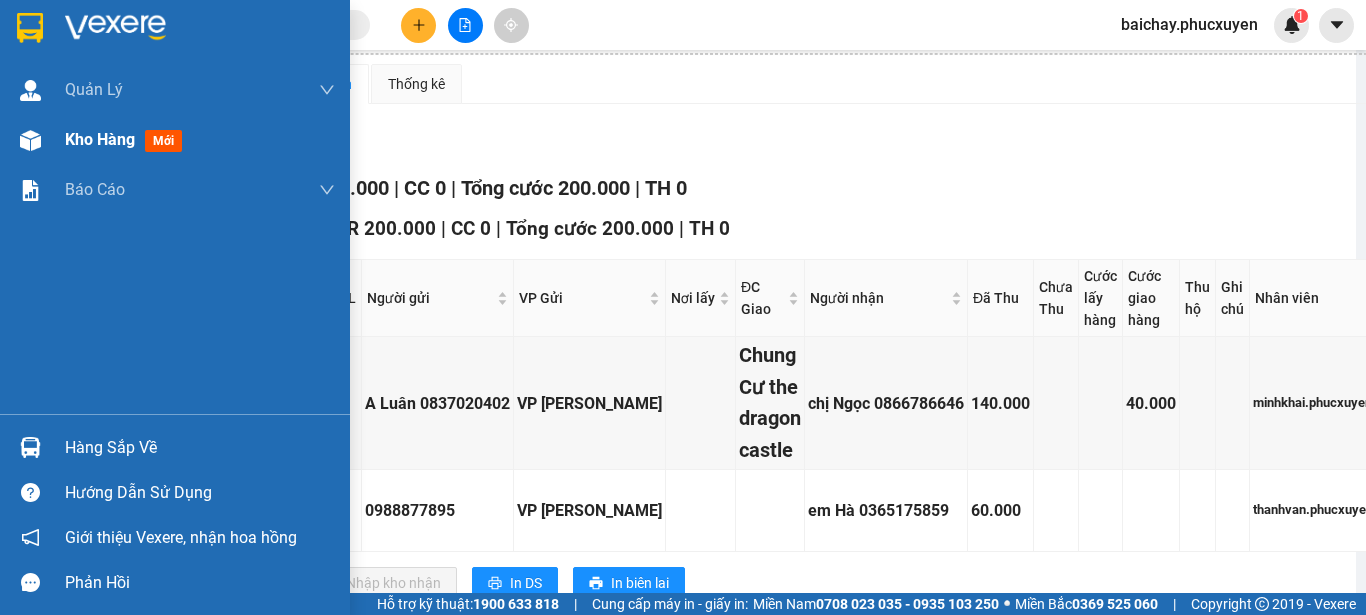 click on "Kho hàng" at bounding box center (100, 139) 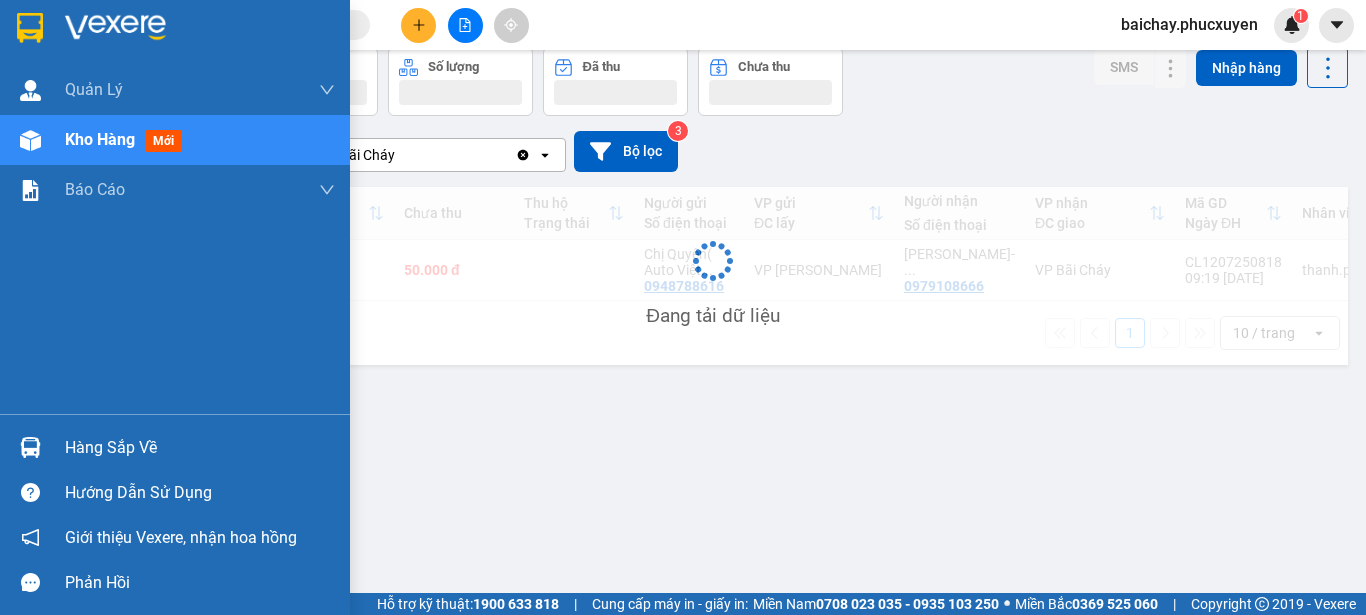 scroll, scrollTop: 92, scrollLeft: 0, axis: vertical 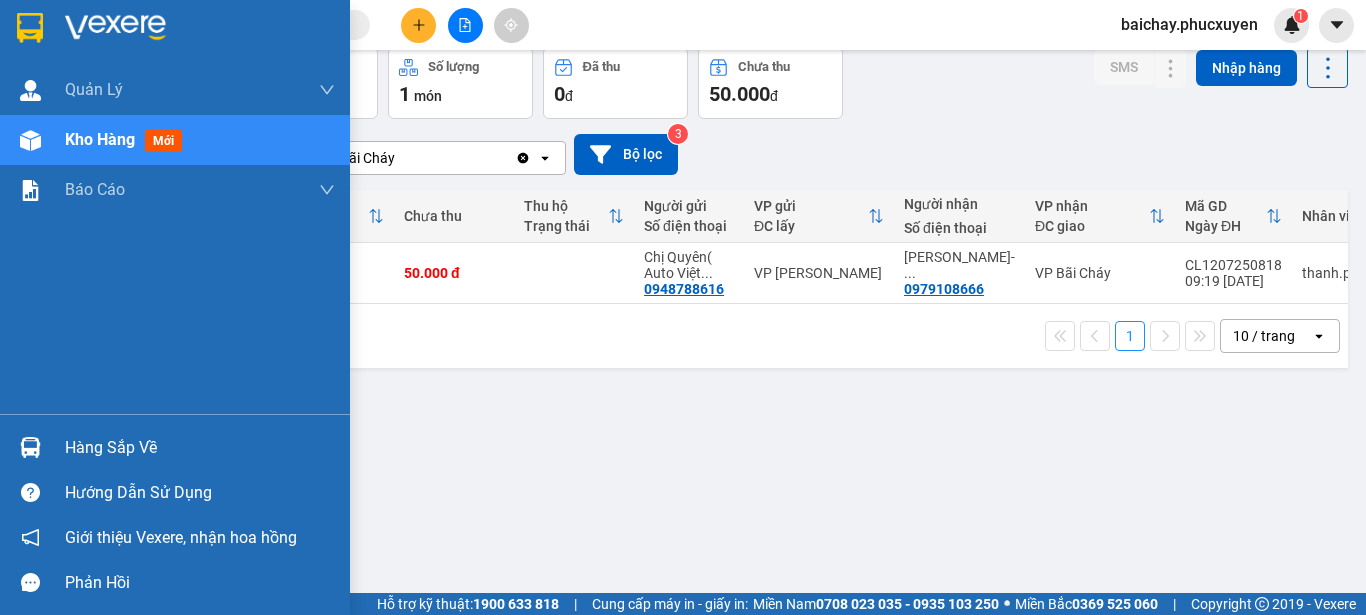 click on "Hàng sắp về" at bounding box center [200, 448] 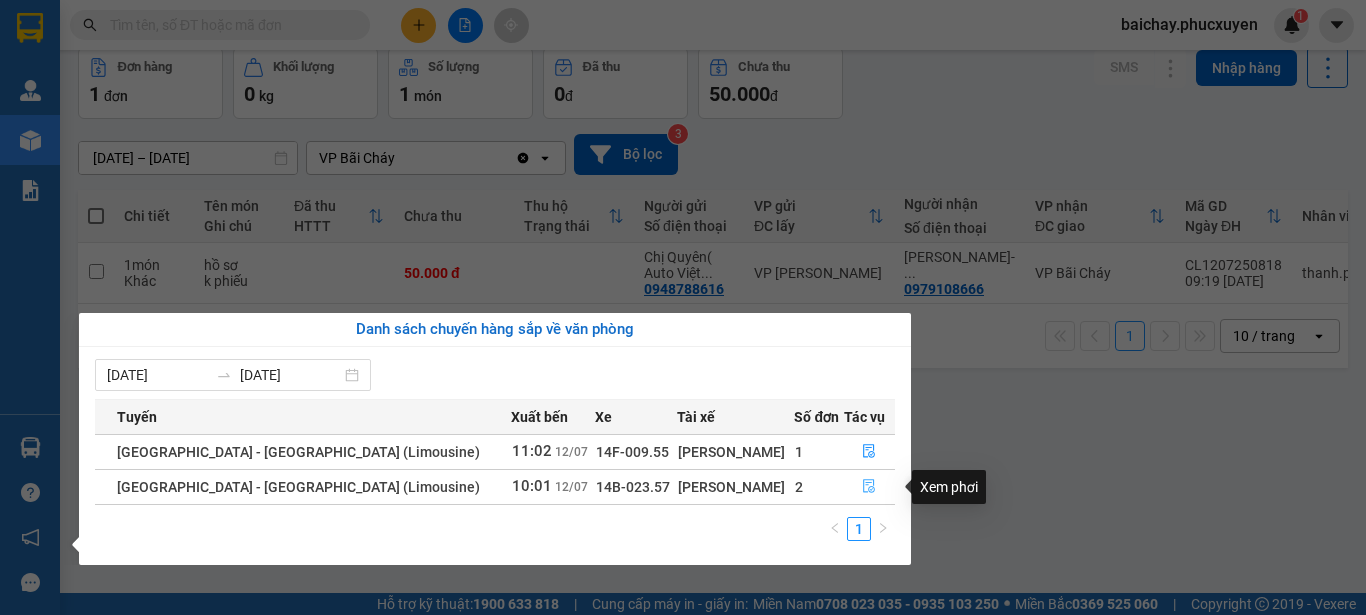 click 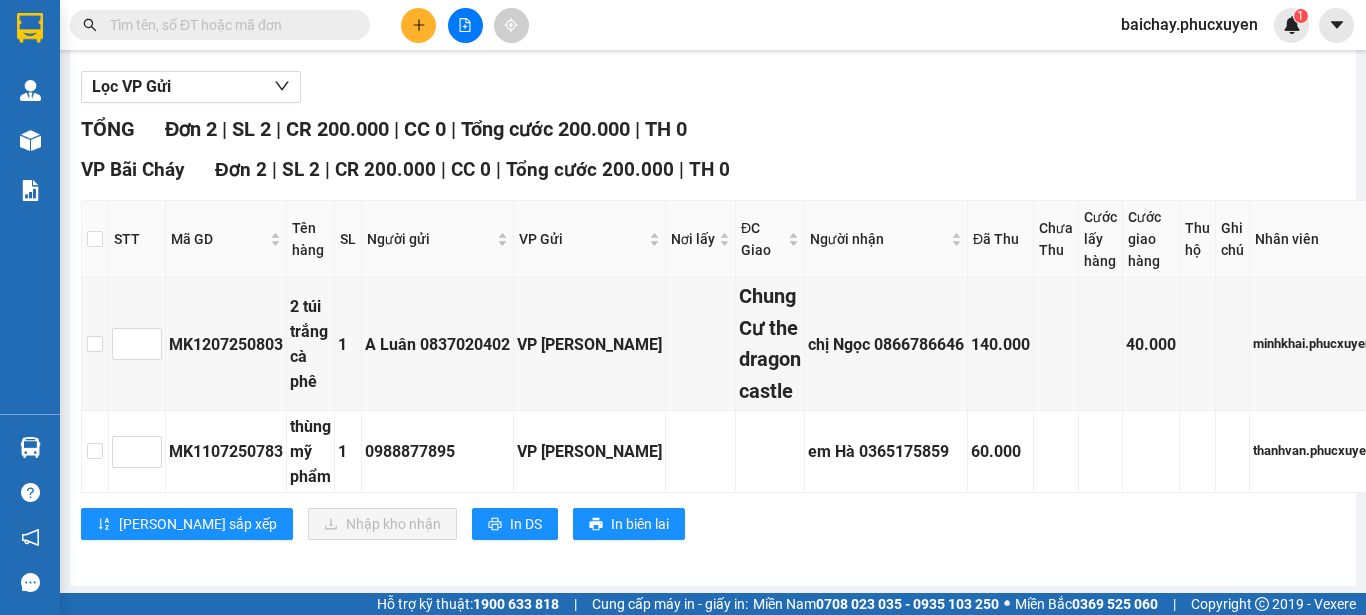 scroll, scrollTop: 259, scrollLeft: 0, axis: vertical 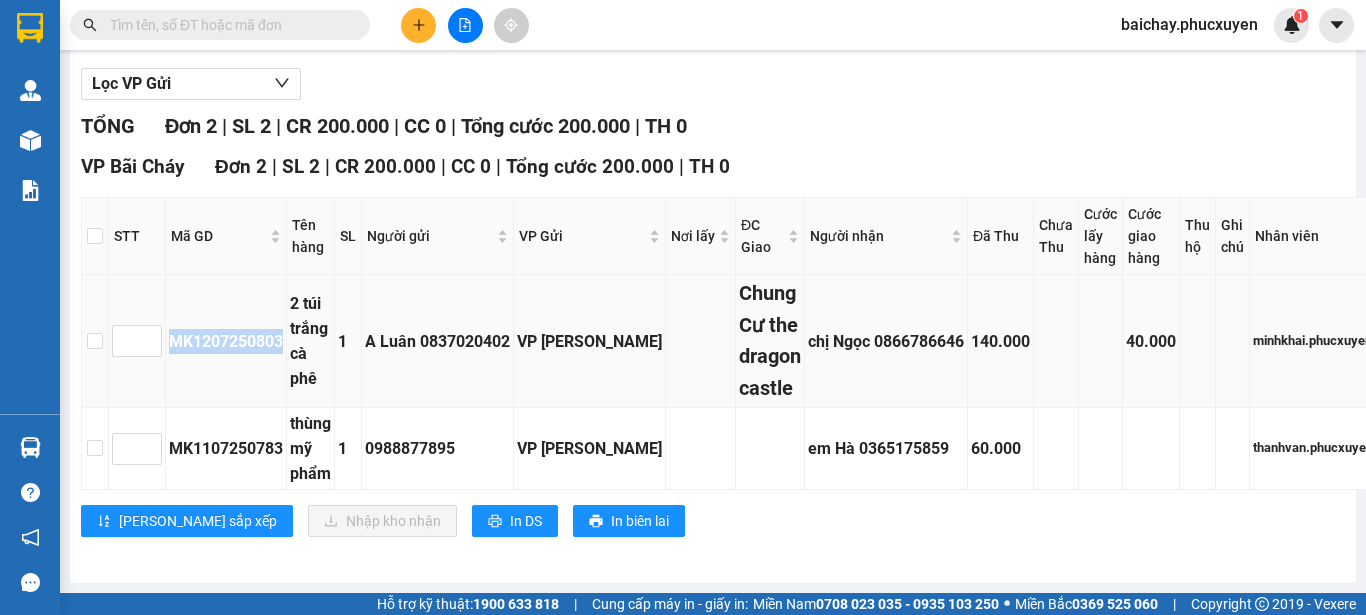 drag, startPoint x: 289, startPoint y: 321, endPoint x: 163, endPoint y: 334, distance: 126.66886 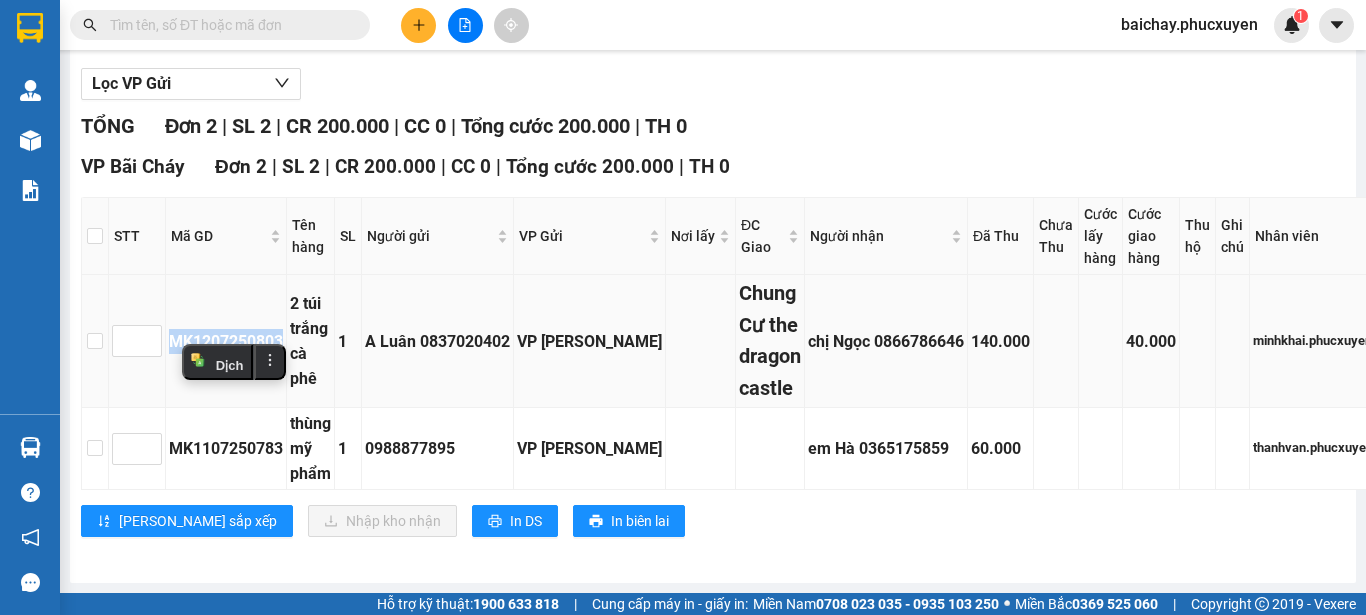 copy on "MK1207250803" 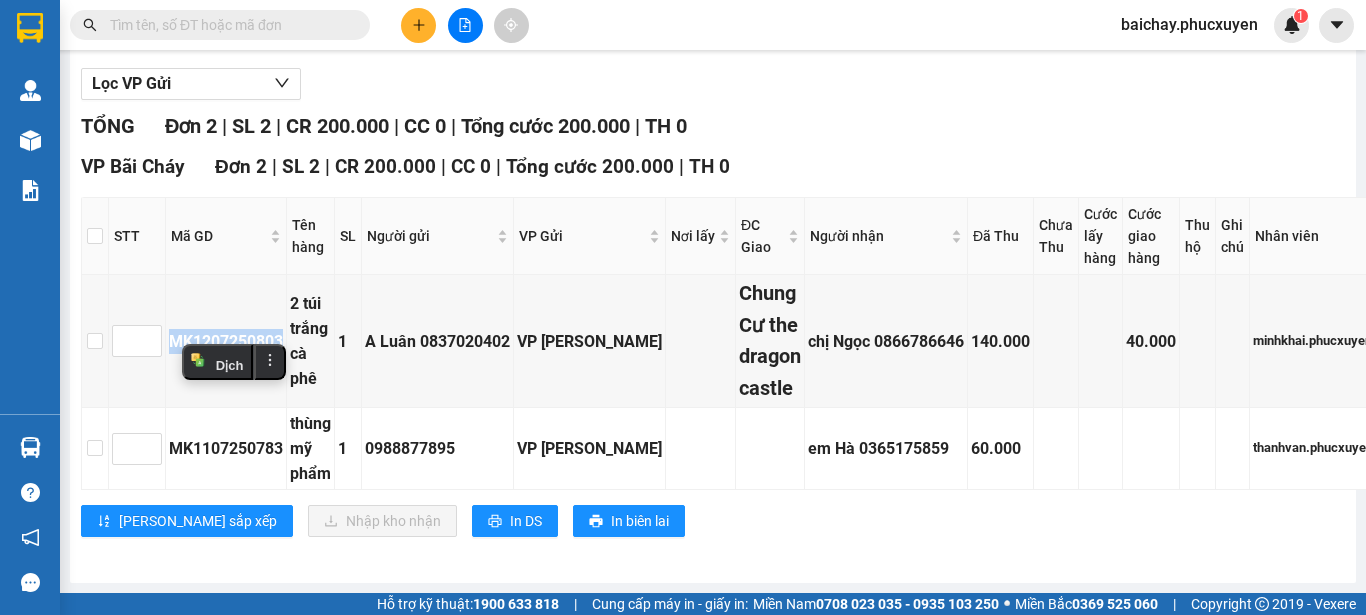 scroll, scrollTop: 59, scrollLeft: 0, axis: vertical 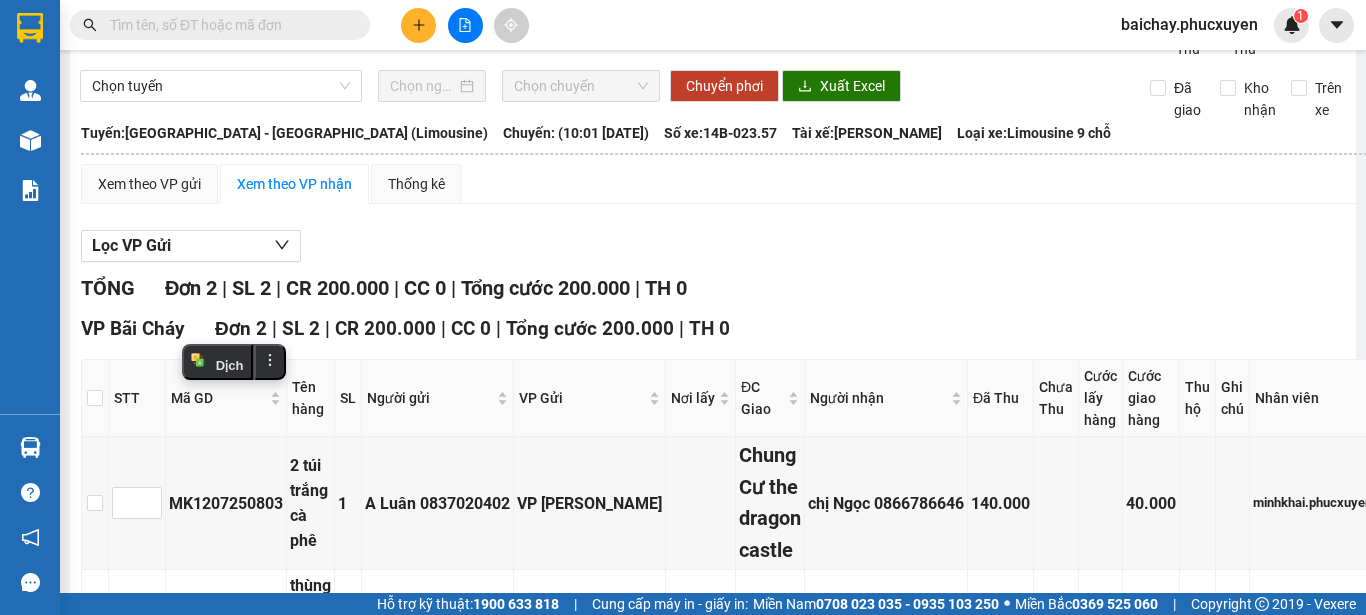 click at bounding box center [228, 25] 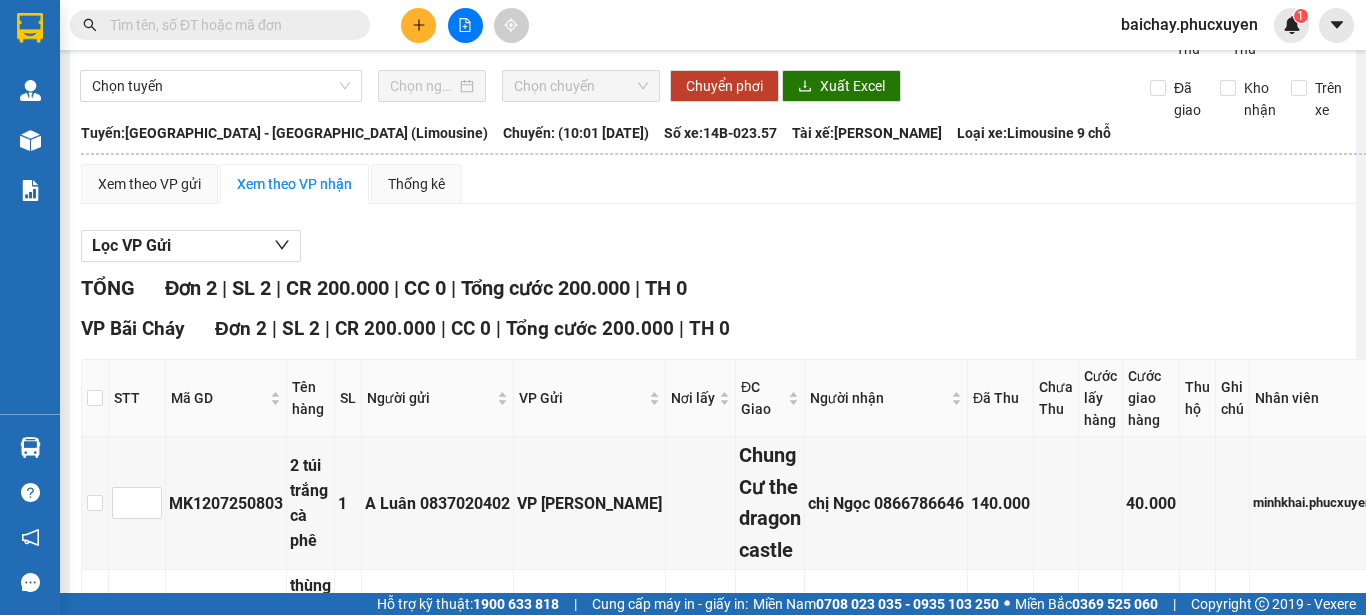 paste on "MK1207250803" 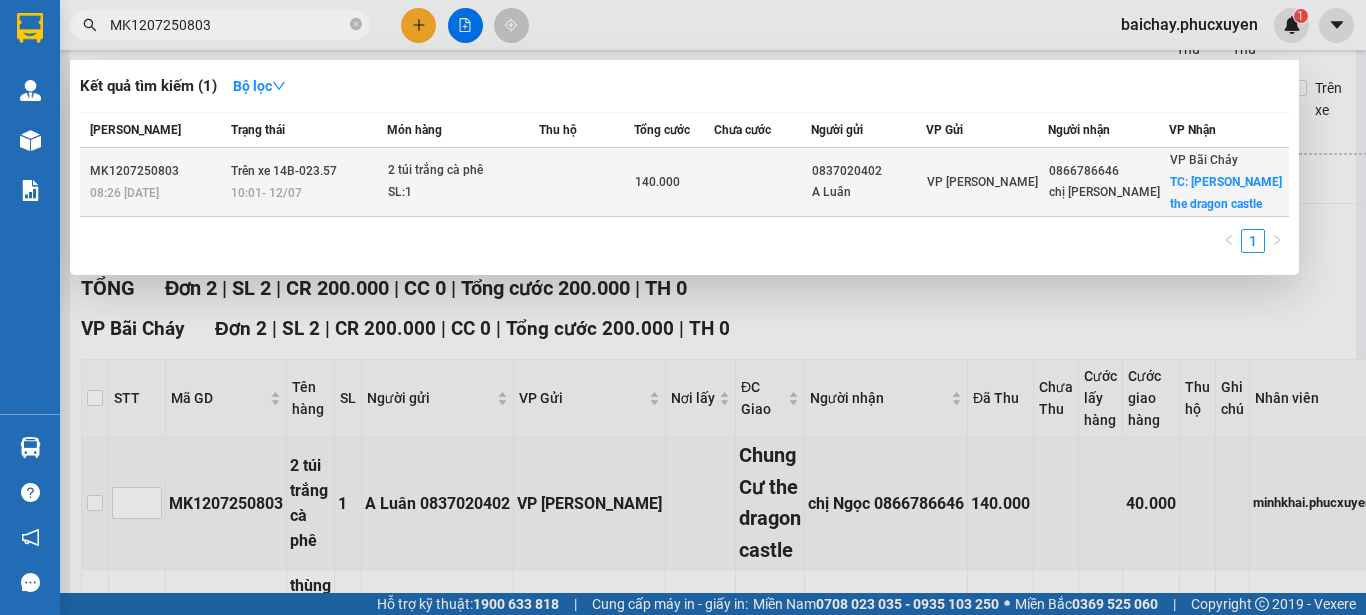 type on "MK1207250803" 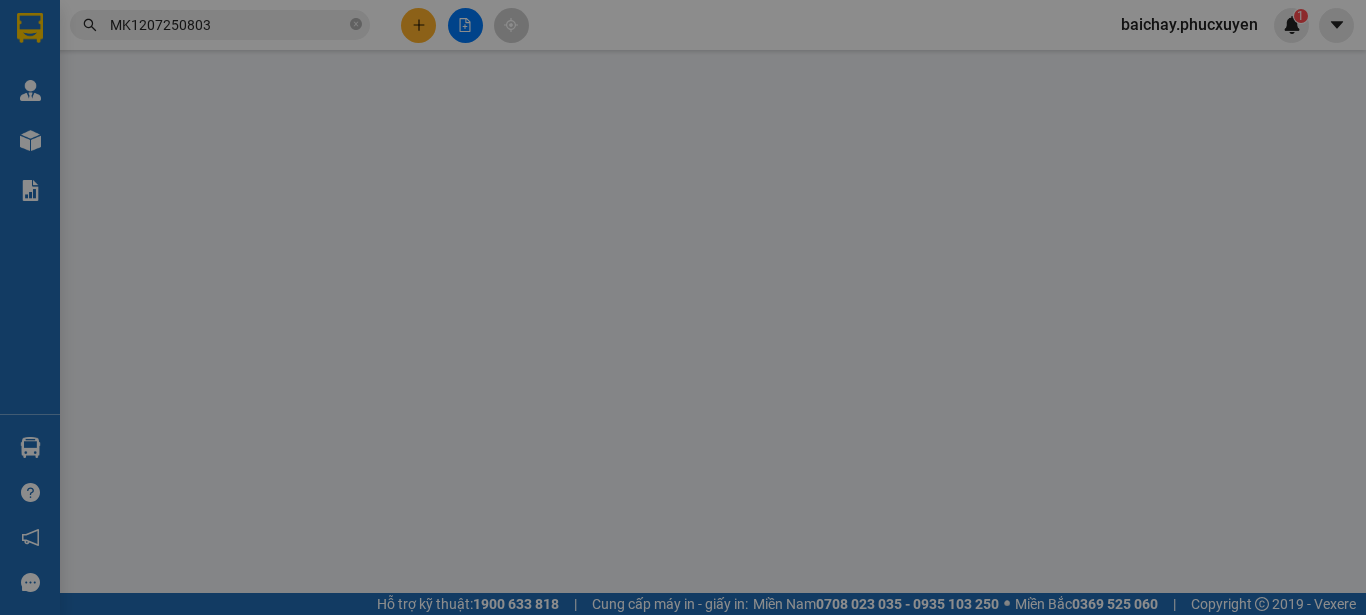 scroll, scrollTop: 0, scrollLeft: 0, axis: both 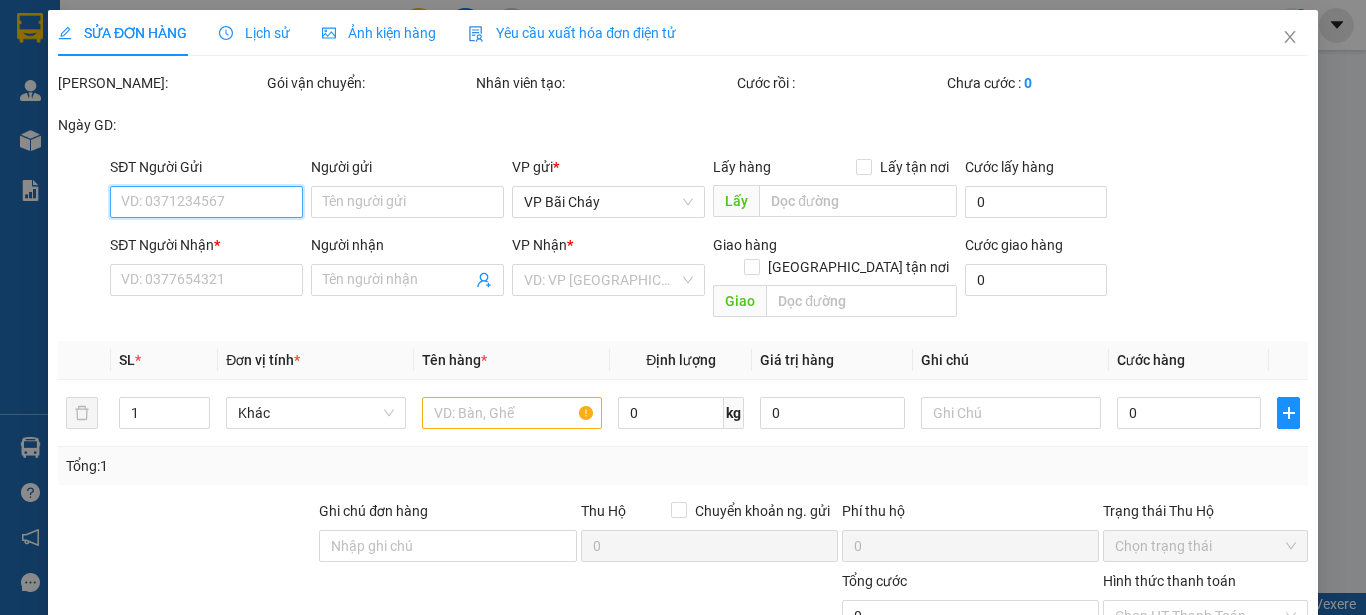 type on "0837020402" 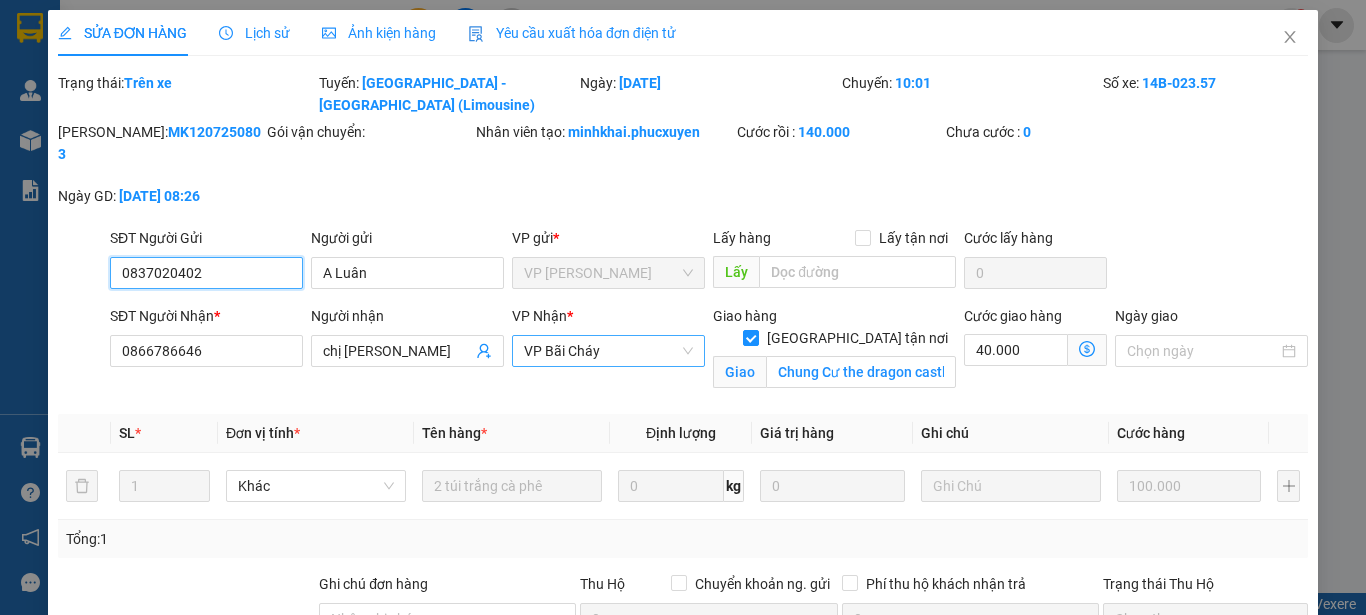 click on "VP Bãi Cháy" at bounding box center (608, 351) 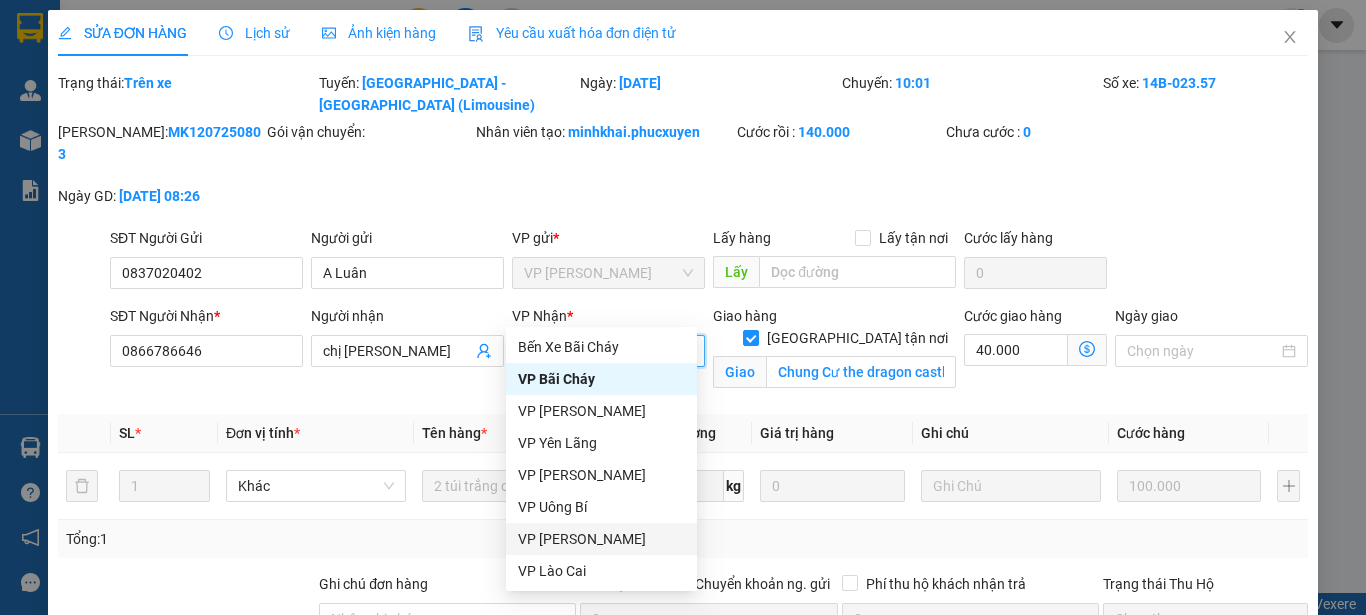 click on "VP [PERSON_NAME]" at bounding box center (601, 539) 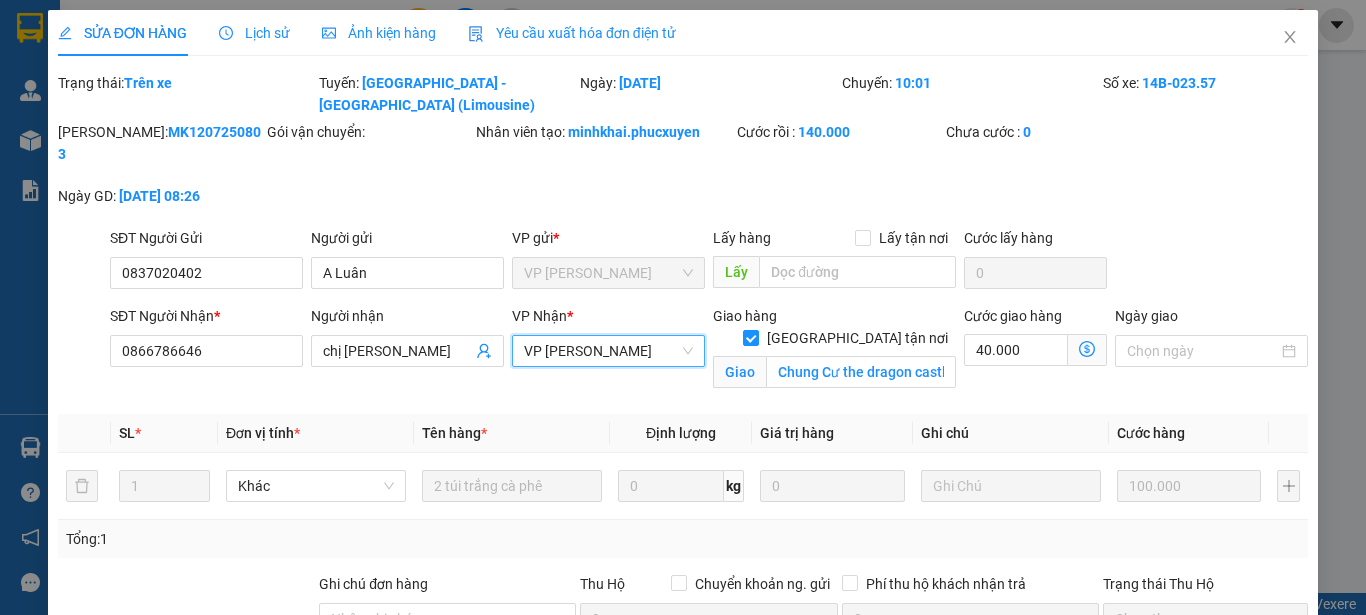 scroll, scrollTop: 242, scrollLeft: 0, axis: vertical 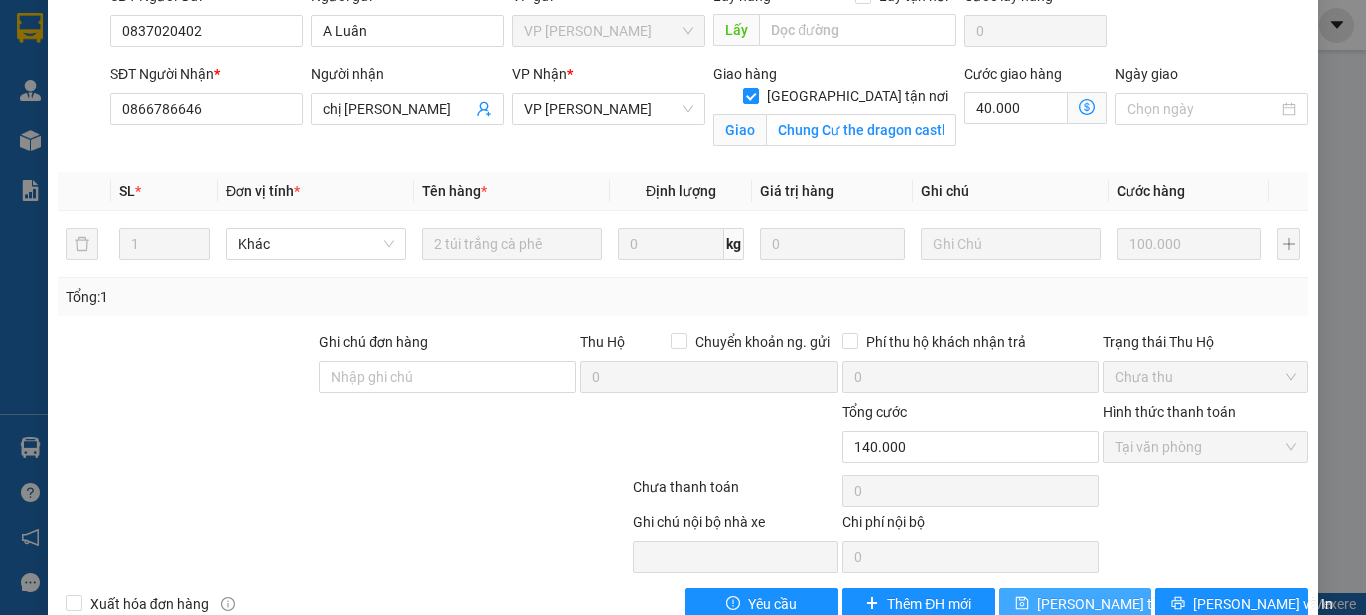 click on "[PERSON_NAME] thay đổi" at bounding box center (1117, 604) 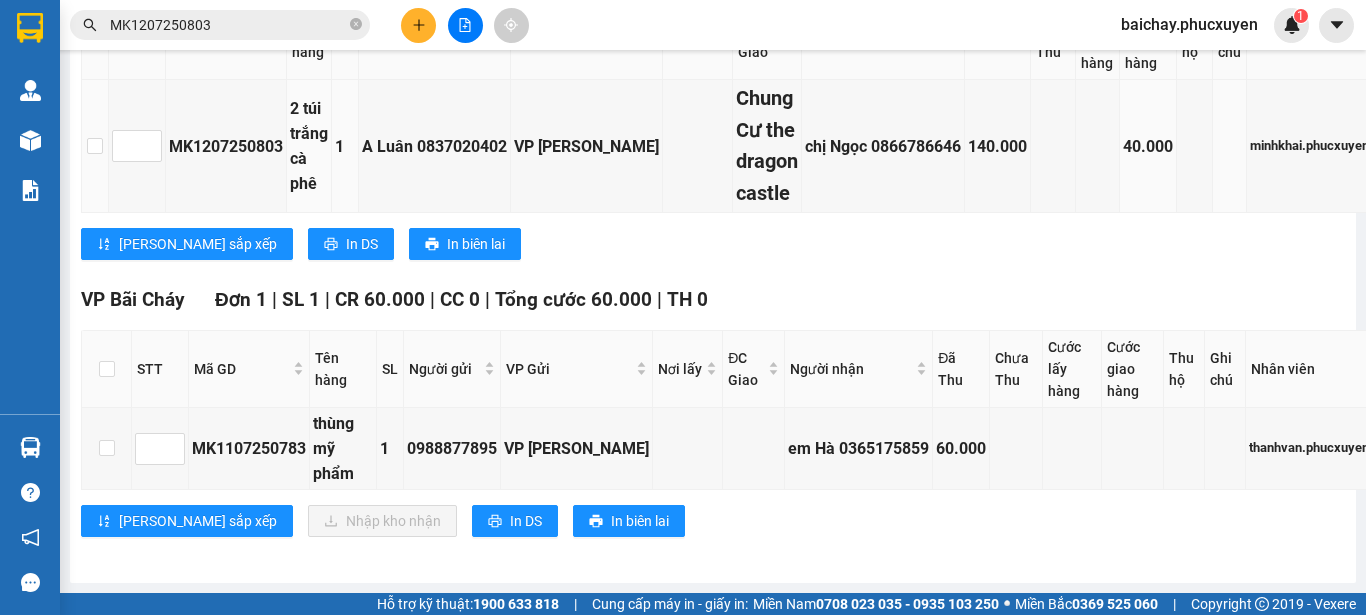 scroll, scrollTop: 454, scrollLeft: 0, axis: vertical 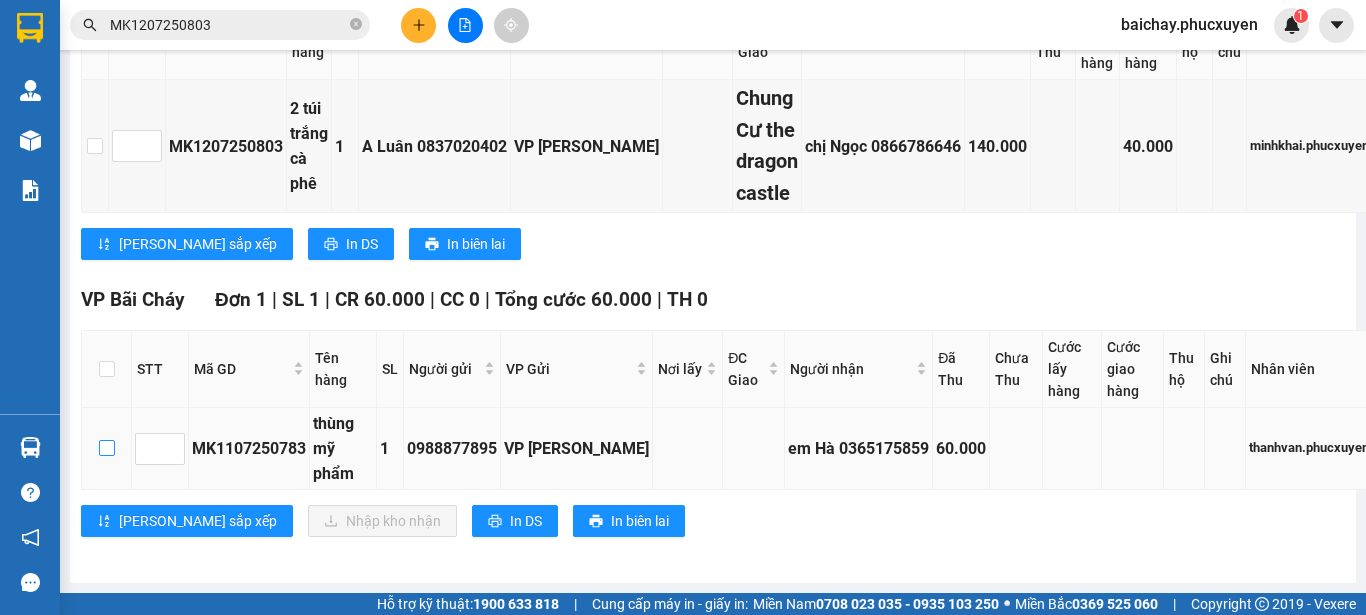 click at bounding box center (107, 448) 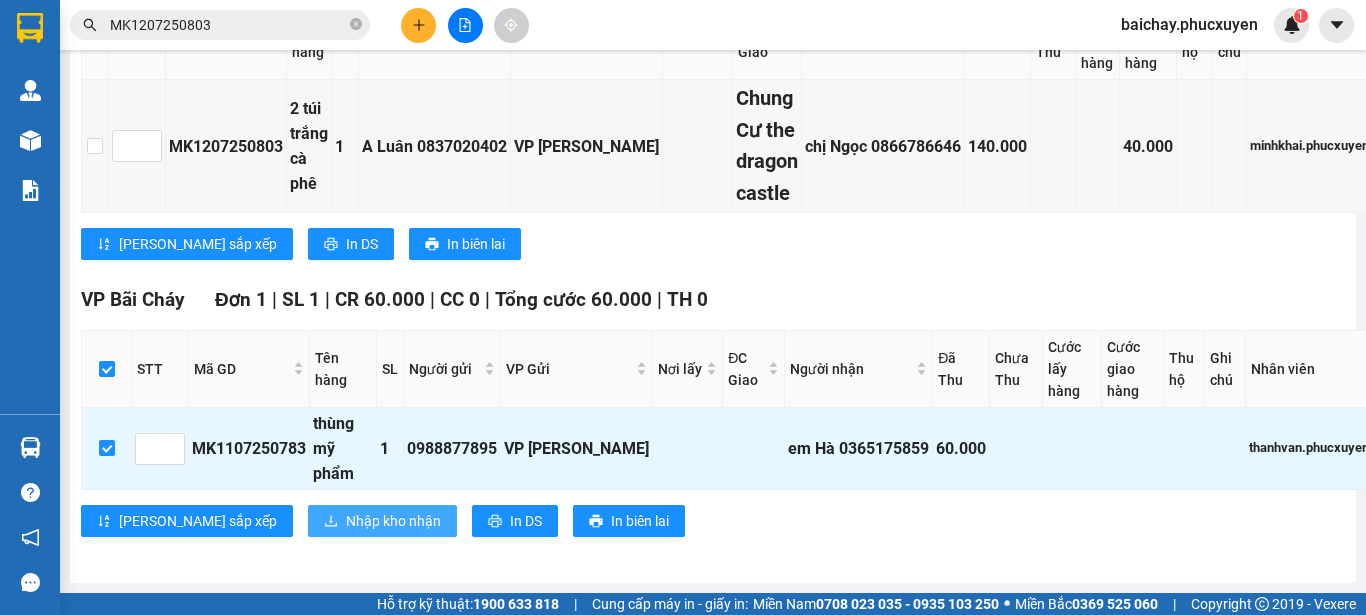 click on "Nhập kho nhận" at bounding box center [393, 521] 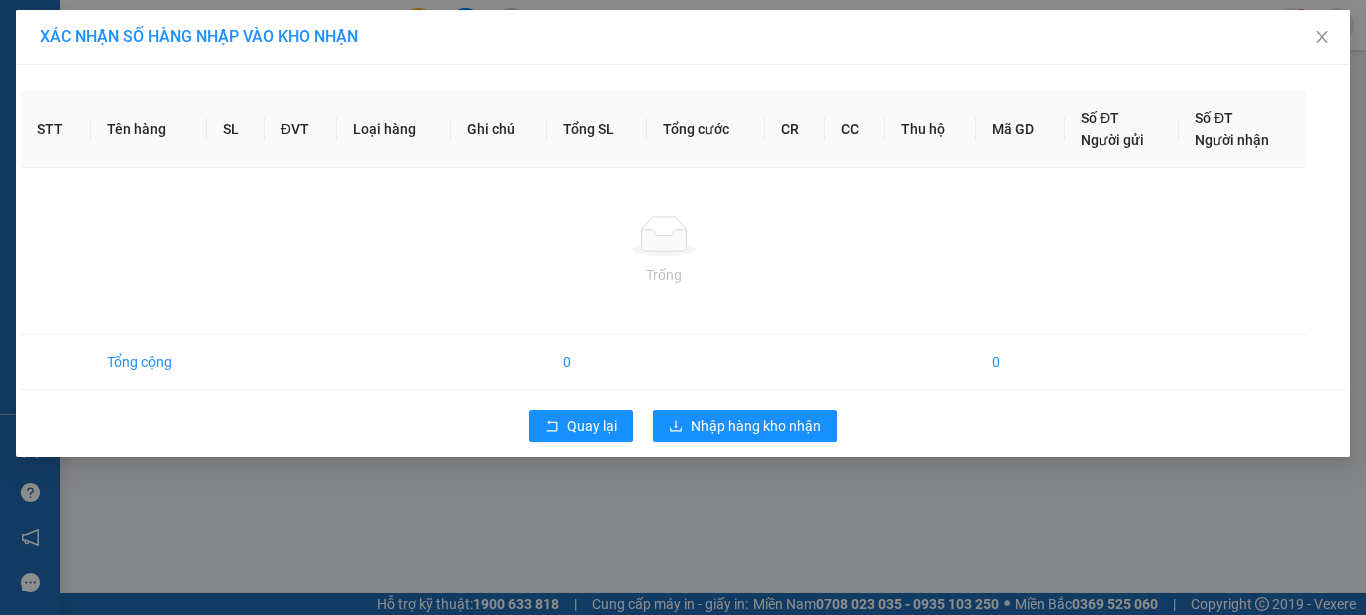 scroll, scrollTop: 0, scrollLeft: 0, axis: both 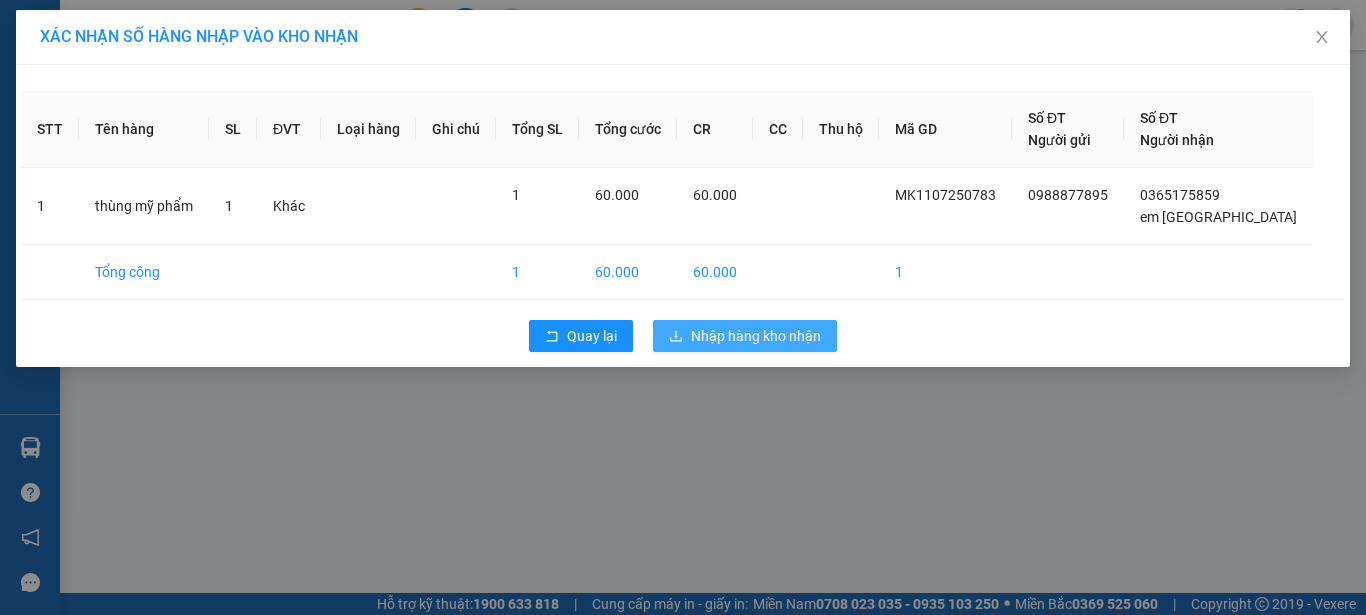click on "Nhập hàng kho nhận" at bounding box center [756, 336] 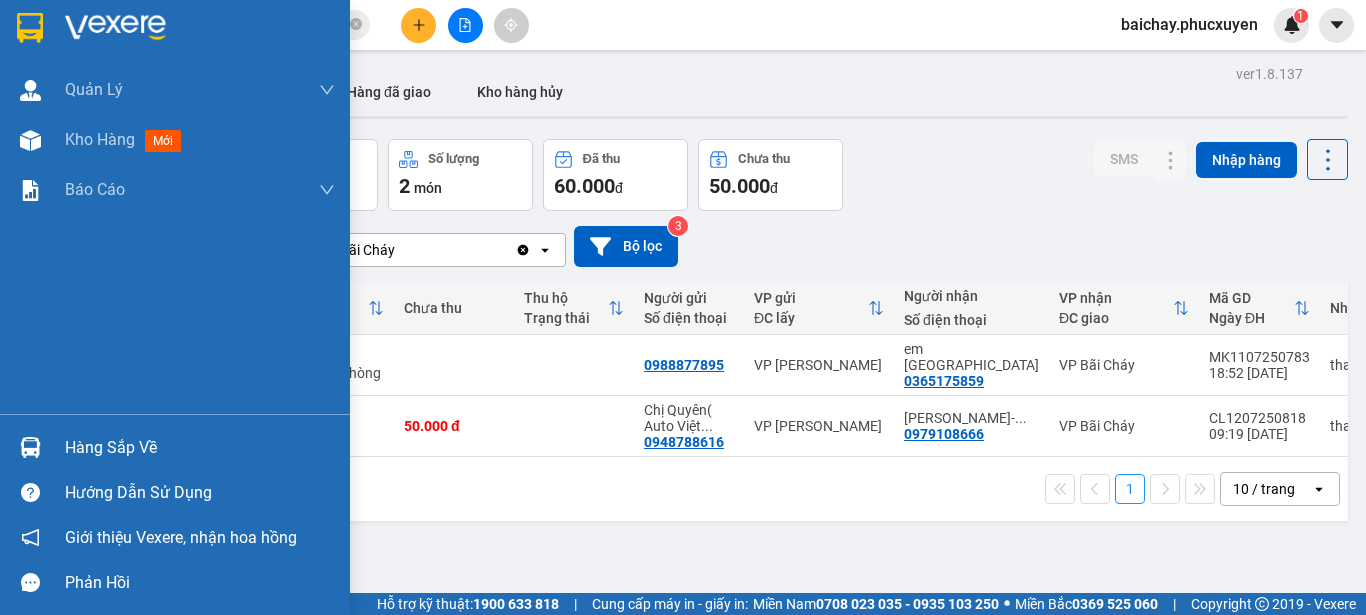 click on "Hàng sắp về" at bounding box center [200, 448] 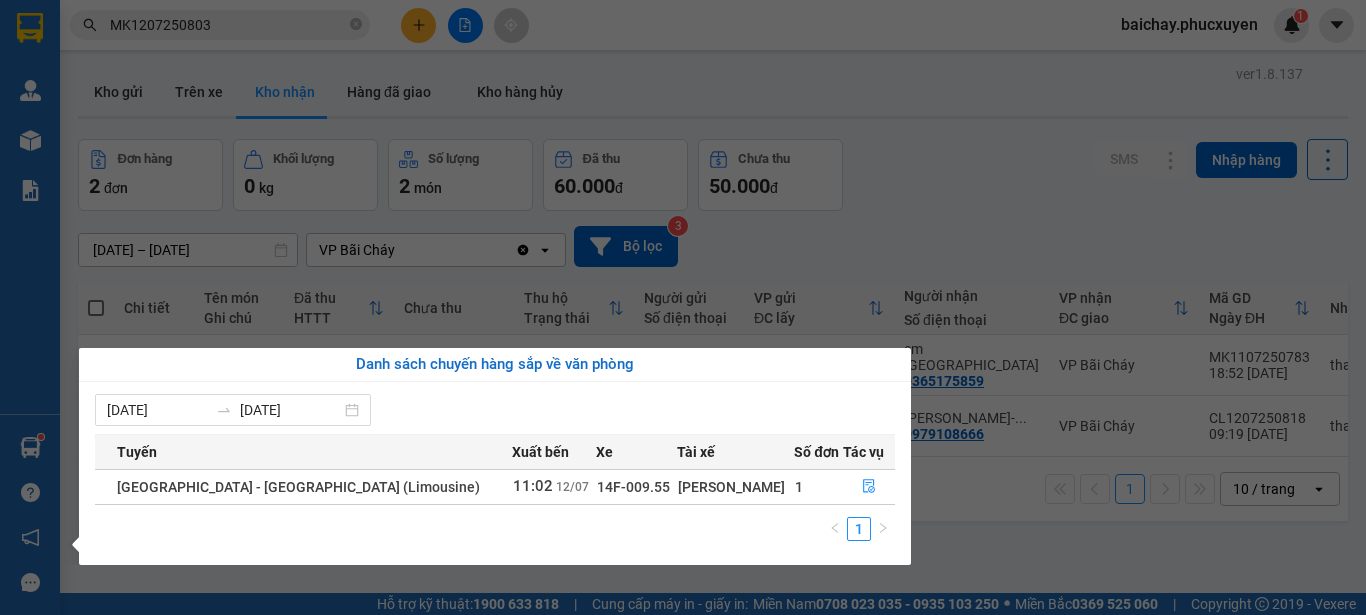 click on "Kết quả tìm kiếm ( 1 )  Bộ lọc  Mã ĐH Trạng thái Món hàng Thu hộ Tổng cước Chưa cước Người gửi VP Gửi Người nhận VP Nhận MK1207250803 08:26 [DATE] Trên xe   14B-023.57 10:01  [DATE] 2 túi trắng cà phê SL:  1 140.000 0837020402 A Luân VP Minh Khai 0866786646 chị Ngọc VP Bãi Cháy TC: Chung Cư the dragon castle 1 MK1207250803 baichay.phucxuyen 1     [PERSON_NAME] lý giao nhận mới Quản lý kiểm kho     Kho hàng mới     Báo cáo  11. Báo cáo đơn giao nhận nội bộ 1. Chi tiết đơn hàng văn phòng 12. Thống kê đơn đối tác 2. Tổng doanh thu theo từng văn phòng 3. Thống kê đơn hàng toàn nhà xe  4. Báo cáo dòng tiền theo nhân viên 5. Doanh thu thực tế chi tiết theo phòng hàng  8. Thống kê nhận và gửi hàng theo văn phòng 9. Thống kê chi tiết đơn hàng theo văn phòng gửi Báo cáo Dòng tiền Thực thu của Nhân viên (Tách cước) Hàng sắp về Phản hồi ver" at bounding box center [683, 307] 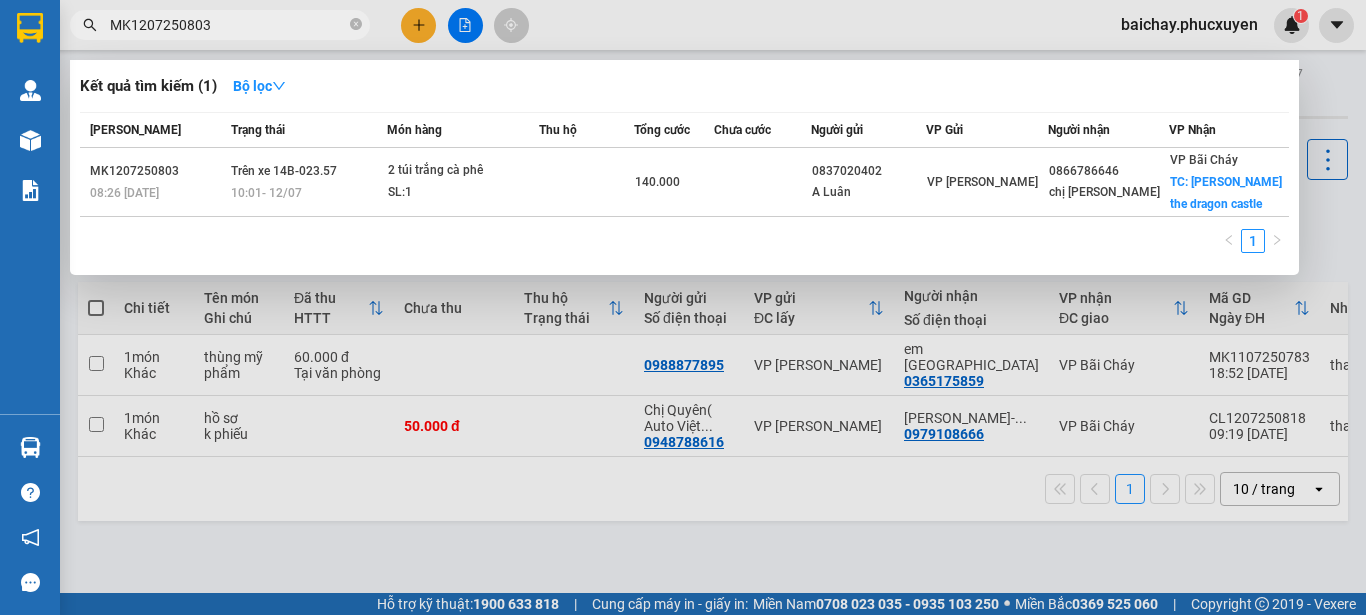 click on "MK1207250803" at bounding box center (228, 25) 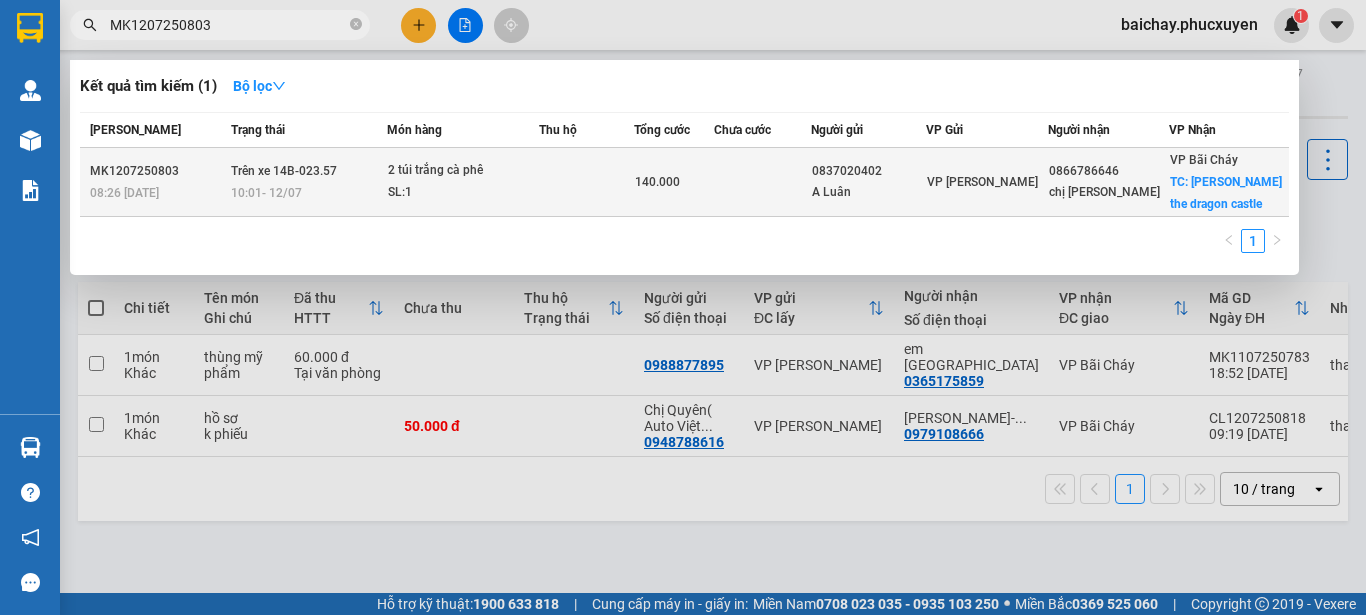 click on "chị [PERSON_NAME]" at bounding box center [1108, 192] 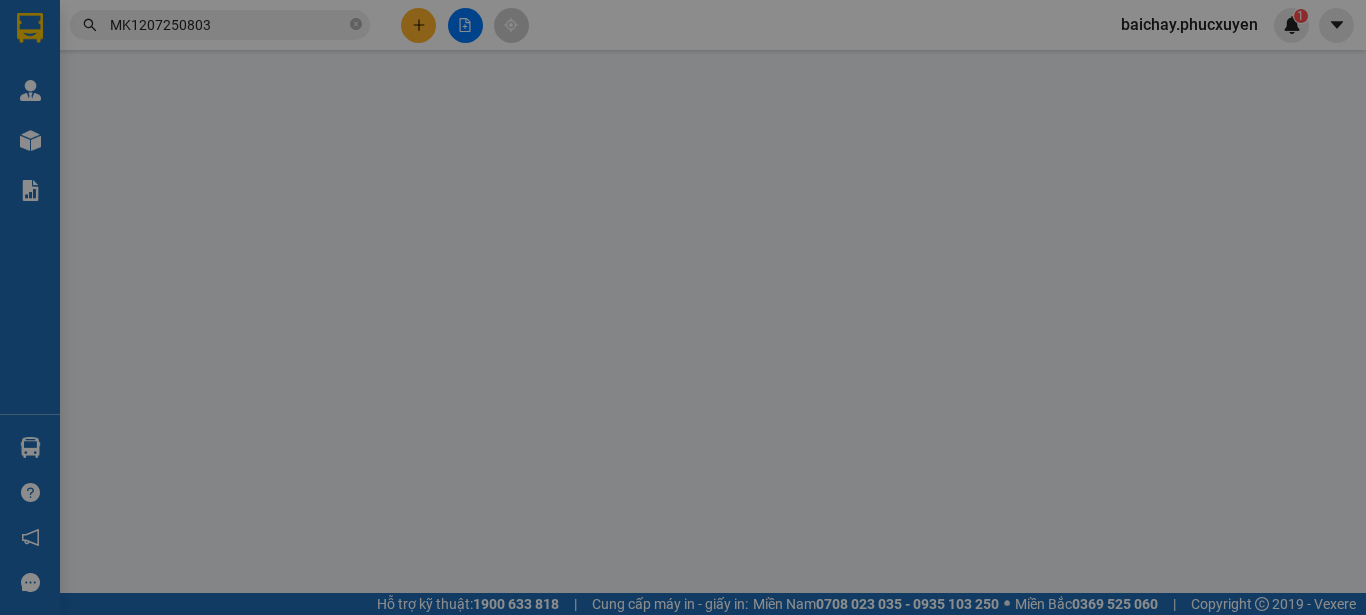 type on "0837020402" 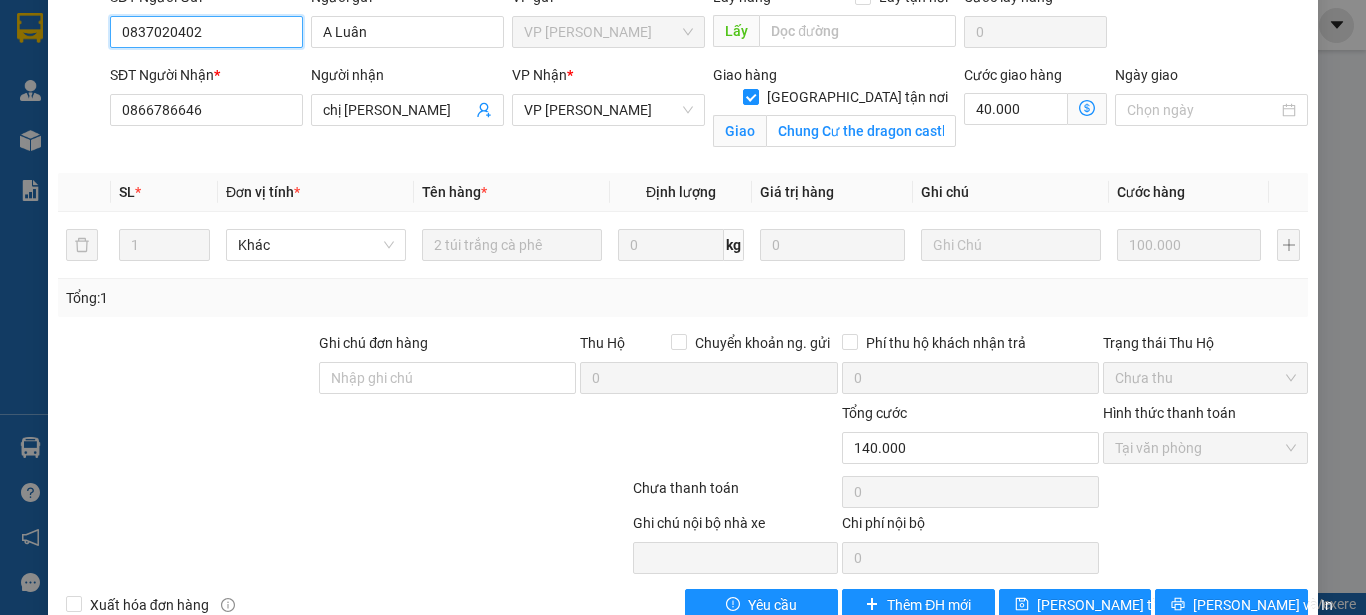 scroll, scrollTop: 242, scrollLeft: 0, axis: vertical 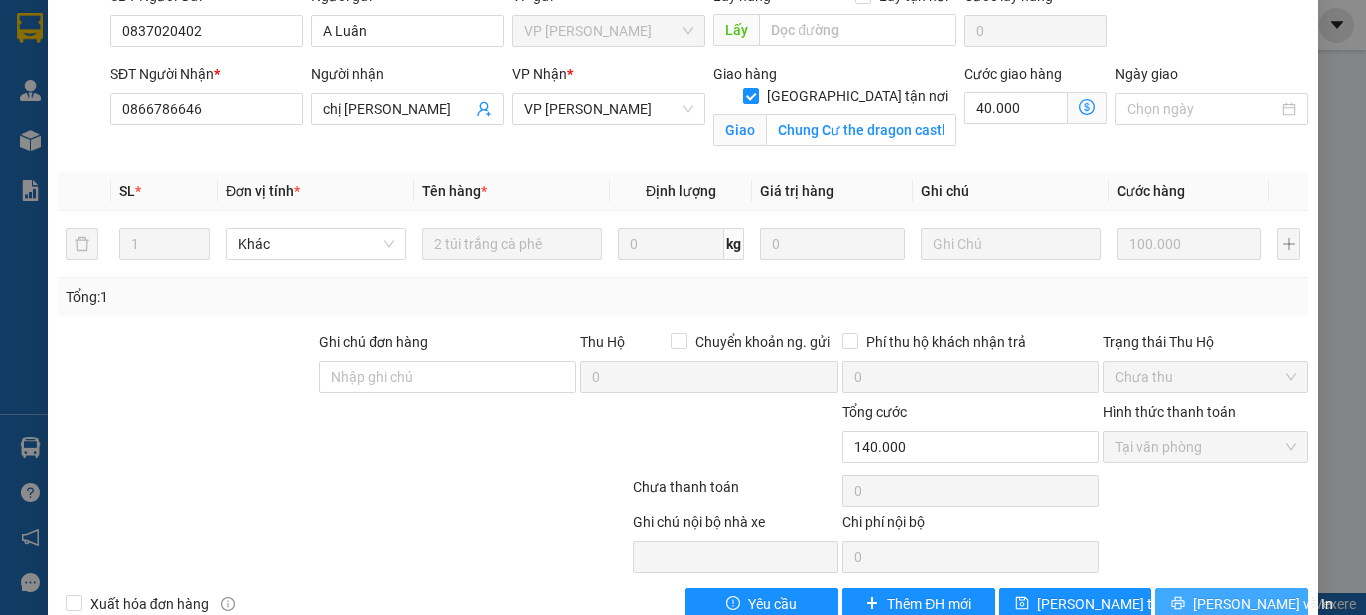 click on "[PERSON_NAME] và In" at bounding box center (1263, 604) 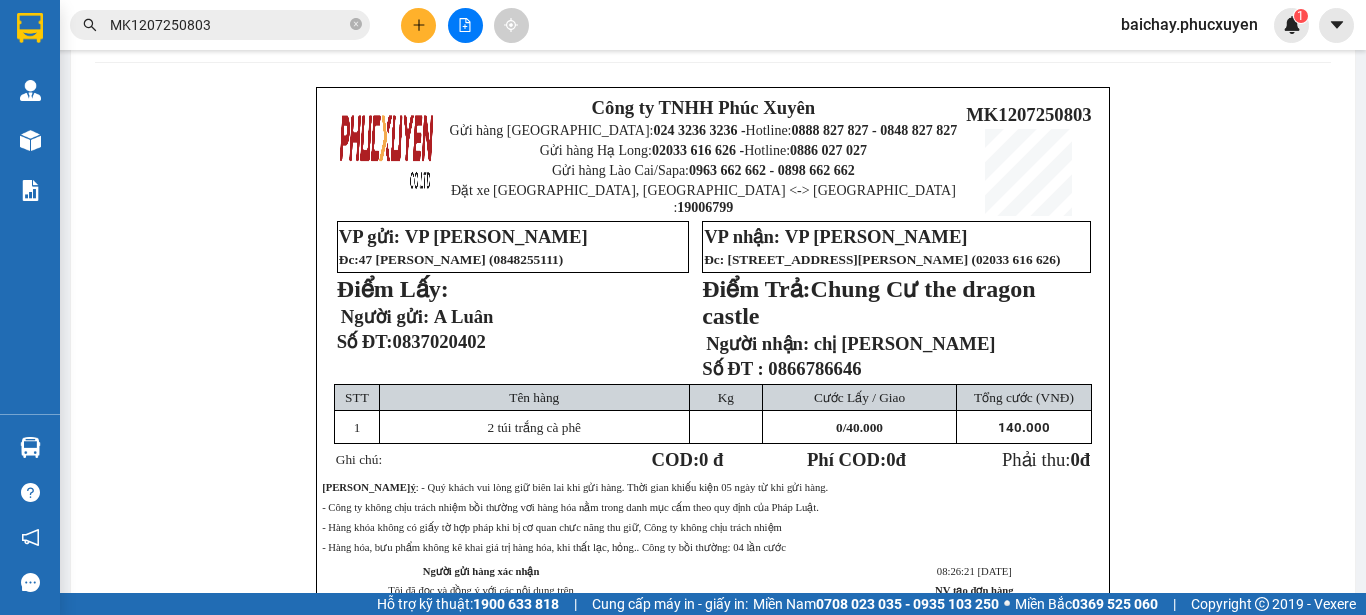 scroll, scrollTop: 0, scrollLeft: 0, axis: both 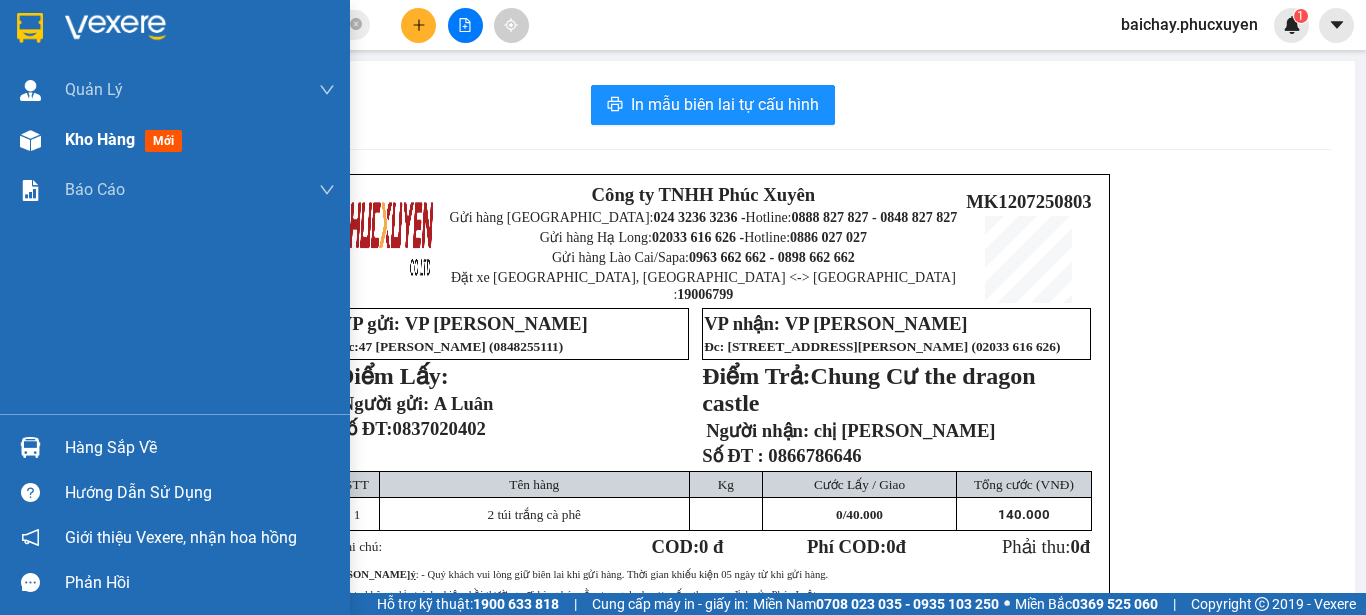 click on "Kho hàng" at bounding box center [100, 139] 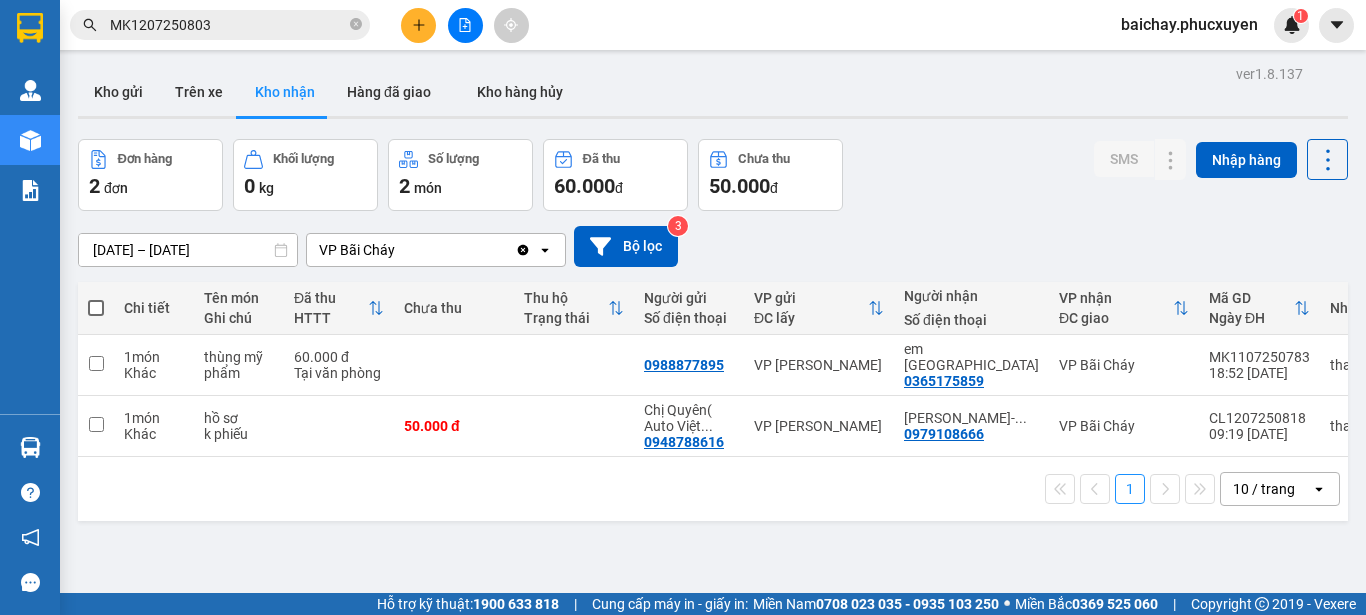 click on "MK1207250803" at bounding box center [228, 25] 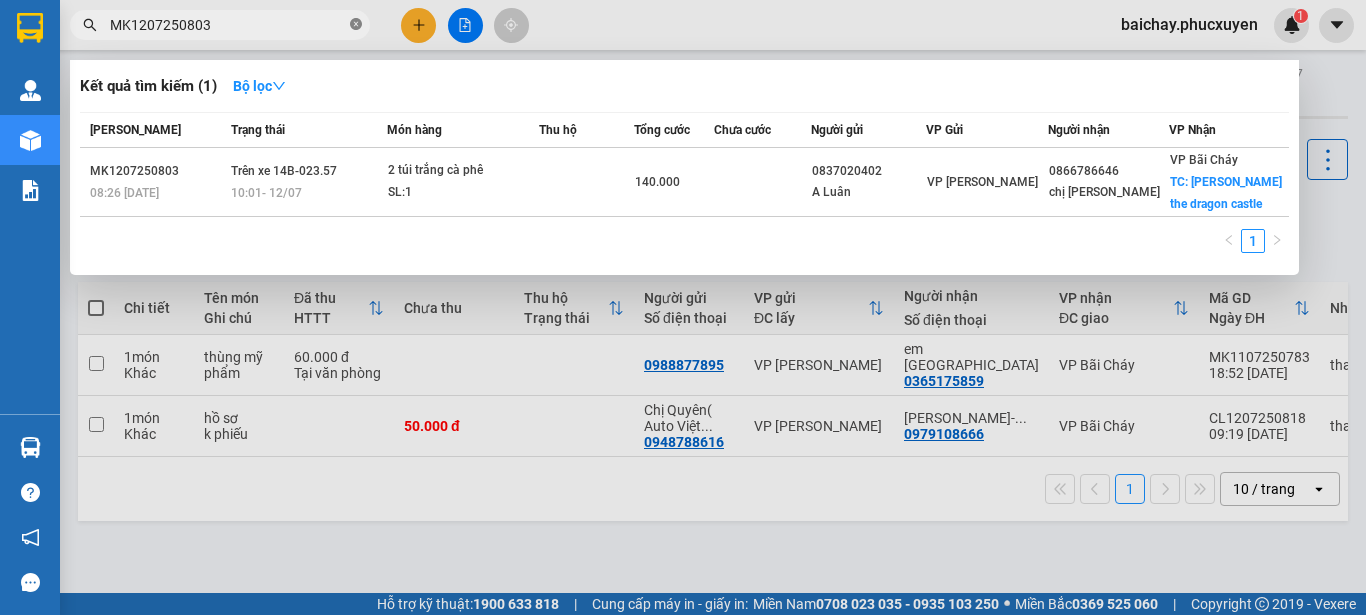 click 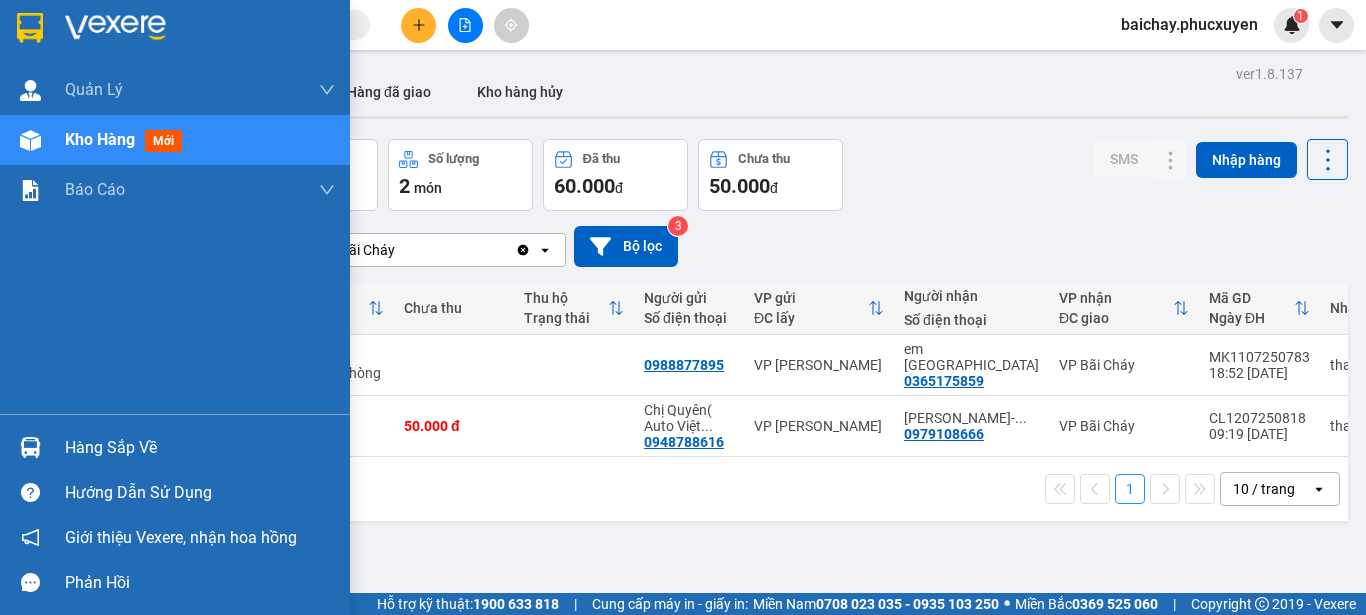 click on "Hàng sắp về" at bounding box center (200, 448) 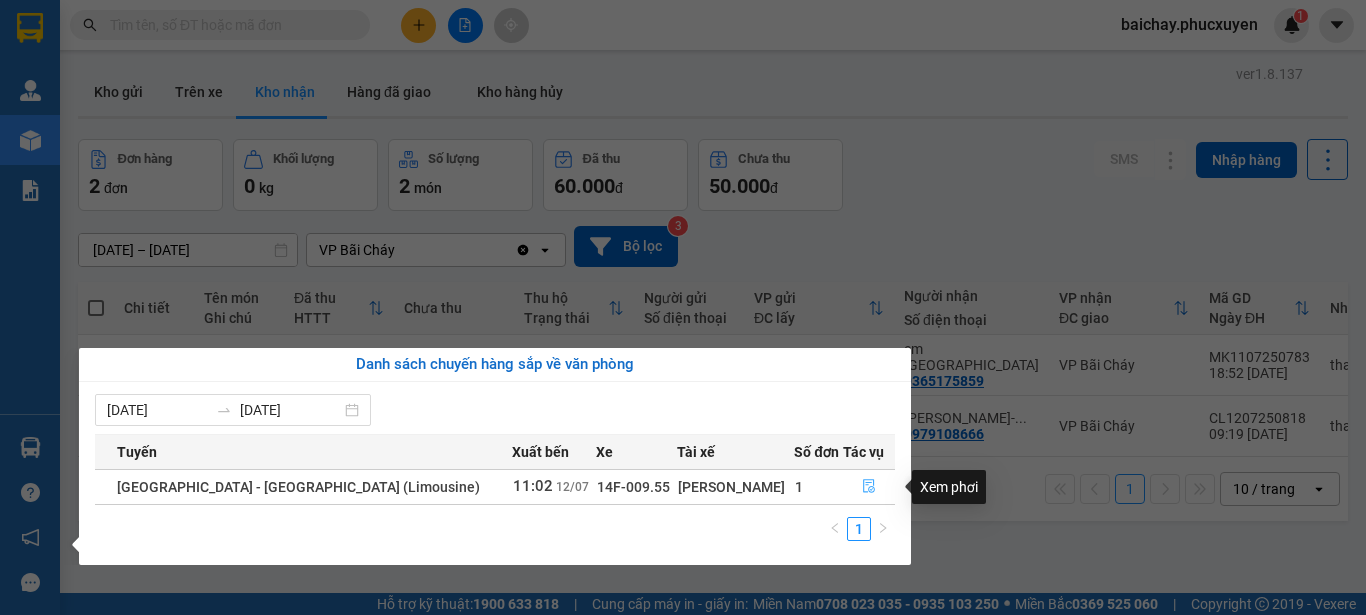 click 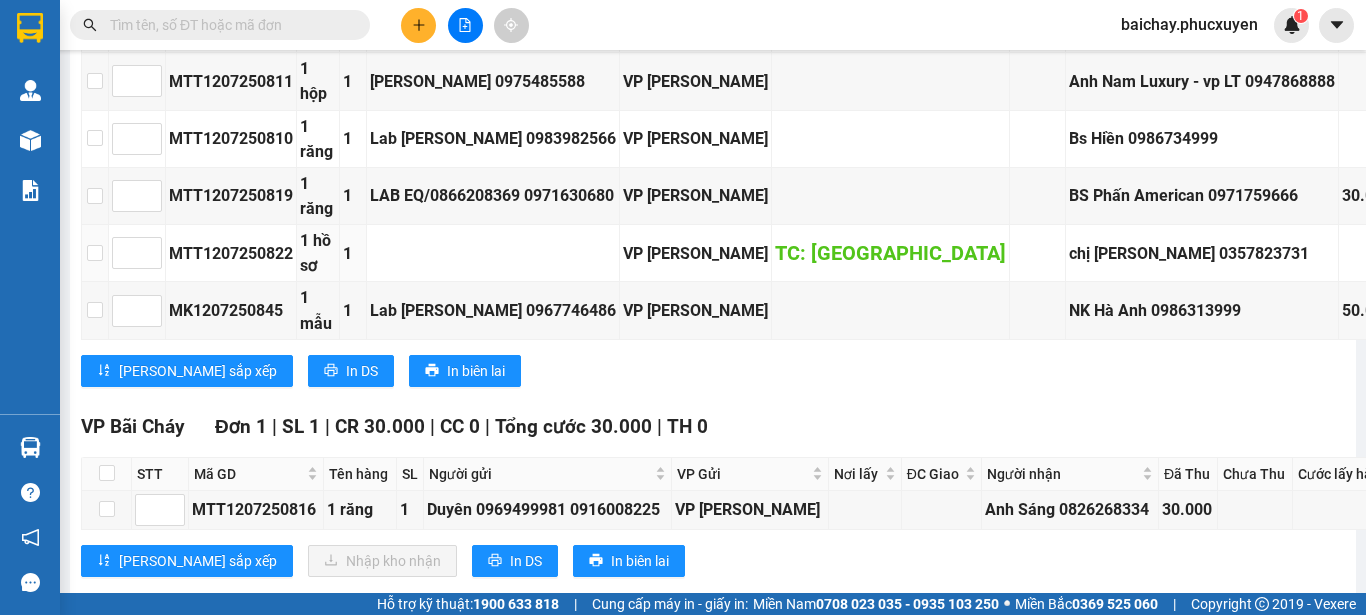 scroll, scrollTop: 543, scrollLeft: 0, axis: vertical 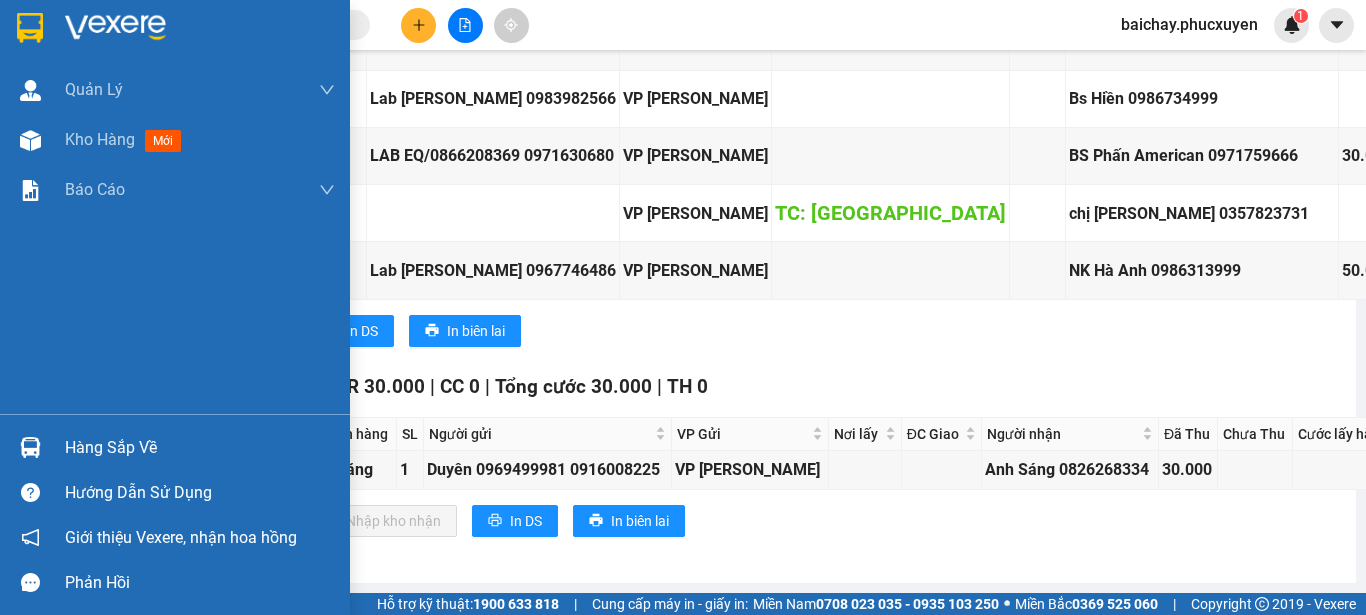 click on "Hàng sắp về" at bounding box center (200, 448) 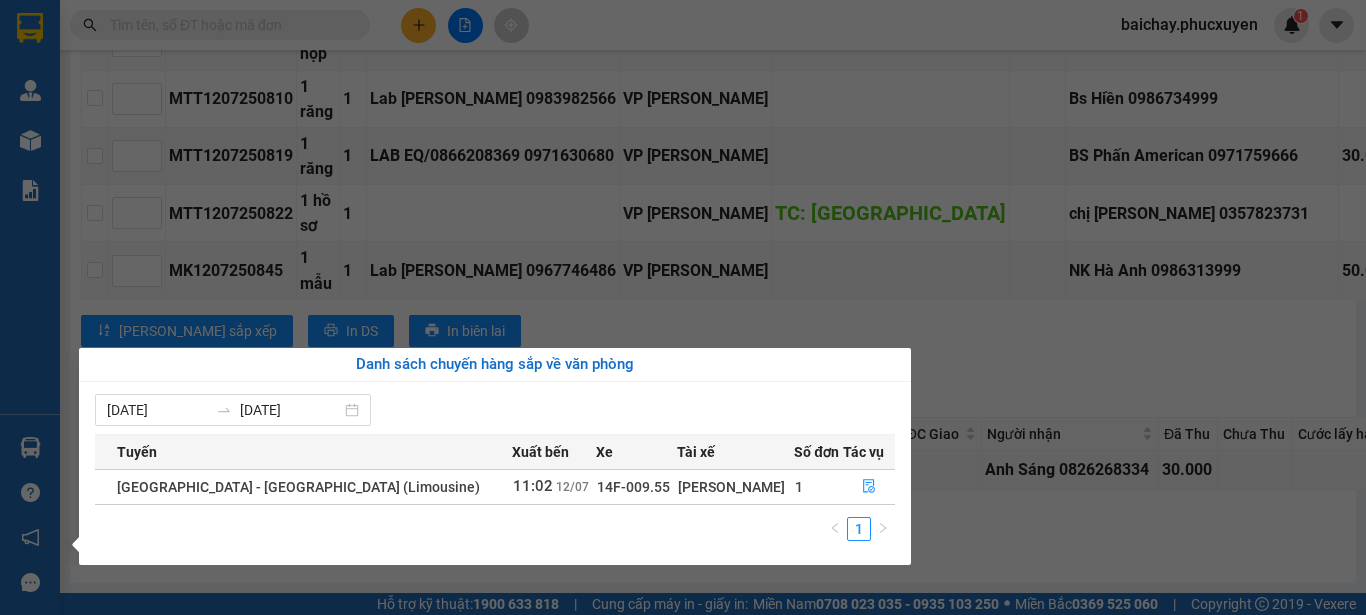 click on "Kết quả tìm kiếm ( 1 )  Bộ lọc  Mã ĐH Trạng thái Món hàng Thu hộ Tổng cước Chưa cước Người gửi VP Gửi Người nhận VP Nhận MK1207250803 08:26 [DATE] Trên xe   14B-023.57 10:01  [DATE] 2 túi trắng cà phê SL:  1 140.000 0837020402 A Luân VP Minh Khai 0866786646 chị Ngọc VP Bãi Cháy TC: Chung Cư the dragon castle 1 baichay.phucxuyen 1     [PERSON_NAME] lý giao nhận mới Quản lý kiểm kho     Kho hàng mới     Báo cáo  11. Báo cáo đơn giao nhận nội bộ 1. Chi tiết đơn hàng văn phòng 12. Thống kê đơn đối tác 2. Tổng doanh thu theo từng văn phòng 3. Thống kê đơn hàng toàn nhà xe  4. Báo cáo dòng tiền theo nhân viên 5. Doanh thu thực tế chi tiết theo phòng hàng  8. Thống kê nhận và gửi hàng theo văn phòng 9. Thống kê chi tiết đơn hàng theo văn phòng gửi Báo cáo Dòng tiền Thực thu của Nhân viên (Tách cước) Hàng sắp về Hướng dẫn sử dụng" at bounding box center [683, 307] 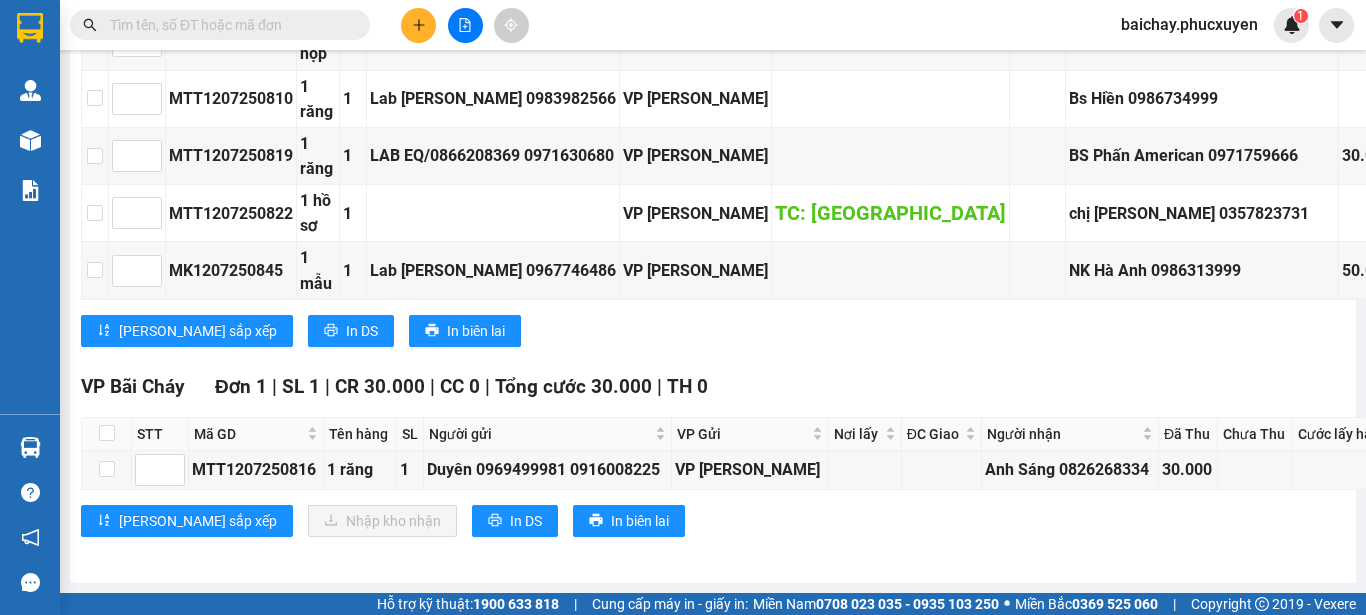 click at bounding box center [228, 25] 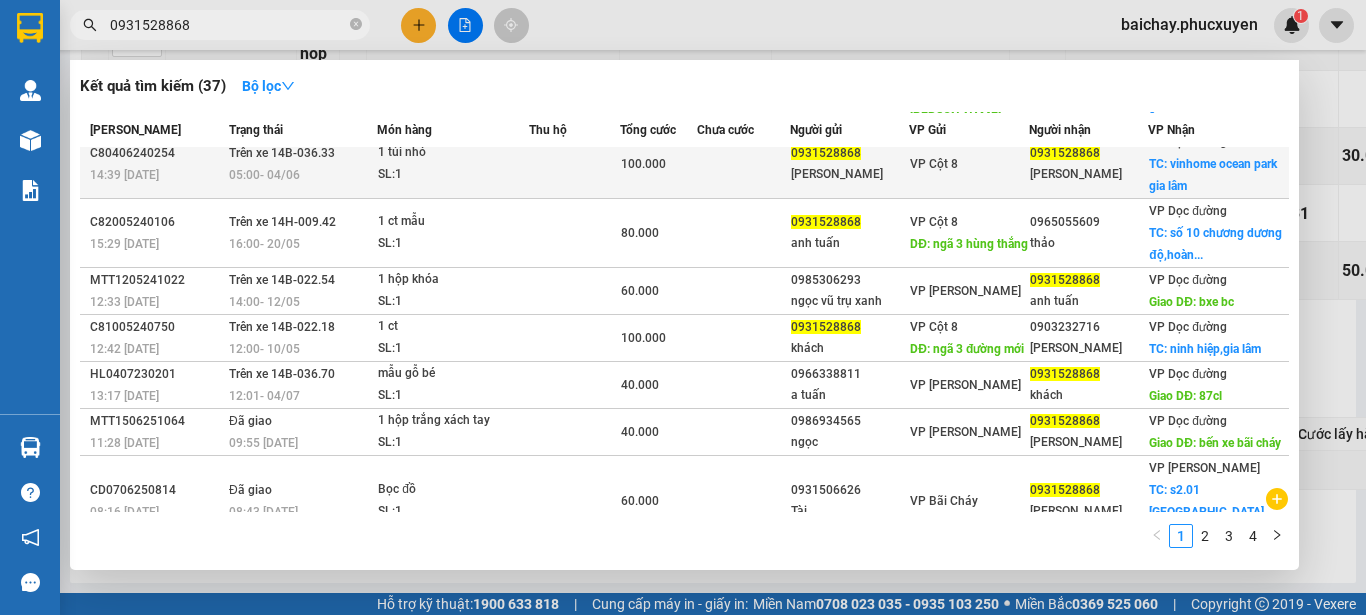 scroll, scrollTop: 300, scrollLeft: 0, axis: vertical 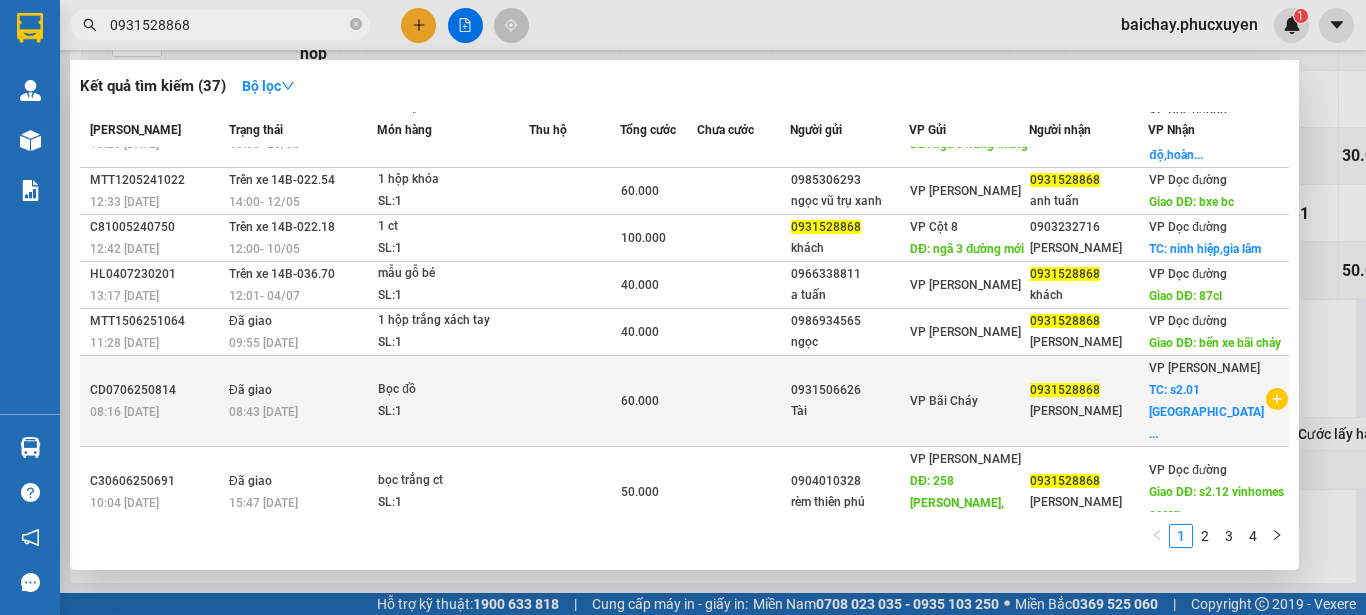 type on "0931528868" 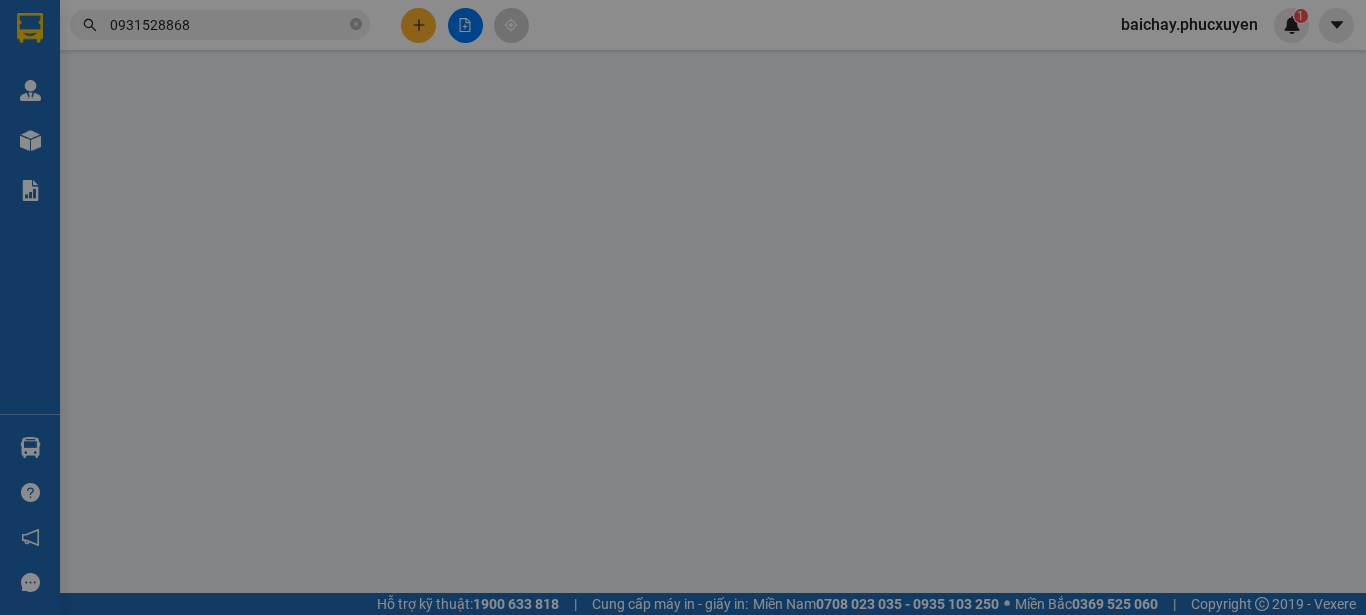 scroll, scrollTop: 0, scrollLeft: 0, axis: both 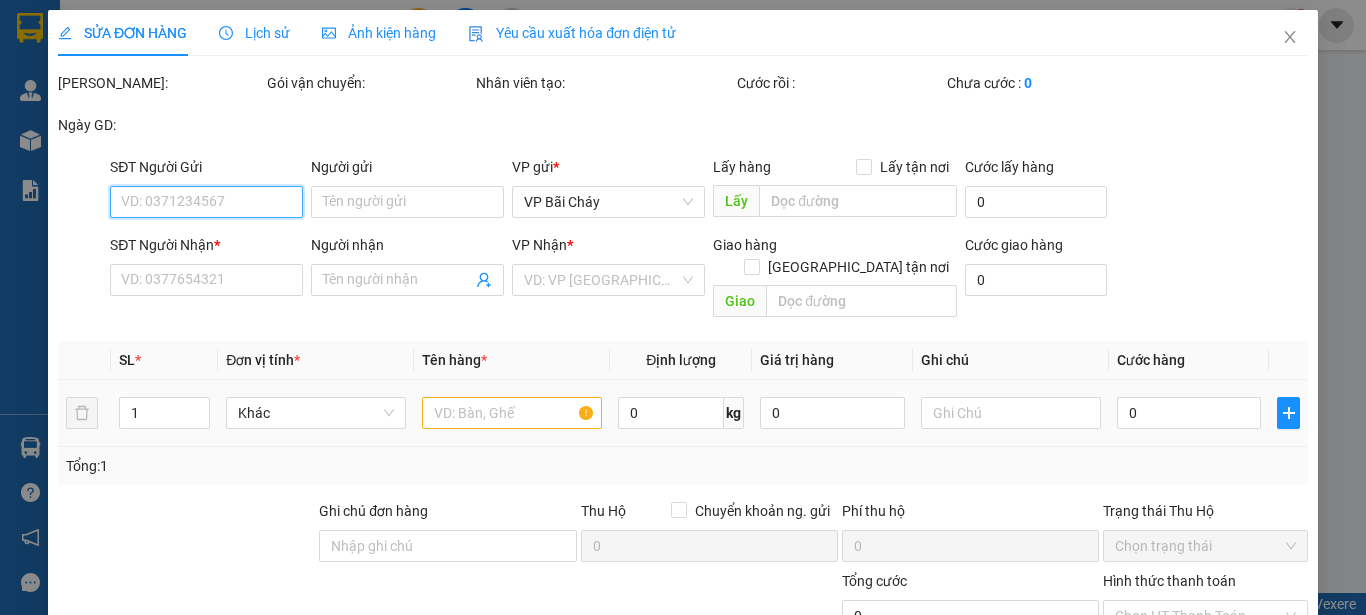 type on "0931506626" 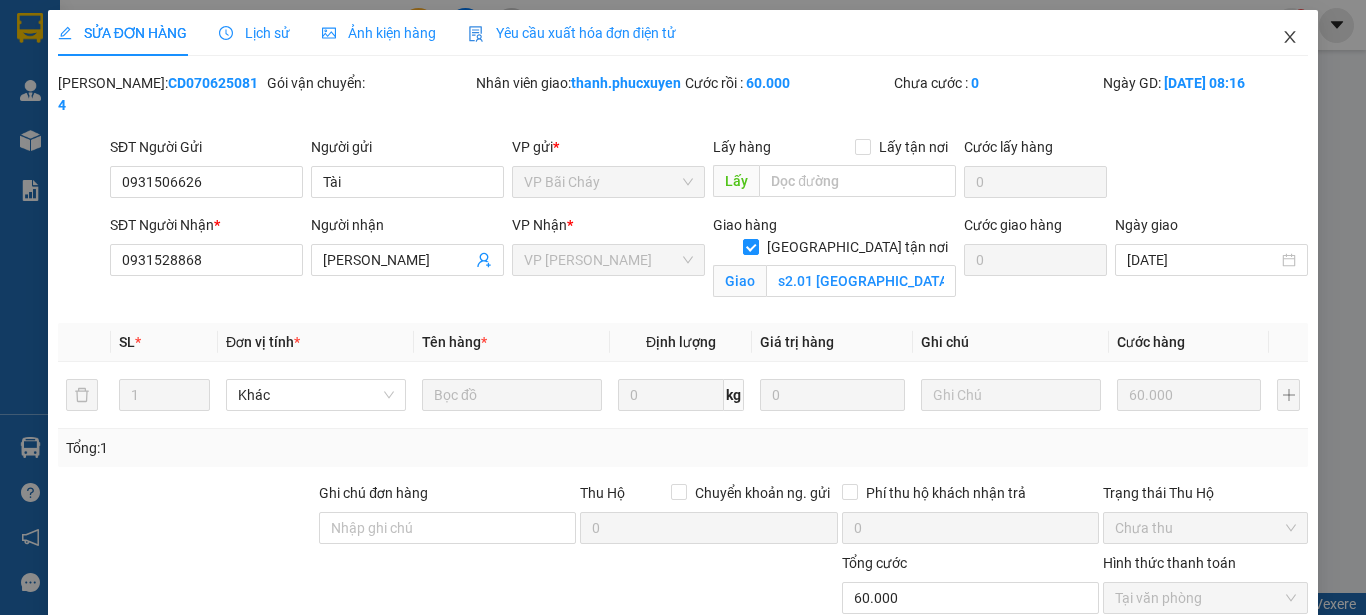 click 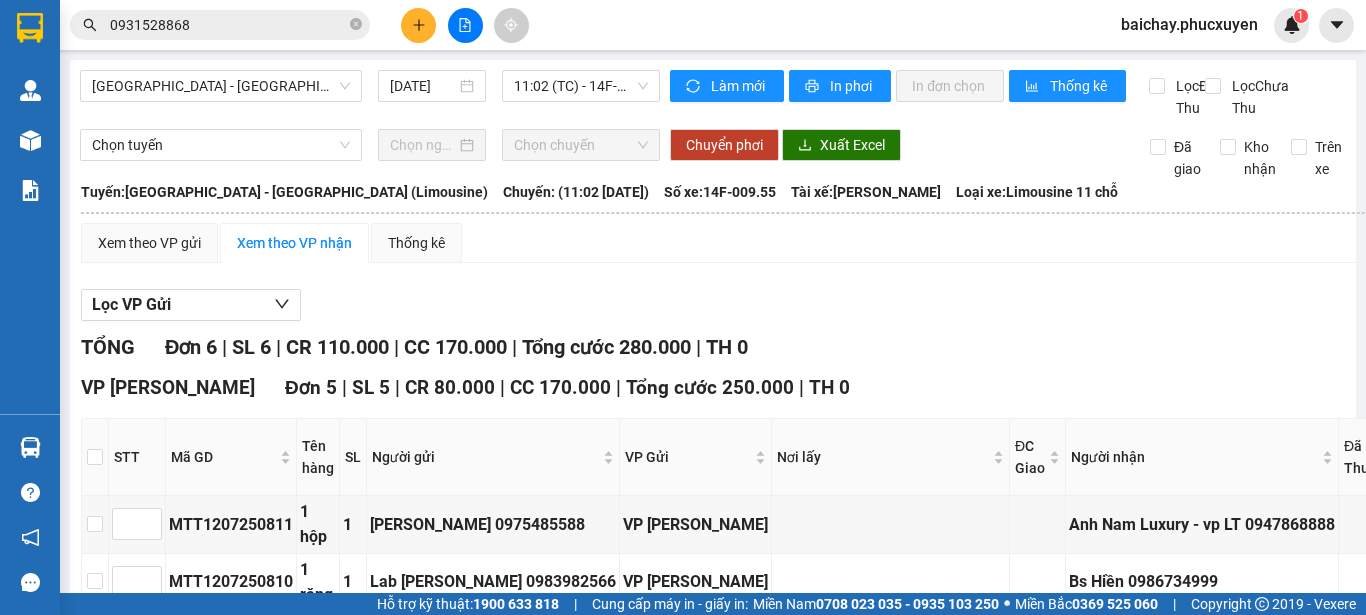 click on "0931528868" at bounding box center [228, 25] 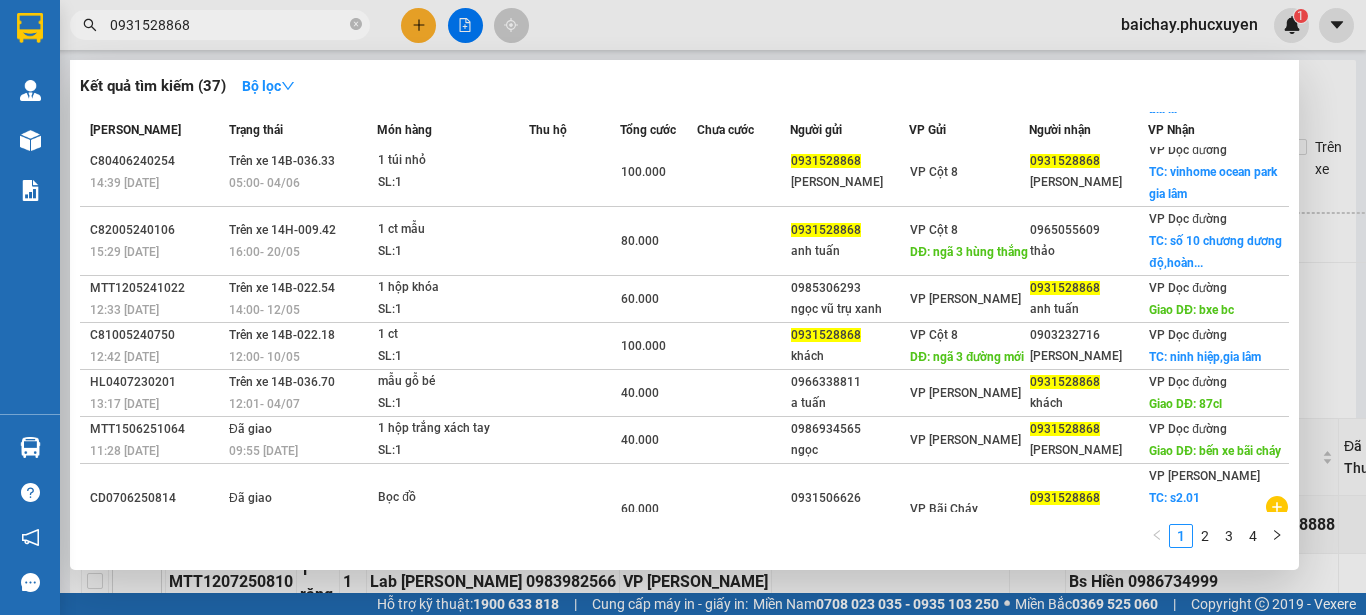 scroll, scrollTop: 300, scrollLeft: 0, axis: vertical 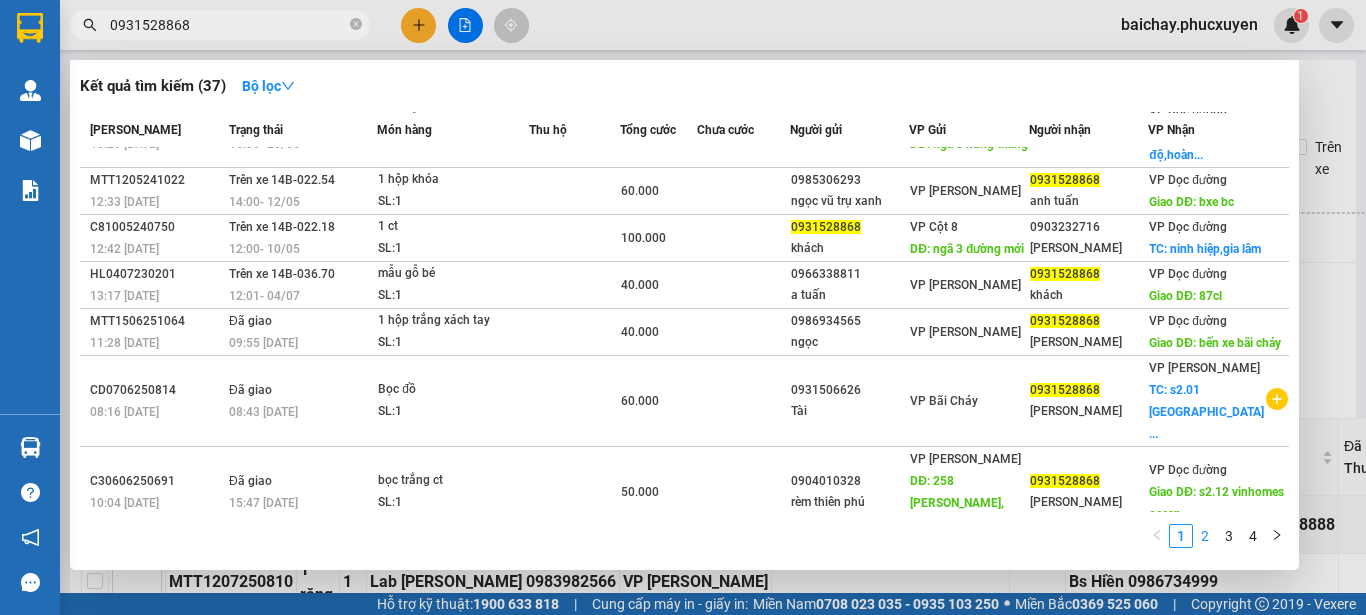 click on "2" at bounding box center (1205, 536) 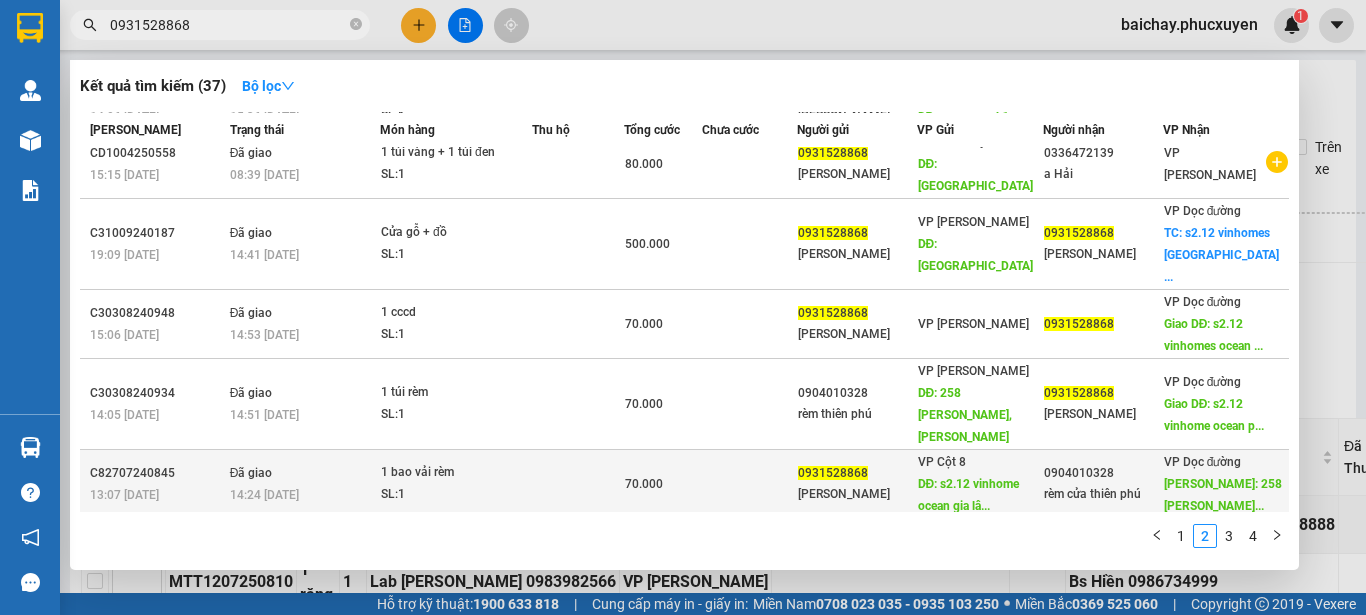 scroll, scrollTop: 0, scrollLeft: 0, axis: both 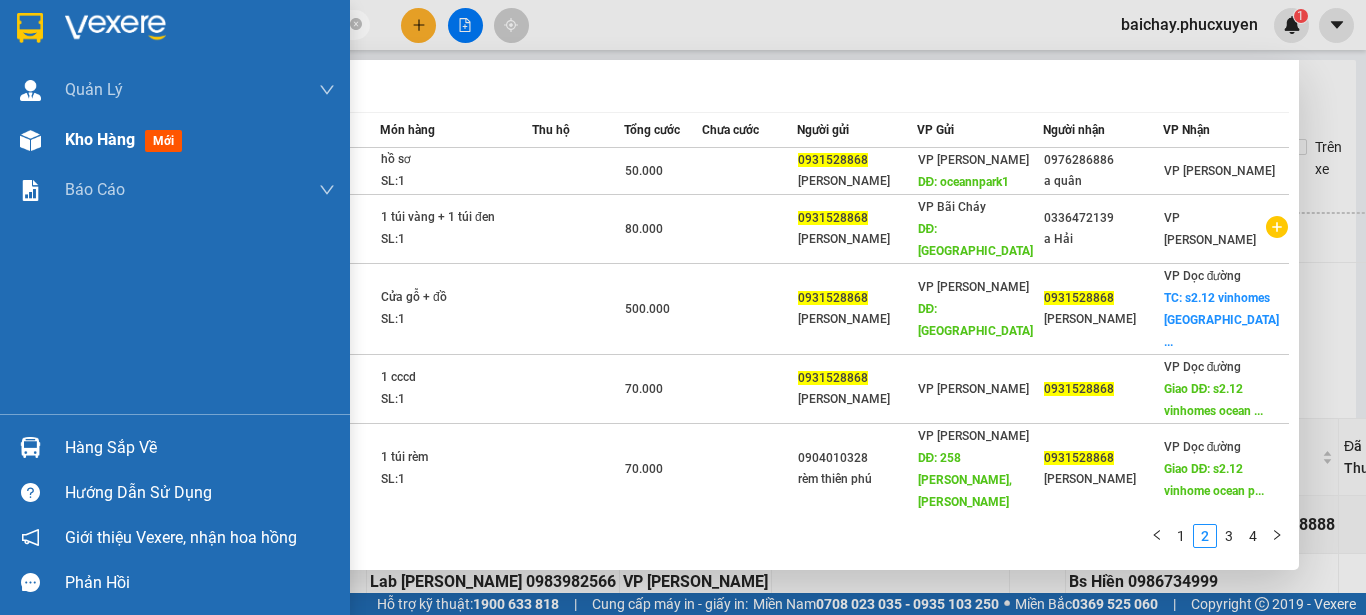 click on "Kho hàng" at bounding box center (100, 139) 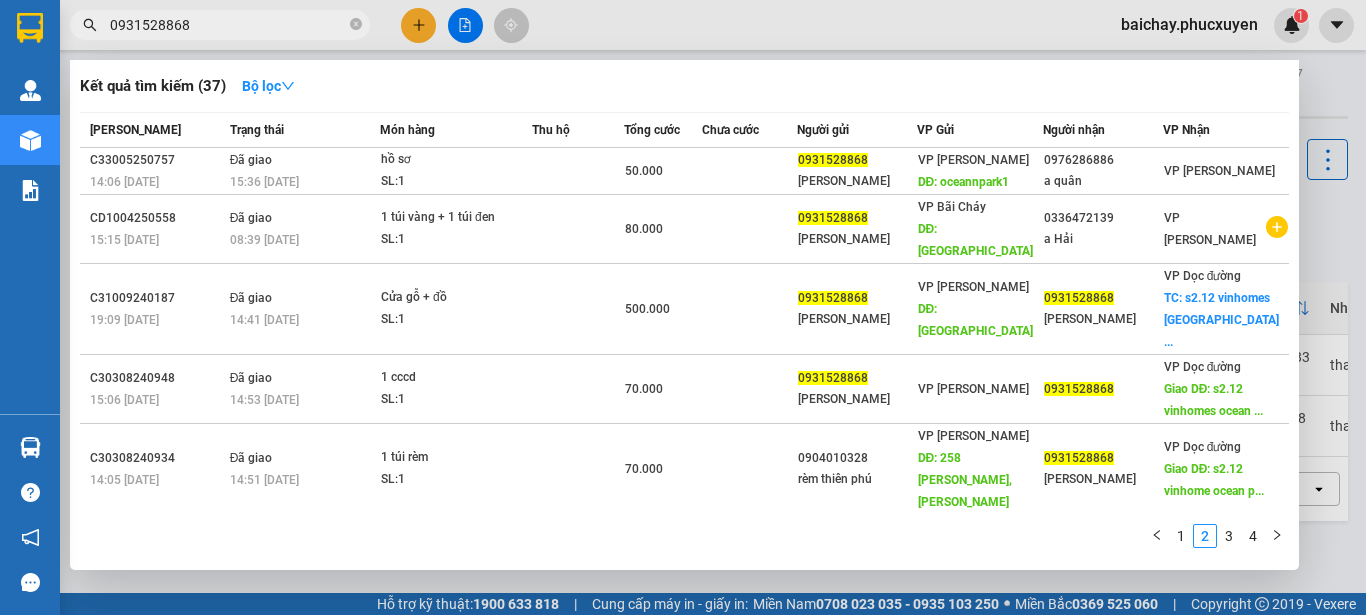 click on "0931528868" at bounding box center [228, 25] 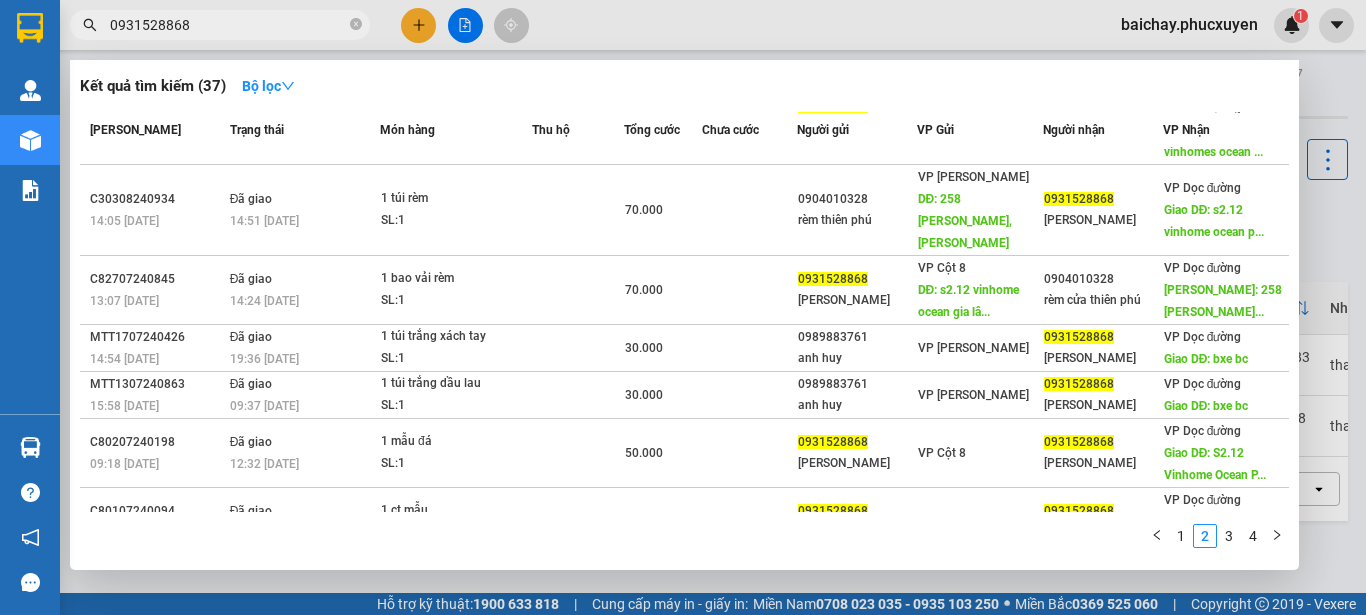 scroll, scrollTop: 260, scrollLeft: 0, axis: vertical 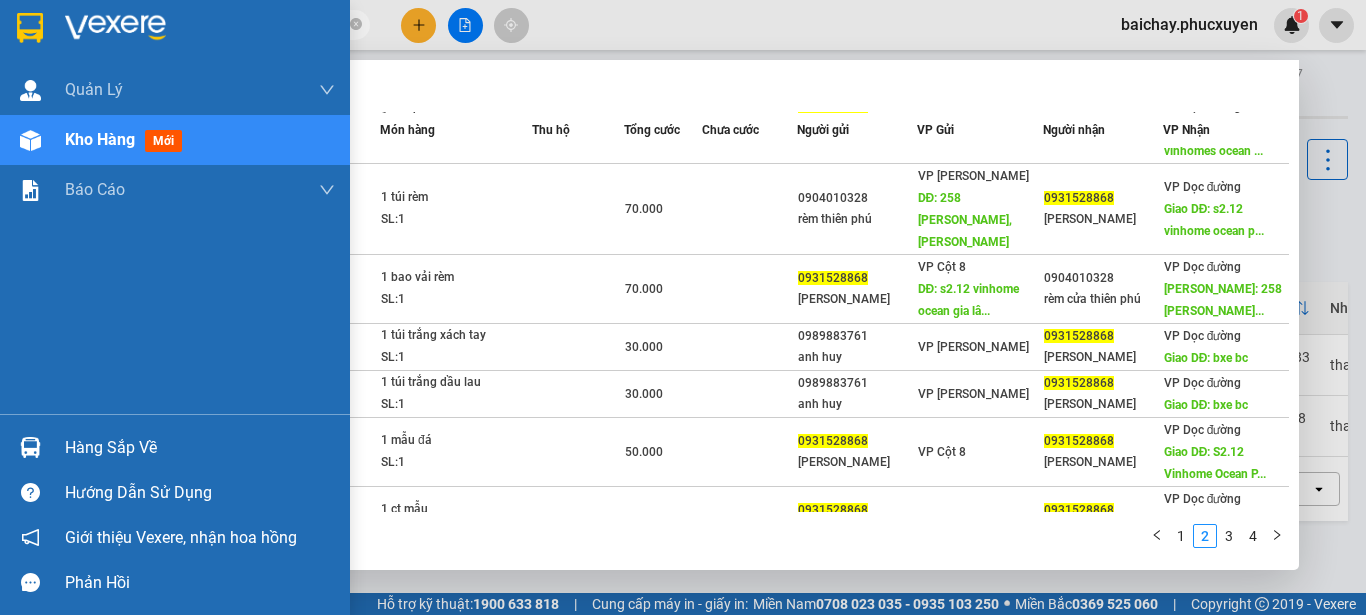 click on "Hàng sắp về" at bounding box center [200, 448] 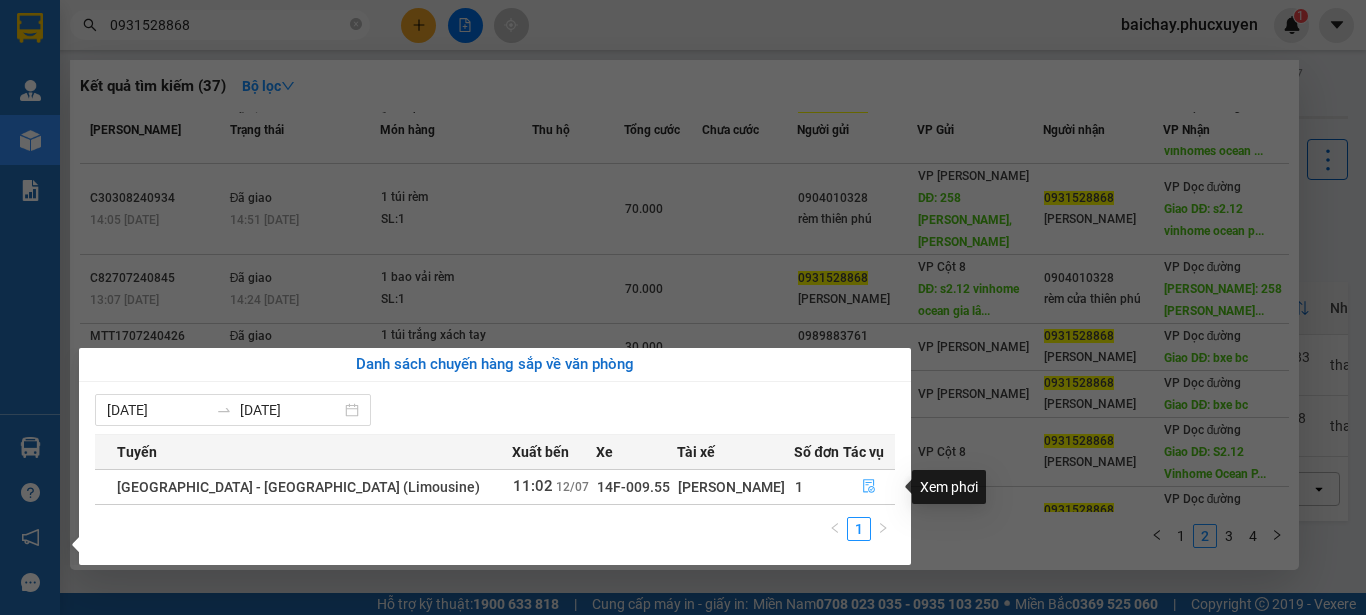 click 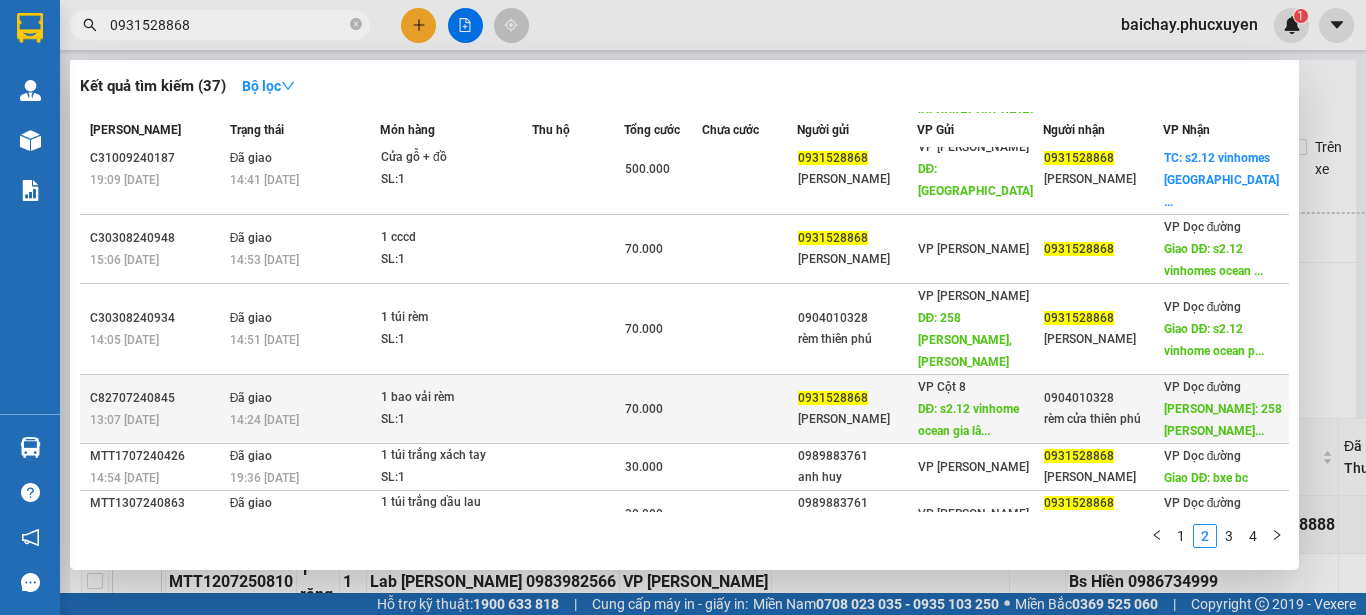 scroll, scrollTop: 0, scrollLeft: 0, axis: both 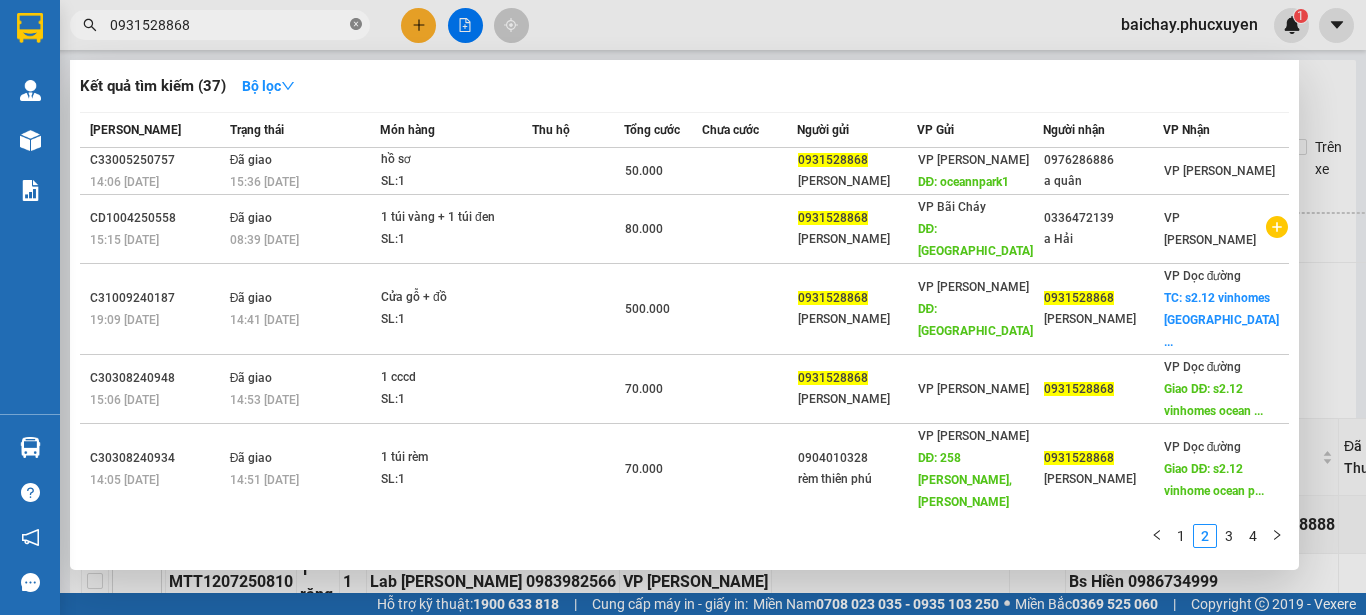 click 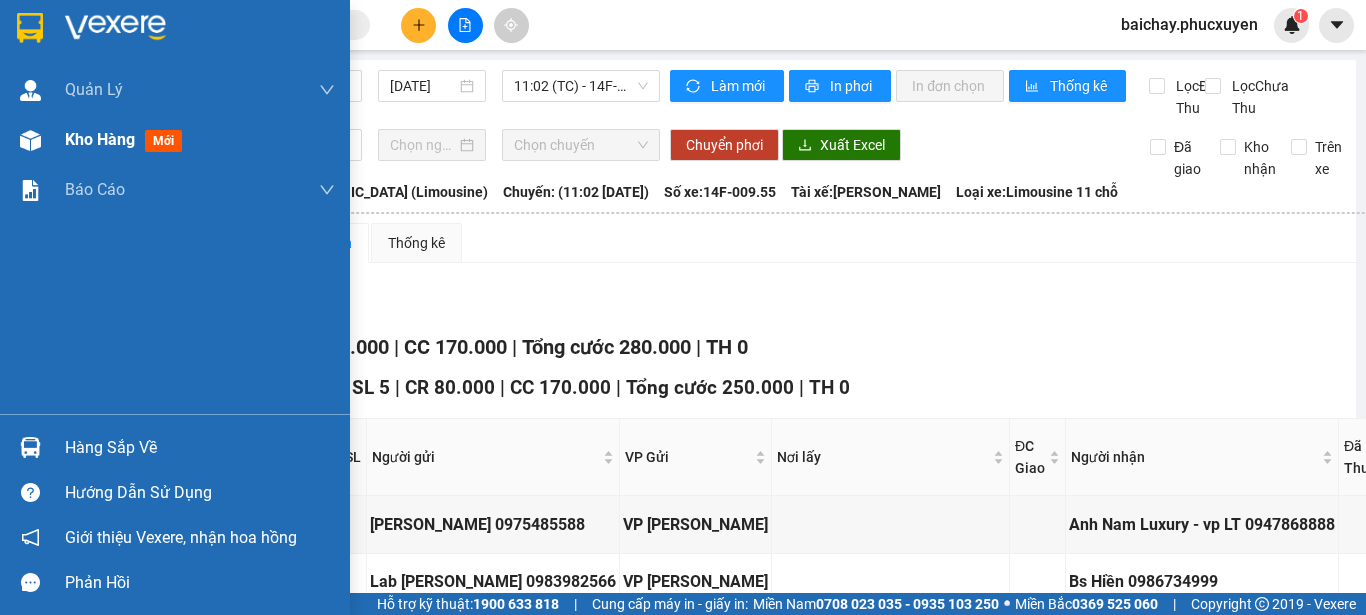 click on "Kho hàng" at bounding box center (100, 139) 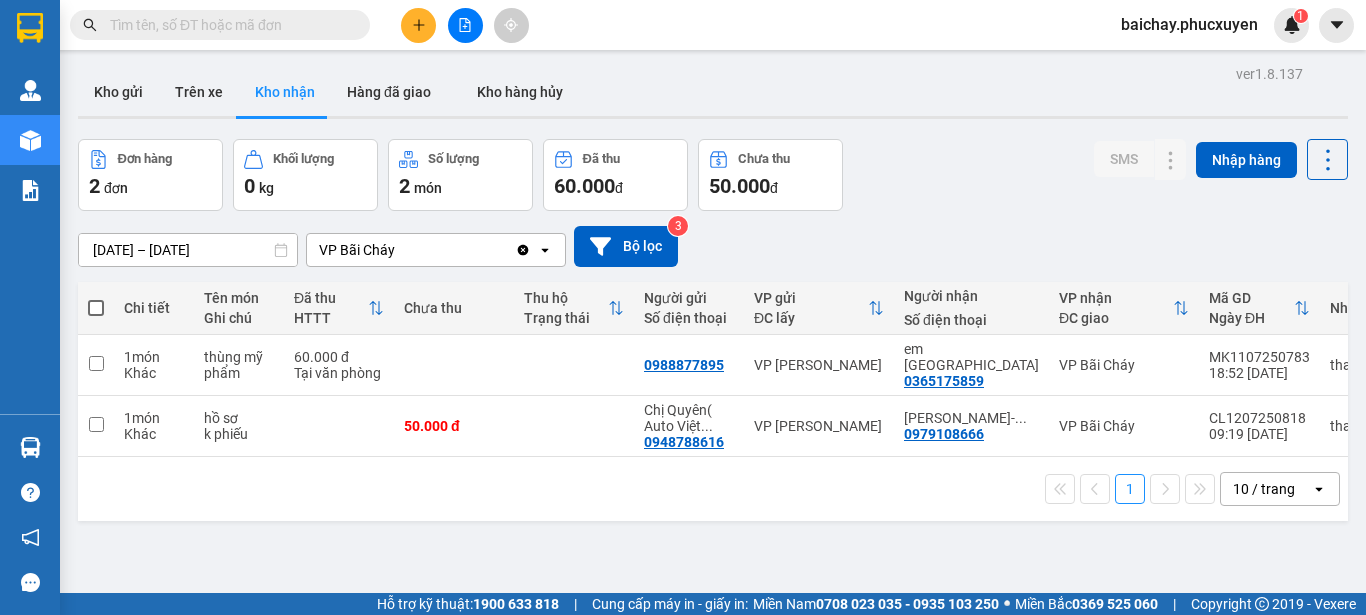click on "ver  1.8.137 Kho gửi Trên xe Kho nhận Hàng đã giao Kho hàng hủy Đơn hàng 2 đơn Khối lượng 0 kg Số lượng 2 món Đã thu 60.000  đ Chưa thu 50.000  đ SMS Nhập hàng [DATE] – [DATE] Press the down arrow key to interact with the calendar and select a date. Press the escape button to close the calendar. Selected date range is from [DATE] to [DATE]. VP Bãi Cháy Clear value open Bộ lọc 3 Chi tiết Tên món Ghi chú Đã thu HTTT Chưa thu Thu hộ Trạng thái Người gửi Số điện thoại VP gửi ĐC lấy Người nhận Số điện thoại VP nhận ĐC giao Mã GD Ngày ĐH Nhân viên 1  món Khác thùng mỹ phẩm 60.000 đ Tại văn phòng 0988877895 VP [PERSON_NAME] em [GEOGRAPHIC_DATA] 0365175859 VP Bãi Cháy MK1107250783 18:52 [DATE] thanhvan.phucxuyen 1  món Khác hồ sơ k phiếu 50.000 đ Chị Quyên( Auto Việt ... 0948788616 VP [GEOGRAPHIC_DATA]- ... 0979108666 VP Bãi Cháy CL1207250818 09:19 [DATE] thanh.phucxuyen 1 10 / trang open" at bounding box center [713, 367] 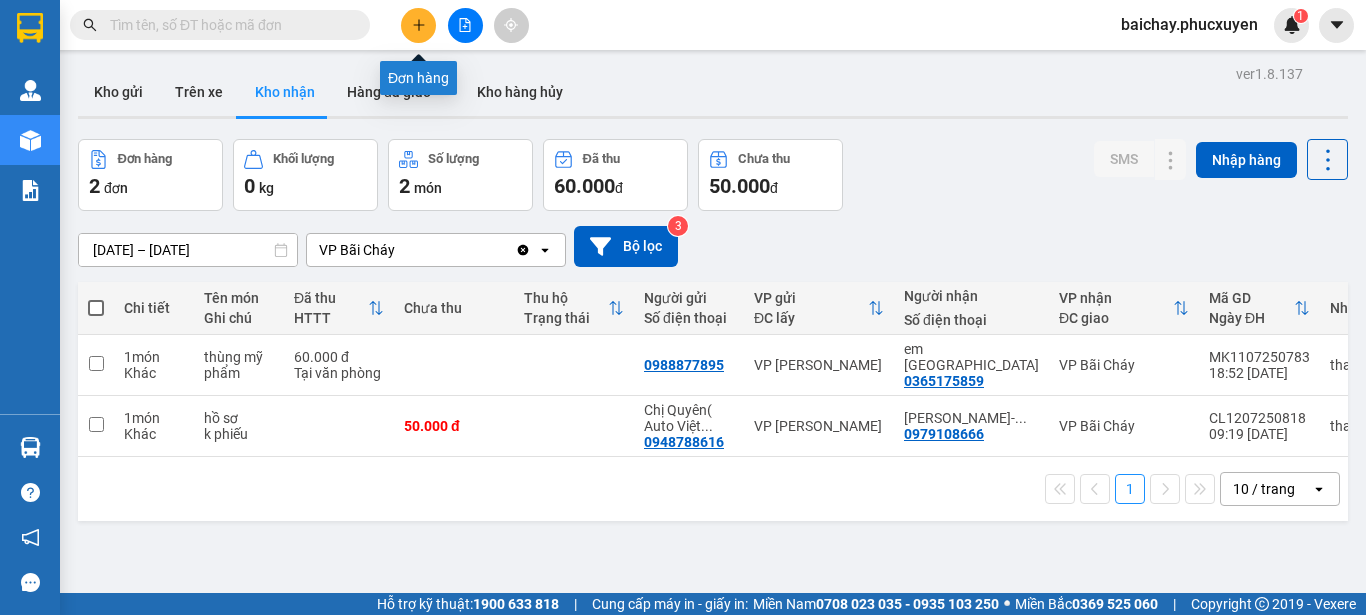click 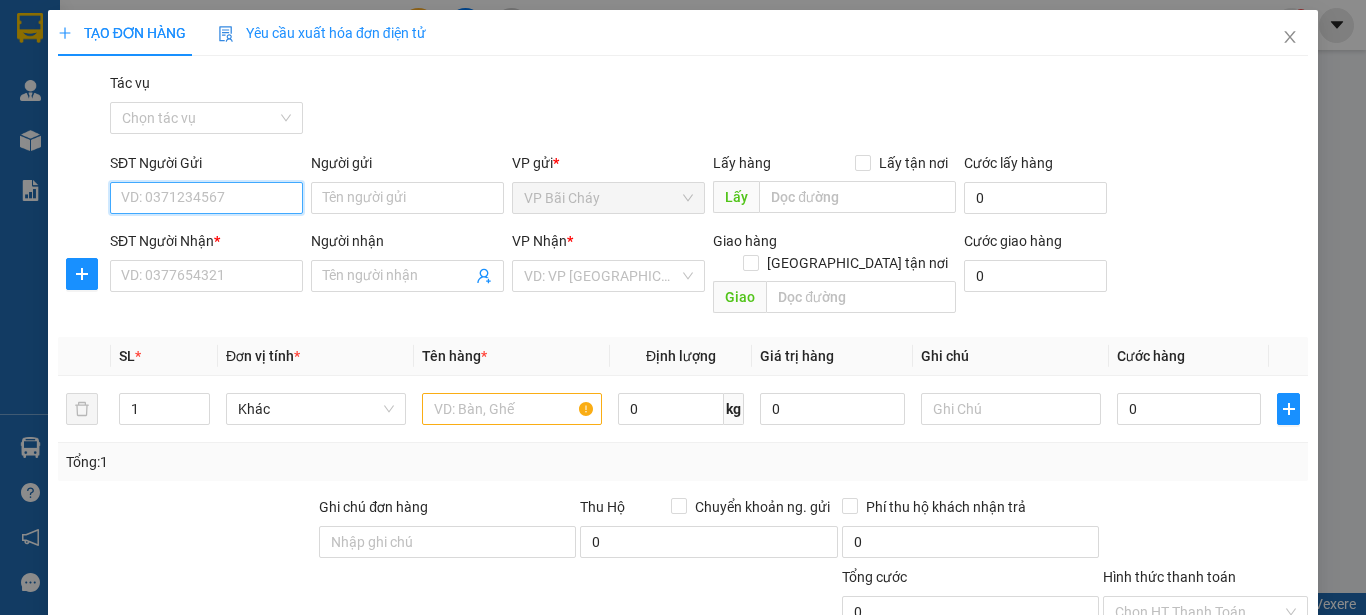 click on "SĐT Người Gửi" at bounding box center [206, 198] 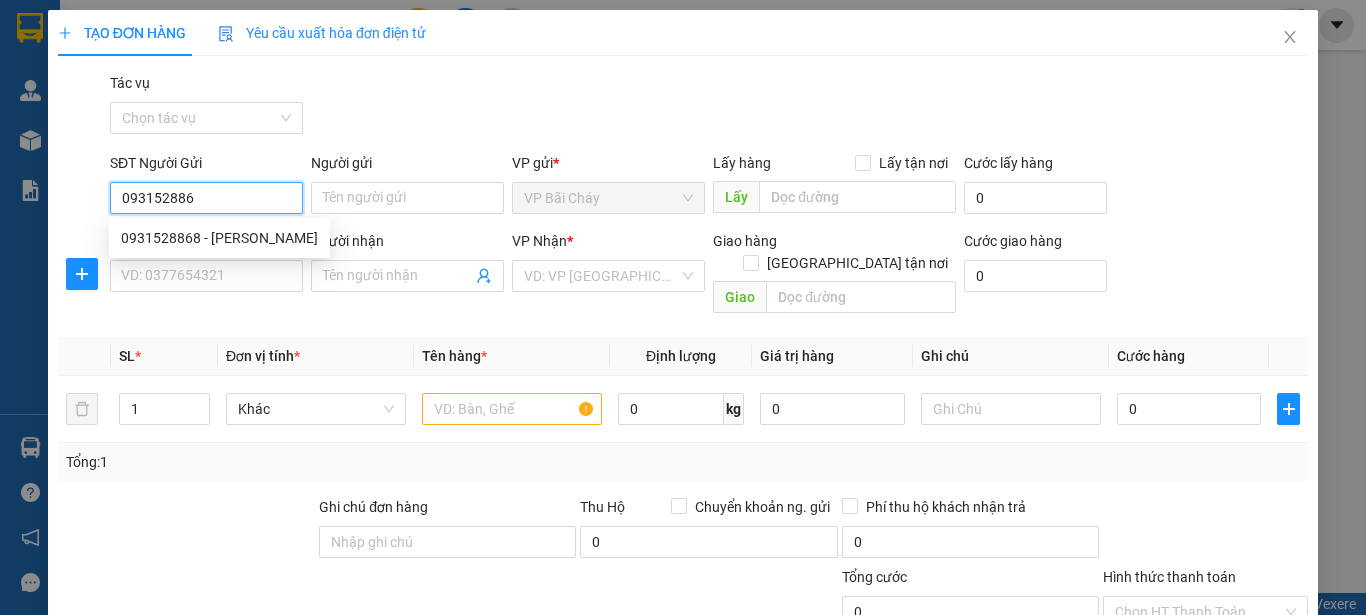 type on "0931528868" 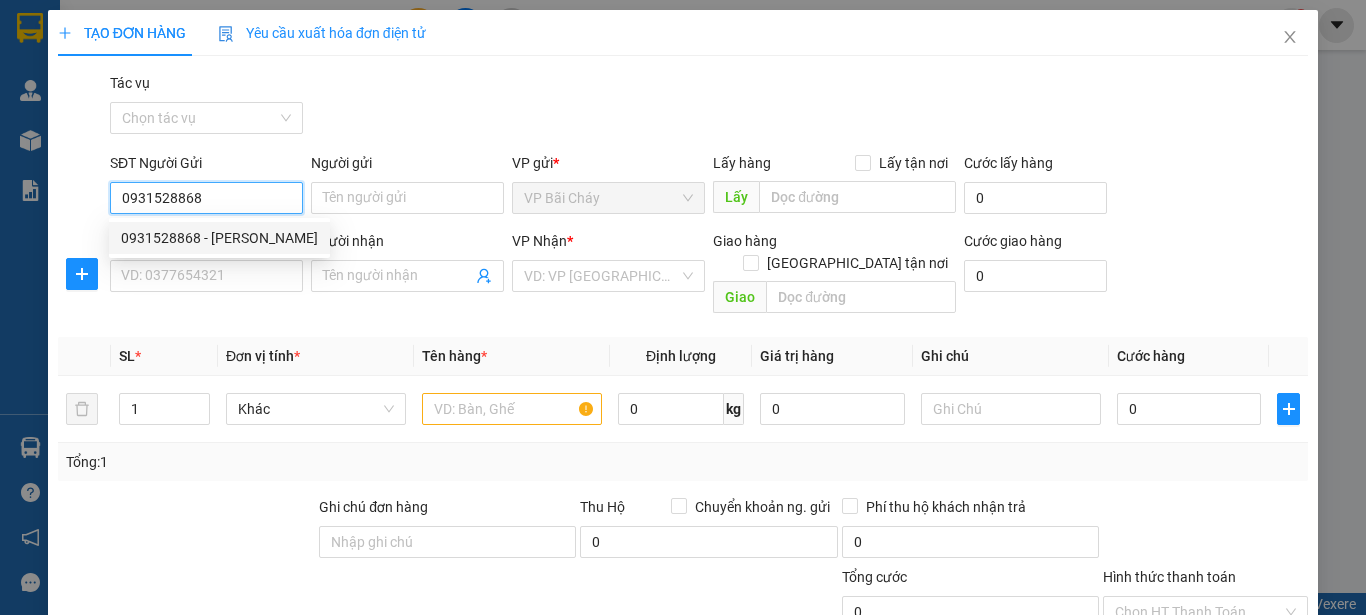 click on "0931528868 - [PERSON_NAME]" at bounding box center (219, 238) 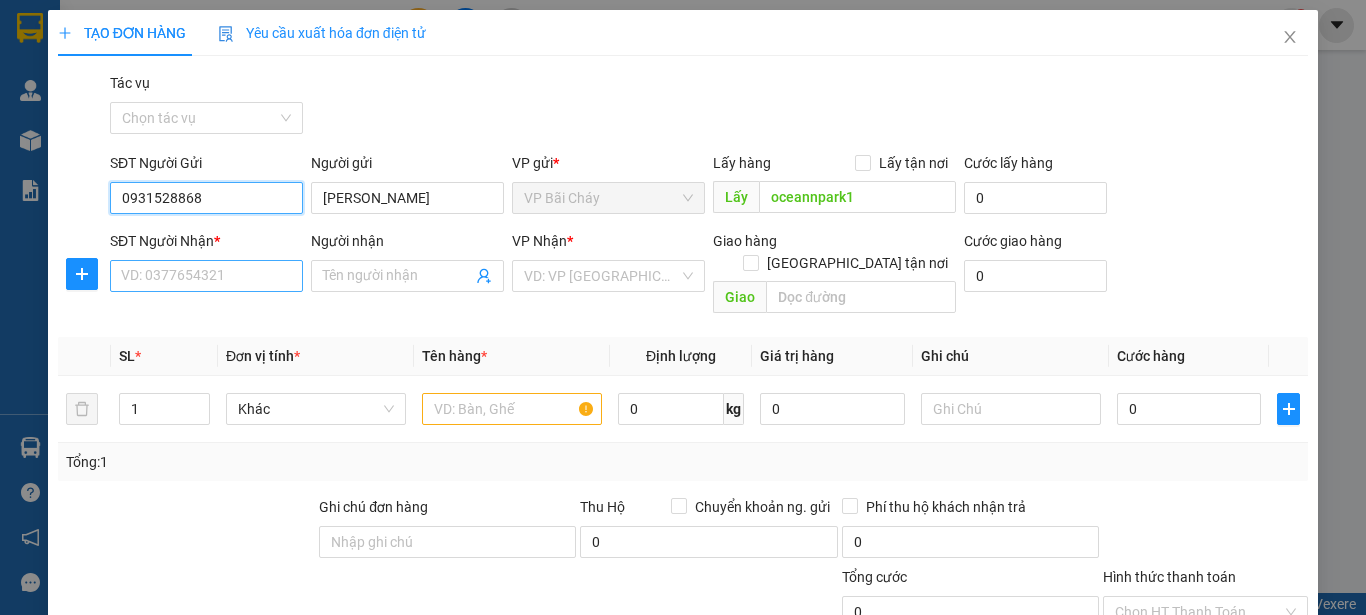 type on "0931528868" 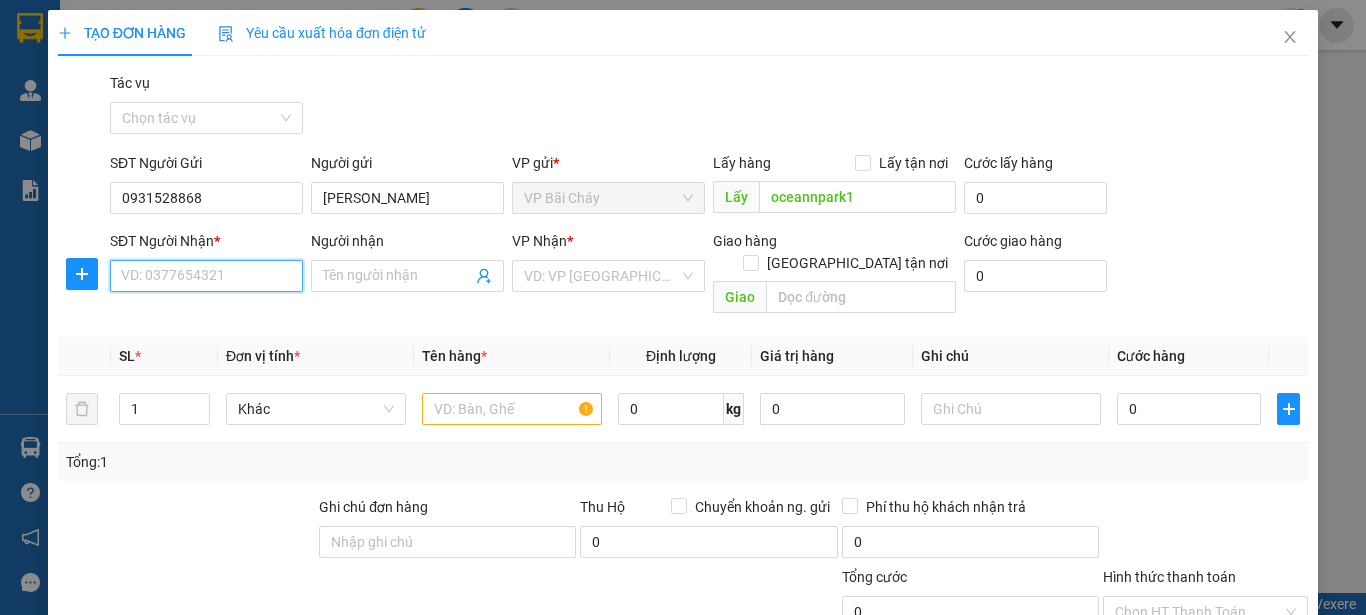 click on "SĐT Người Nhận  *" at bounding box center (206, 276) 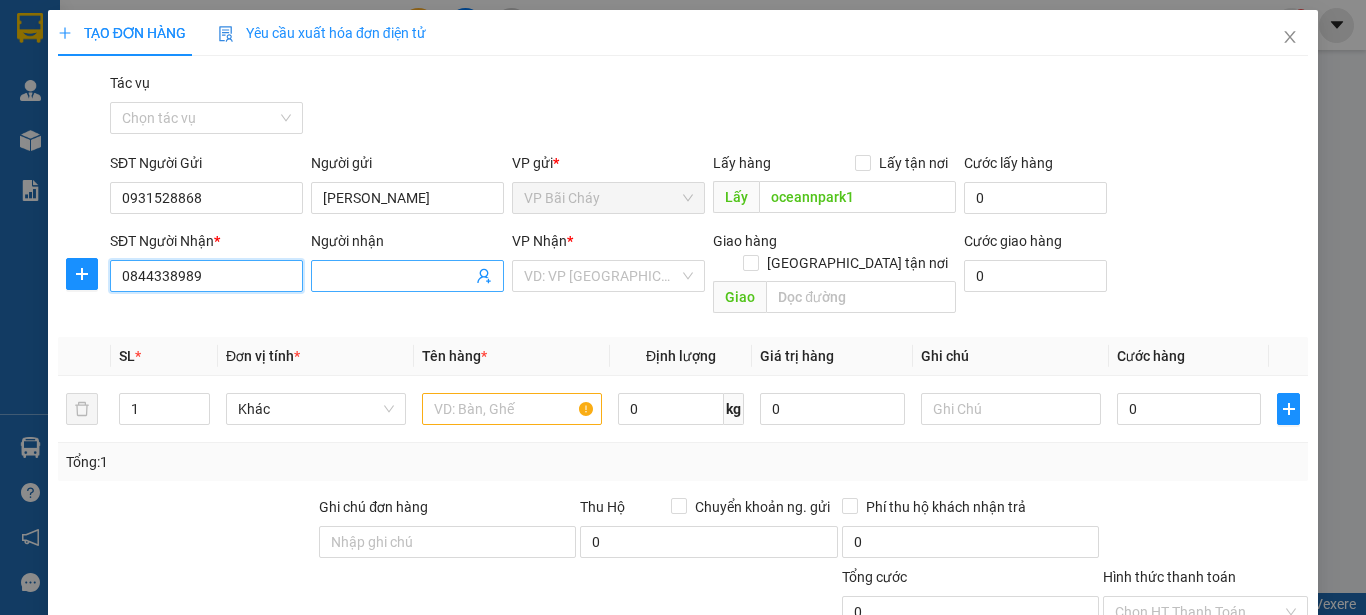 type on "0844338989" 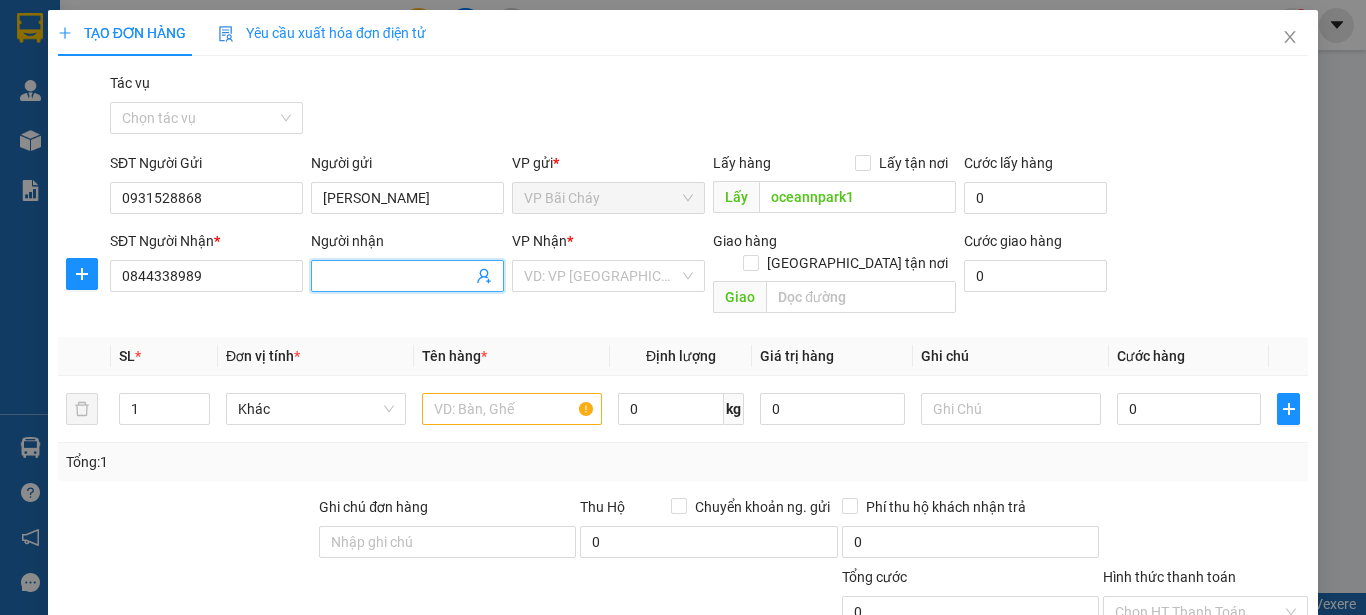 click on "Người nhận" at bounding box center (397, 276) 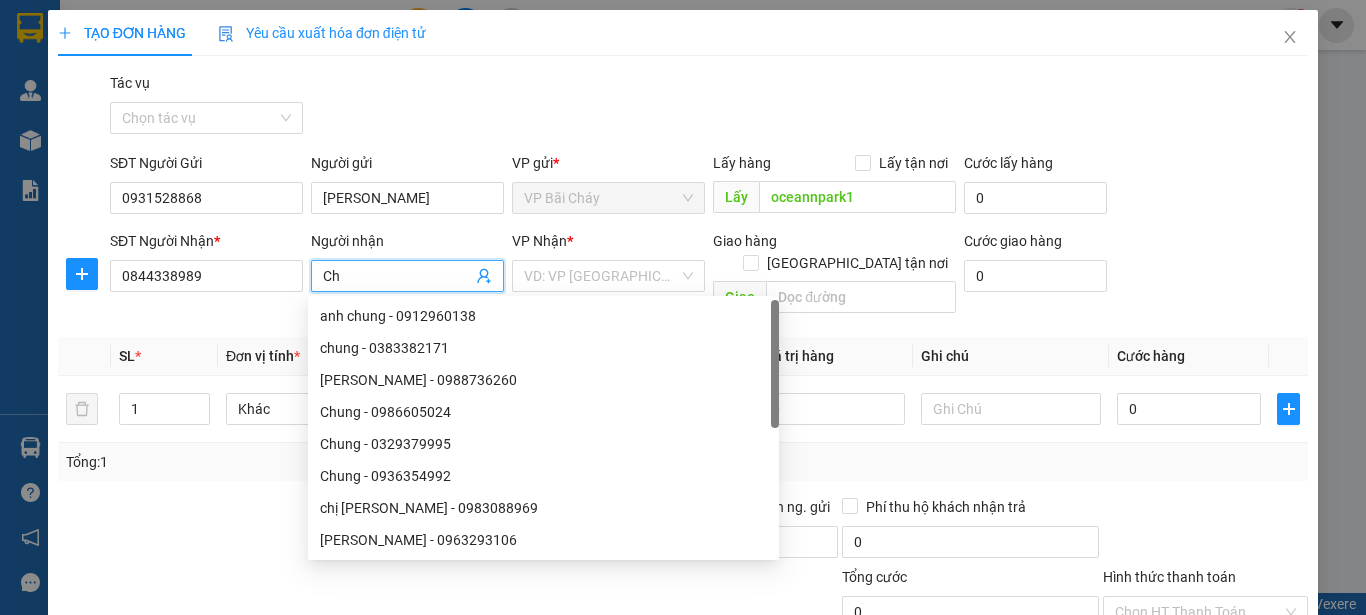 type on "C" 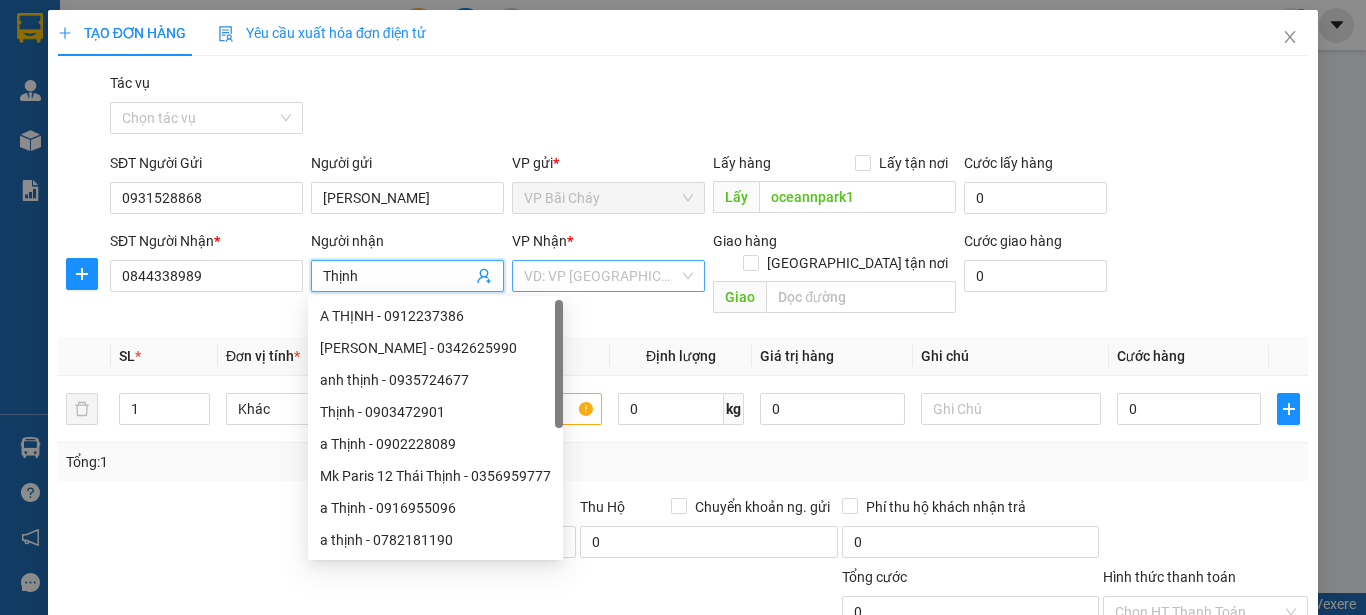 type on "Thịnh" 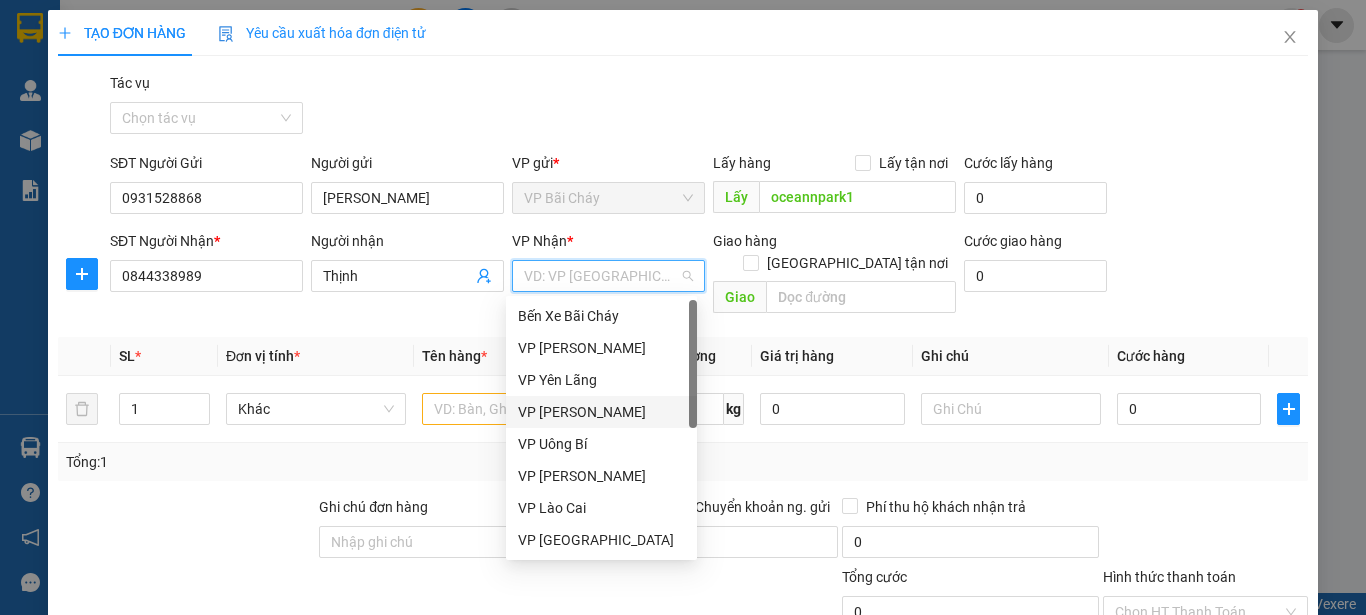 click on "VP [PERSON_NAME]" at bounding box center [601, 412] 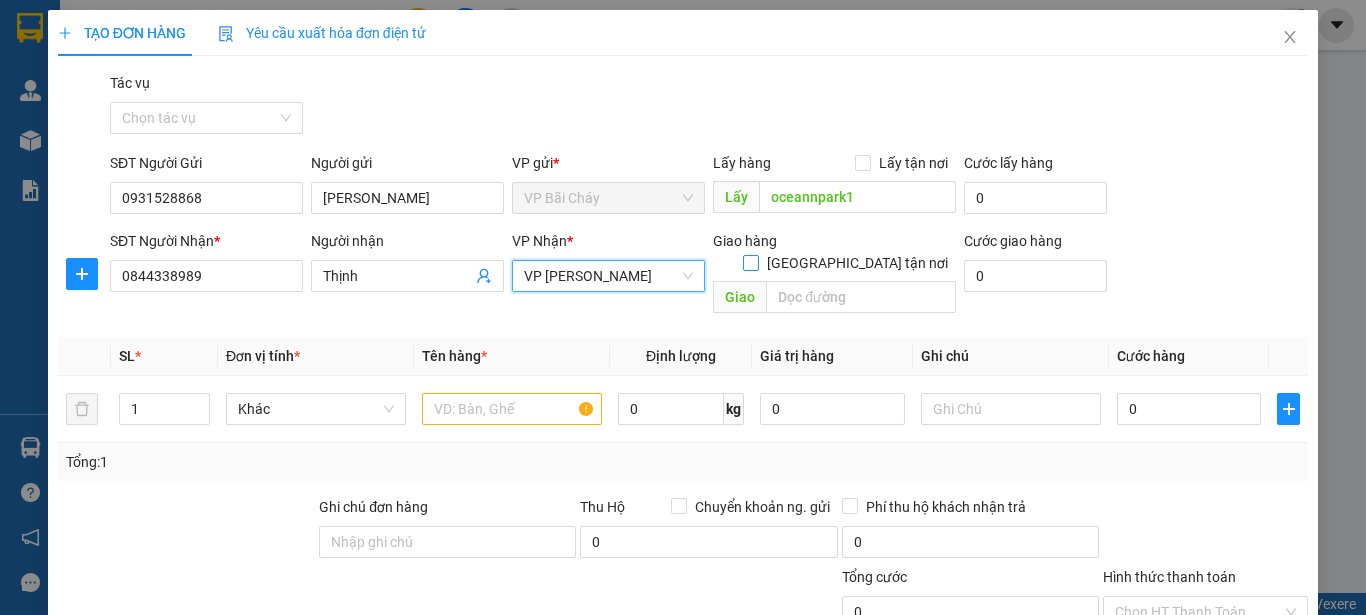 click on "[GEOGRAPHIC_DATA] tận nơi" at bounding box center [750, 262] 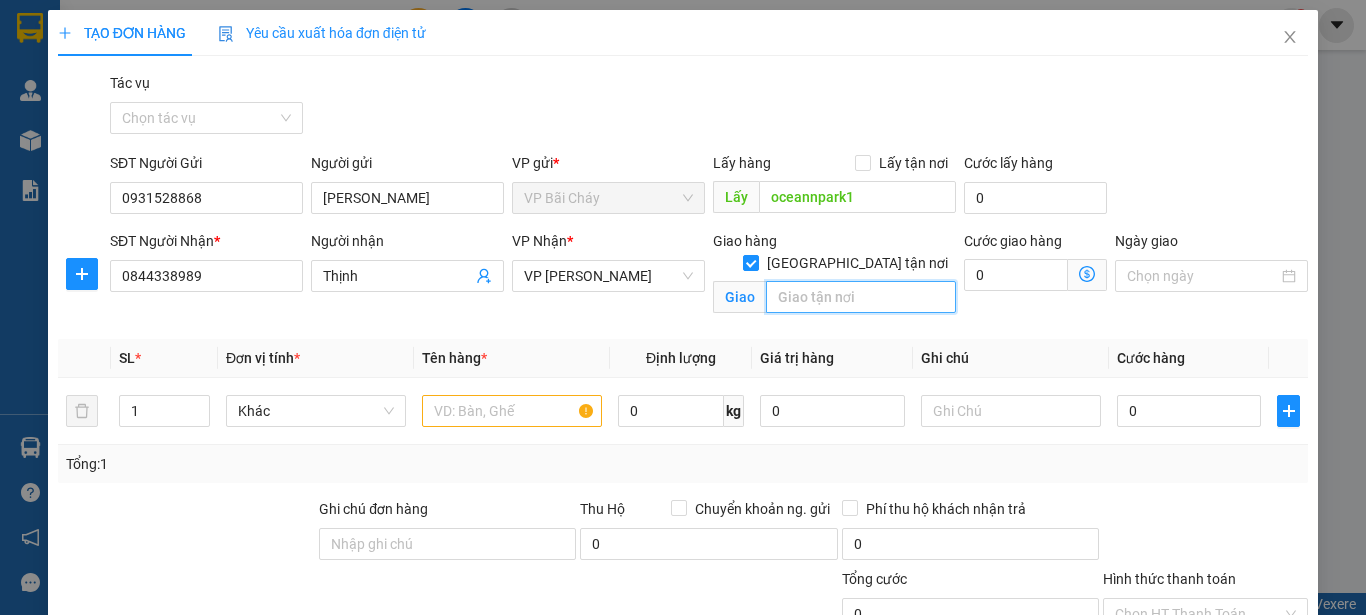click at bounding box center [861, 297] 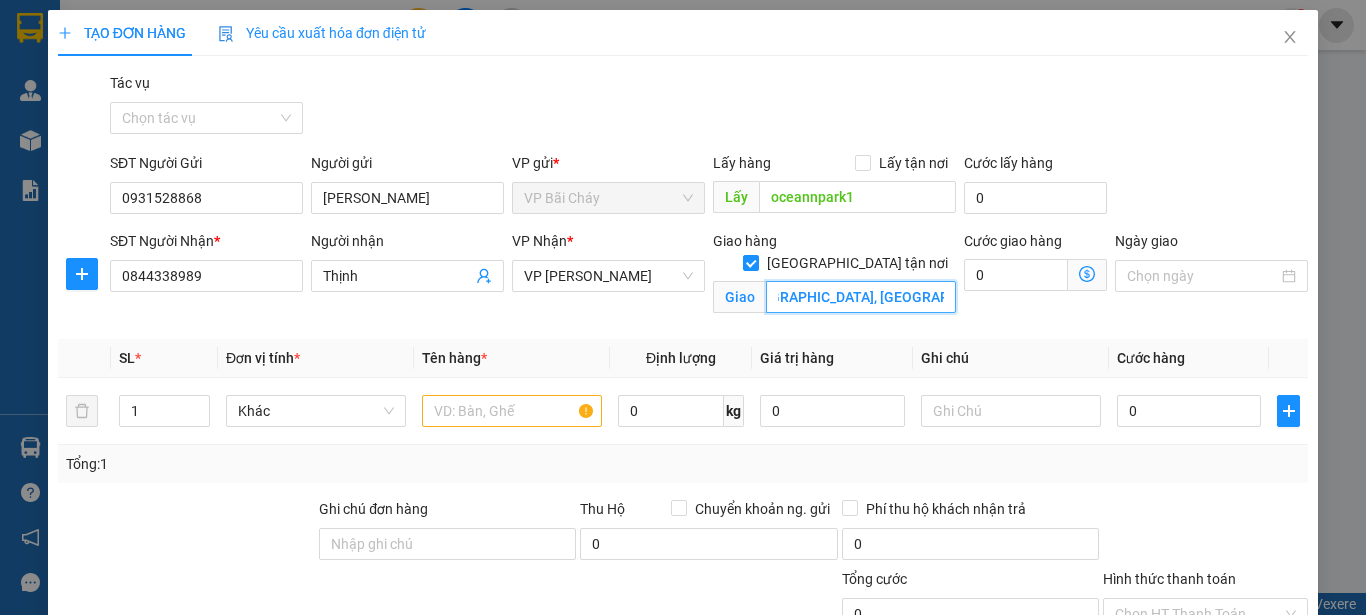 scroll, scrollTop: 0, scrollLeft: 240, axis: horizontal 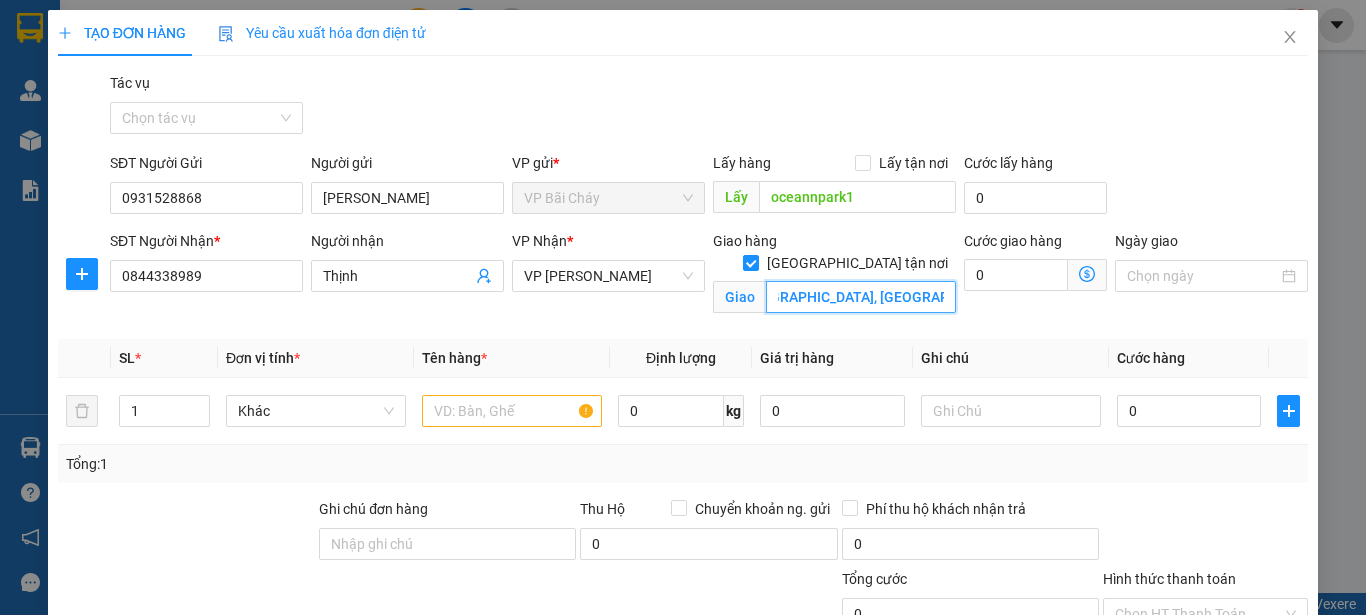 type on "Chung cư N3, [PERSON_NAME], [GEOGRAPHIC_DATA], [GEOGRAPHIC_DATA], [GEOGRAPHIC_DATA]" 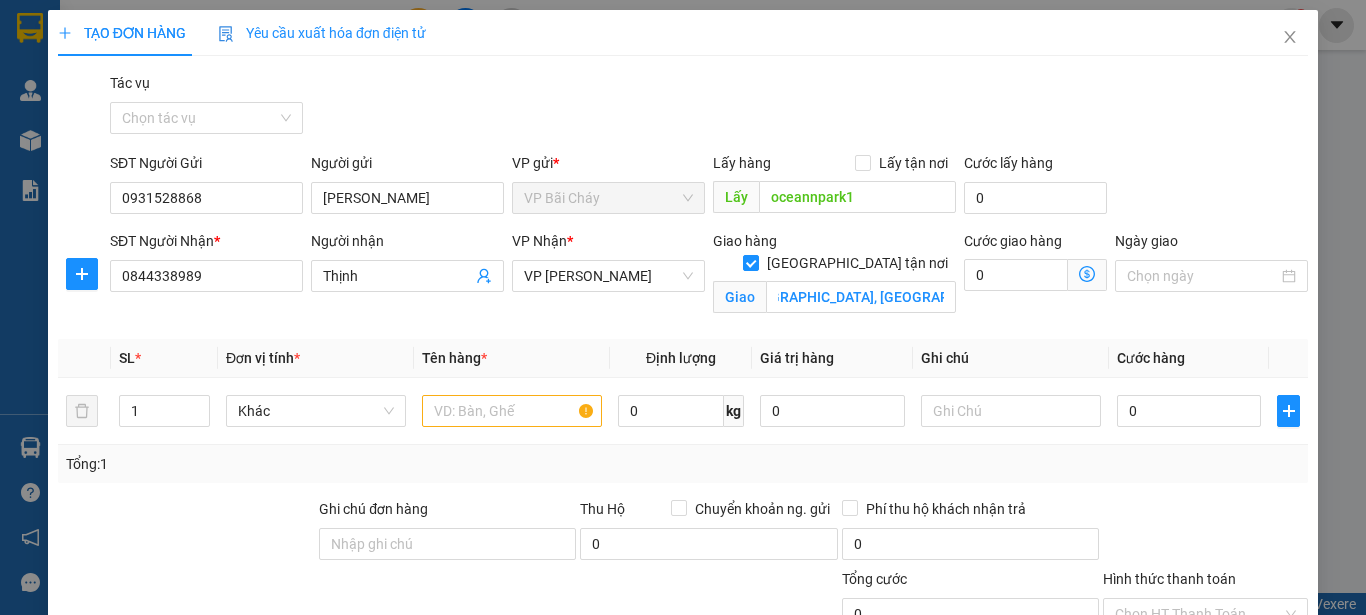 scroll, scrollTop: 0, scrollLeft: 0, axis: both 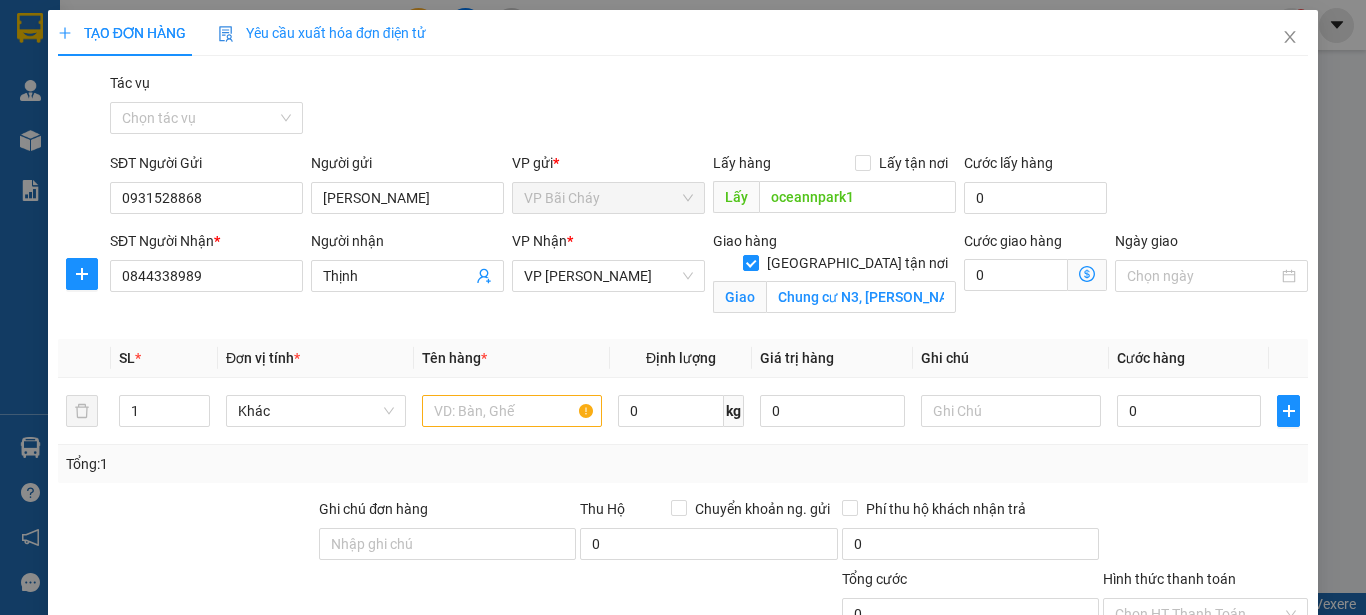 click 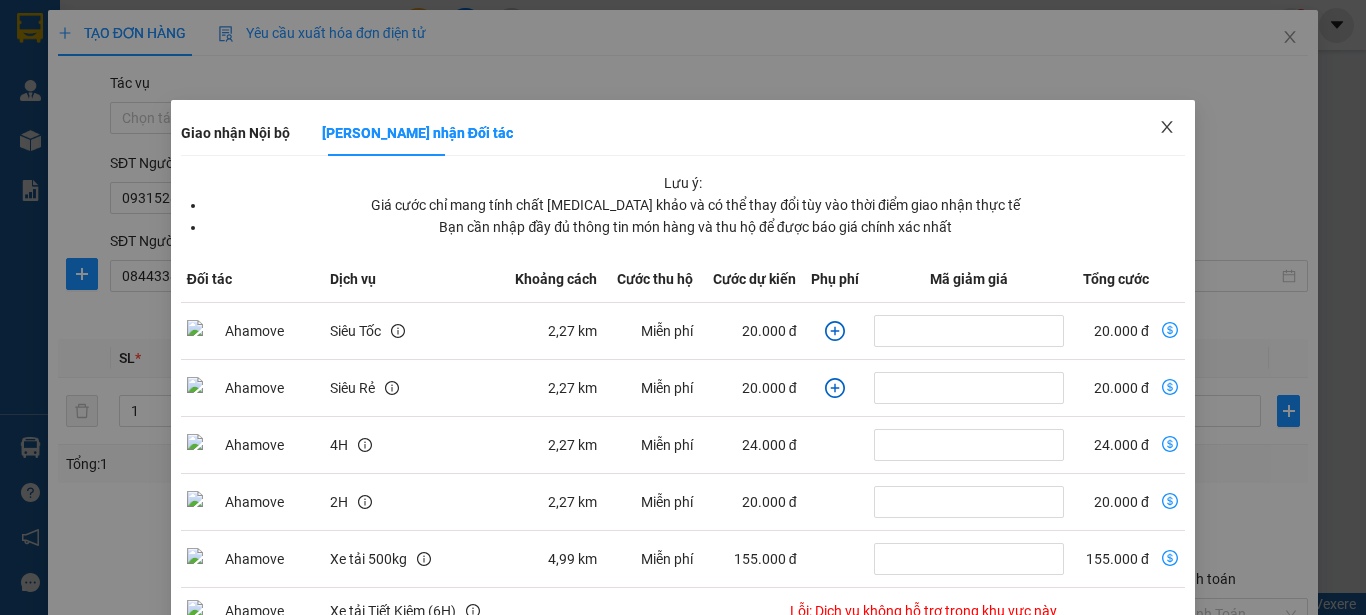 click 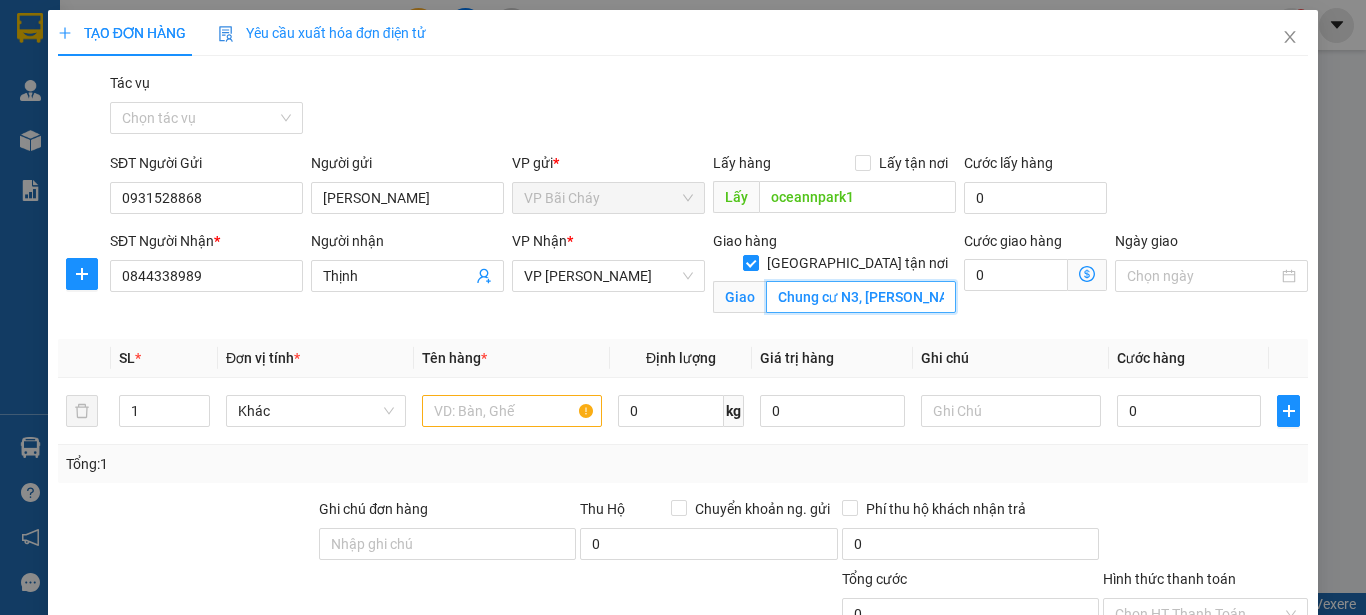 click on "Chung cư N3, [PERSON_NAME], [GEOGRAPHIC_DATA], [GEOGRAPHIC_DATA], [GEOGRAPHIC_DATA]" at bounding box center [861, 297] 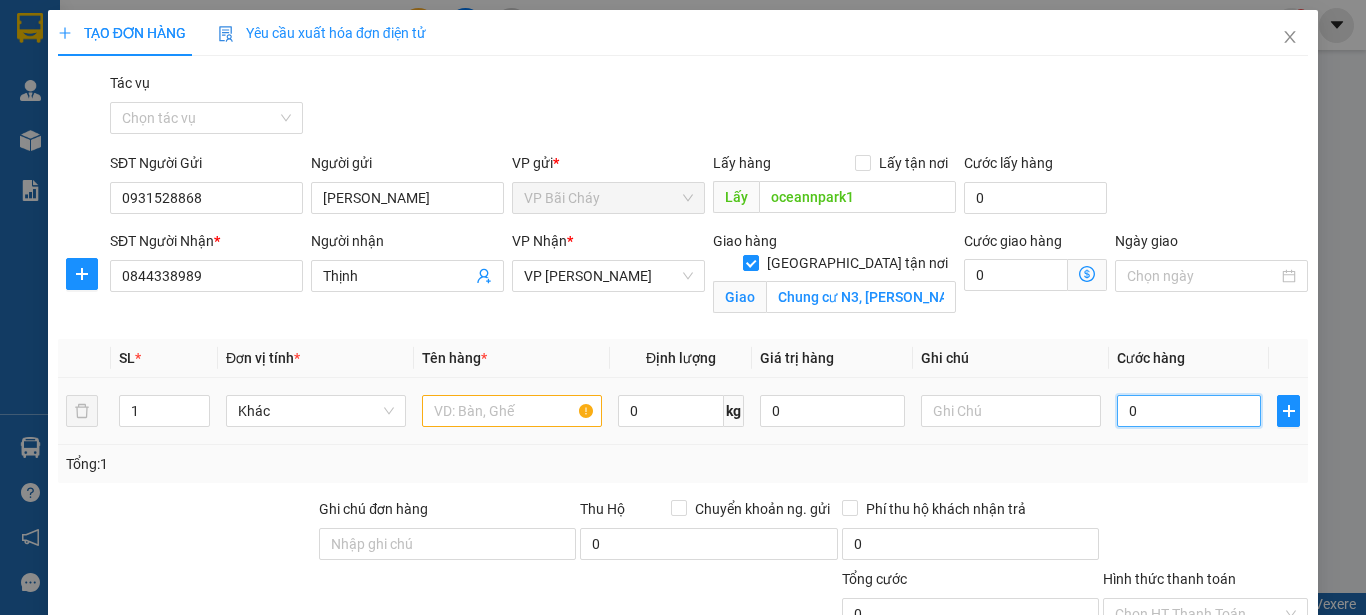 click on "0" at bounding box center (1189, 411) 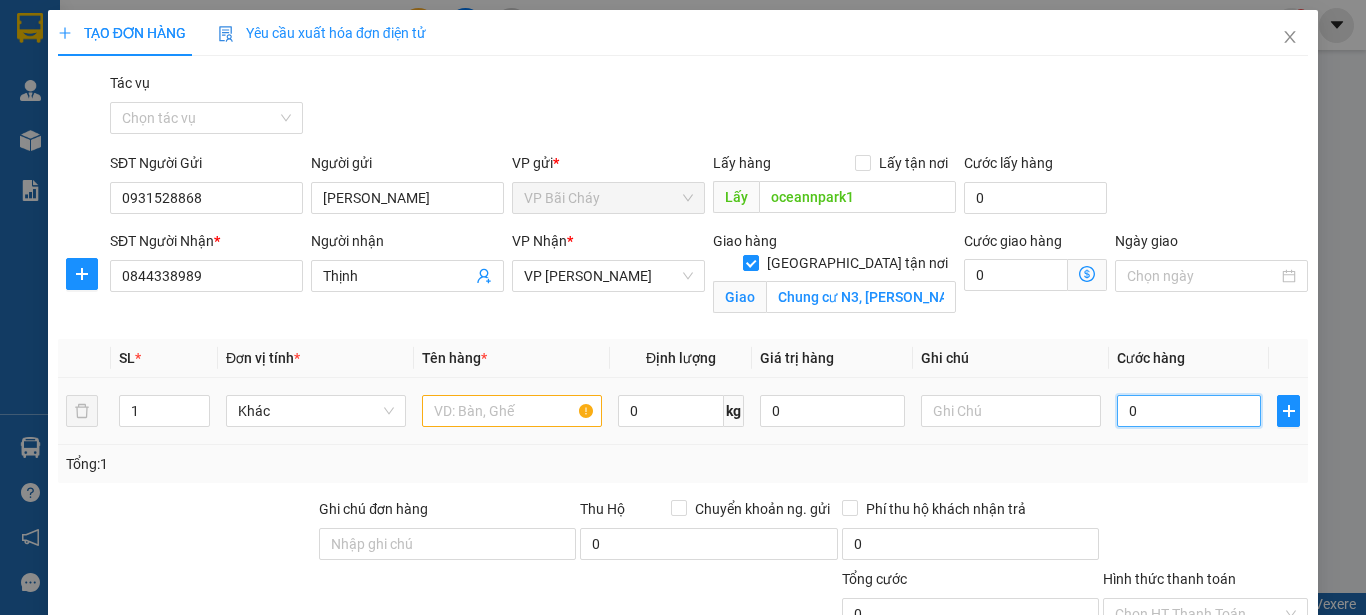 type on "5" 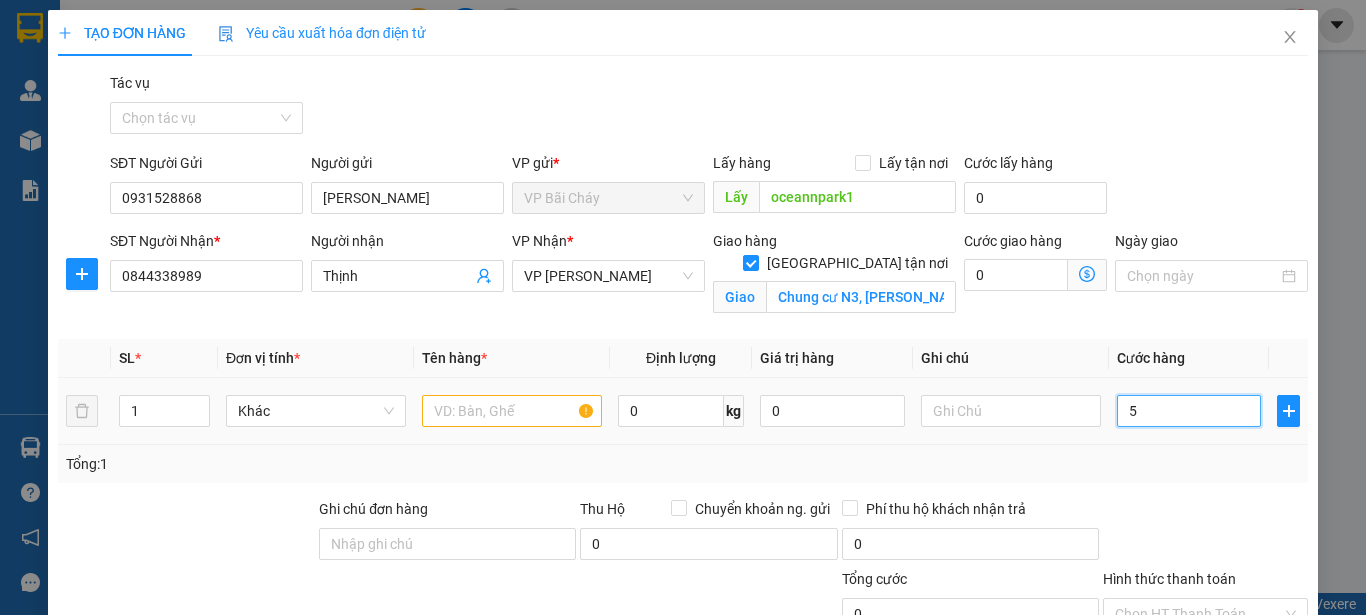 type on "5" 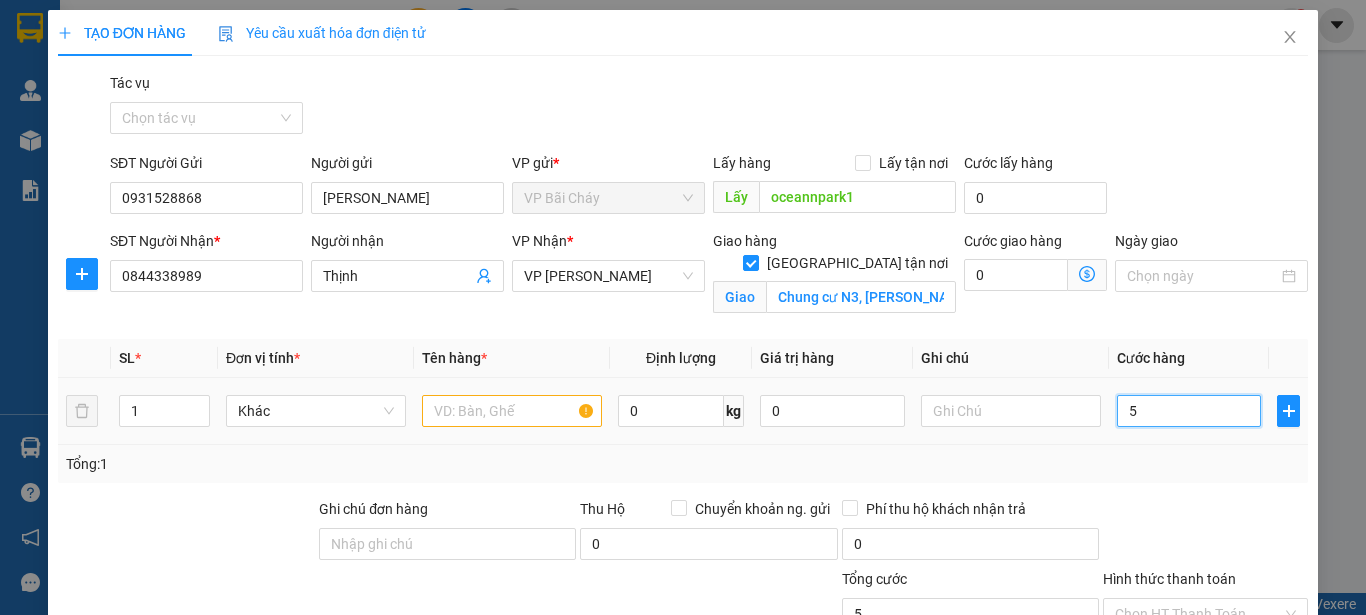 type on "50" 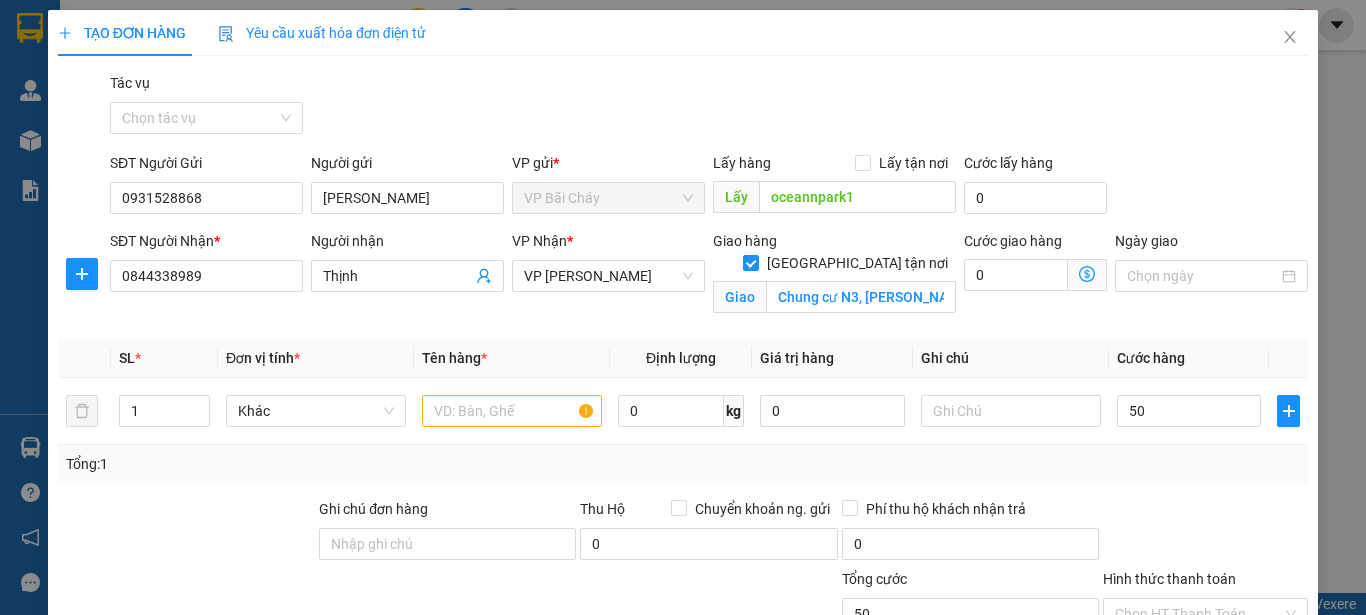 type on "50.000" 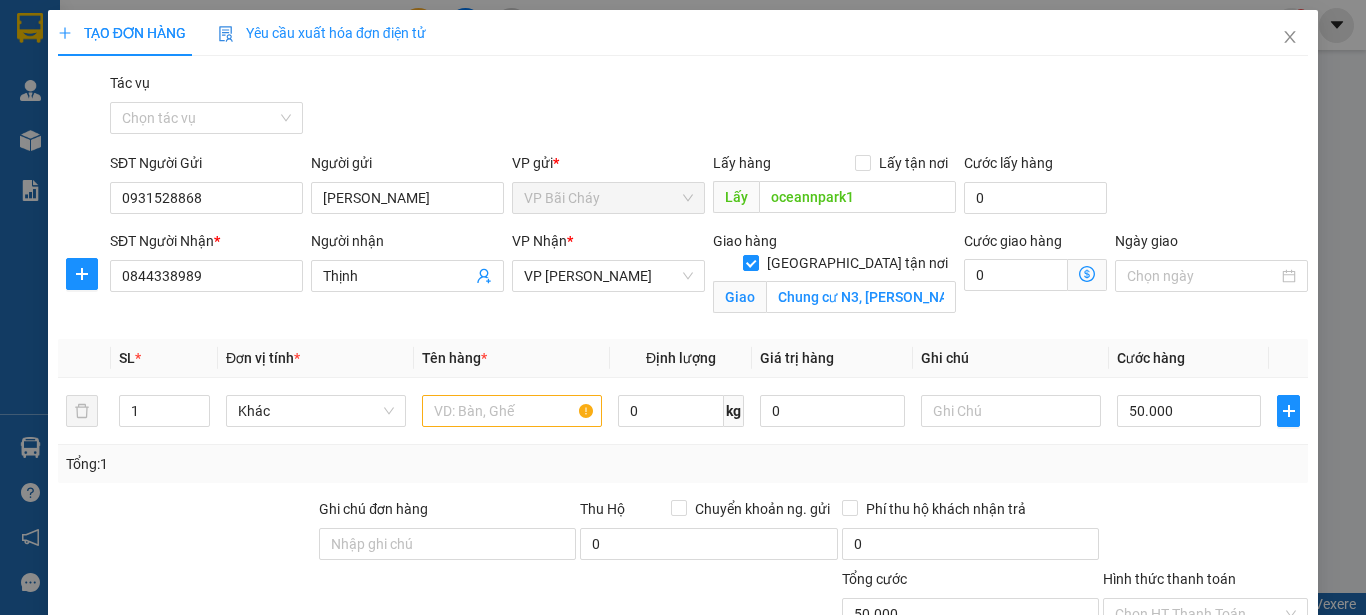 click on "Tổng:  1" at bounding box center [683, 464] 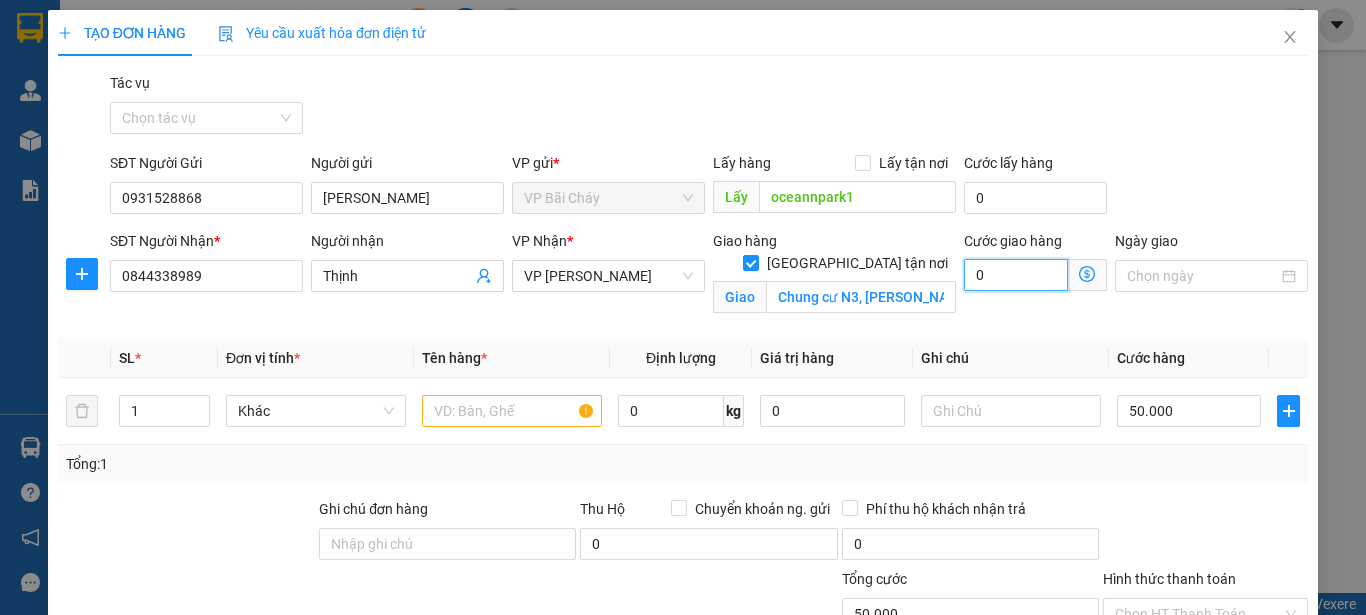 click on "0" at bounding box center [1016, 275] 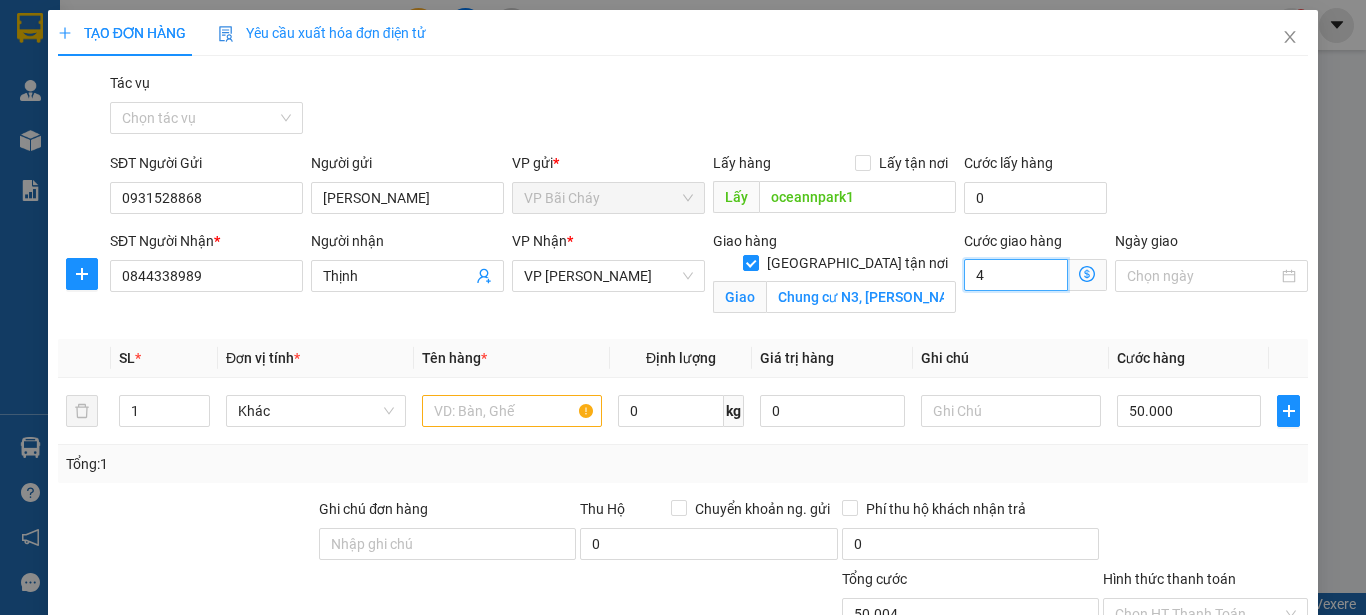 type on "50.040" 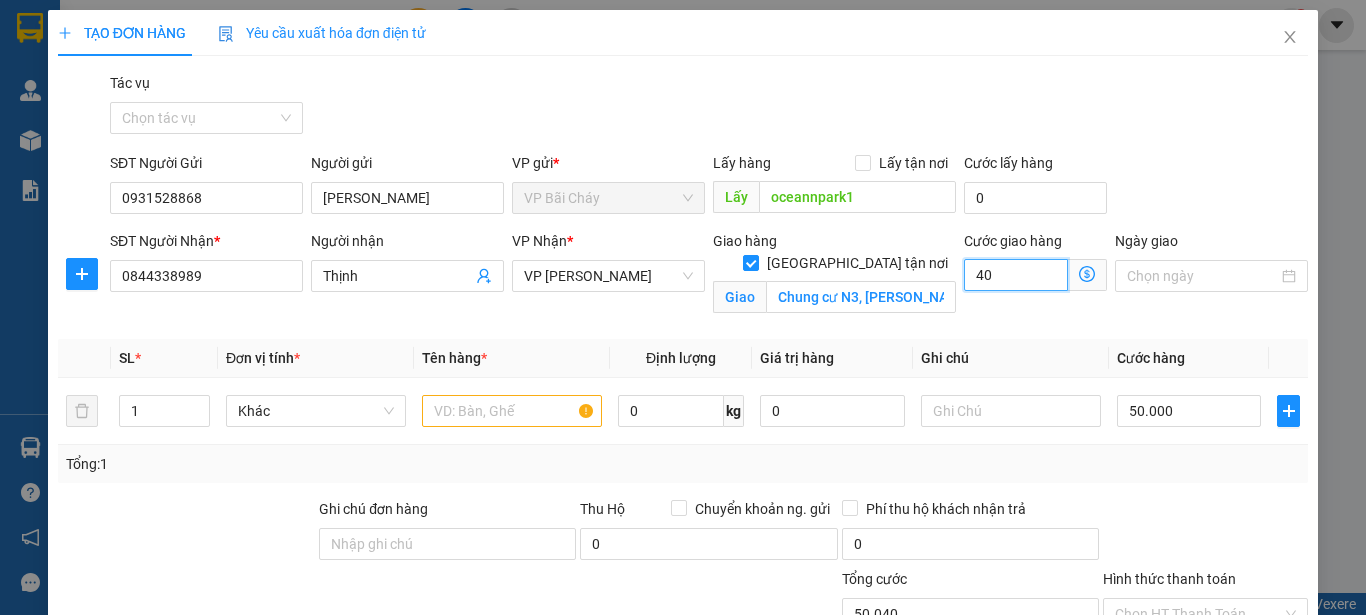 type on "40" 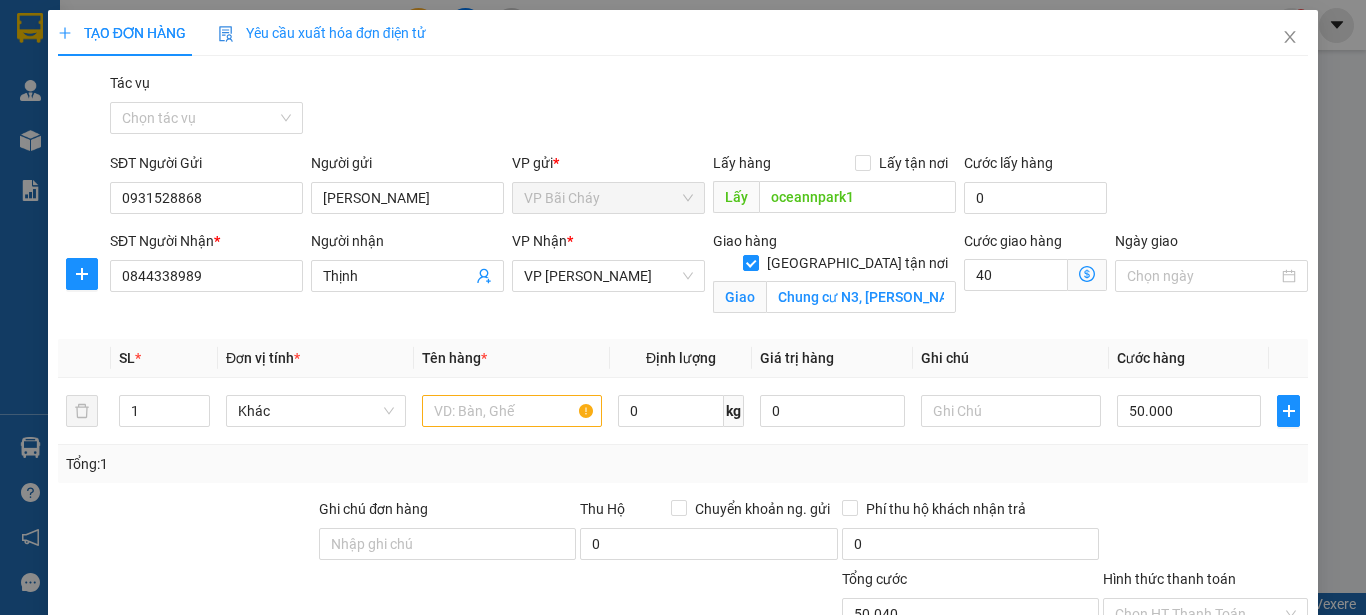 type on "90.000" 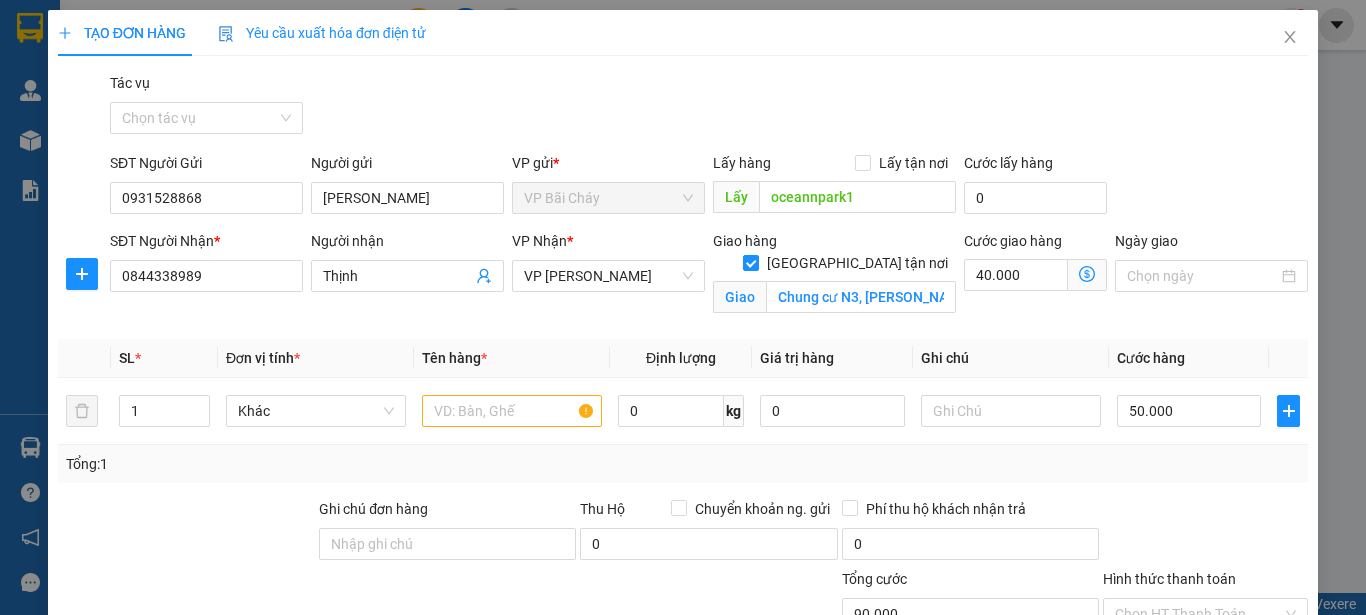 click on "Tổng:  1" at bounding box center [683, 464] 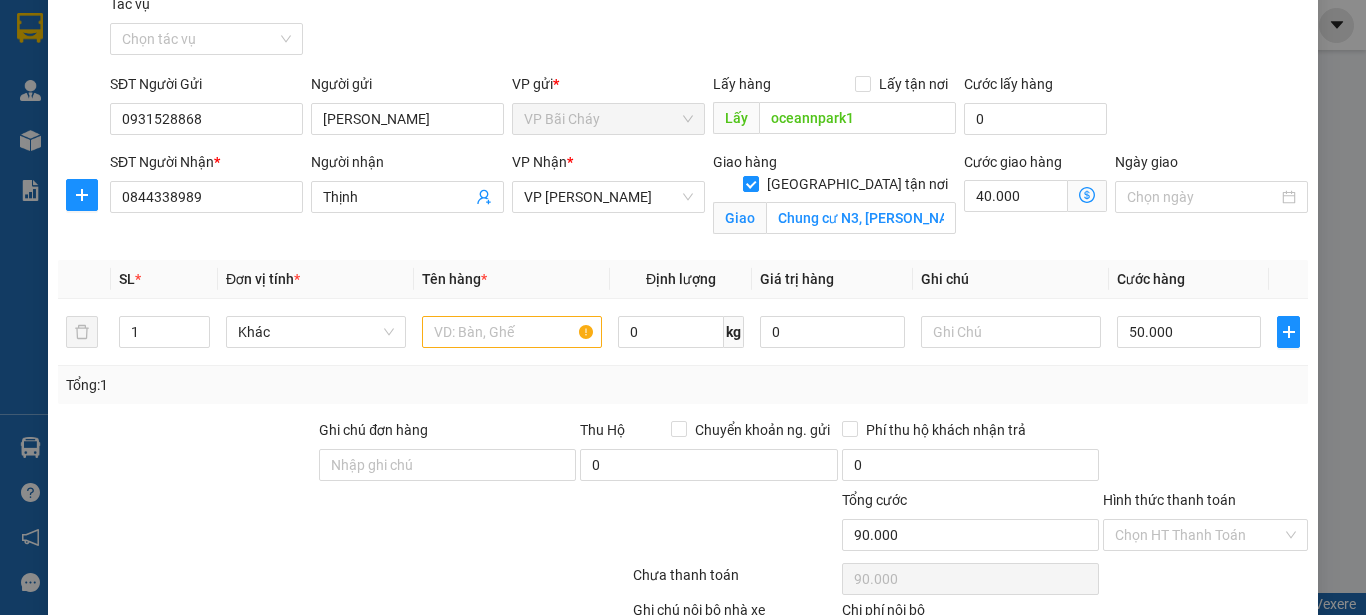 scroll, scrollTop: 100, scrollLeft: 0, axis: vertical 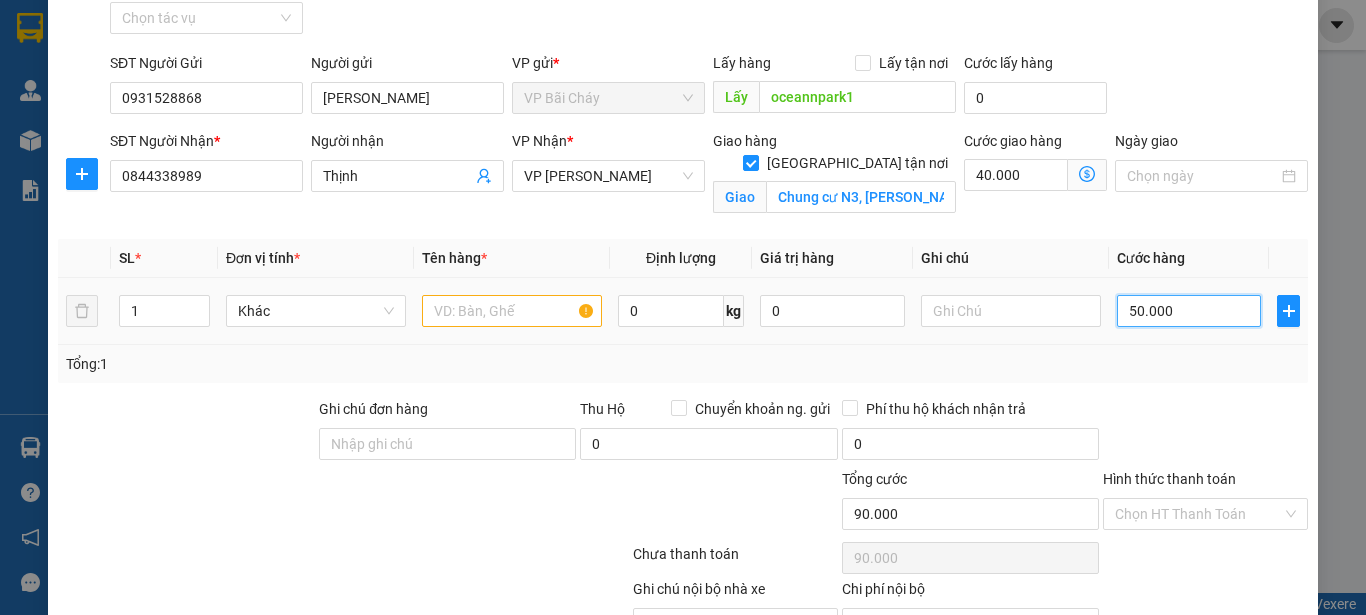 click on "50.000" at bounding box center (1189, 311) 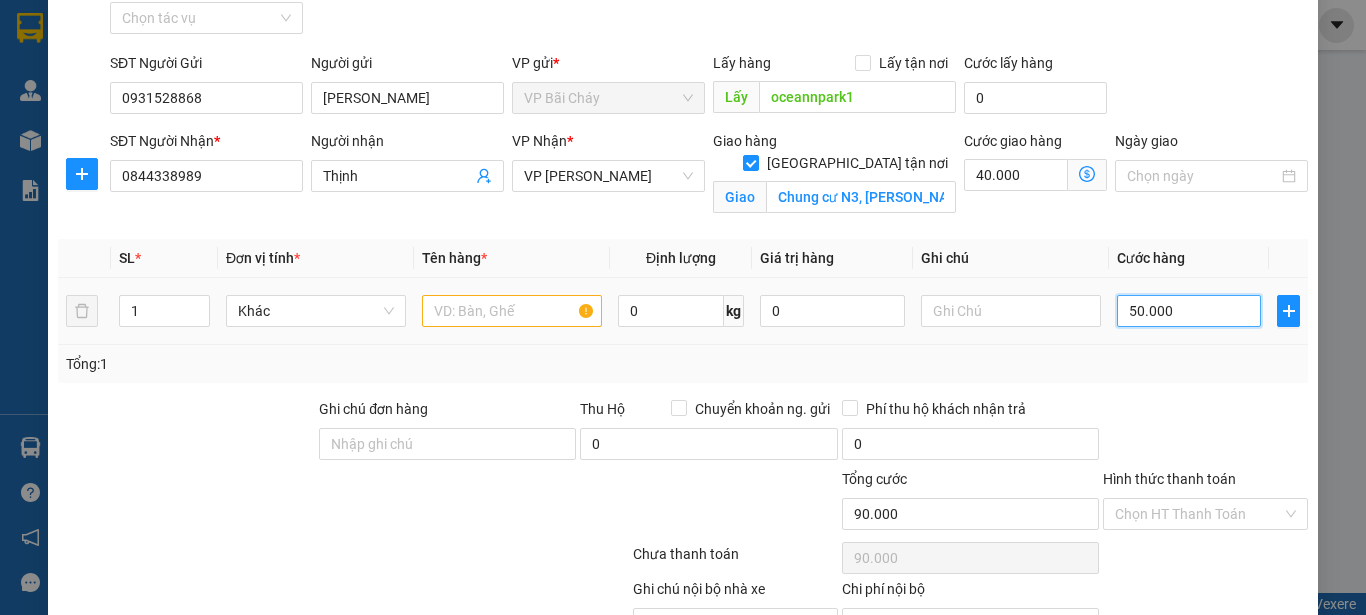 type on "6" 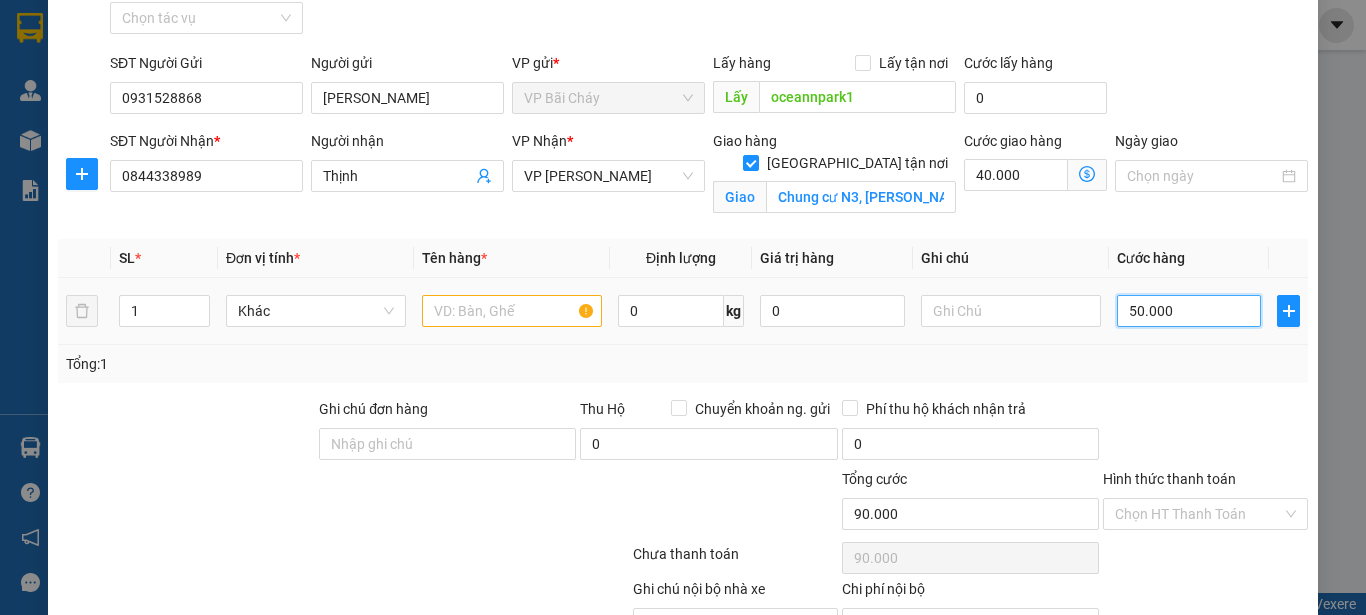 type on "40.006" 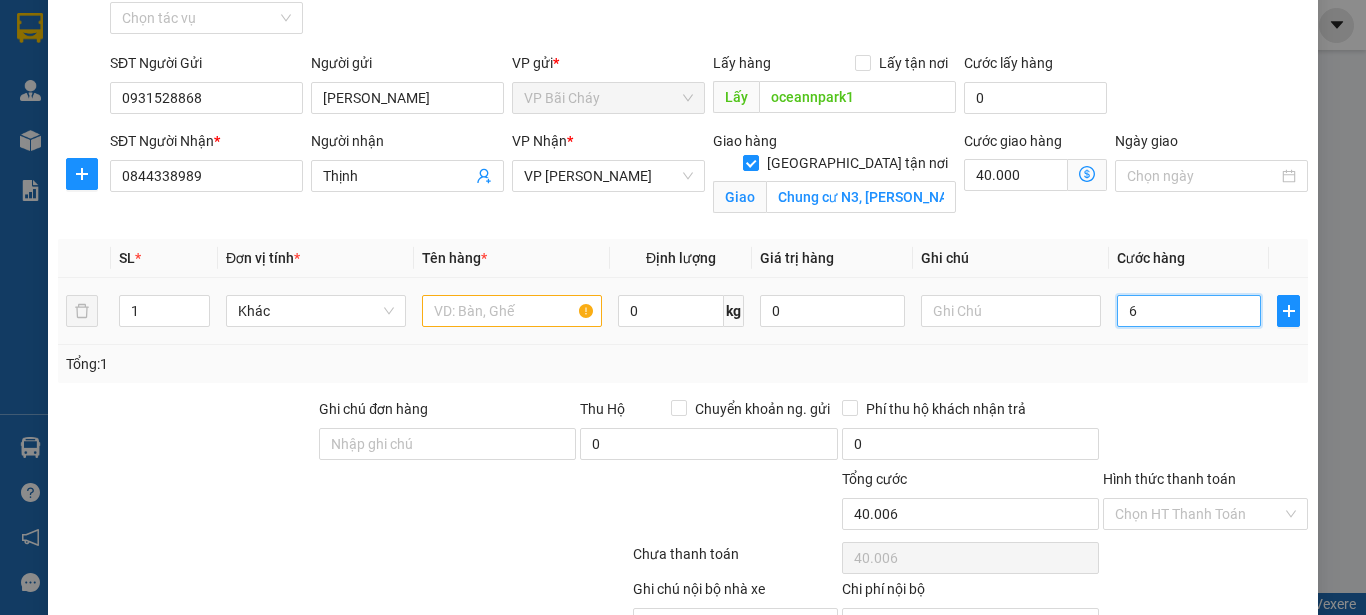 type on "60" 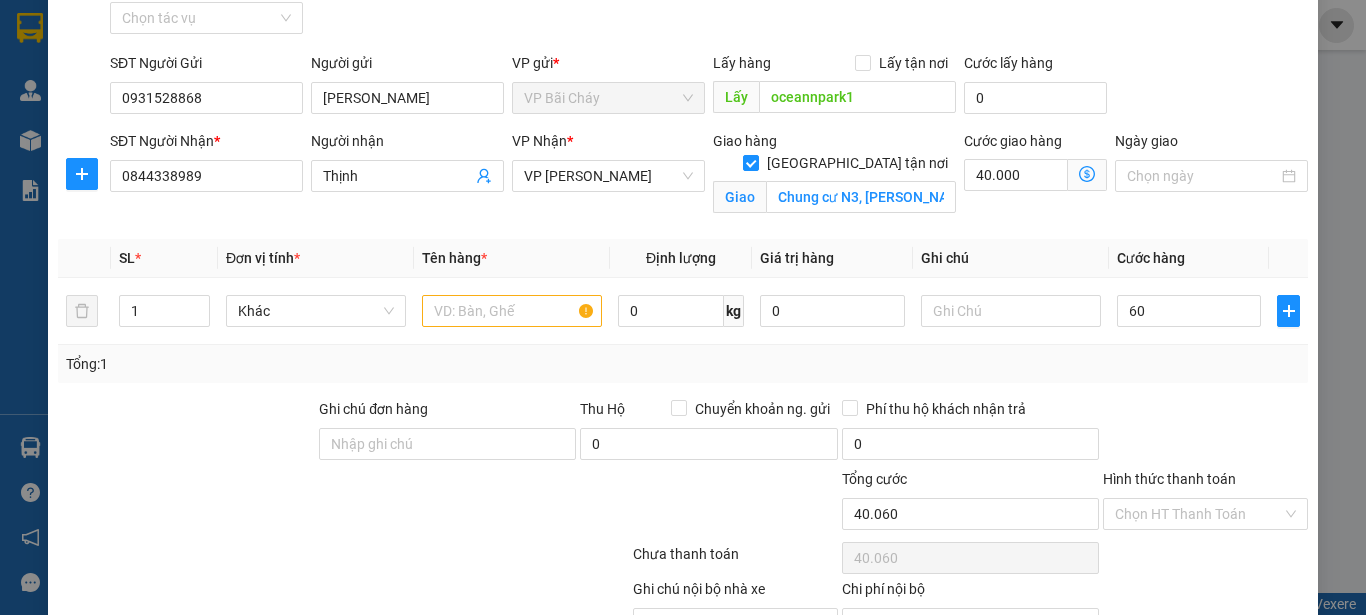 type on "60.000" 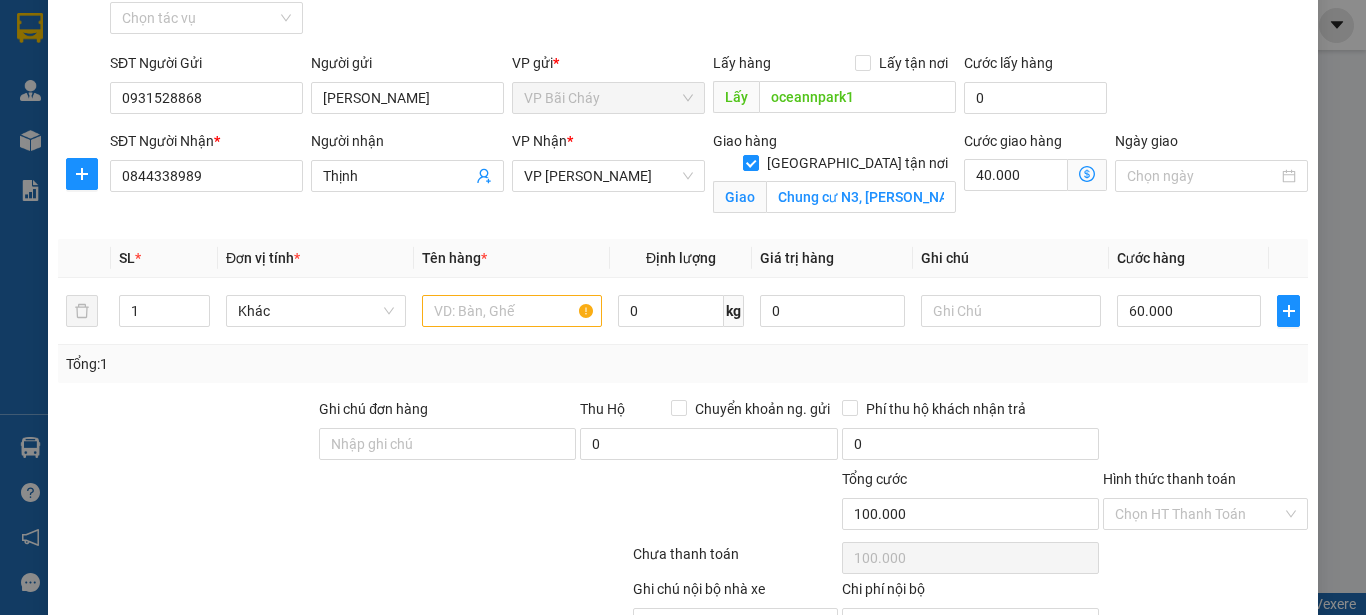 click at bounding box center (1205, 433) 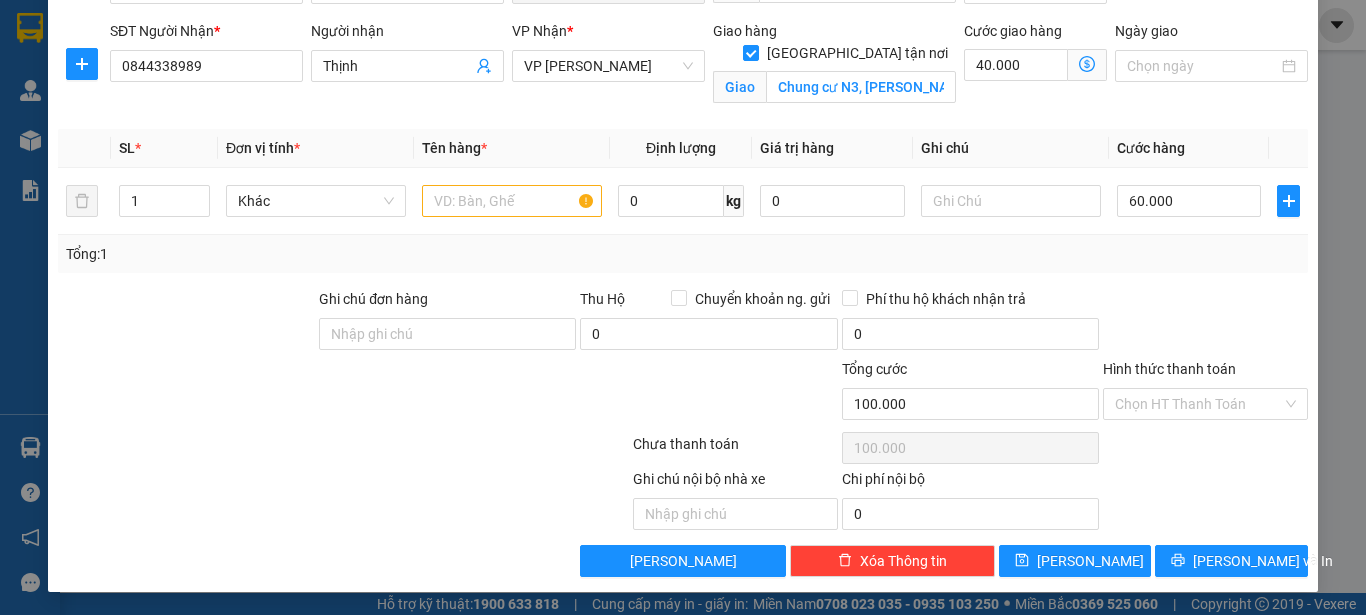 scroll, scrollTop: 211, scrollLeft: 0, axis: vertical 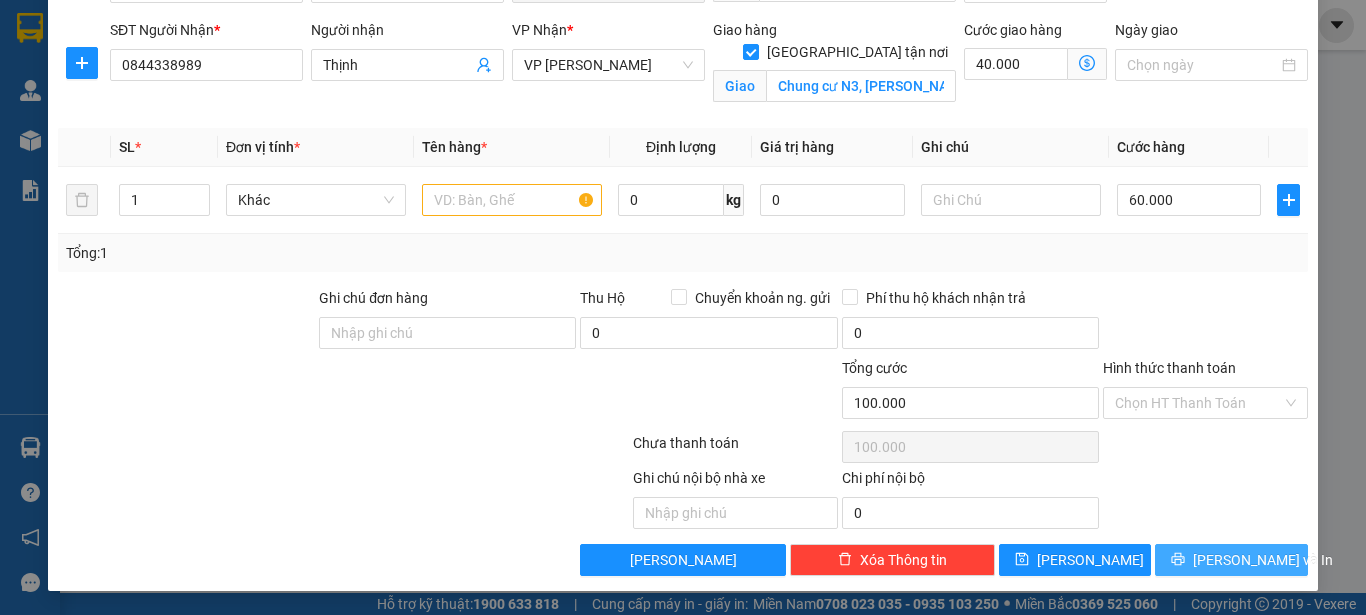 click on "[PERSON_NAME] và In" at bounding box center (1263, 560) 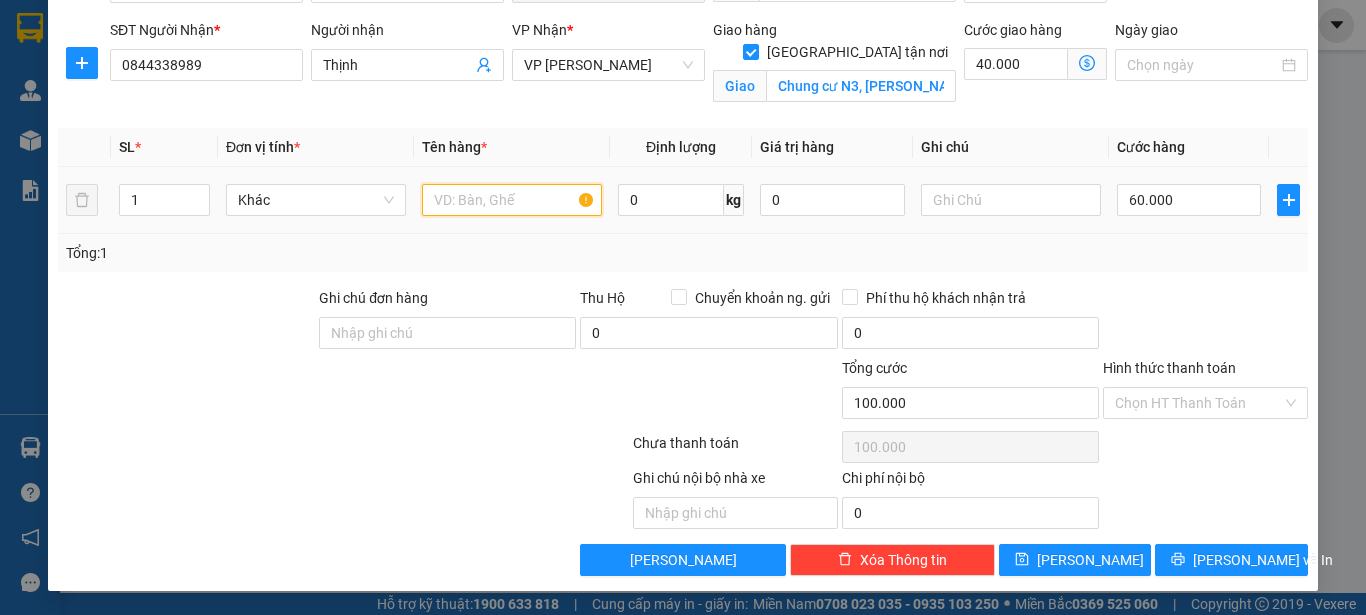 click at bounding box center [512, 200] 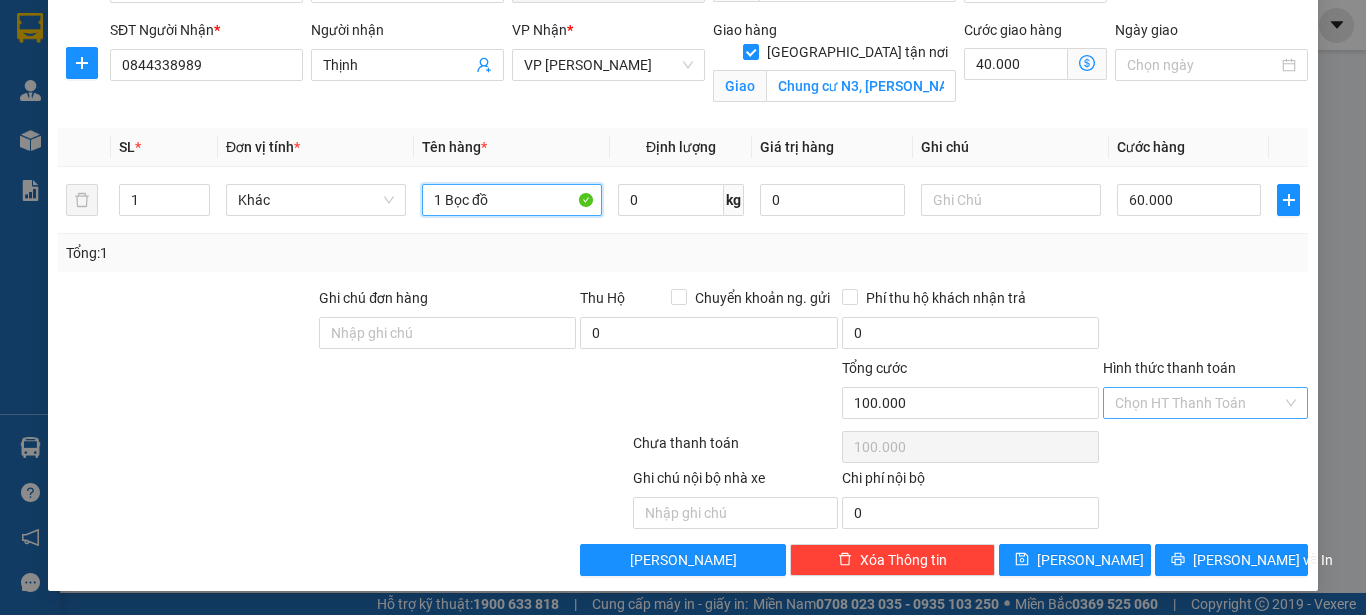 type on "1 Bọc đồ" 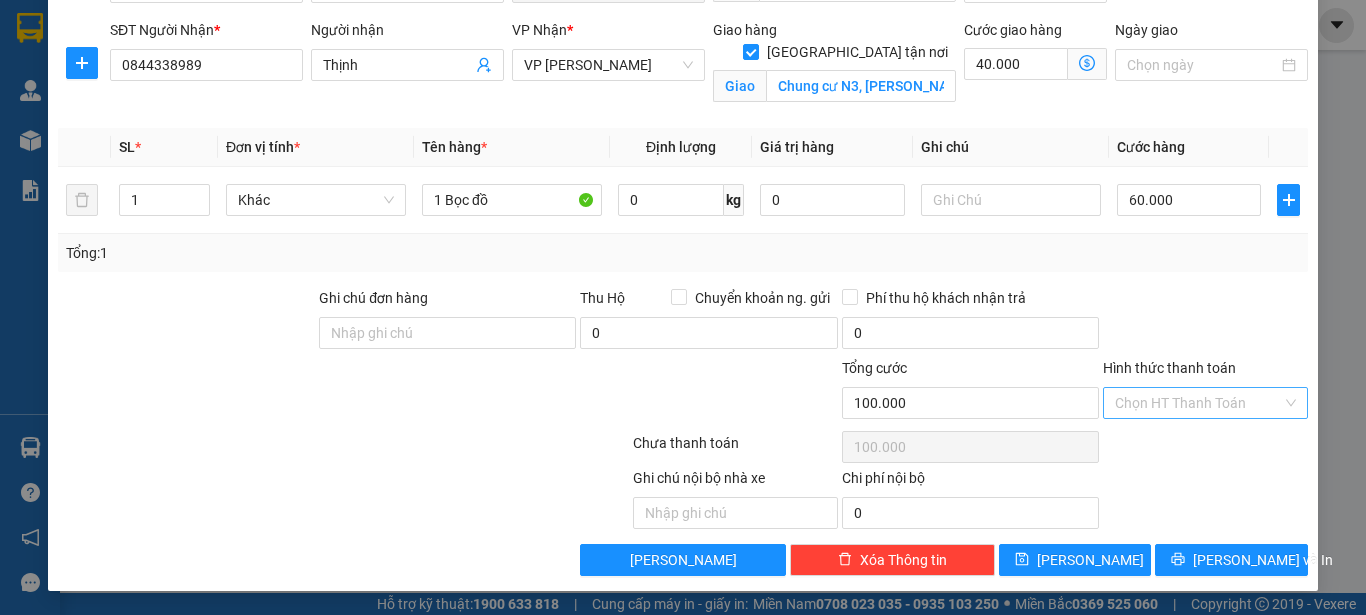 click on "Hình thức thanh toán" at bounding box center [1198, 403] 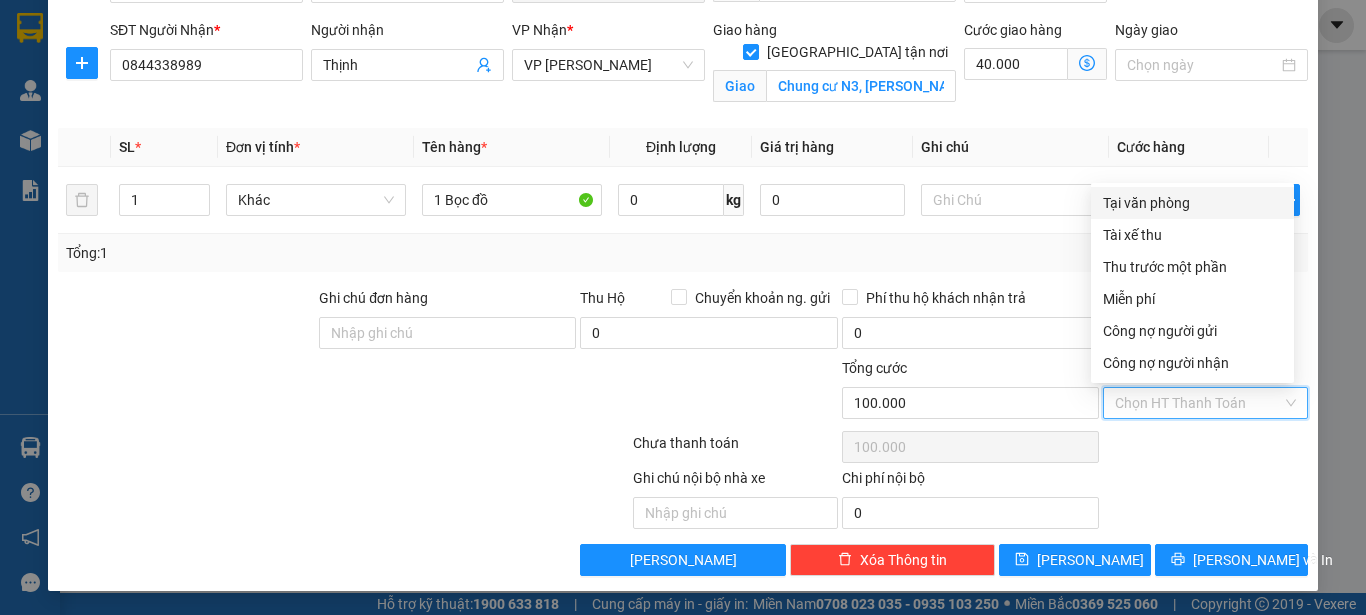 click on "Tại văn phòng" at bounding box center (1192, 203) 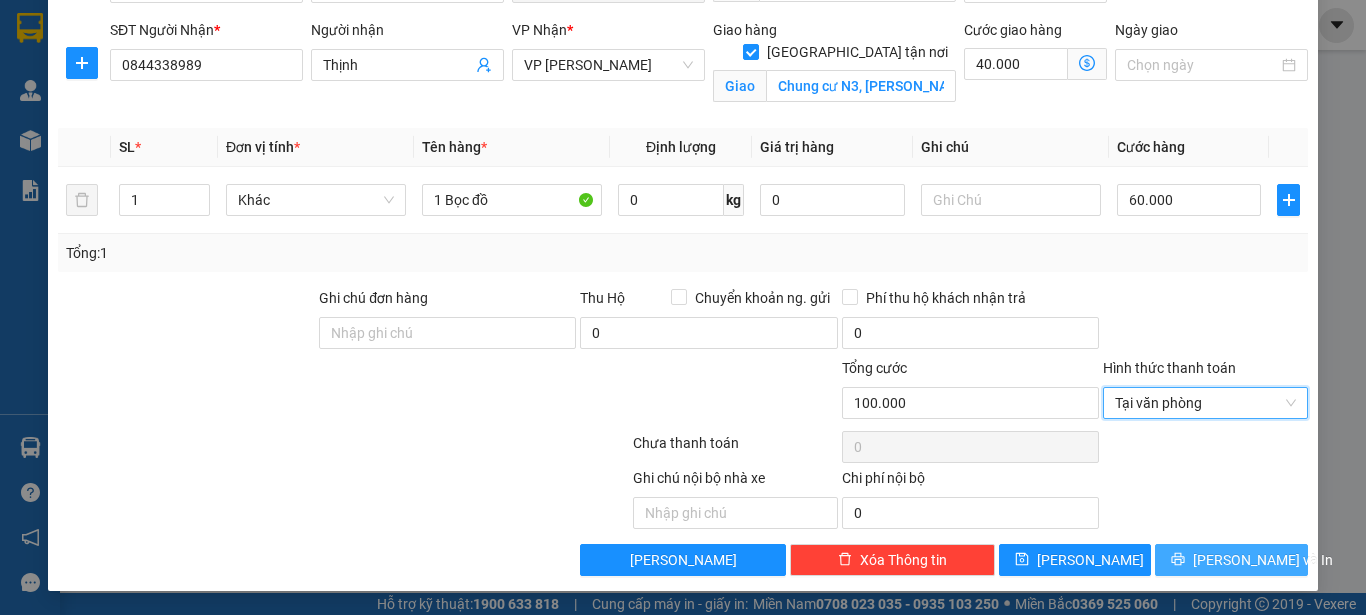 click on "[PERSON_NAME] và In" at bounding box center [1263, 560] 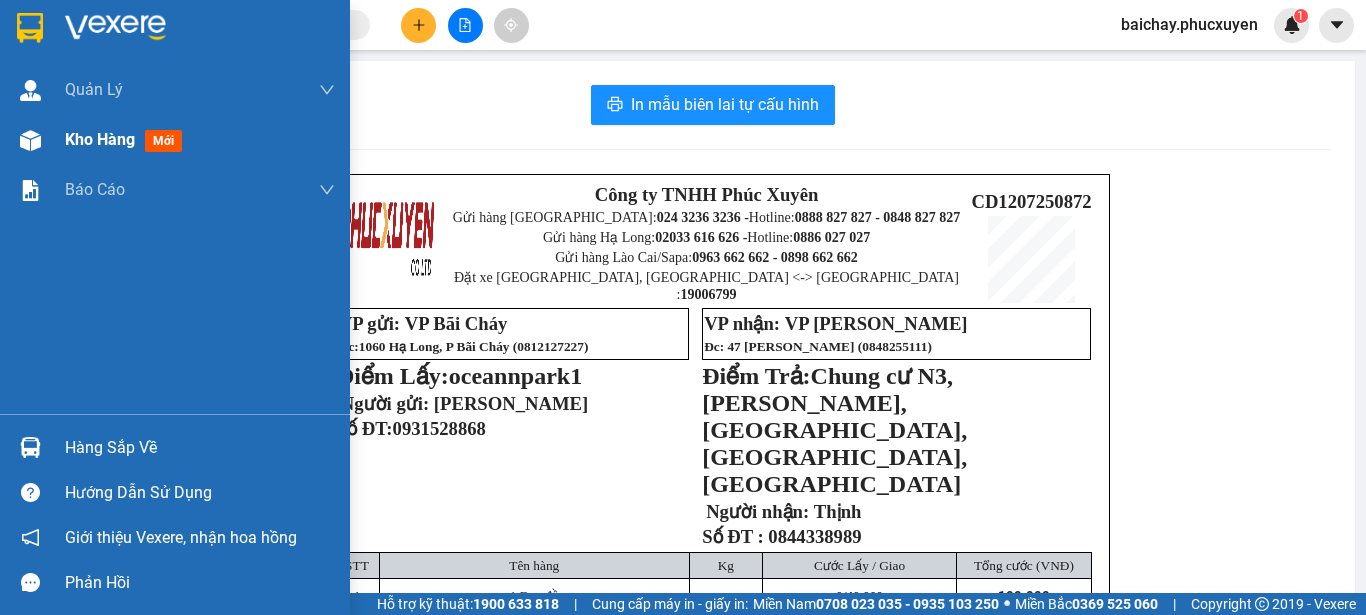 click on "Kho hàng" at bounding box center [100, 139] 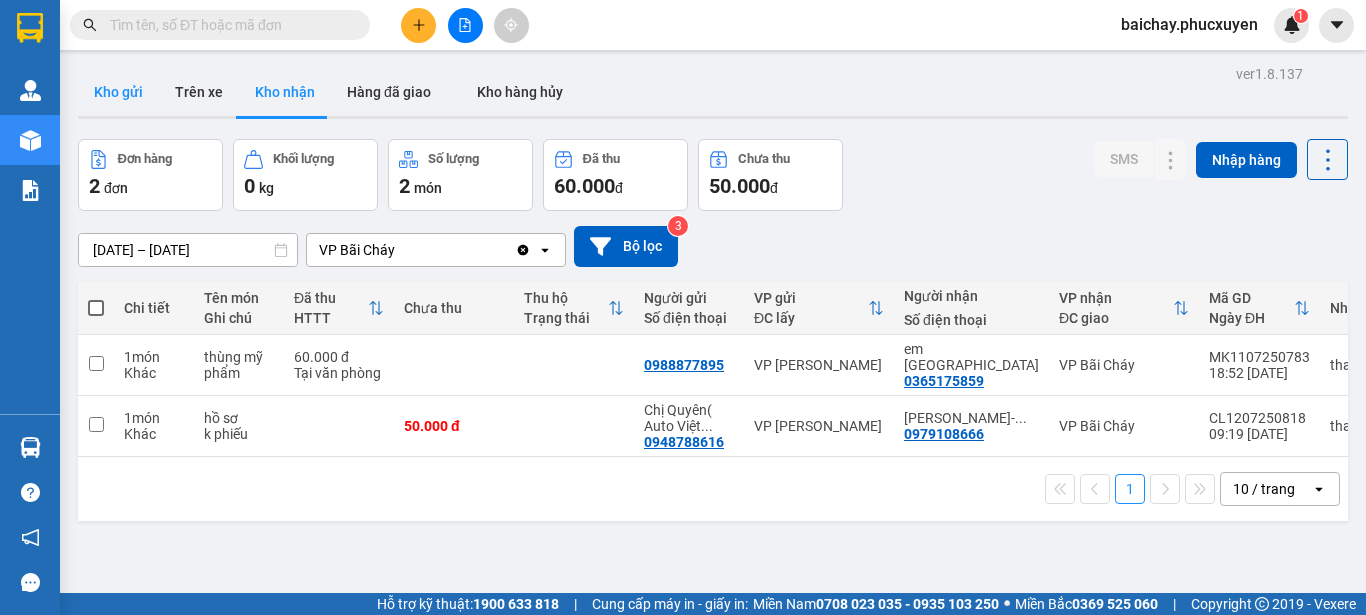 click on "Kho gửi" at bounding box center (118, 92) 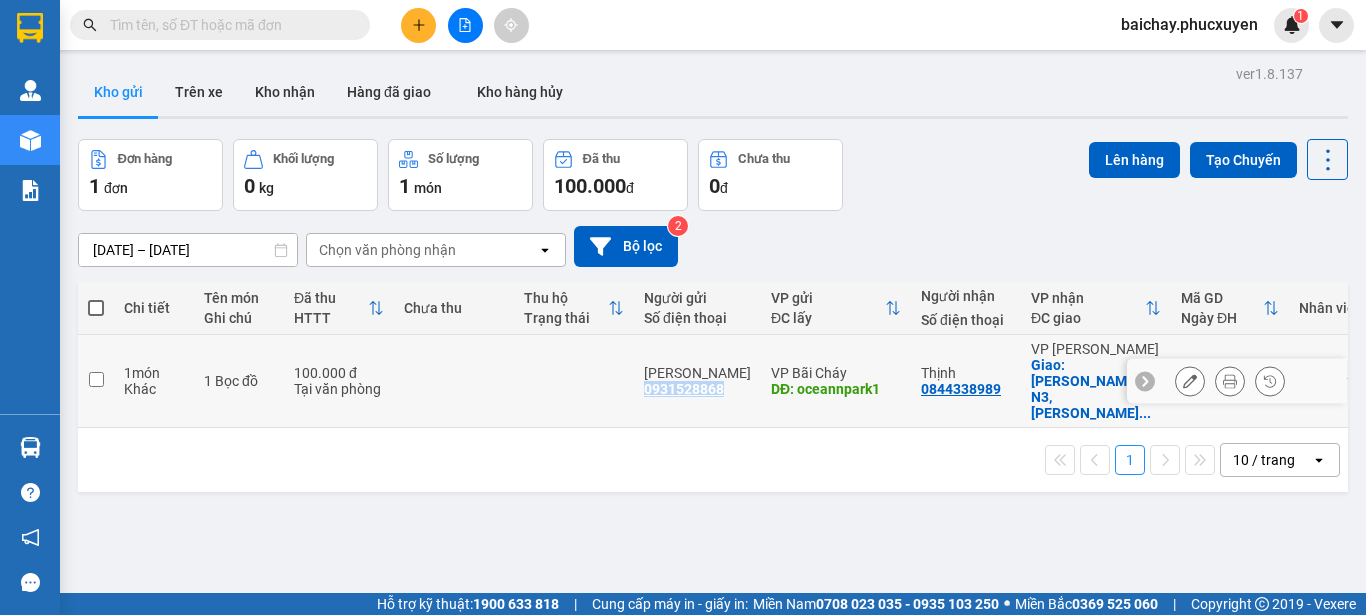 drag, startPoint x: 724, startPoint y: 373, endPoint x: 647, endPoint y: 381, distance: 77.41447 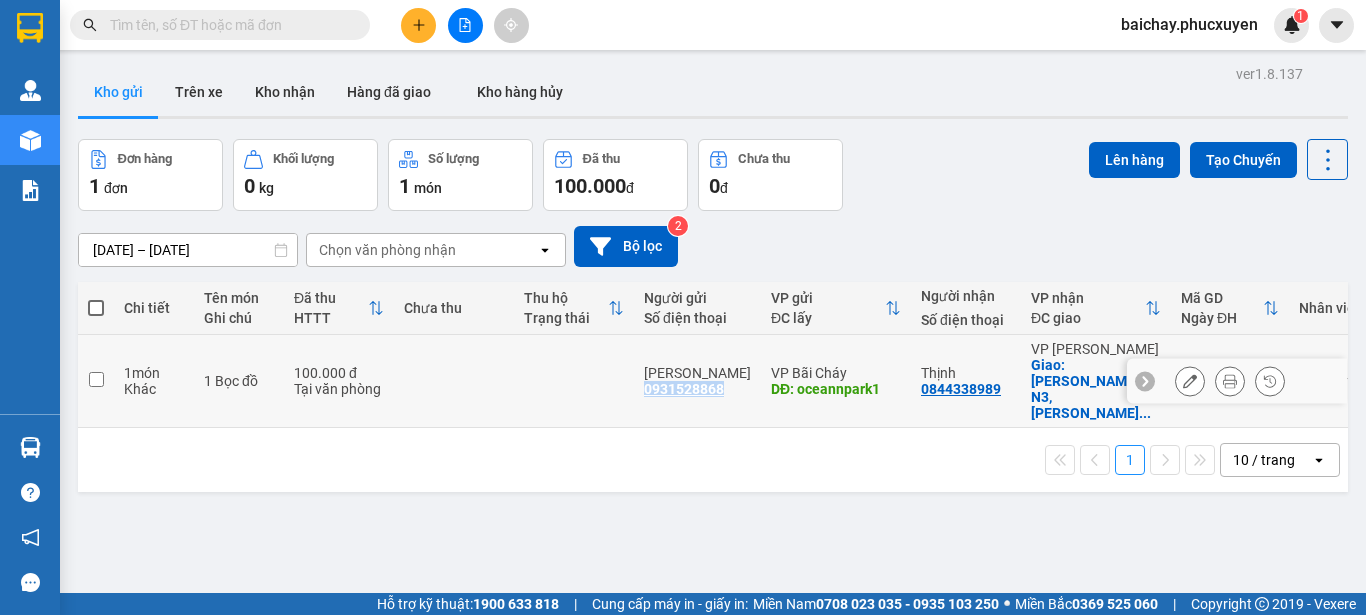 click on "[PERSON_NAME] 0931528868" at bounding box center [697, 381] 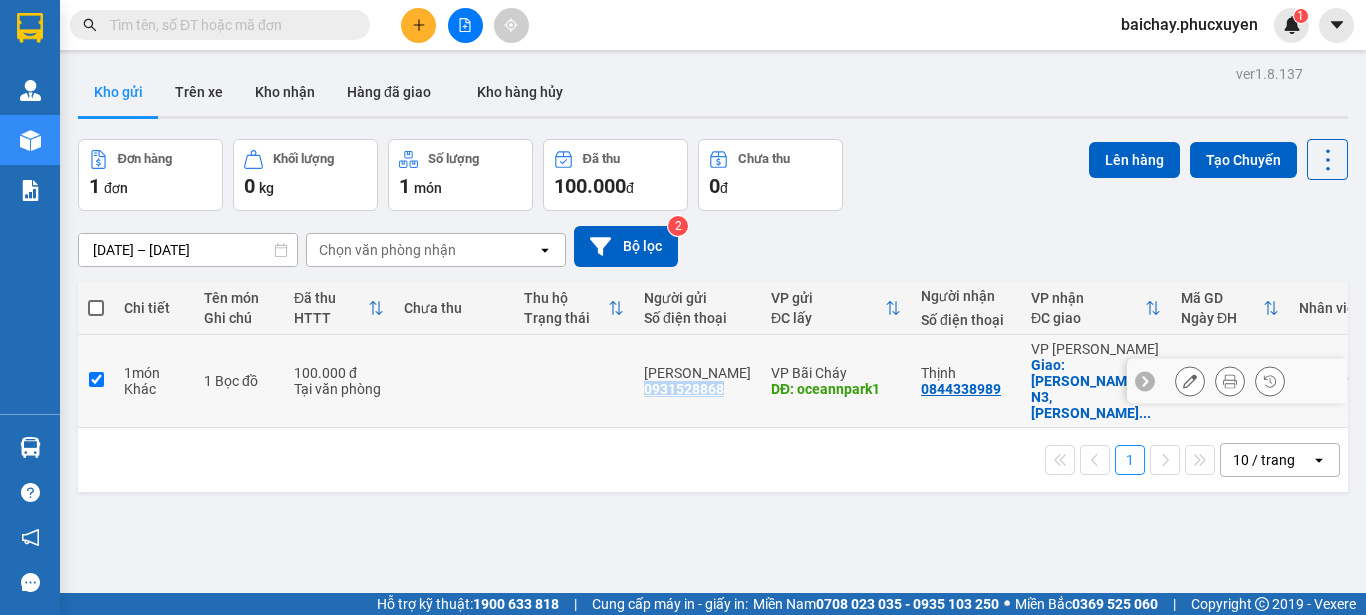 checkbox on "true" 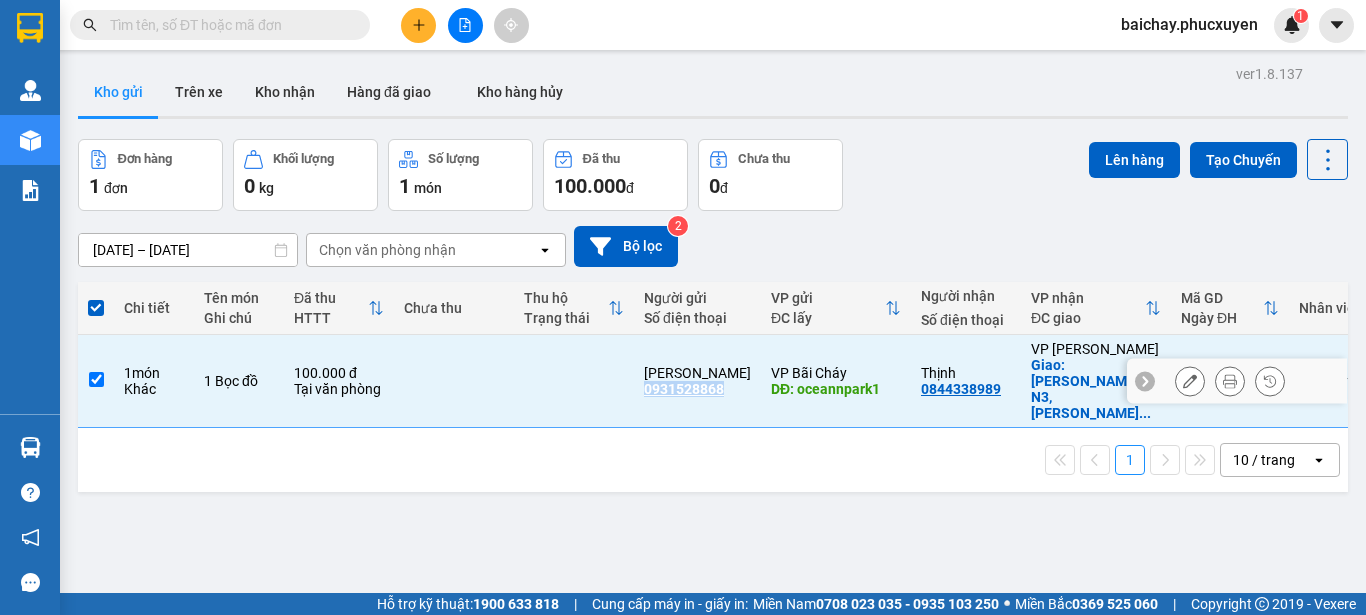 copy on "0931528868" 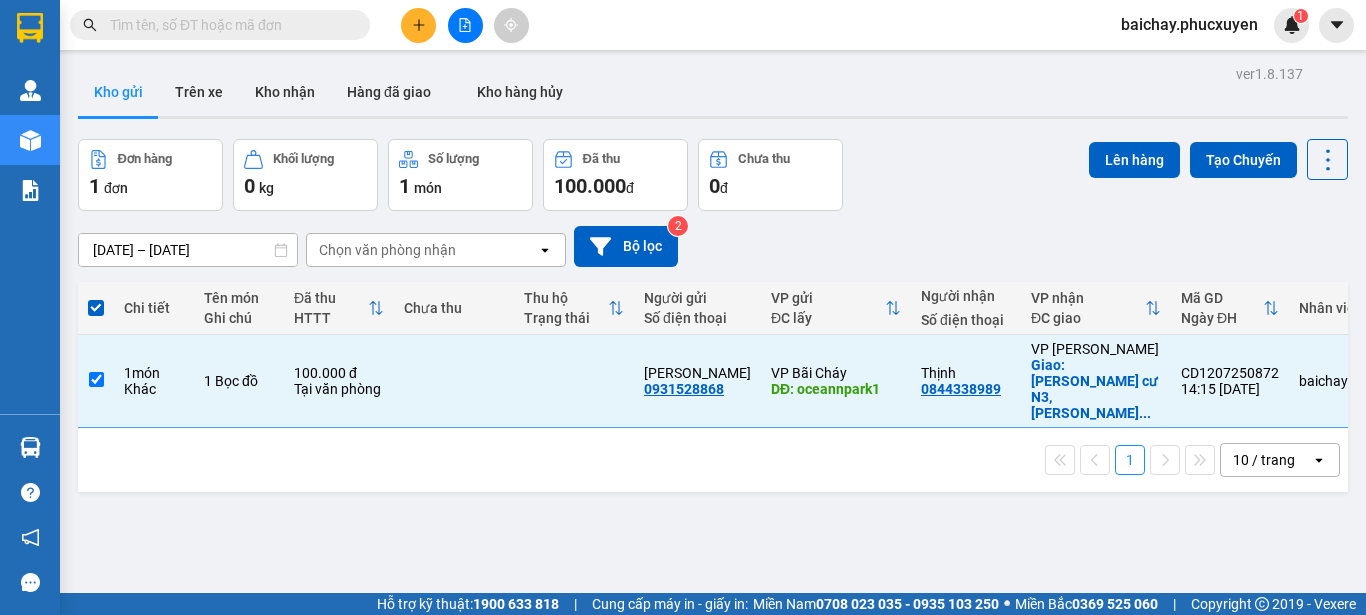 click at bounding box center (228, 25) 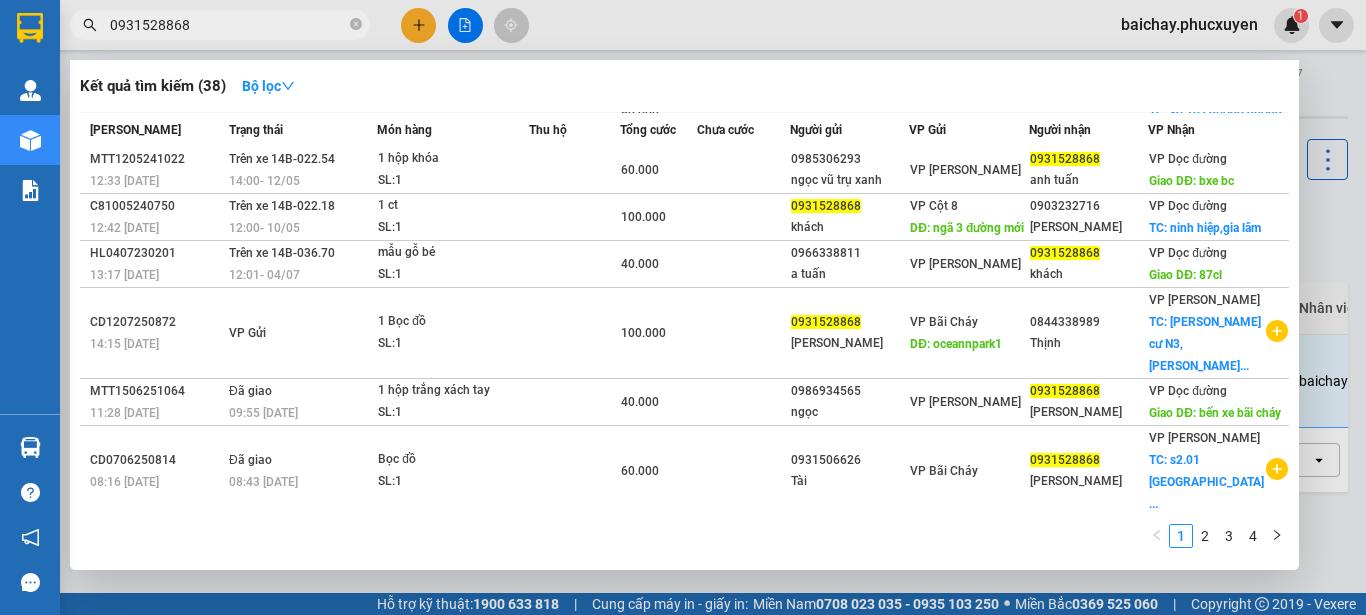 scroll, scrollTop: 326, scrollLeft: 0, axis: vertical 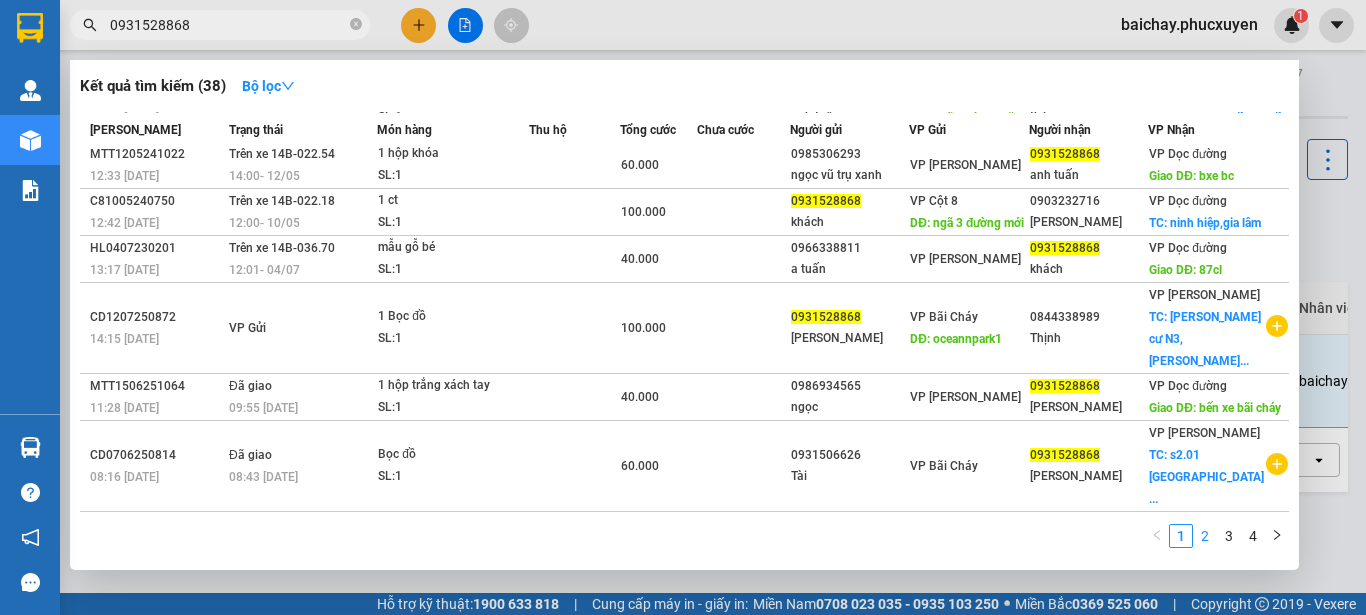 type on "0931528868" 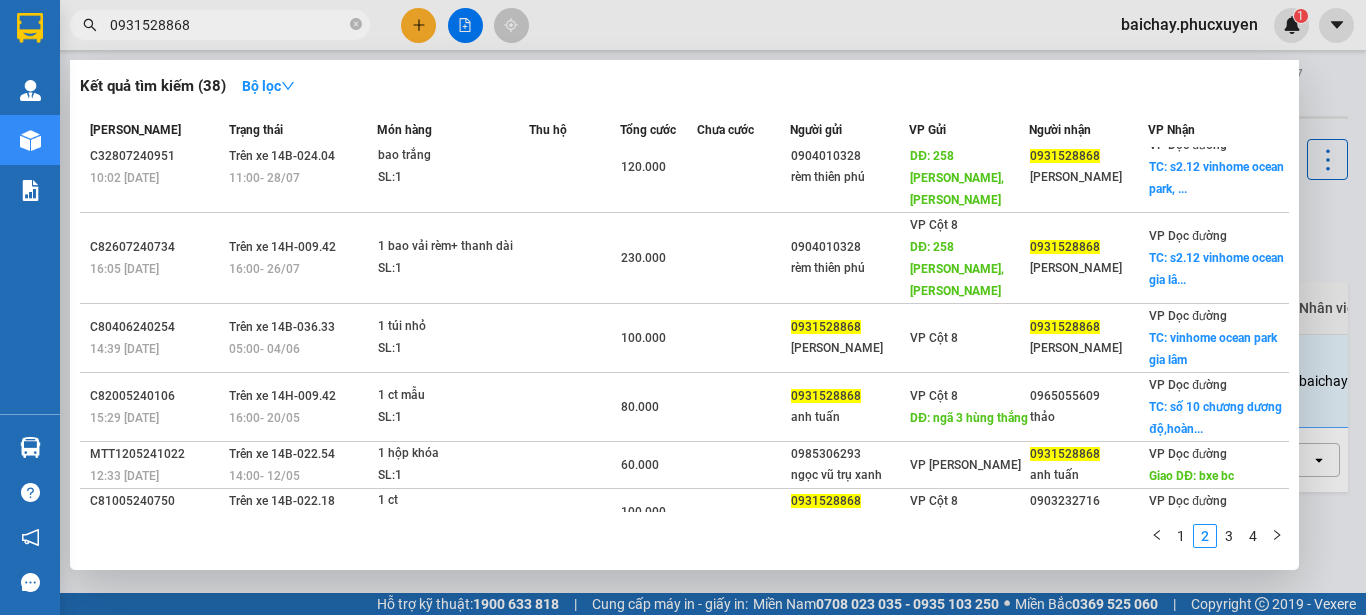 scroll, scrollTop: 0, scrollLeft: 0, axis: both 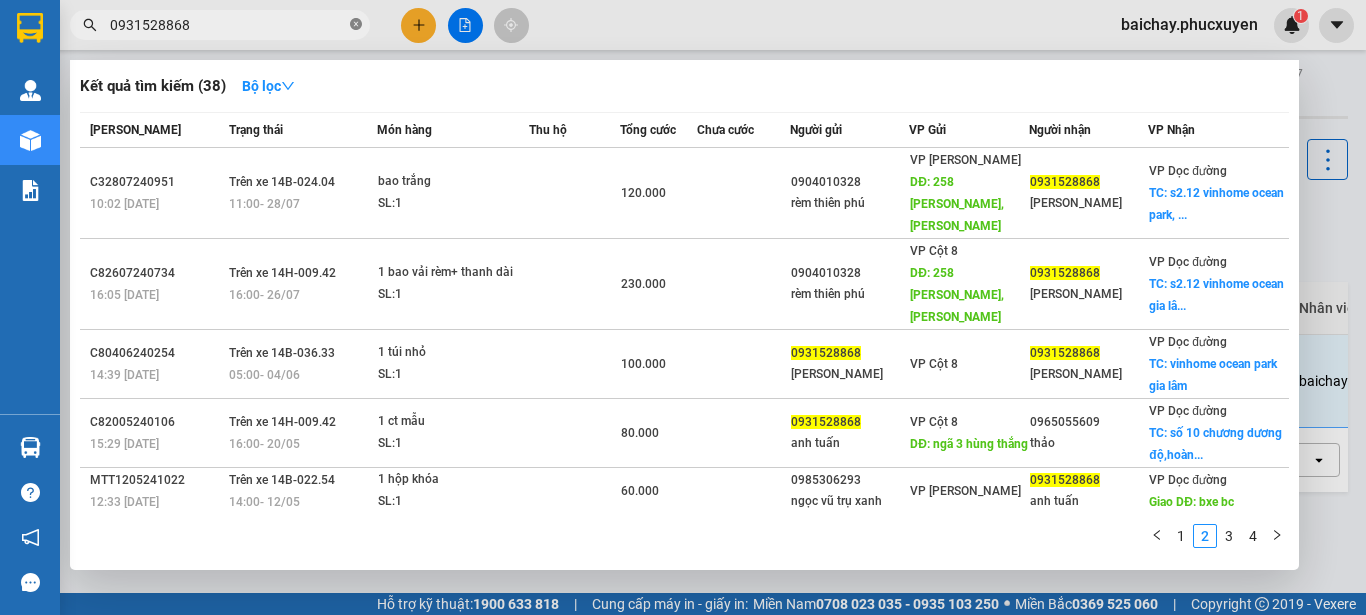 click 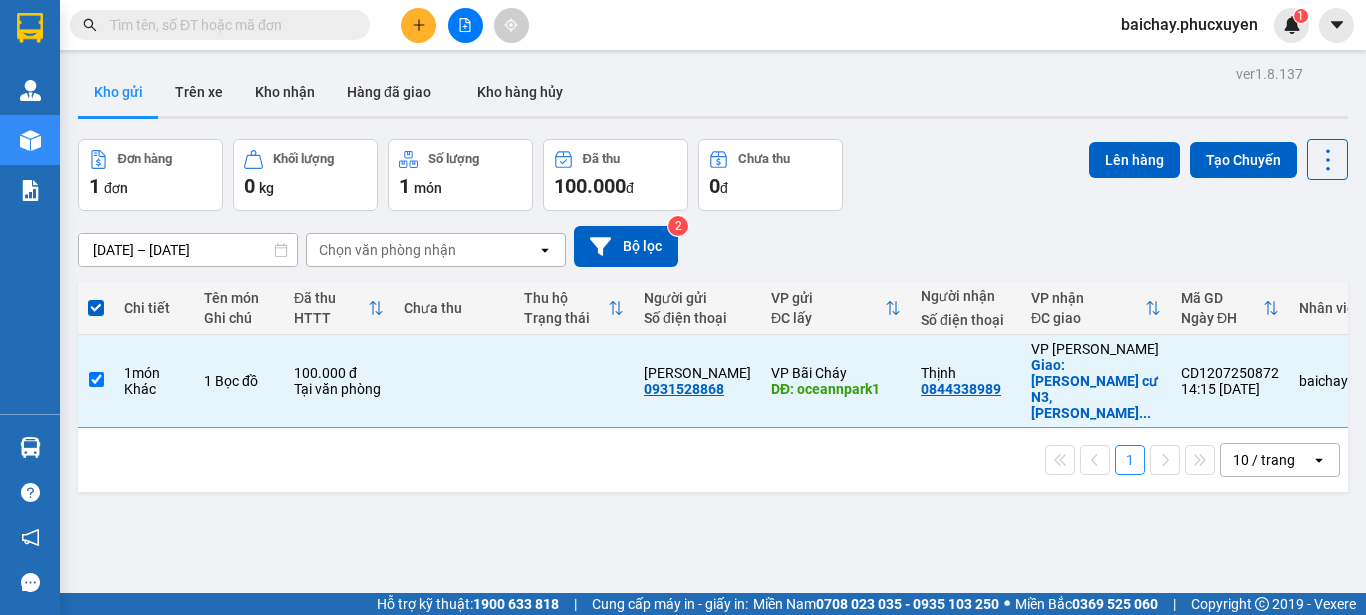 click on "ver  1.8.137 Kho gửi Trên xe Kho nhận Hàng đã giao Kho hàng hủy Đơn hàng 1 đơn Khối lượng 0 kg Số lượng 1 món Đã thu 100.000  đ Chưa thu 0  đ Lên hàng Tạo Chuyến [DATE] – [DATE] Press the down arrow key to interact with the calendar and select a date. Press the escape button to close the calendar. Selected date range is from [DATE] to [DATE]. Chọn văn phòng nhận open Bộ lọc 2 Chi tiết Tên món Ghi chú Đã thu HTTT Chưa thu Thu hộ Trạng thái Người gửi Số điện thoại VP gửi ĐC lấy Người nhận Số điện thoại VP nhận ĐC giao Mã GD Ngày ĐH Nhân viên 1  món Khác 1 Bọc đồ 100.000 đ Tại văn phòng Anh Tuấn 0931528868 VP Bãi Cháy DĐ: oceannpark1 Thịnh 0844338989 VP [PERSON_NAME]: Chung cư N3, [PERSON_NAME] ... CD1207250872 14:15 [DATE] baichay.phucxuyen 1 10 / trang open Đang tải dữ liệu" at bounding box center [713, 367] 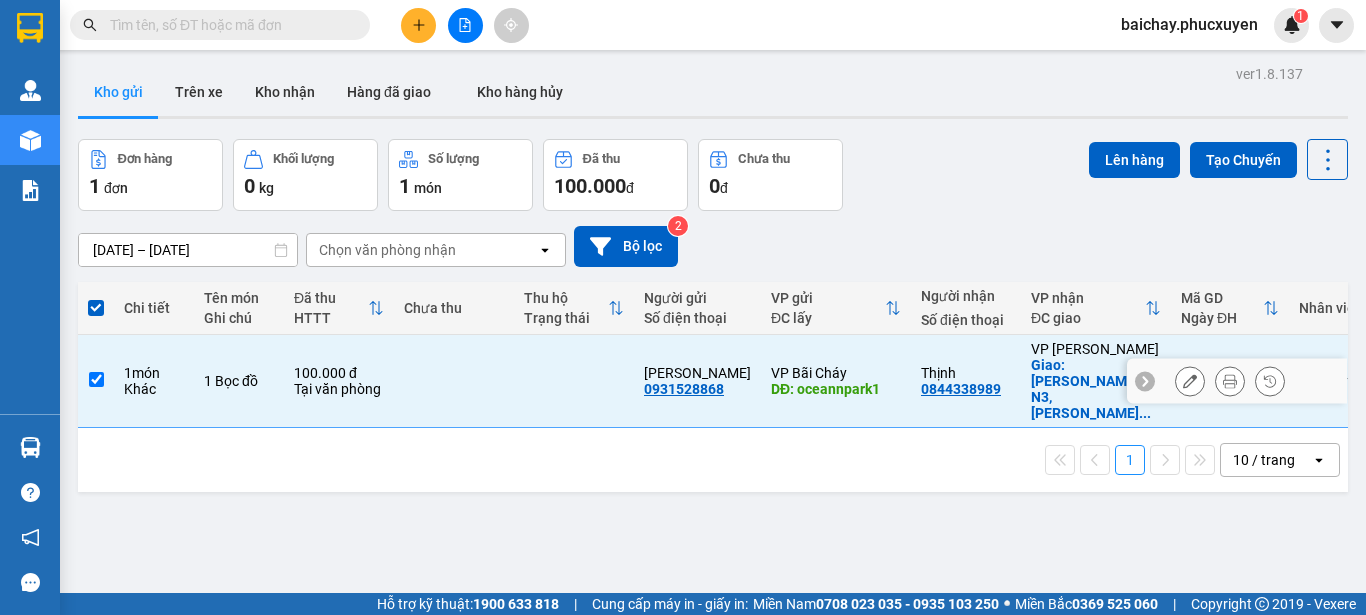 click at bounding box center [96, 379] 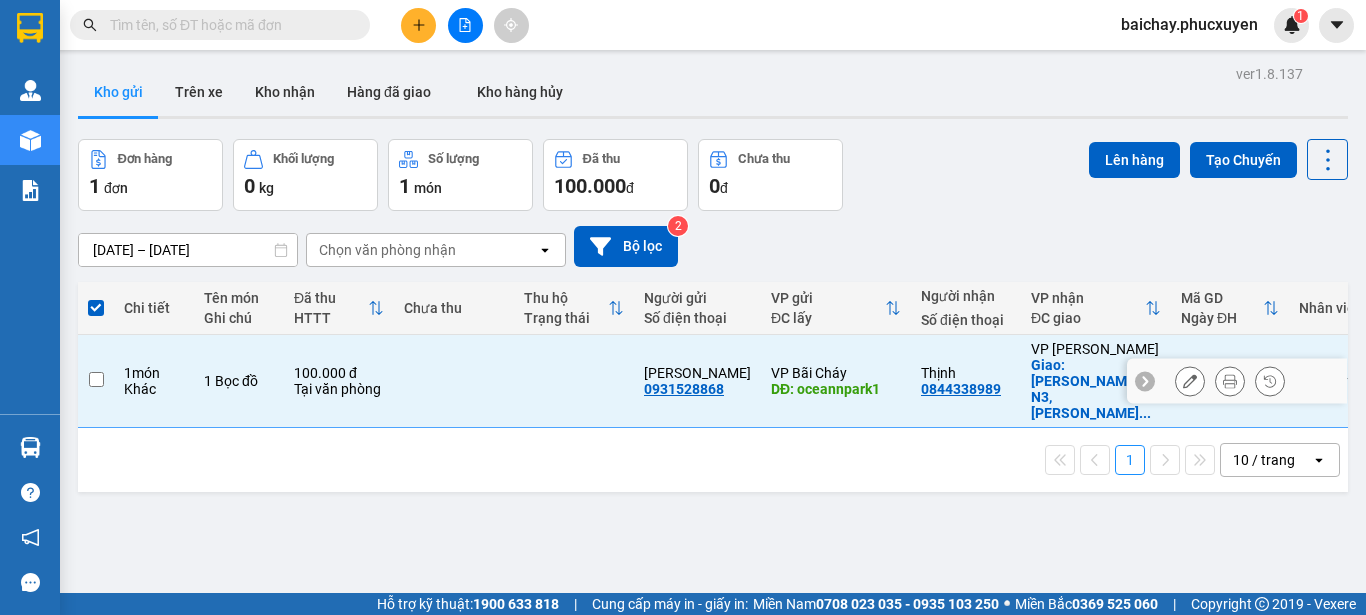 checkbox on "false" 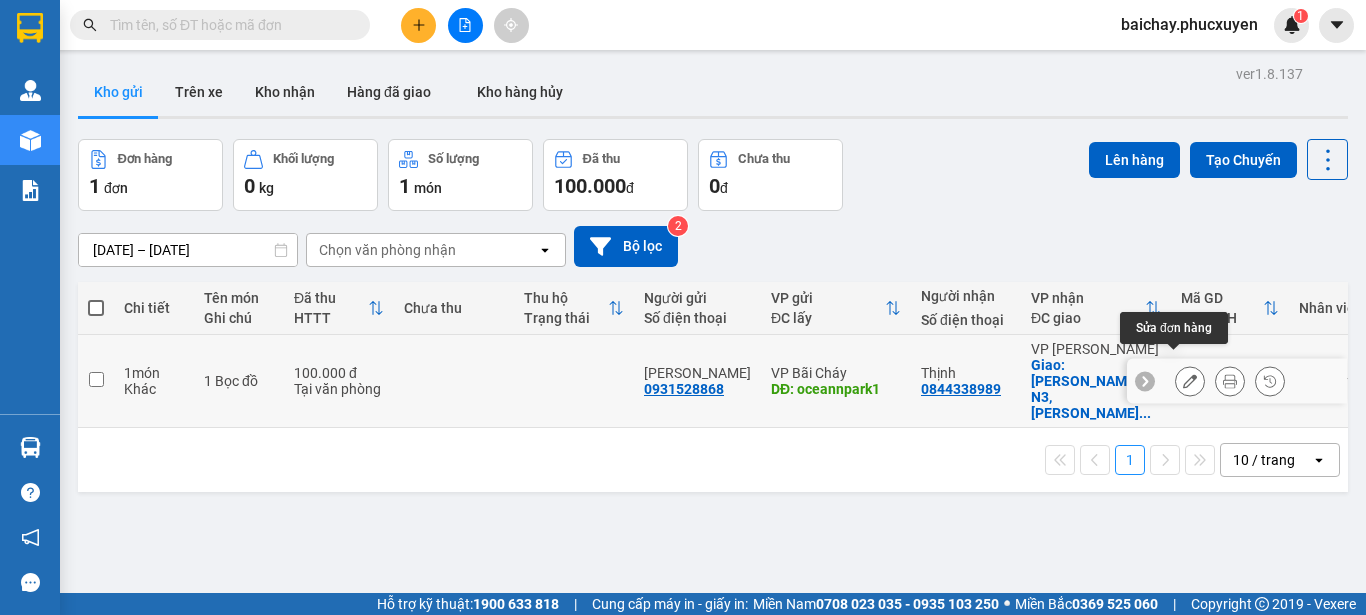 click 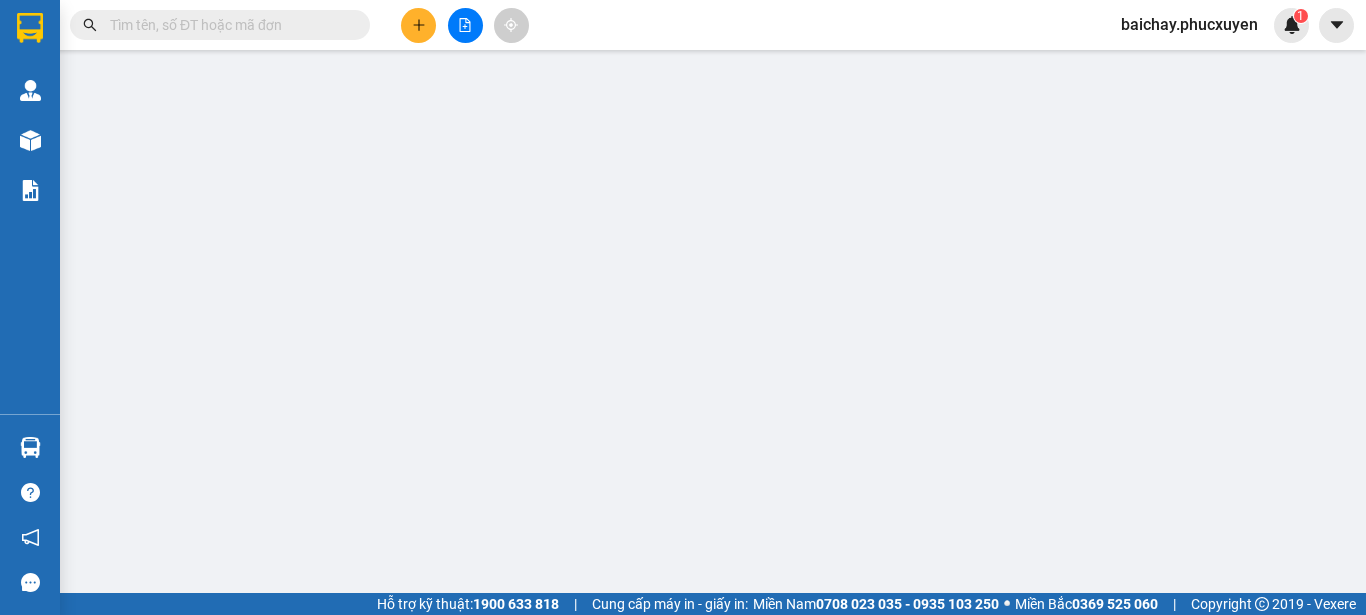 type on "0931528868" 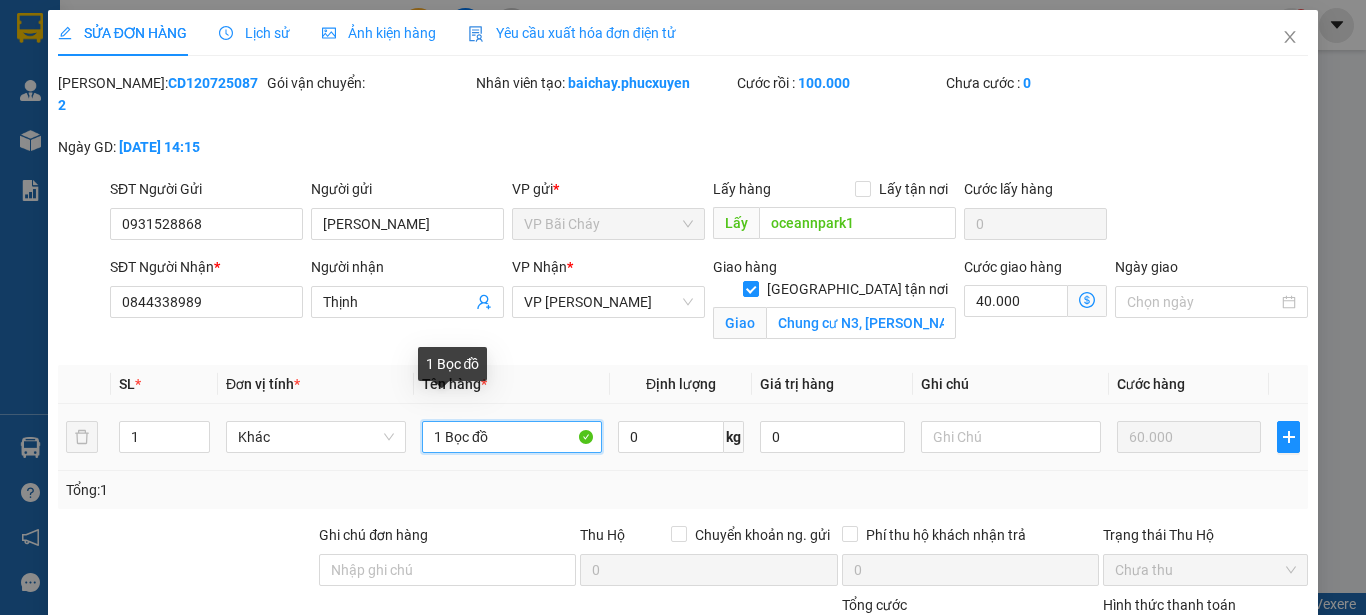 click on "1 Bọc đồ" at bounding box center [512, 437] 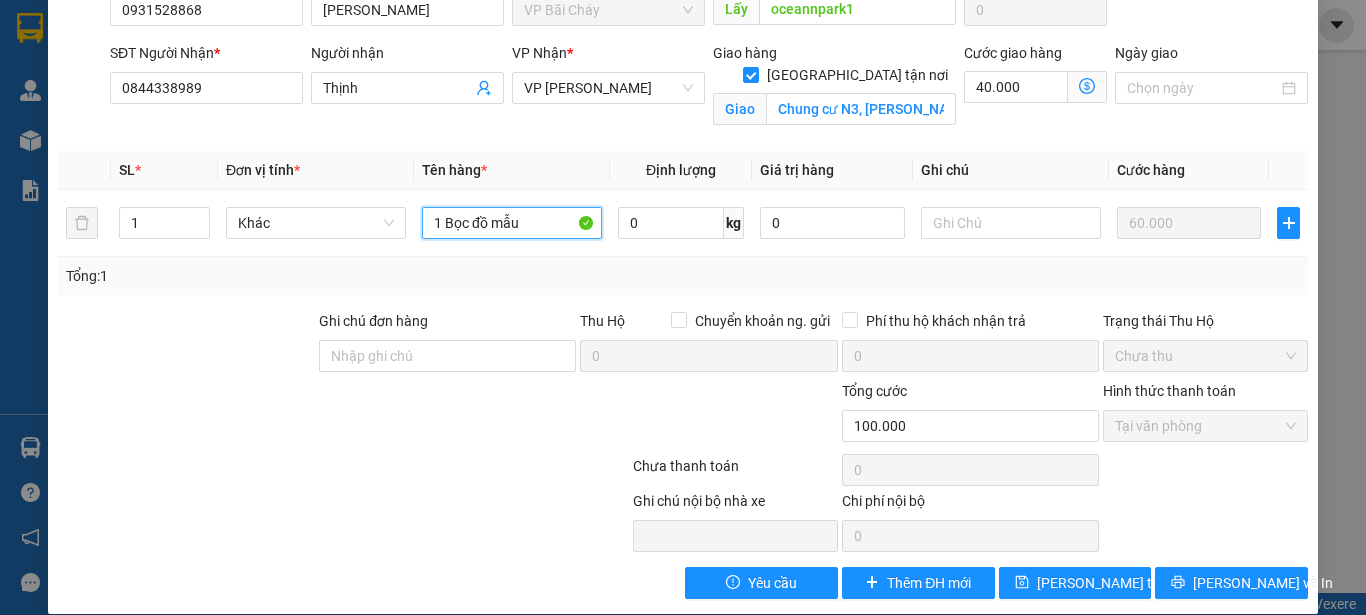 scroll, scrollTop: 215, scrollLeft: 0, axis: vertical 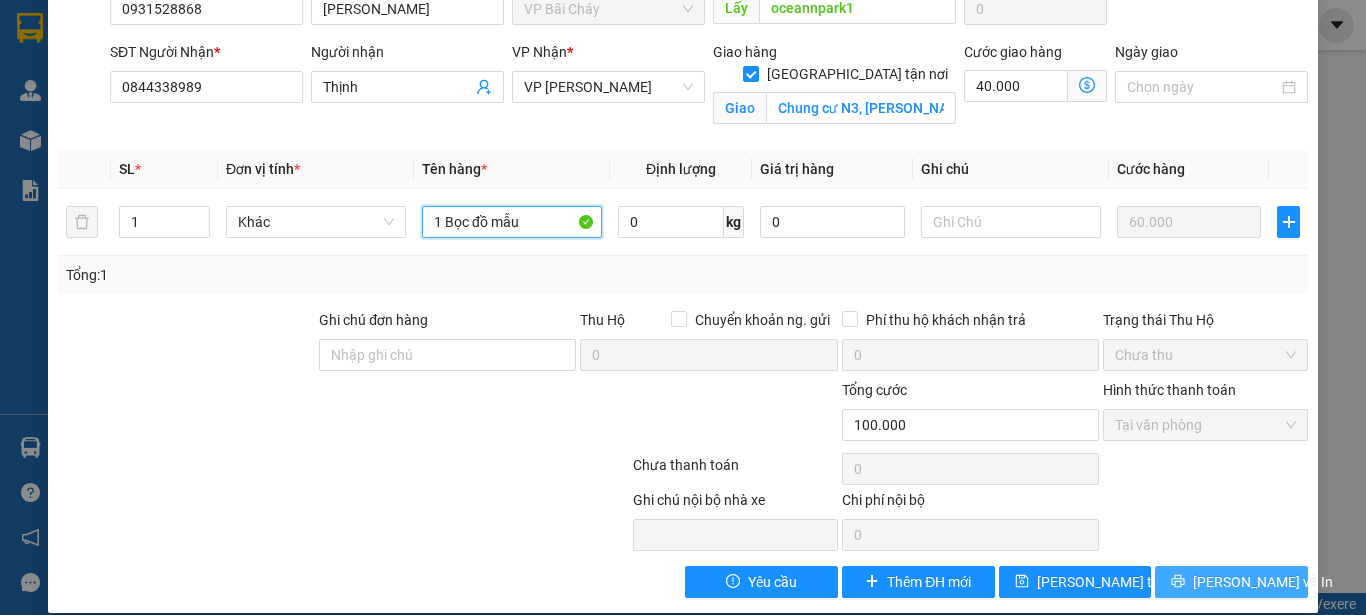 type on "1 Bọc đồ mẫu" 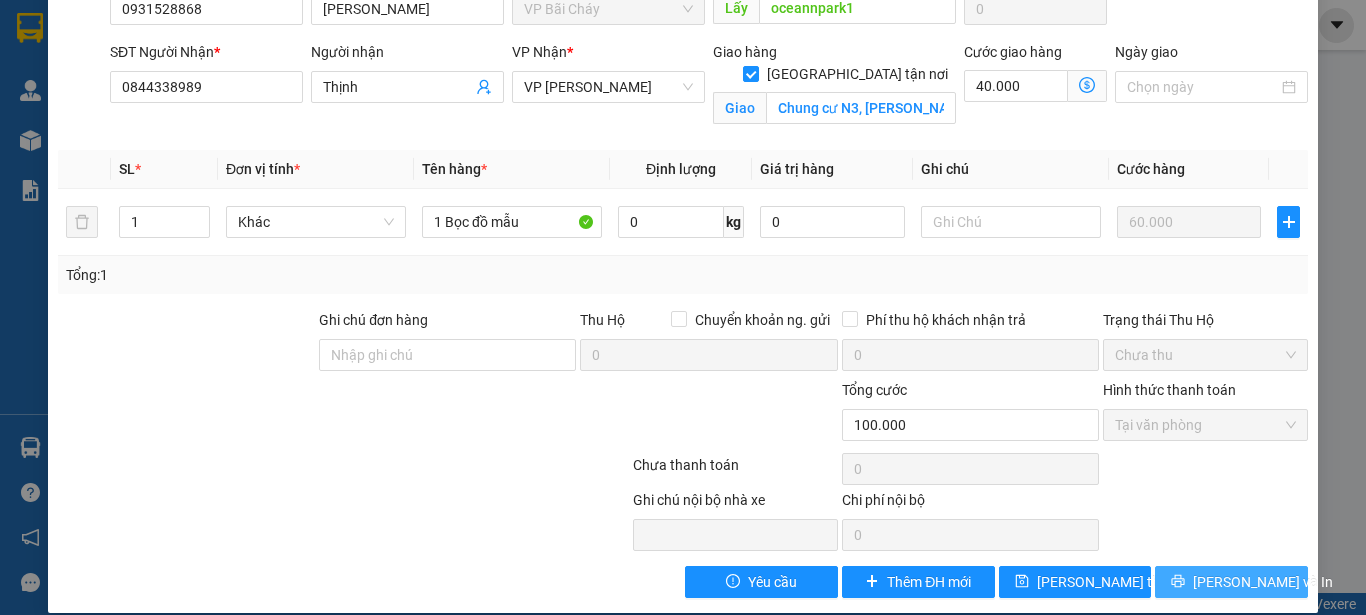 click on "[PERSON_NAME] và In" at bounding box center (1231, 582) 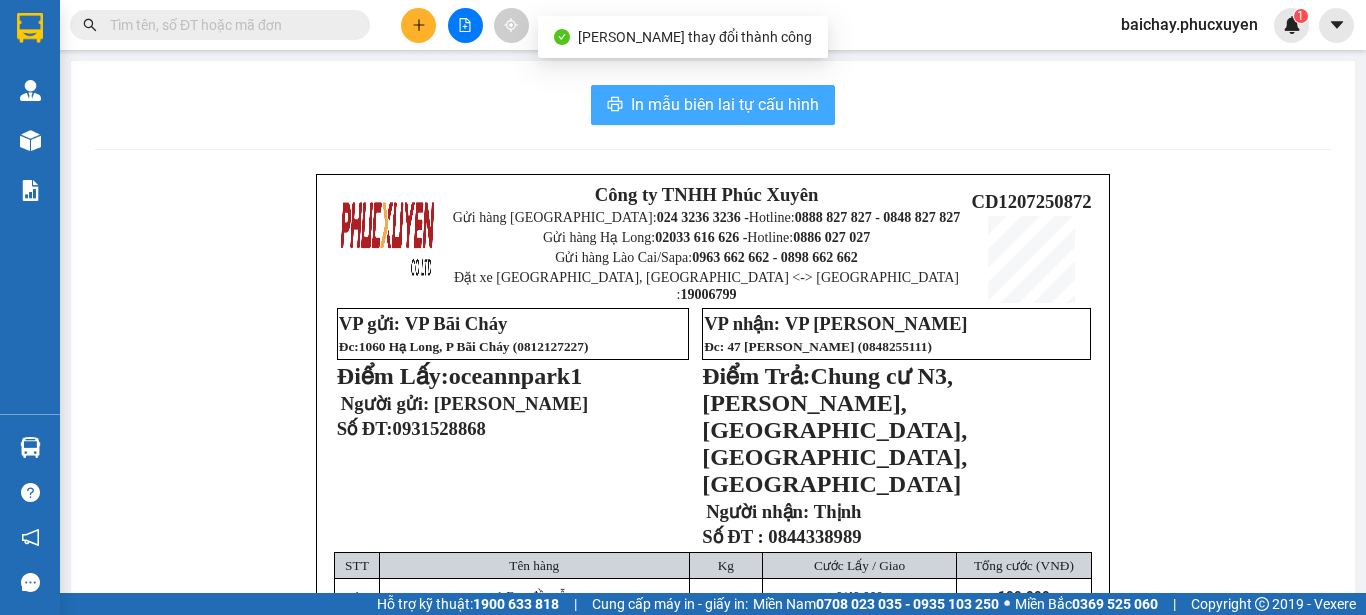 click on "In mẫu biên lai tự cấu hình" at bounding box center [725, 104] 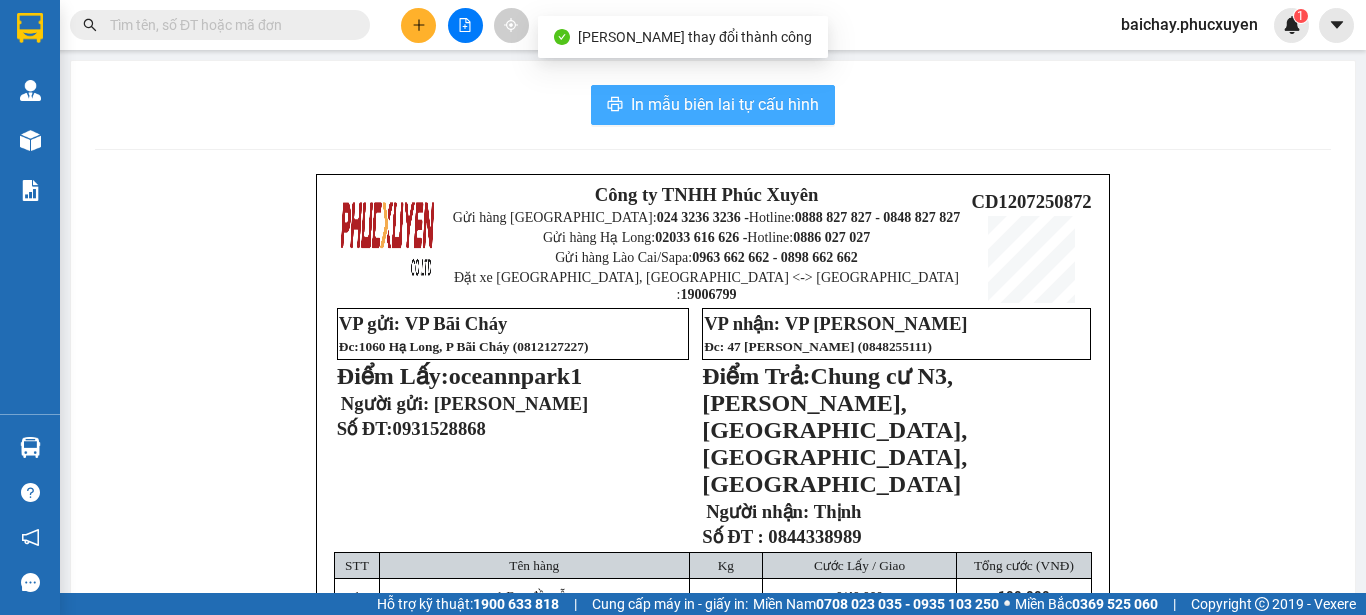 scroll, scrollTop: 0, scrollLeft: 0, axis: both 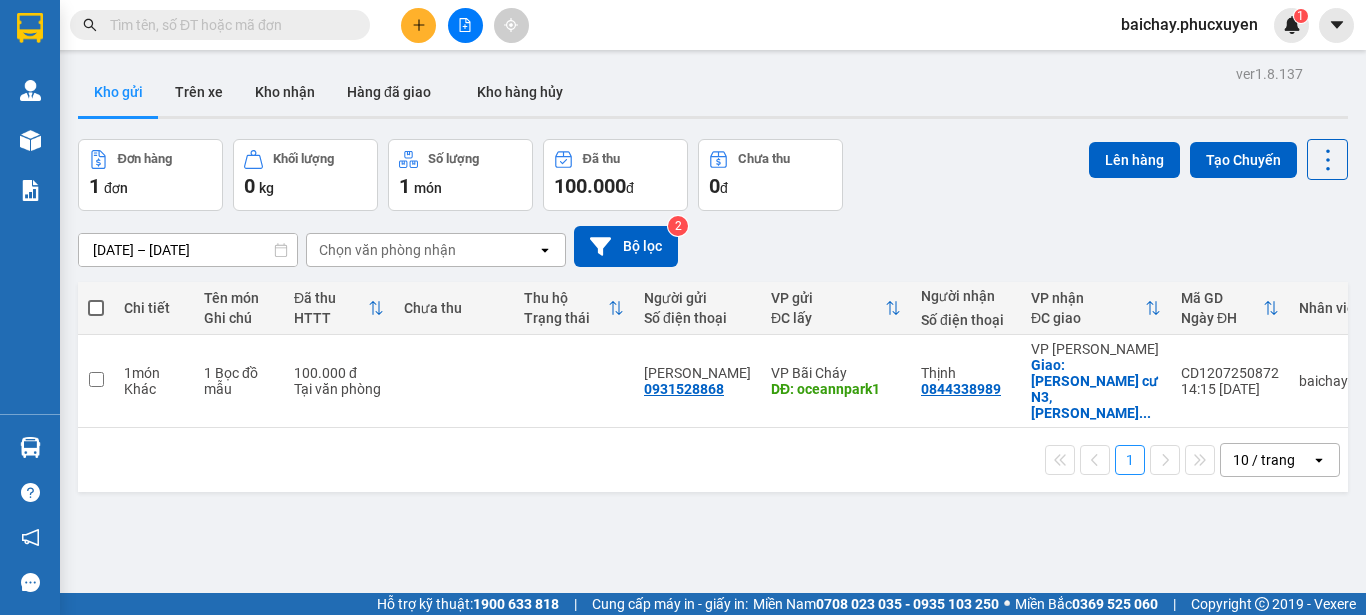 click on "ver  1.8.137 Kho gửi Trên xe Kho nhận Hàng đã giao Kho hàng hủy Đơn hàng 1 đơn Khối lượng 0 kg Số lượng 1 món Đã thu 100.000  đ Chưa thu 0  đ Lên hàng Tạo Chuyến [DATE] – [DATE] Press the down arrow key to interact with the calendar and select a date. Press the escape button to close the calendar. Selected date range is from [DATE] to [DATE]. Chọn văn phòng nhận open Bộ lọc 2 Chi tiết Tên món Ghi chú Đã thu HTTT Chưa thu Thu hộ Trạng thái Người gửi Số điện thoại VP gửi ĐC lấy Người nhận Số điện thoại VP nhận ĐC giao Mã GD Ngày ĐH Nhân viên 1  món Khác 1 Bọc đồ mẫu 100.000 đ Tại văn phòng Anh Tuấn 0931528868 VP Bãi Cháy DĐ: oceannpark1 Thịnh 0844338989 VP [PERSON_NAME]: Chung cư N3, [PERSON_NAME] ... CD1207250872 14:15 [DATE] baichay.phucxuyen 1 10 / trang open Đang tải dữ liệu" at bounding box center (713, 367) 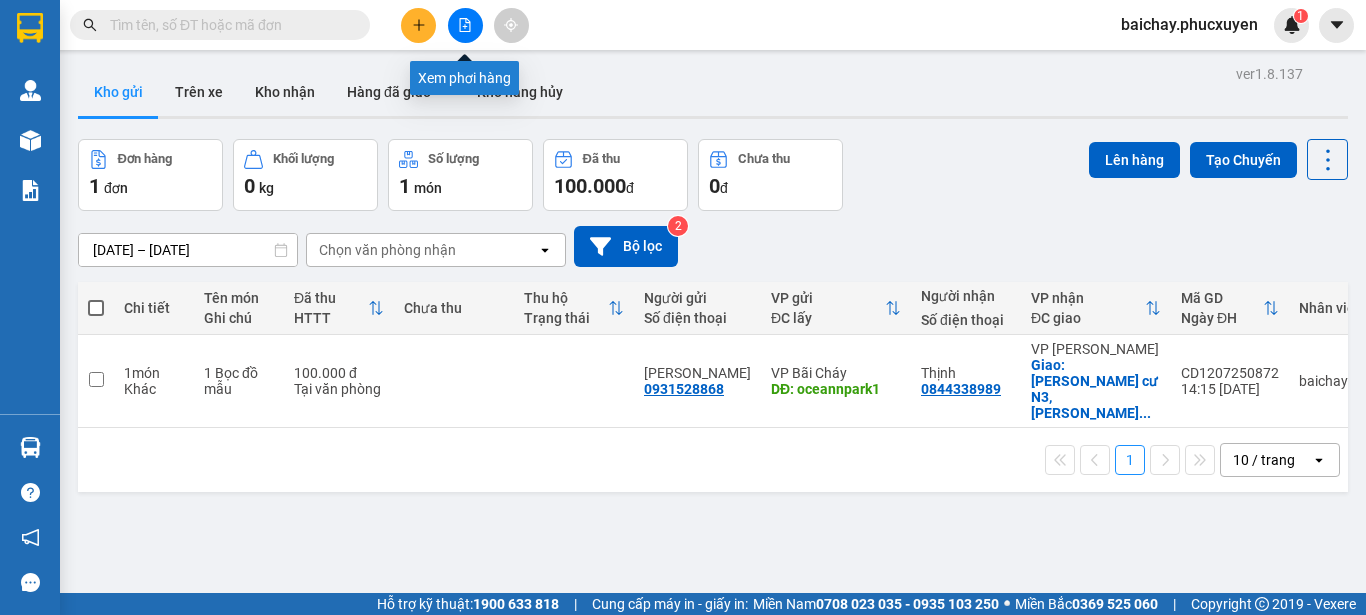 click 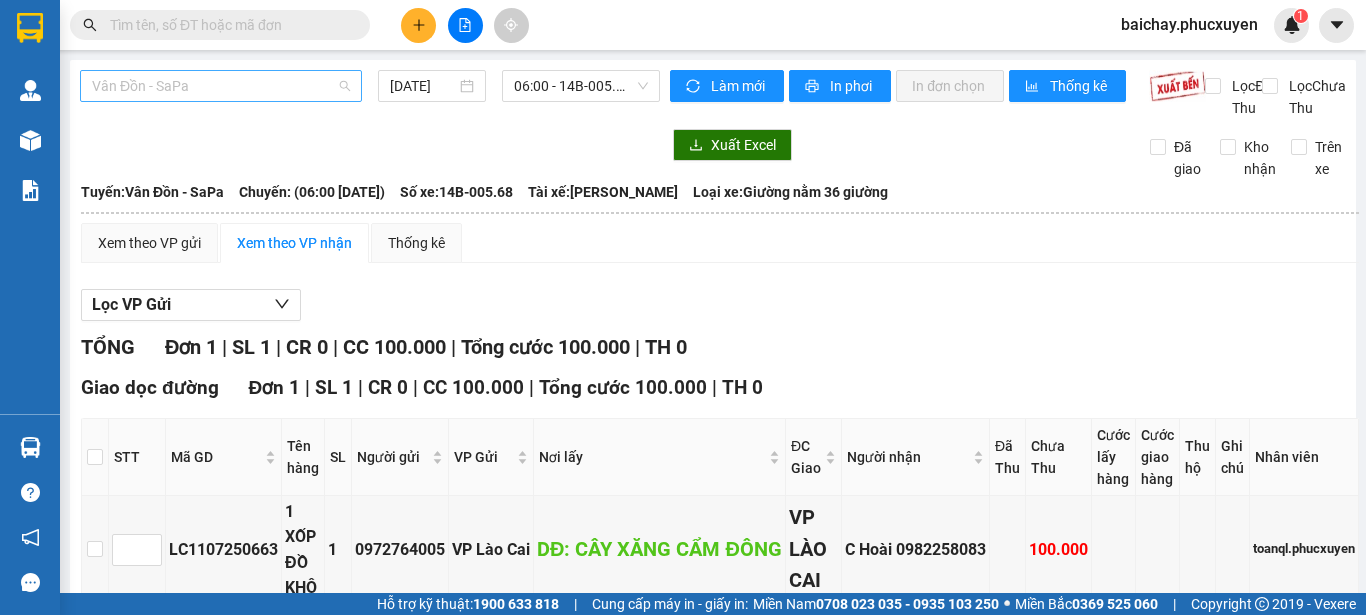 click on "Vân Đồn - SaPa" at bounding box center (221, 86) 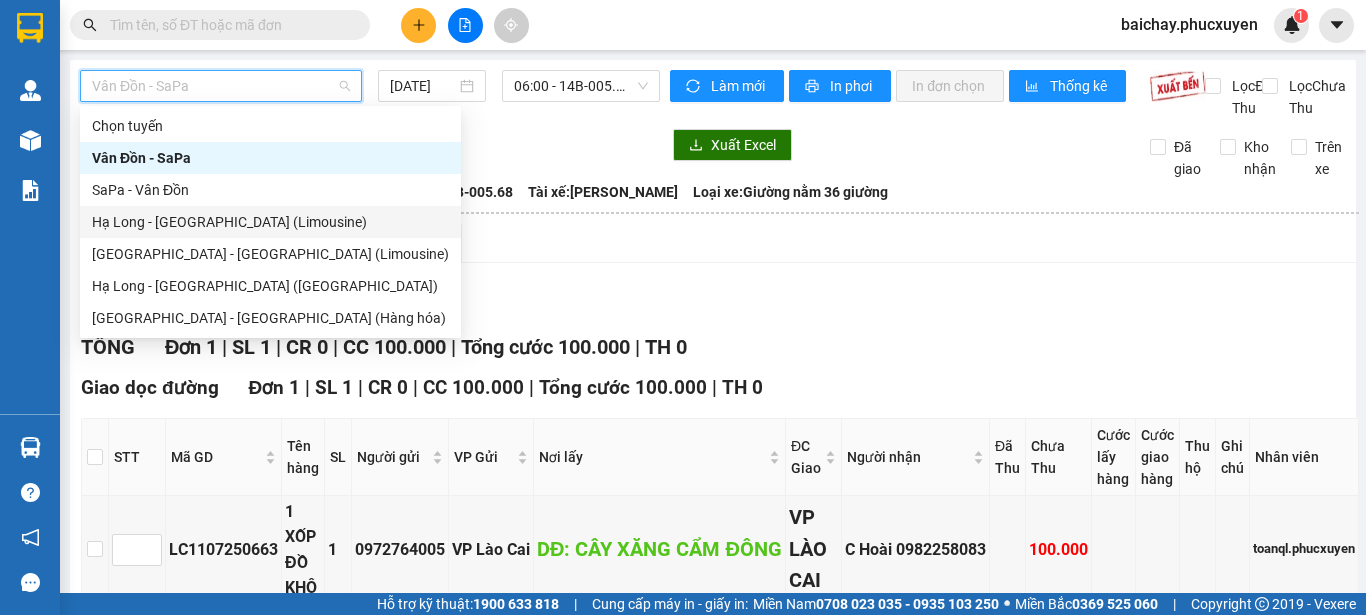 click on "Hạ Long - [GEOGRAPHIC_DATA] (Limousine)" at bounding box center (270, 222) 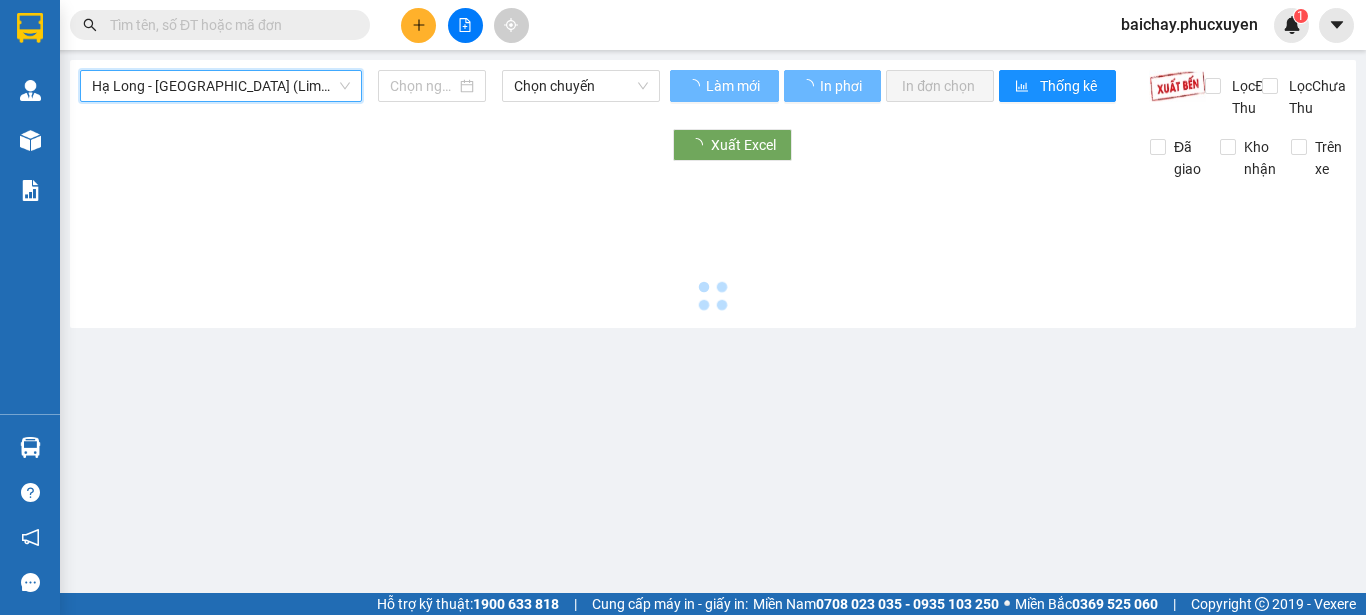 type on "[DATE]" 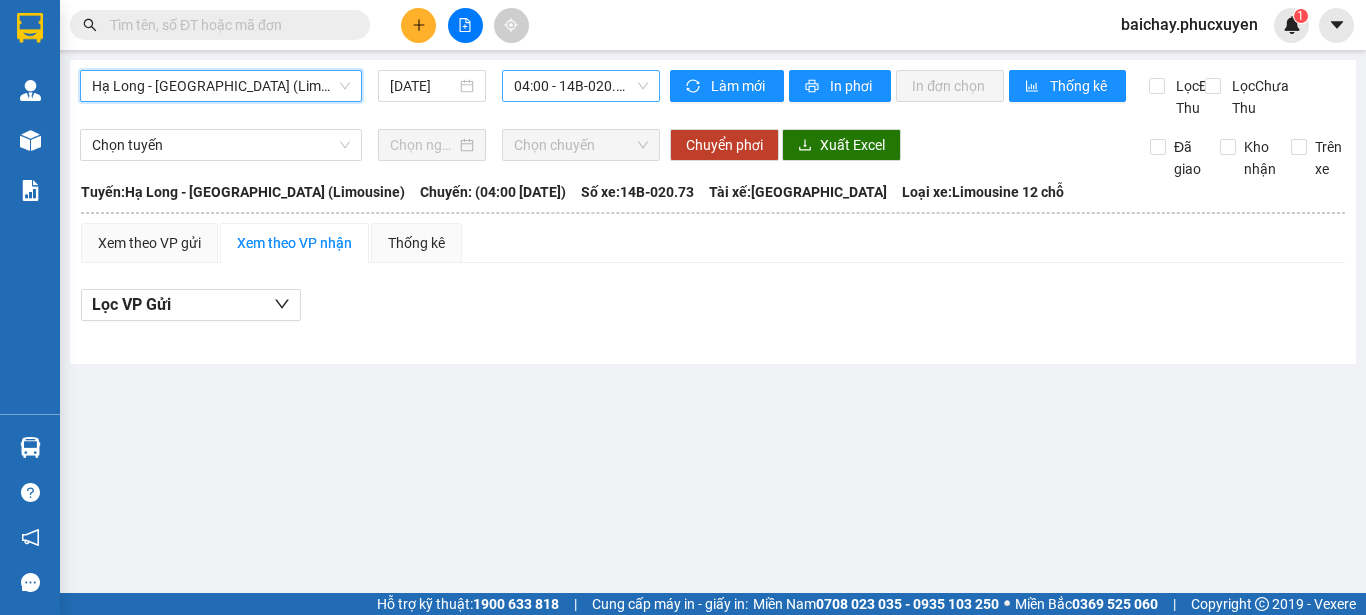 click on "04:00     - 14B-020.73" at bounding box center (581, 86) 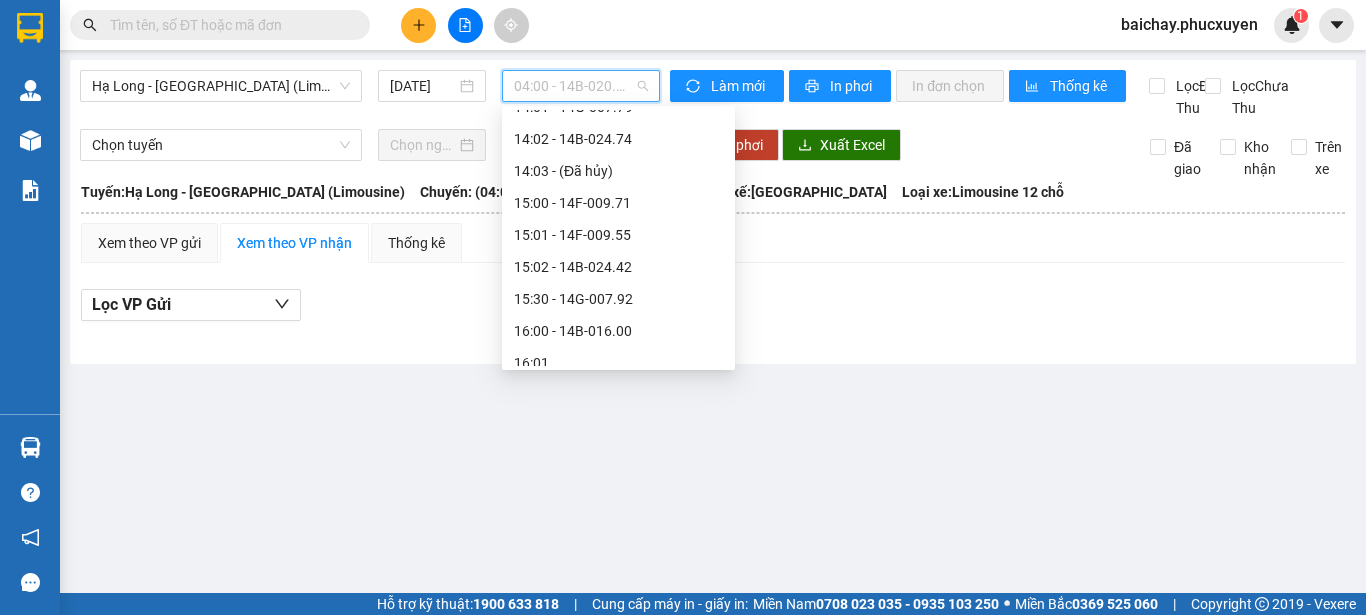 scroll, scrollTop: 1500, scrollLeft: 0, axis: vertical 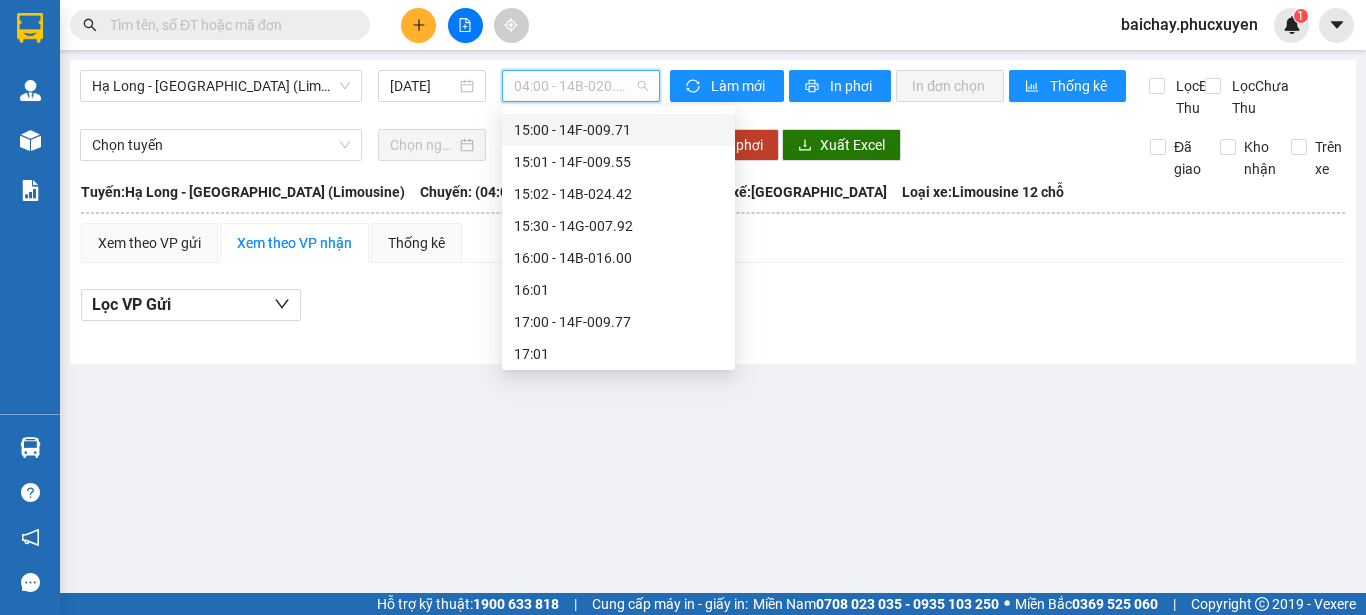 click on "15:00     - 14F-009.71" at bounding box center (618, 130) 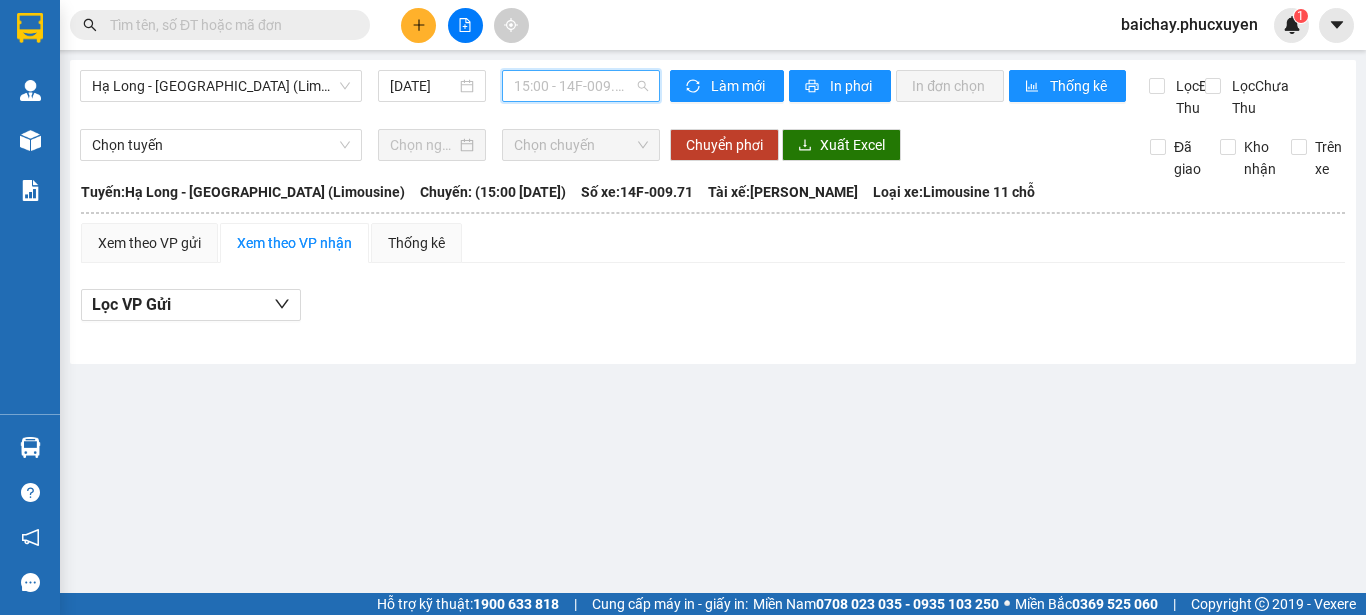 click on "15:00     - 14F-009.71" at bounding box center [581, 86] 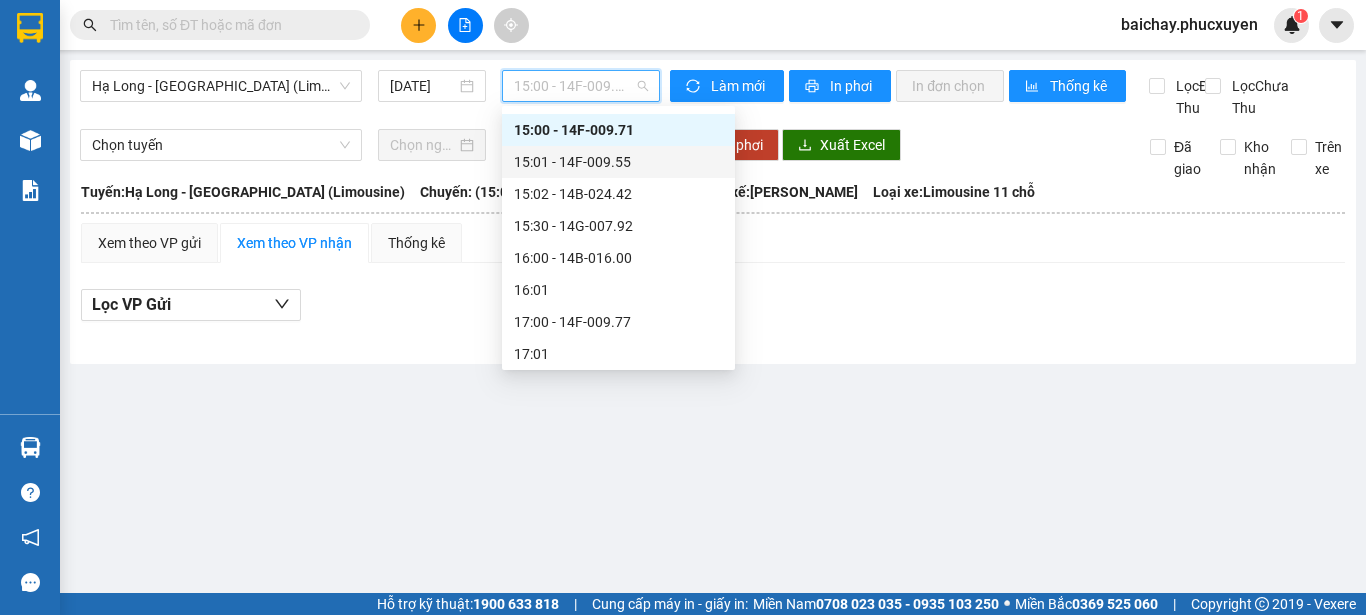 click on "15:01     - 14F-009.55" at bounding box center (618, 162) 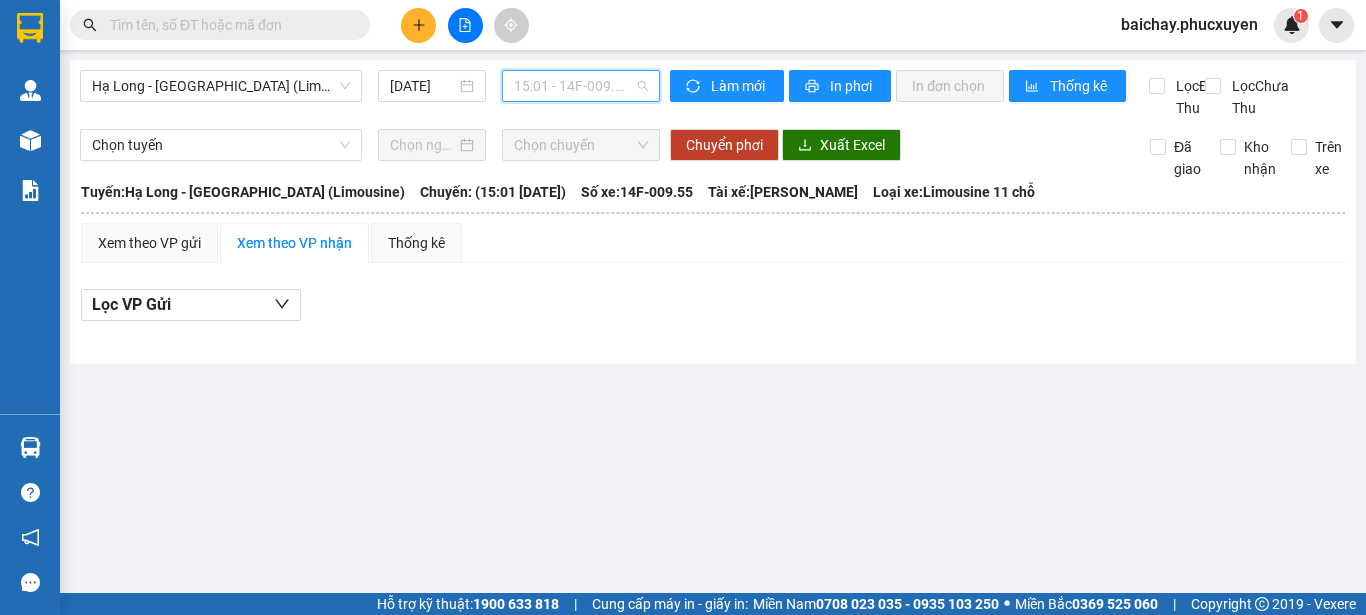 click on "15:01     - 14F-009.55" at bounding box center (581, 86) 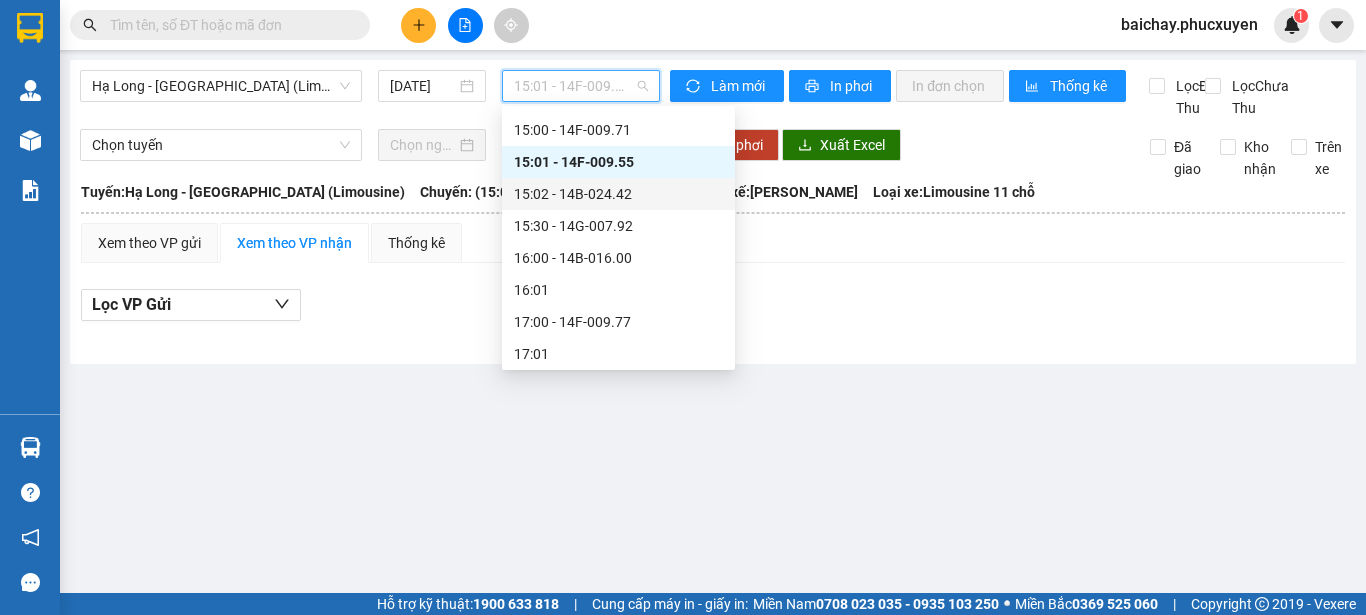 click on "15:02     - 14B-024.42" at bounding box center (618, 194) 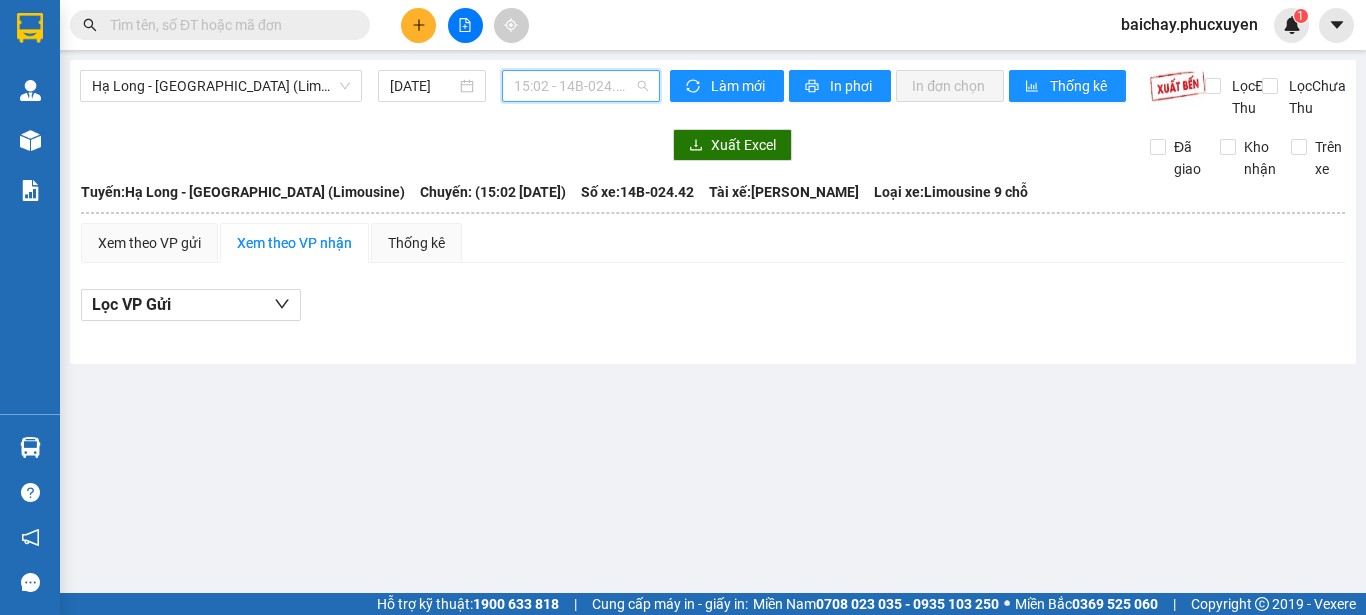 click on "15:02     - 14B-024.42" at bounding box center (581, 86) 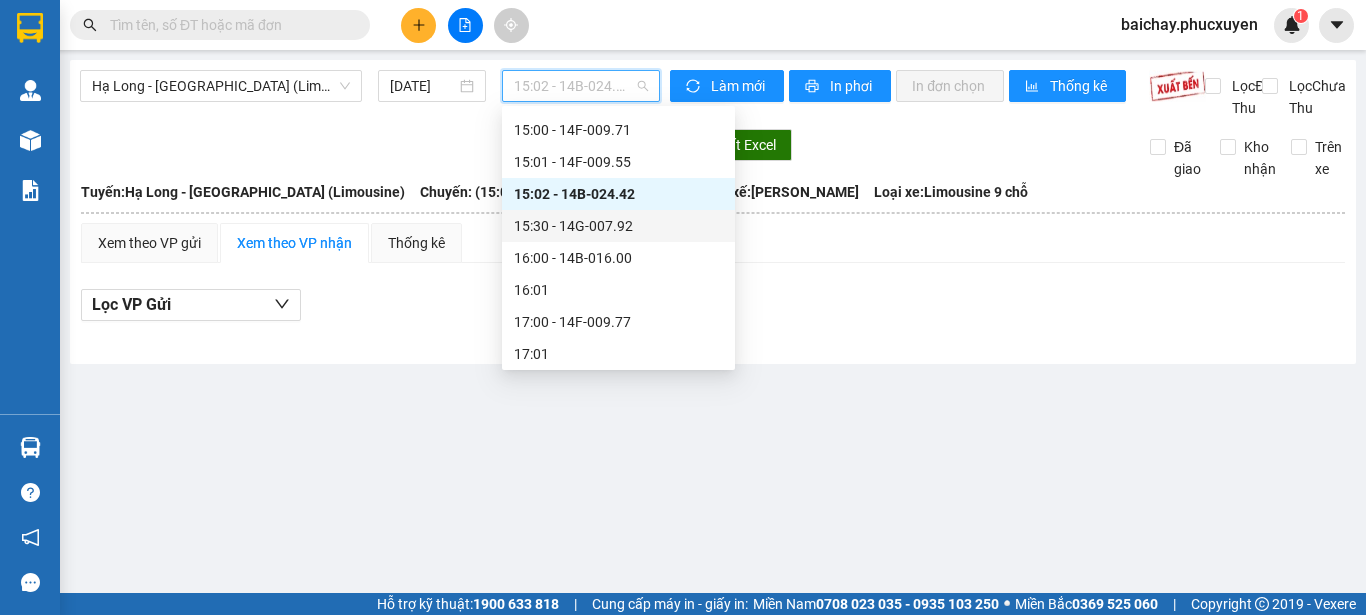 click on "15:30     - 14G-007.92" at bounding box center [618, 226] 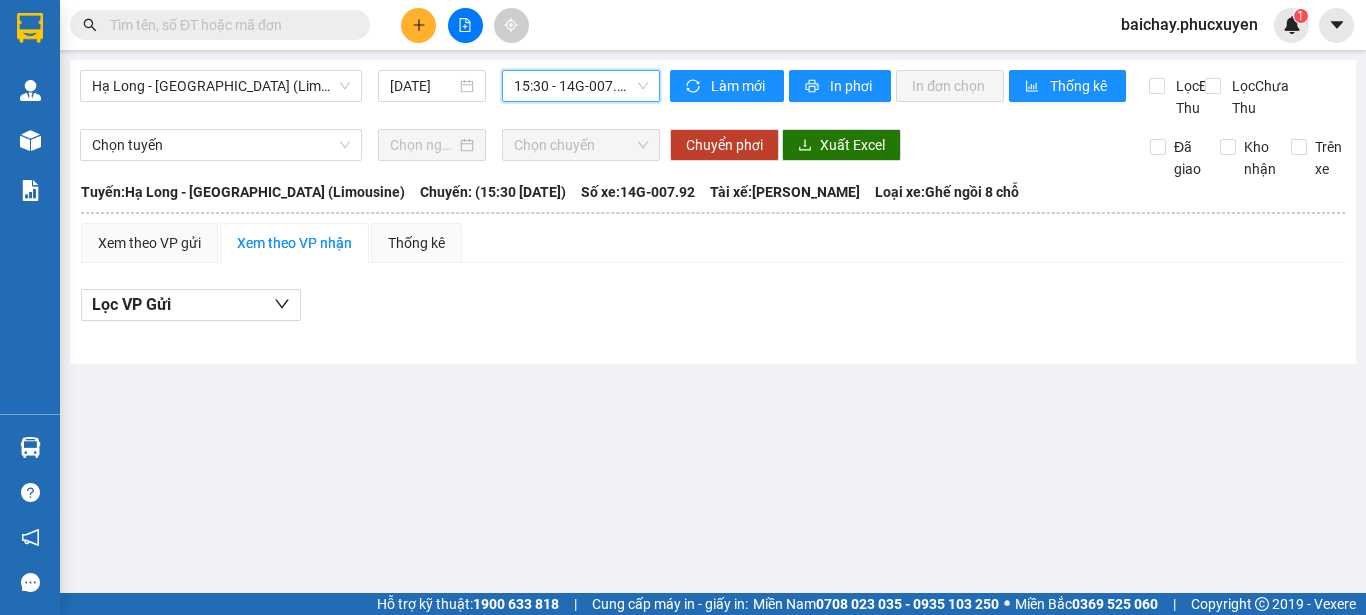 click on "15:30     - 14G-007.92" at bounding box center [581, 86] 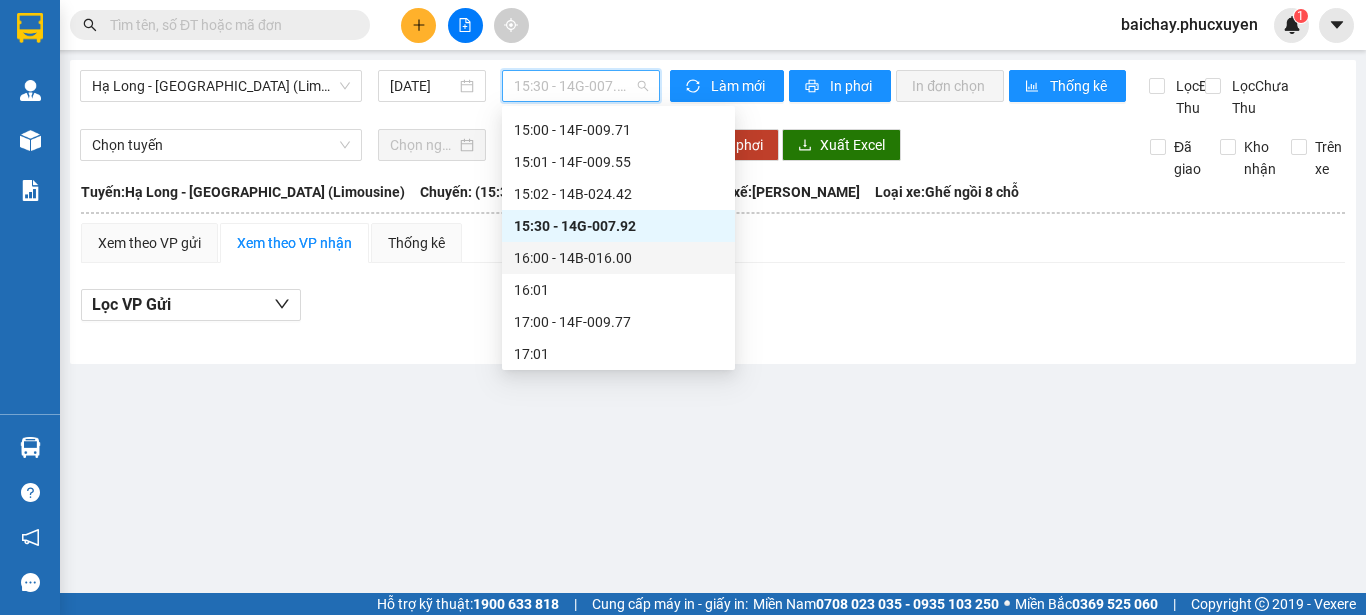 click on "16:00     - 14B-016.00" at bounding box center [618, 258] 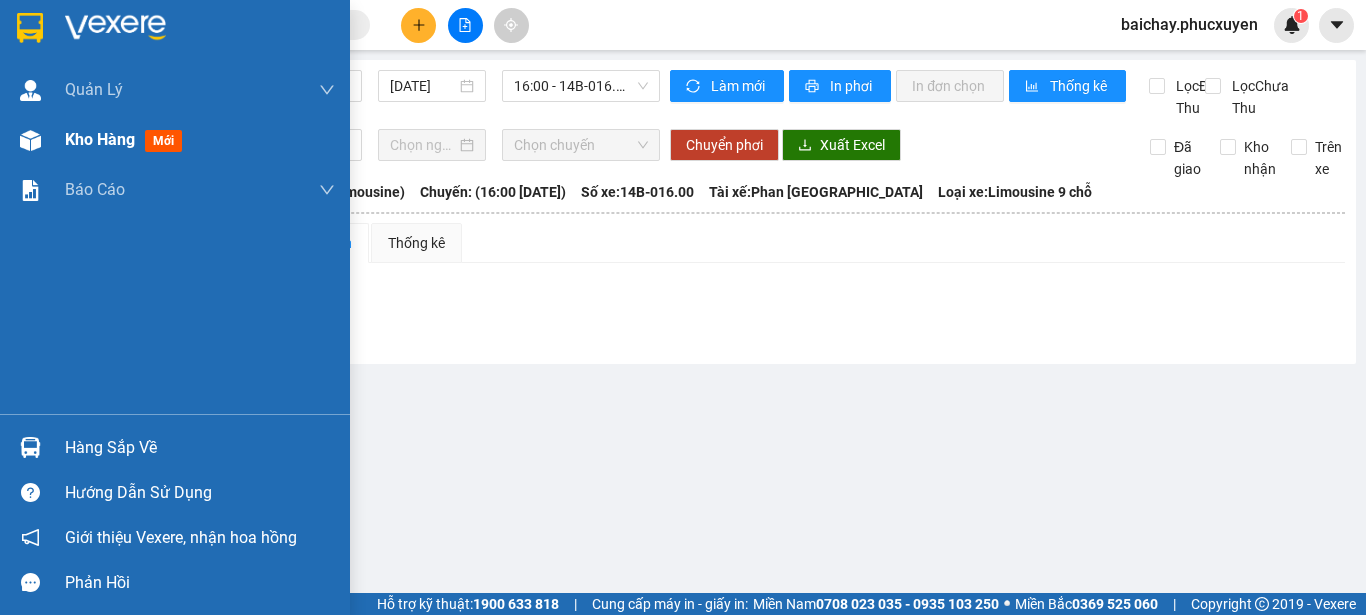 click on "Kho hàng" at bounding box center (100, 139) 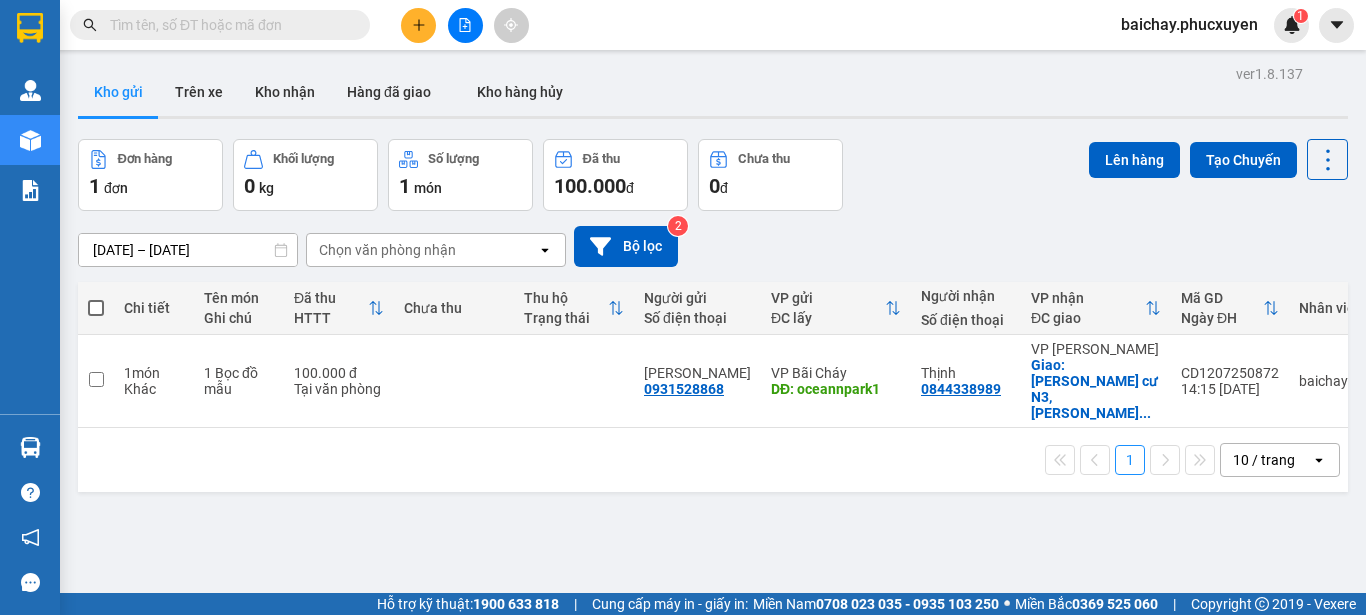 click on "ver  1.8.137 Kho gửi Trên xe Kho nhận Hàng đã giao Kho hàng hủy Đơn hàng 1 đơn Khối lượng 0 kg Số lượng 1 món Đã thu 100.000  đ Chưa thu 0  đ Lên hàng Tạo Chuyến [DATE] – [DATE] Press the down arrow key to interact with the calendar and select a date. Press the escape button to close the calendar. Selected date range is from [DATE] to [DATE]. Chọn văn phòng nhận open Bộ lọc 2 Chi tiết Tên món Ghi chú Đã thu HTTT Chưa thu Thu hộ Trạng thái Người gửi Số điện thoại VP gửi ĐC lấy Người nhận Số điện thoại VP nhận ĐC giao Mã GD Ngày ĐH Nhân viên 1  món Khác 1 Bọc đồ mẫu 100.000 đ Tại văn phòng Anh Tuấn 0931528868 VP Bãi Cháy DĐ: oceannpark1 Thịnh 0844338989 VP [PERSON_NAME]: Chung cư N3, [PERSON_NAME] ... CD1207250872 14:15 [DATE] baichay.phucxuyen 1 10 / trang open Đang tải dữ liệu" at bounding box center [713, 367] 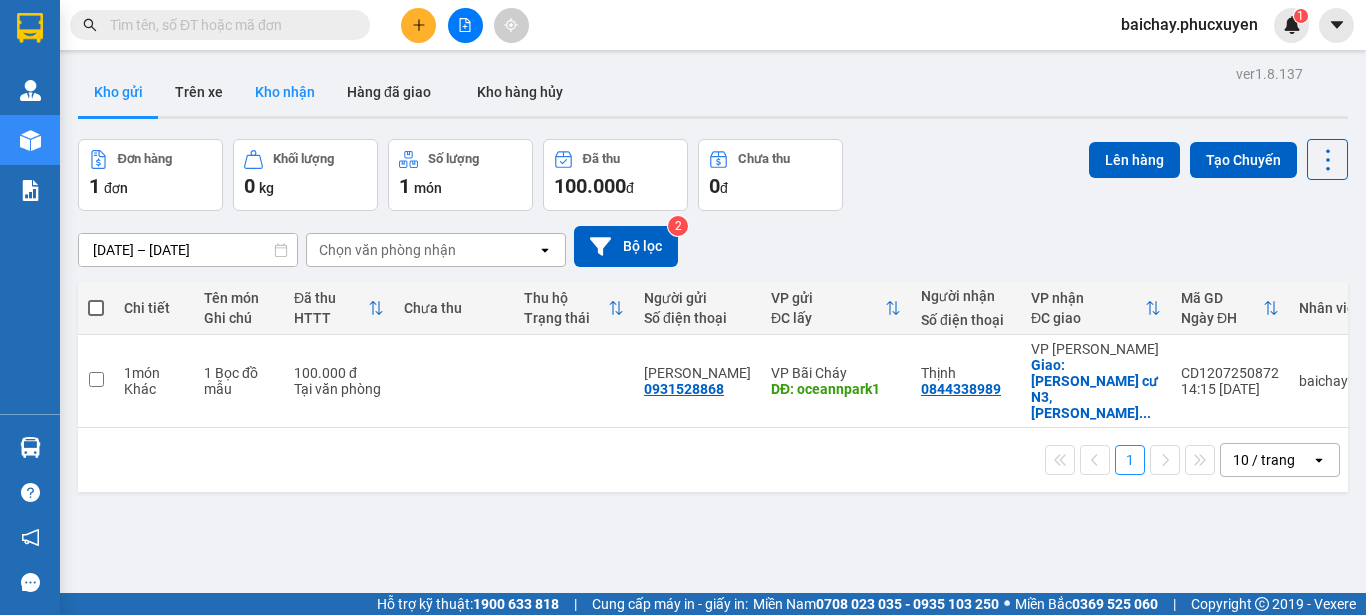 click on "Kho nhận" at bounding box center [285, 92] 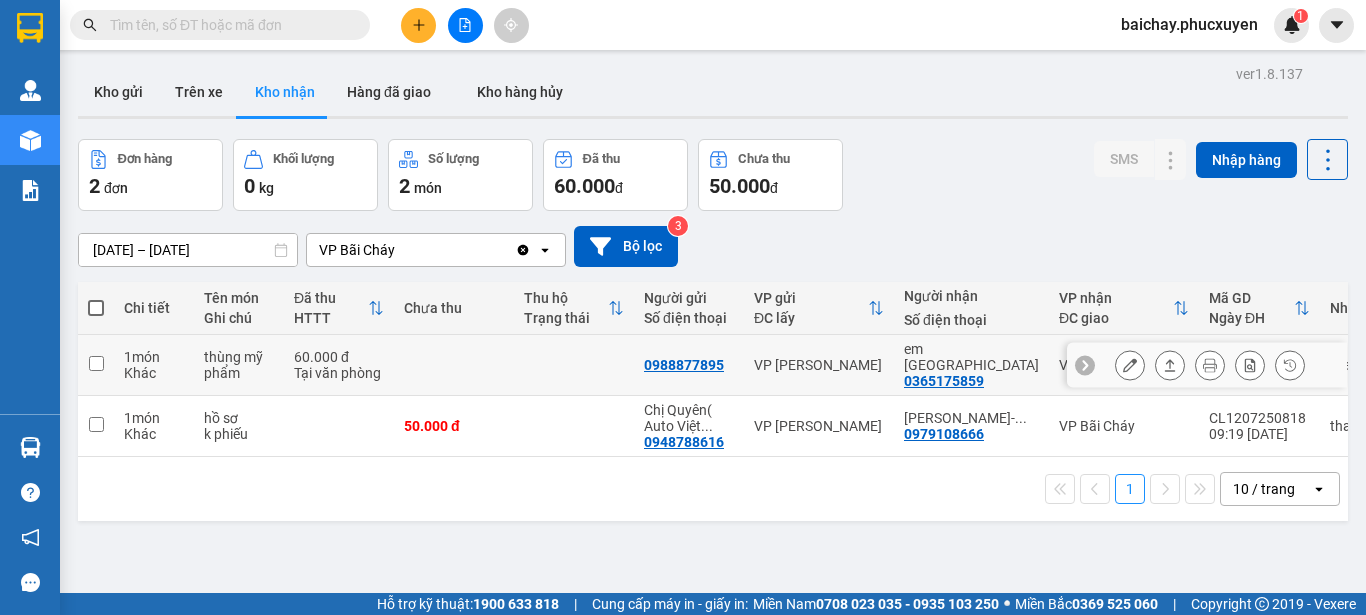 click 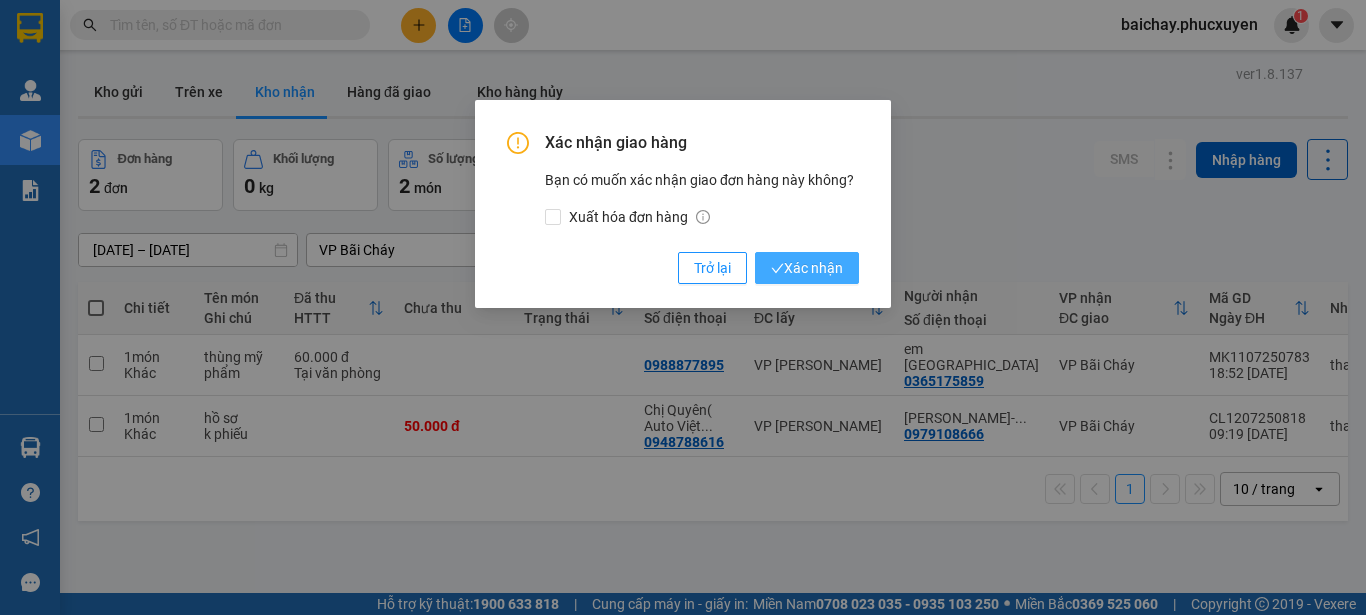 click on "Xác nhận" at bounding box center (807, 268) 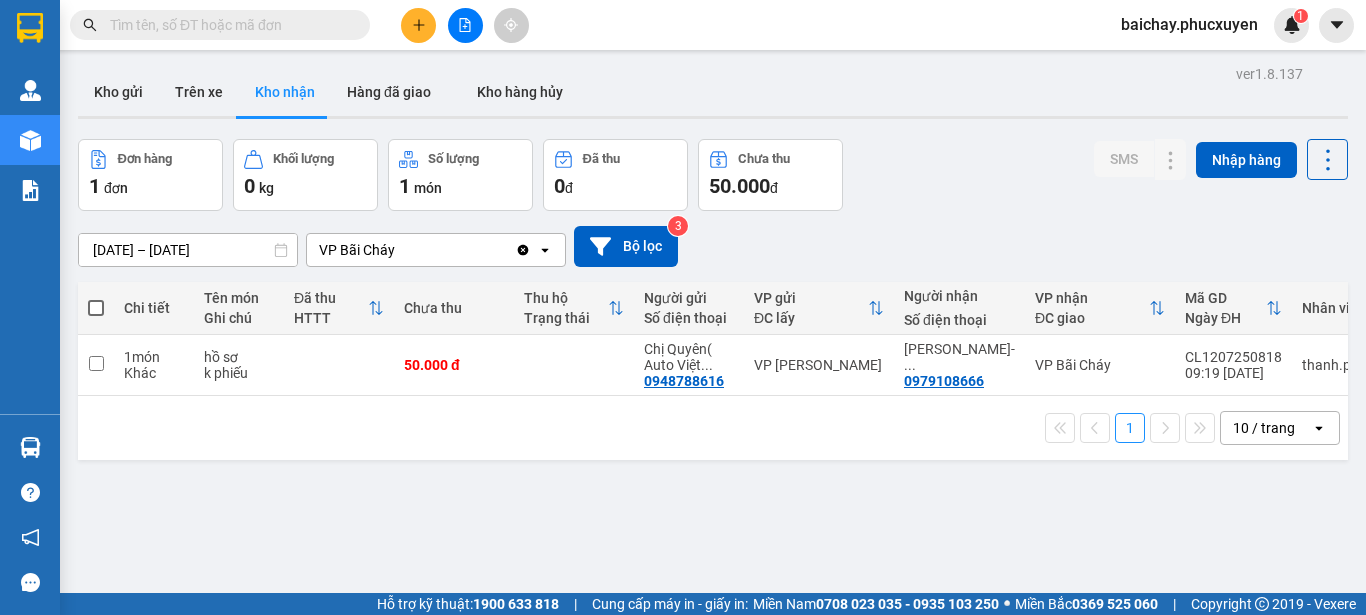 click on "ver  1.8.137 Kho gửi Trên xe Kho nhận Hàng đã giao Kho hàng hủy Đơn hàng 1 đơn Khối lượng 0 kg Số lượng 1 món Đã thu 0  đ Chưa thu 50.000  đ SMS Nhập hàng [DATE] – [DATE] Press the down arrow key to interact with the calendar and select a date. Press the escape button to close the calendar. Selected date range is from [DATE] to [DATE]. VP Bãi Cháy Clear value open Bộ lọc 3 Chi tiết Tên món Ghi chú Đã thu HTTT Chưa thu Thu hộ Trạng thái Người gửi Số điện thoại VP gửi ĐC lấy Người nhận Số điện thoại VP nhận ĐC giao Mã GD Ngày ĐH Nhân viên 1  món Khác hồ sơ k phiếu 50.000 đ Chị Quyên( Auto Việt ... 0948788616 VP [GEOGRAPHIC_DATA]- ... 0979108666 VP Bãi Cháy CL1207250818 09:19 [DATE] thanh.phucxuyen 1 10 / trang open Đang tải dữ liệu" at bounding box center (713, 367) 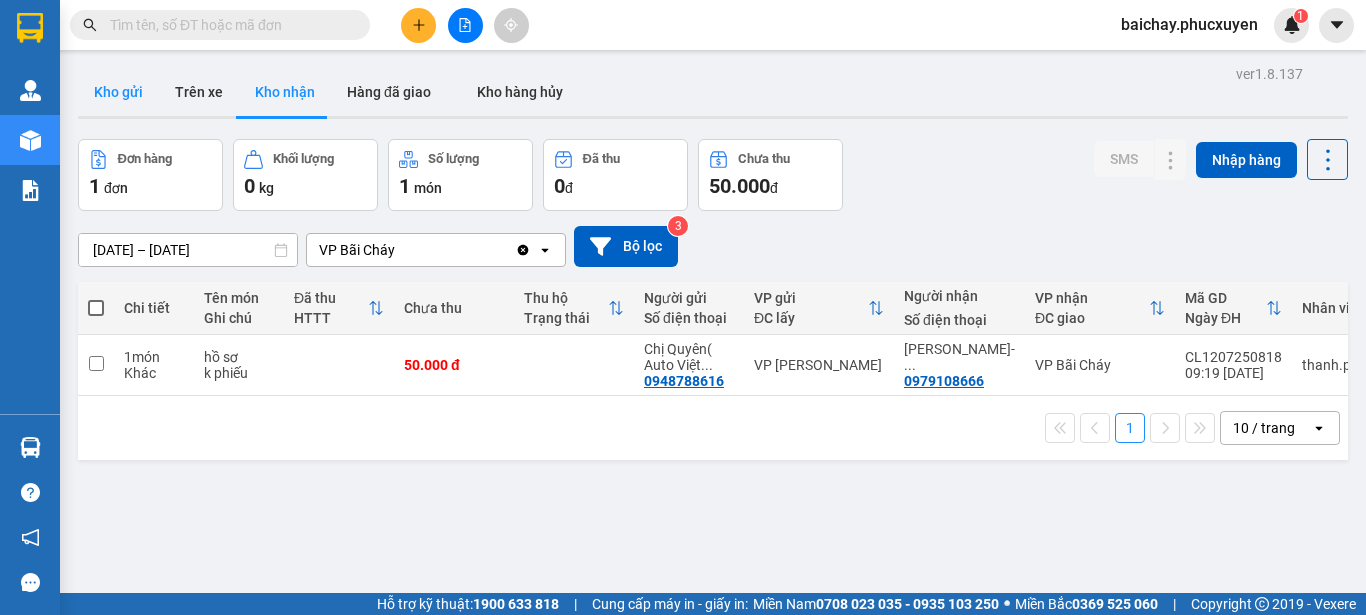 click on "Kho gửi" at bounding box center [118, 92] 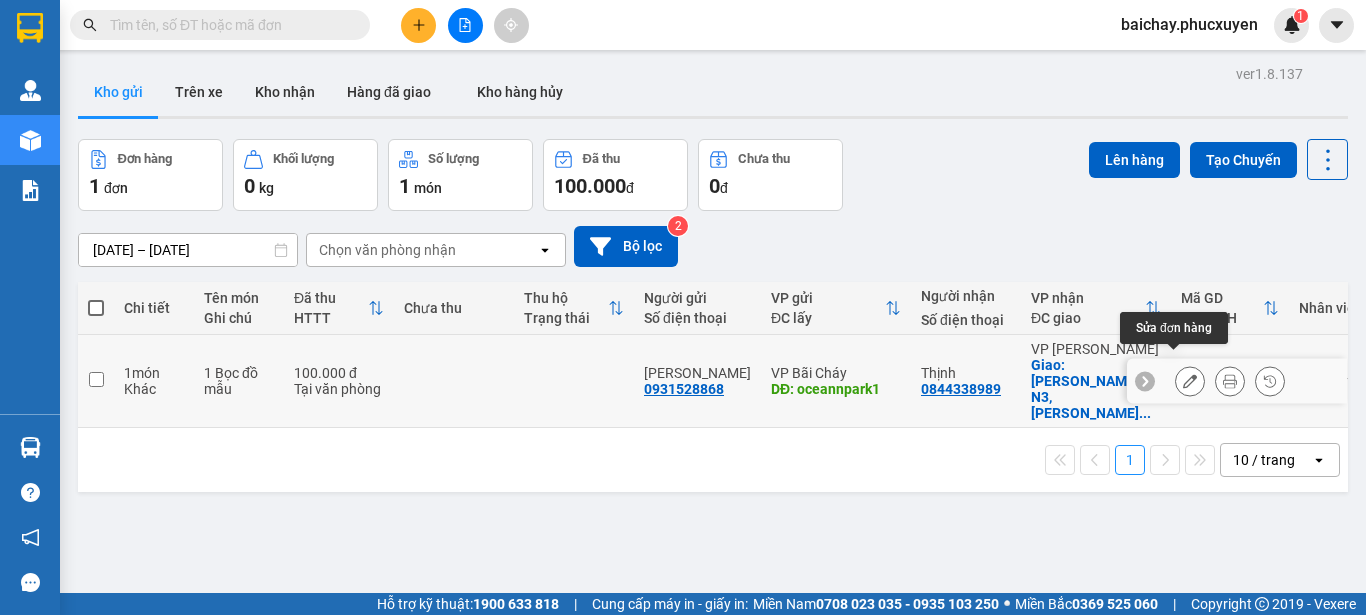 click 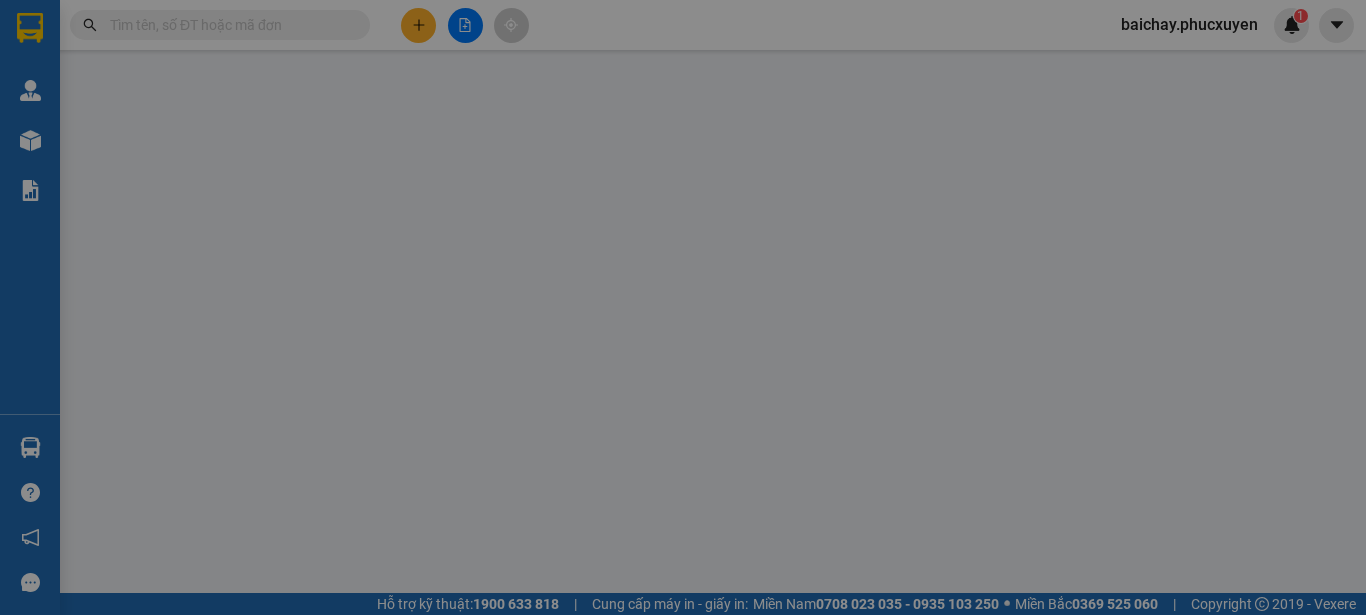 type on "0931528868" 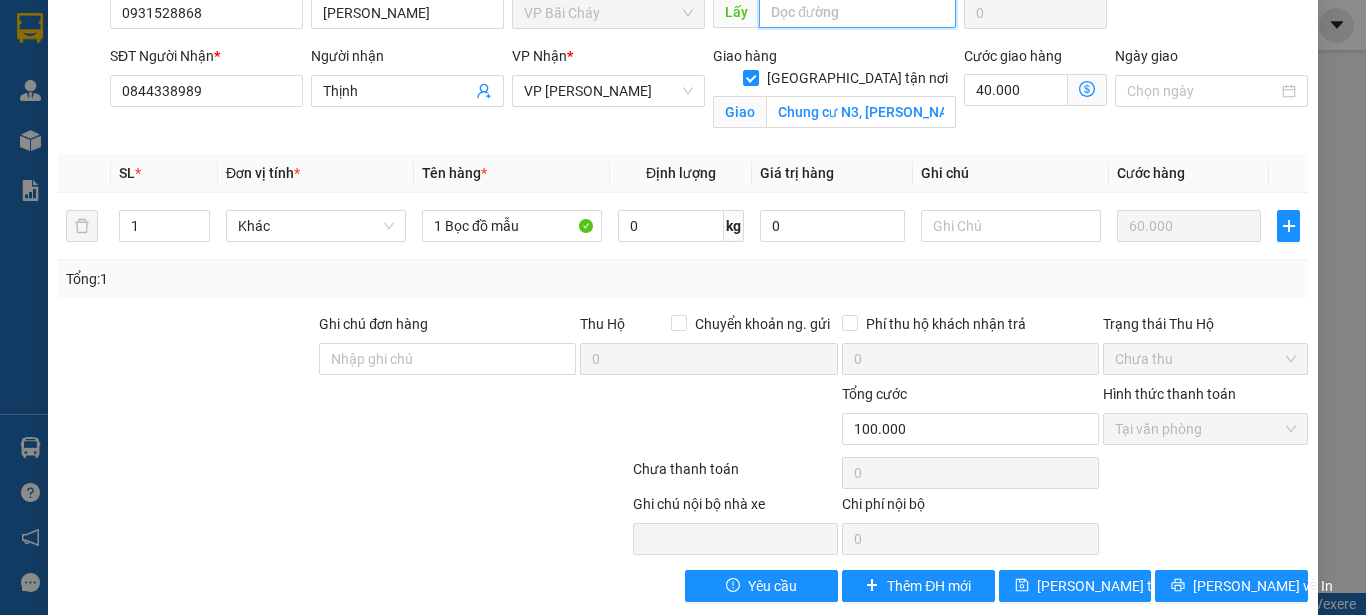 scroll, scrollTop: 215, scrollLeft: 0, axis: vertical 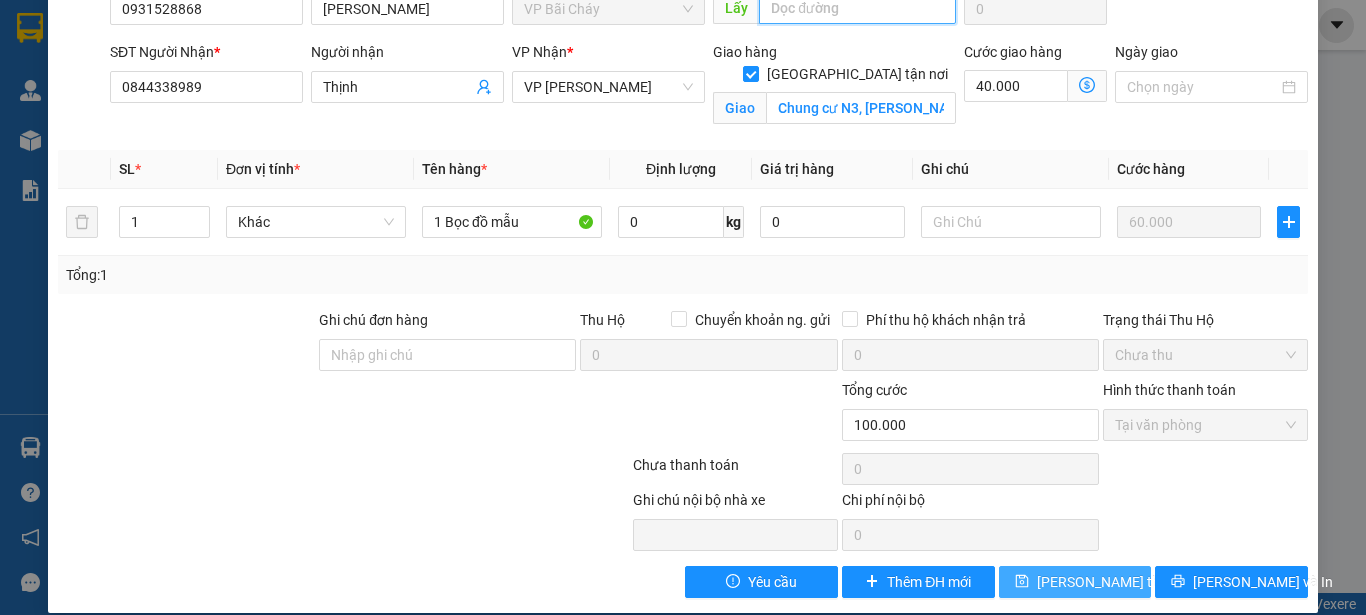 type 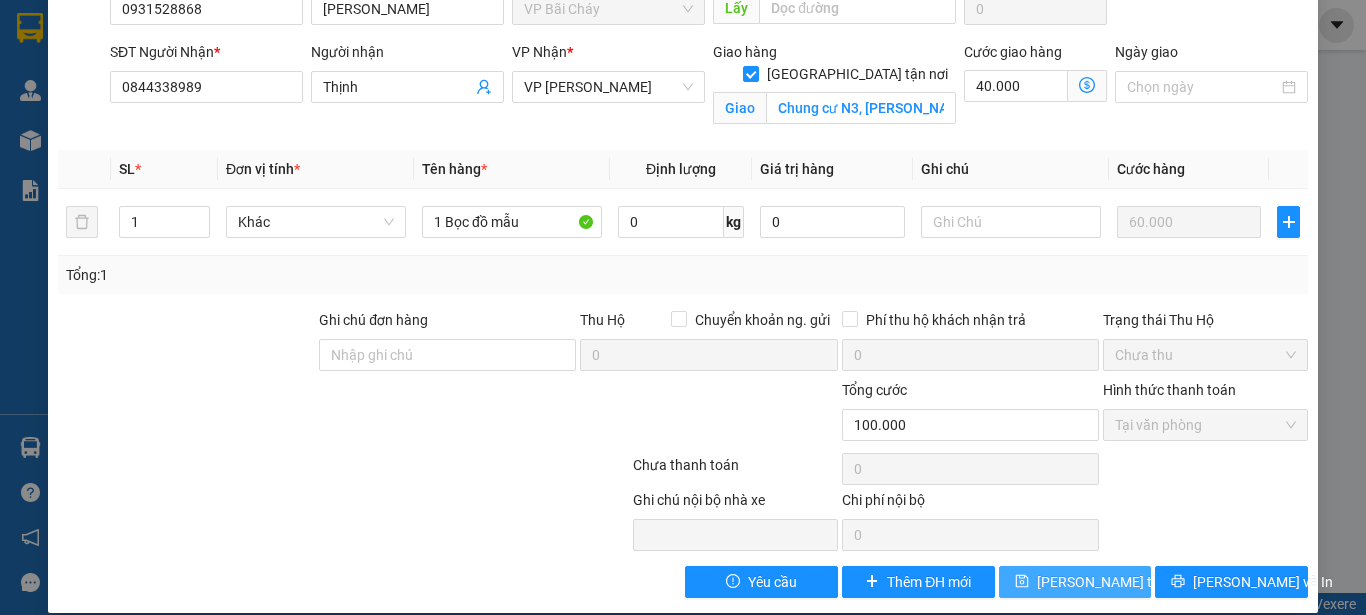 click on "[PERSON_NAME] thay đổi" at bounding box center (1117, 582) 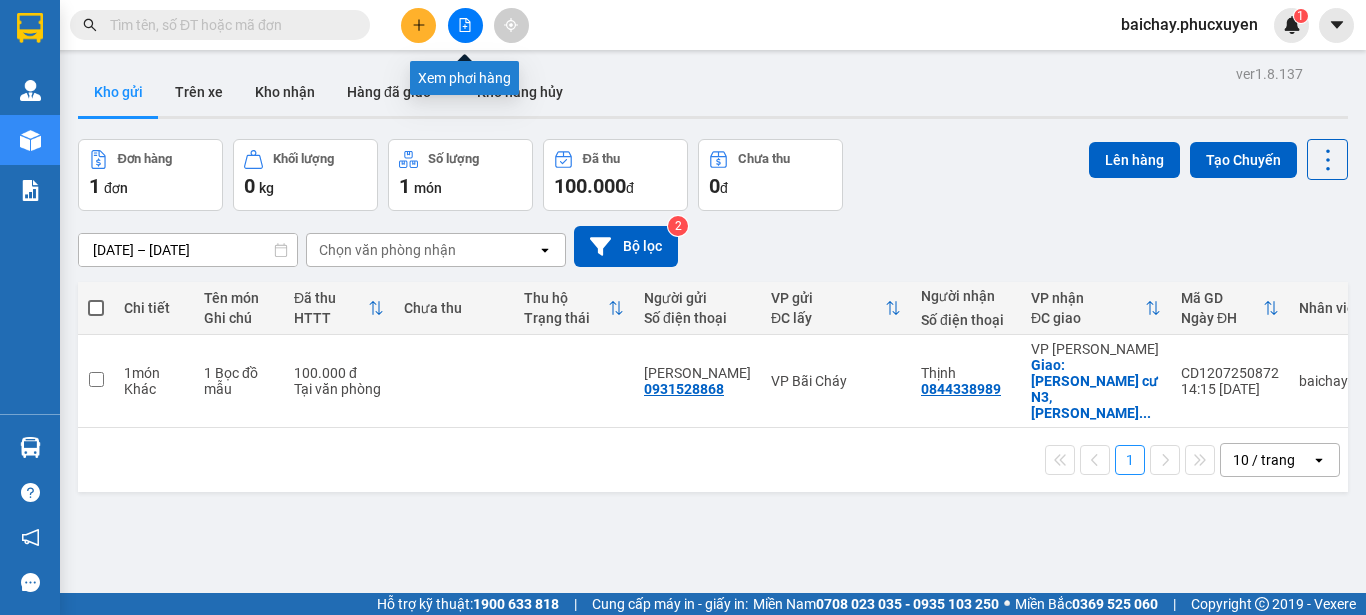 click 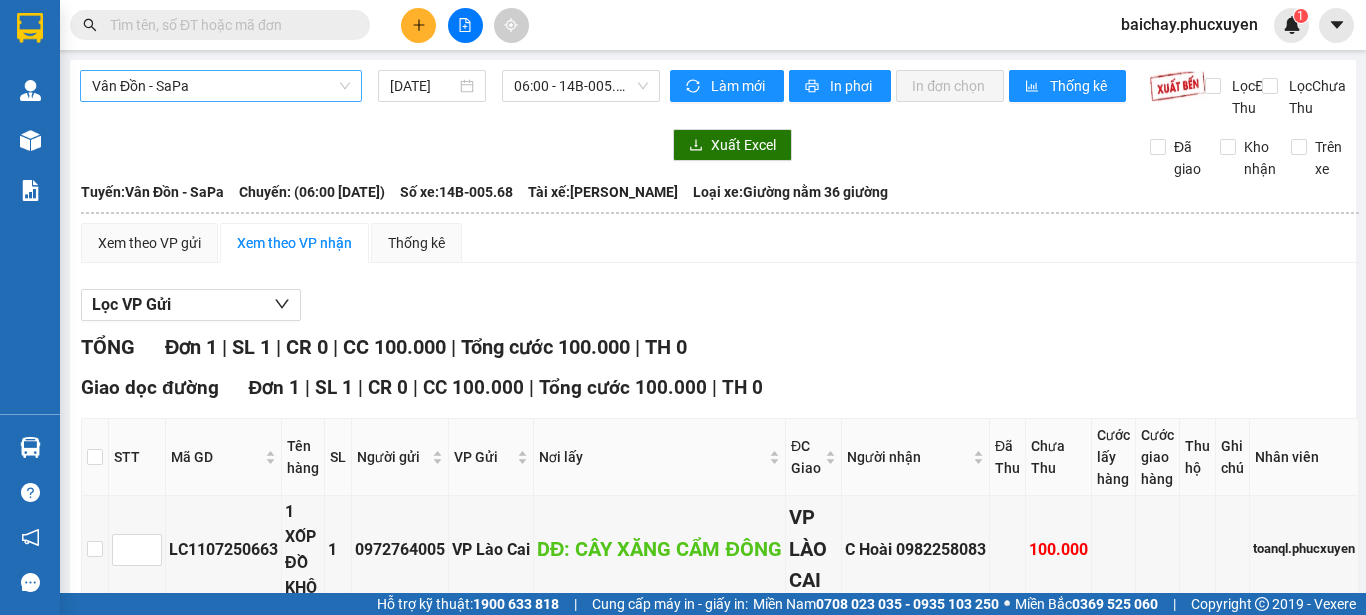 click on "Vân Đồn - SaPa" at bounding box center (221, 86) 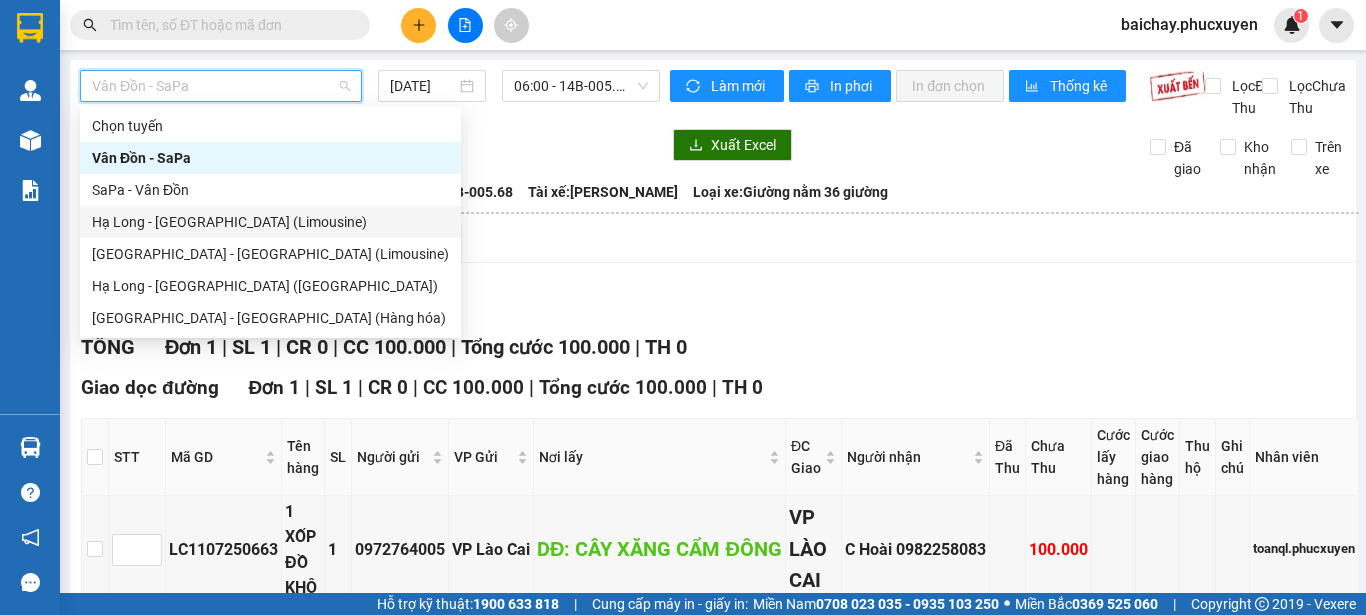 click on "Hạ Long - [GEOGRAPHIC_DATA] (Limousine)" at bounding box center (270, 222) 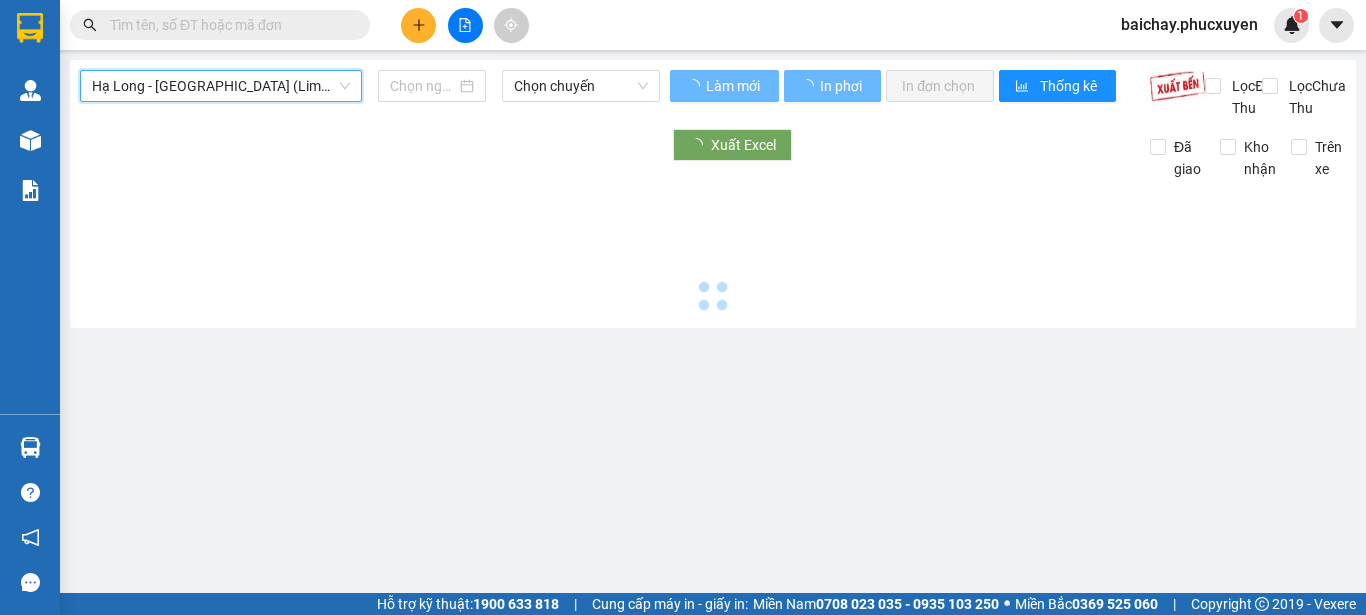 type on "[DATE]" 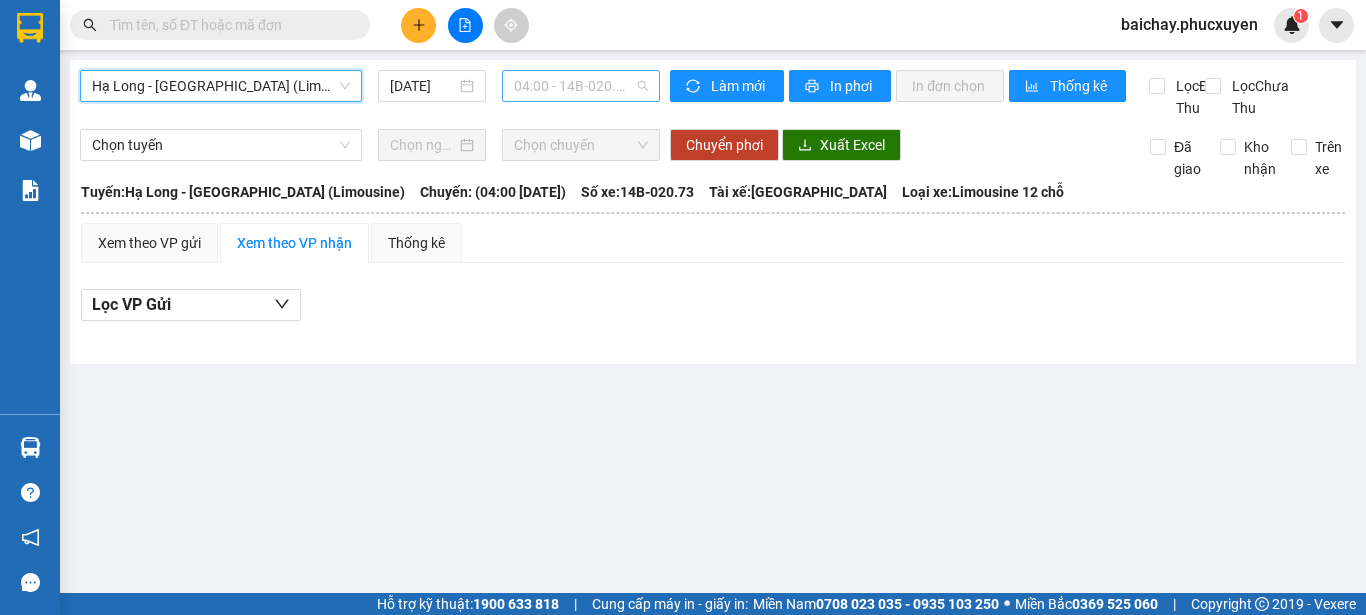 click on "04:00     - 14B-020.73" at bounding box center [581, 86] 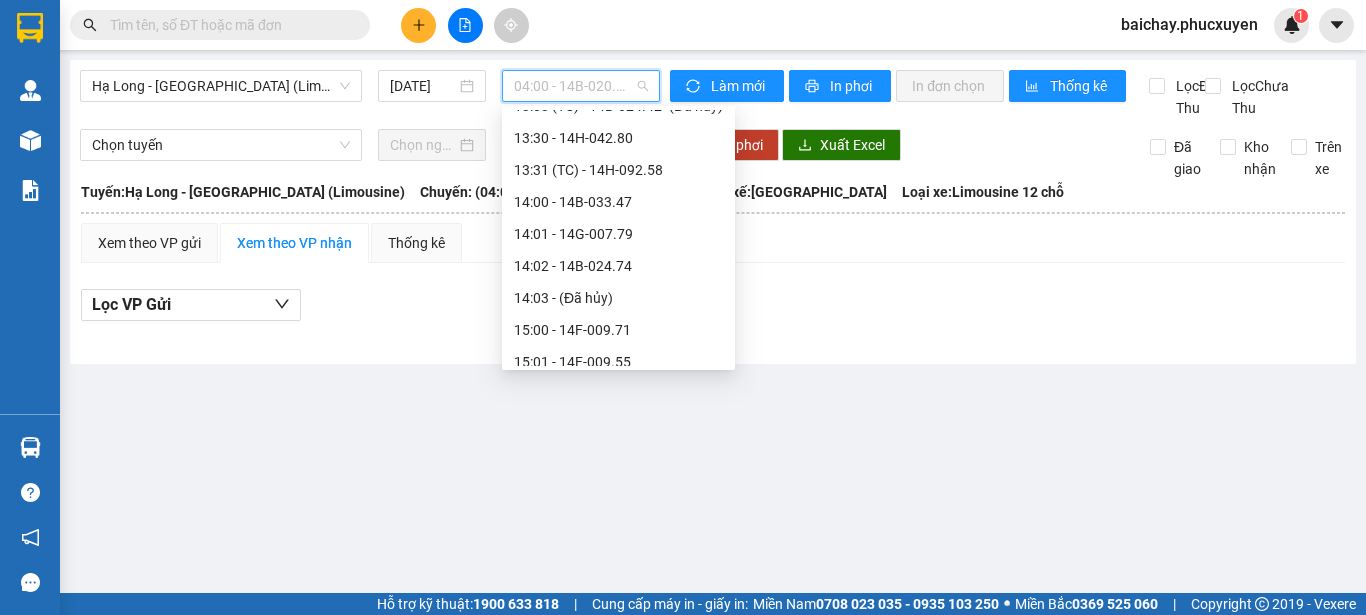 scroll, scrollTop: 1400, scrollLeft: 0, axis: vertical 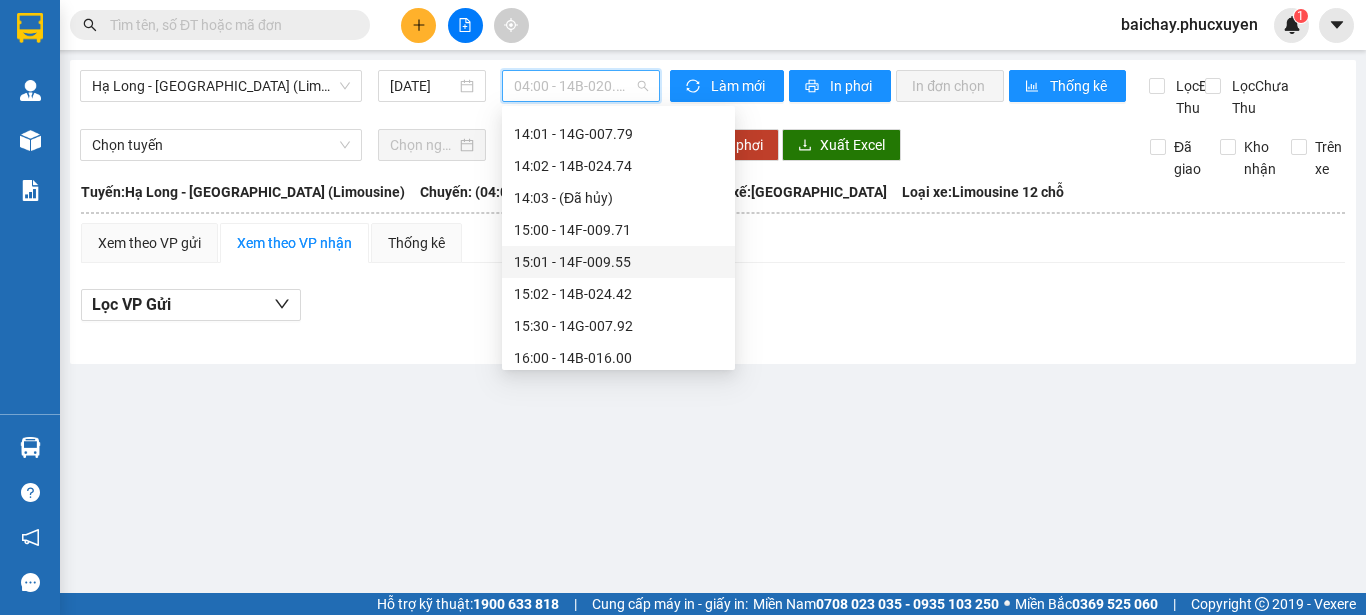 click on "15:01     - 14F-009.55" at bounding box center [618, 262] 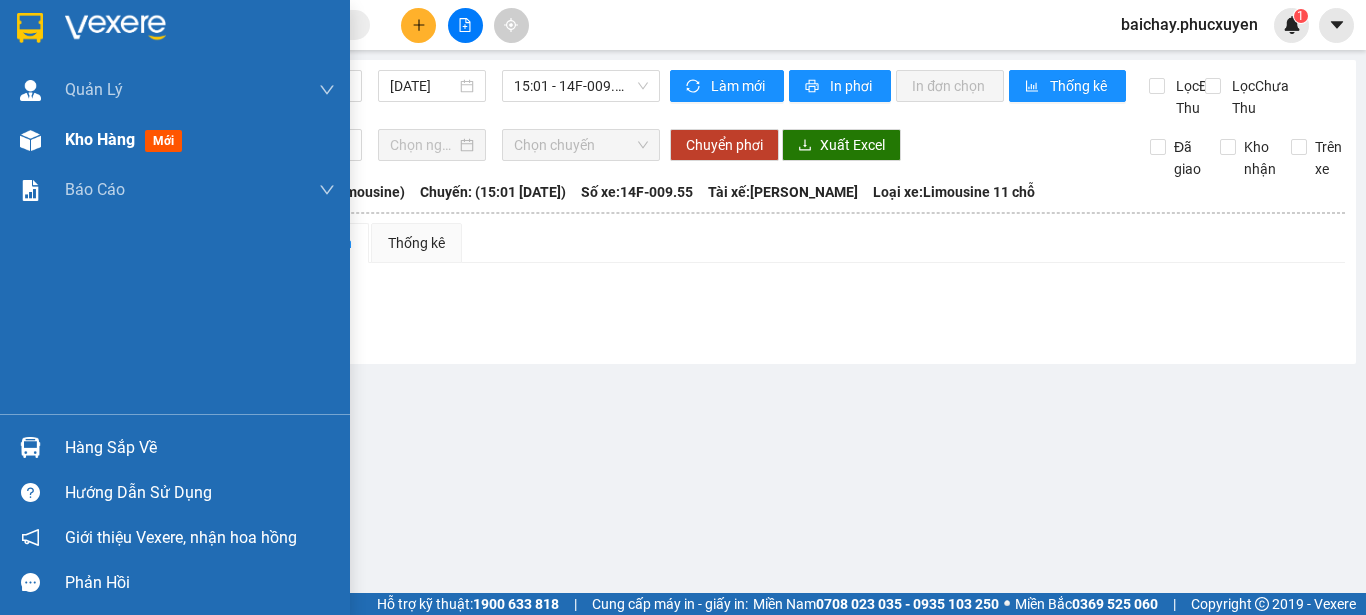click on "Kho hàng" at bounding box center [100, 139] 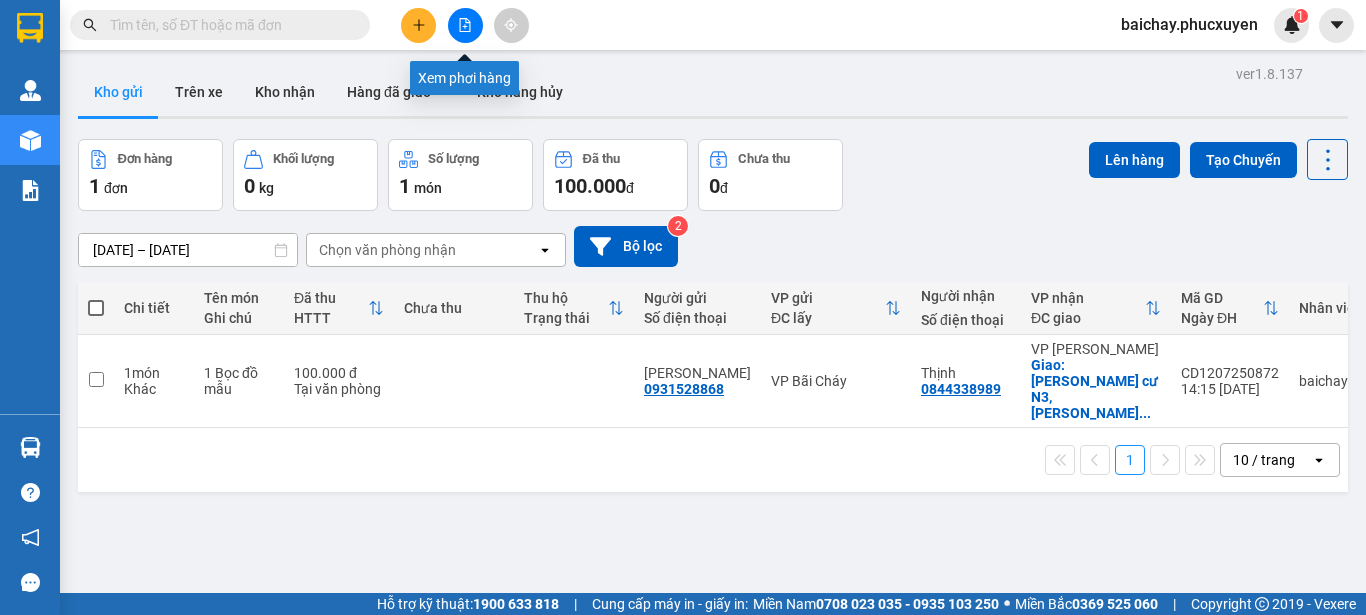 click 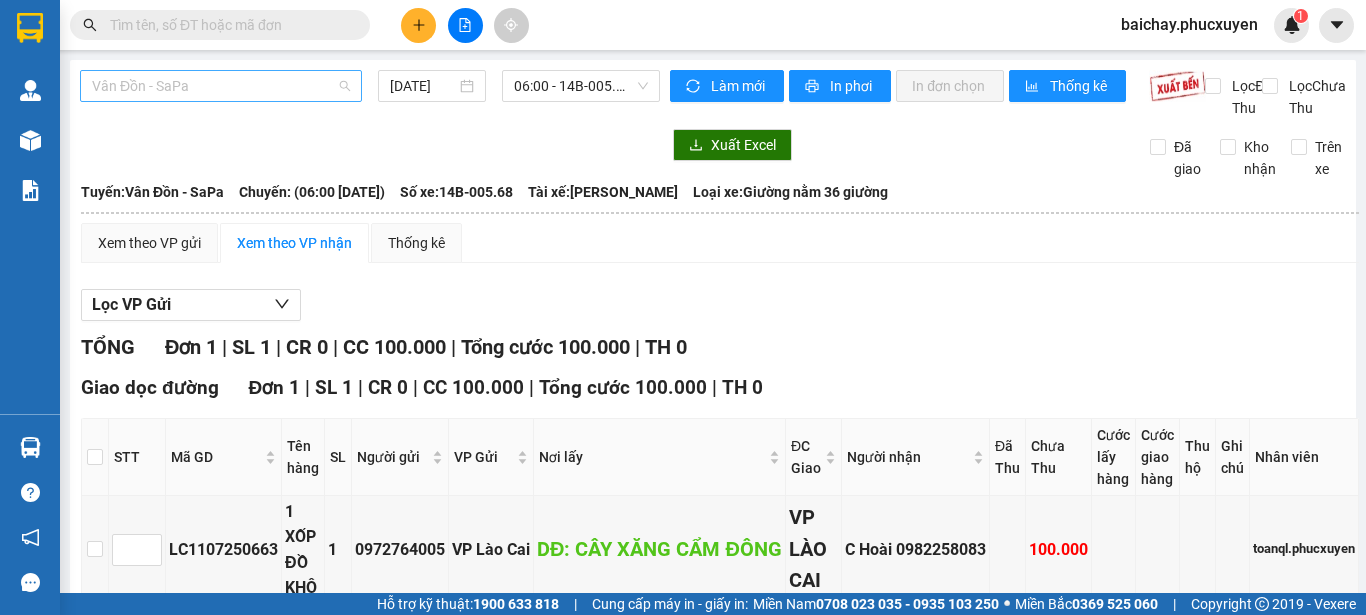 click on "Vân Đồn - SaPa" at bounding box center (221, 86) 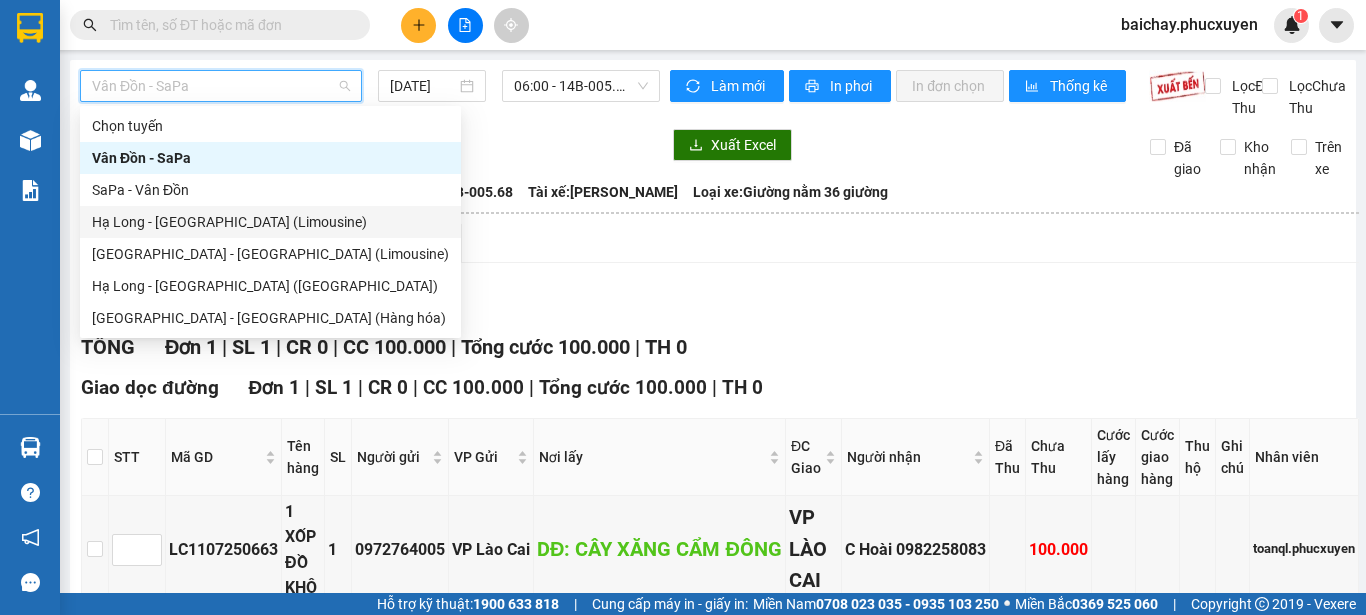 click on "Hạ Long - [GEOGRAPHIC_DATA] (Limousine)" at bounding box center (270, 222) 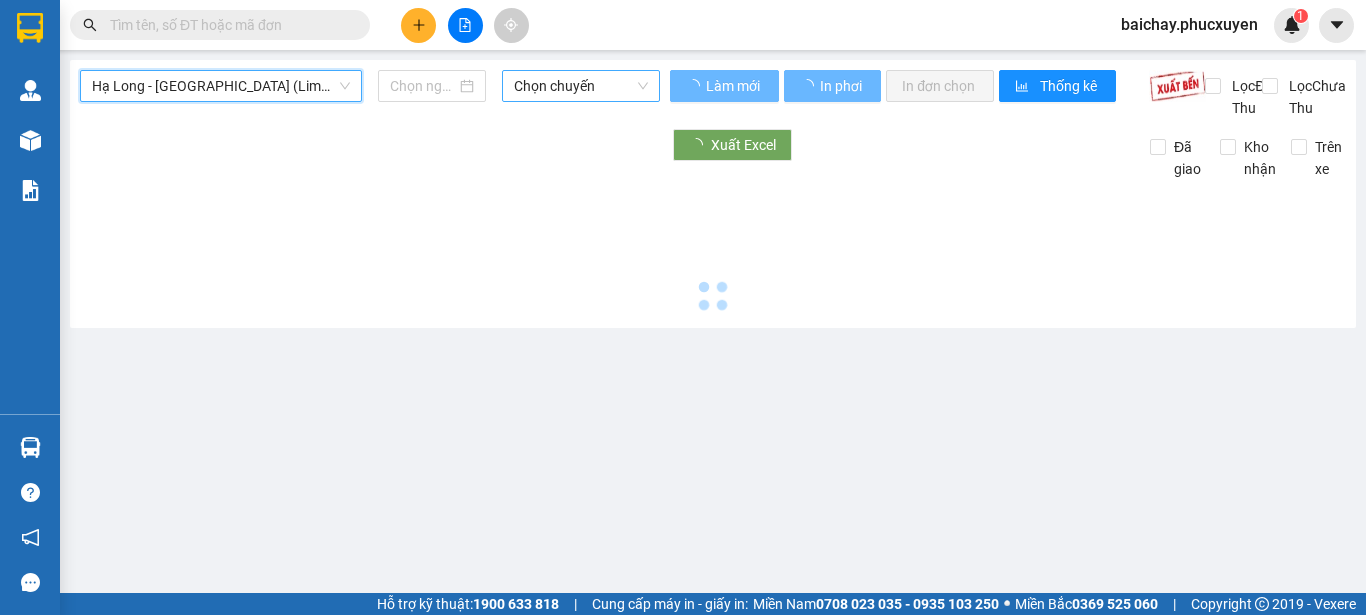 type on "[DATE]" 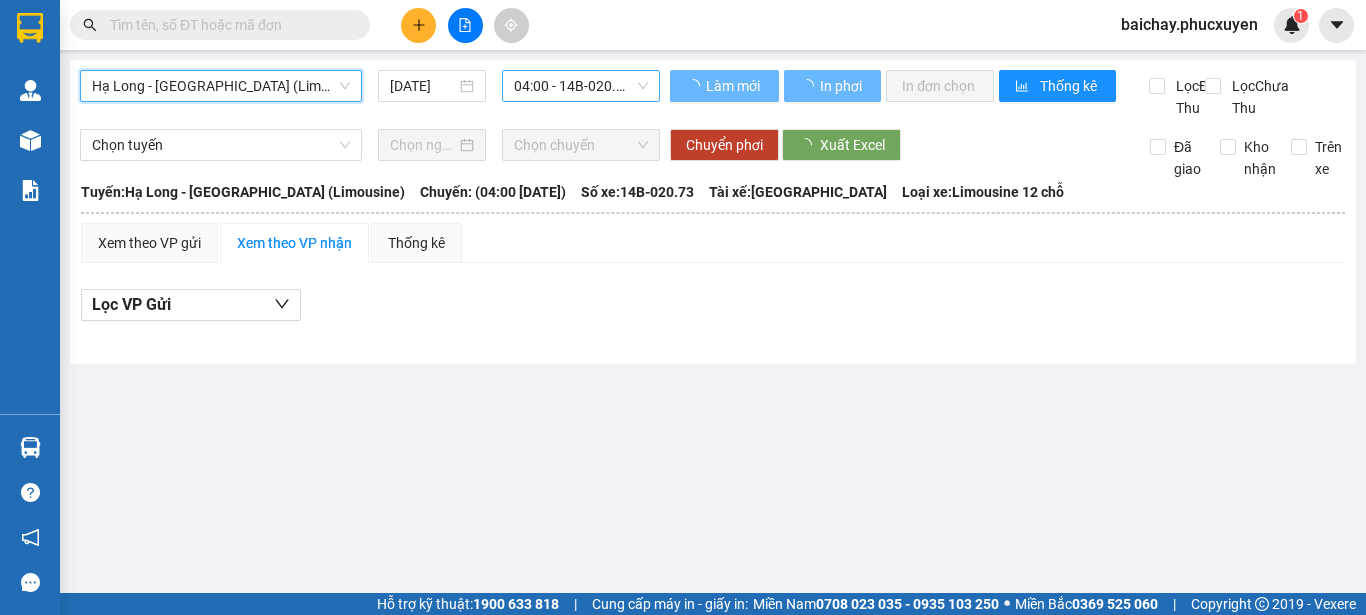 click on "04:00     - 14B-020.73" at bounding box center [581, 86] 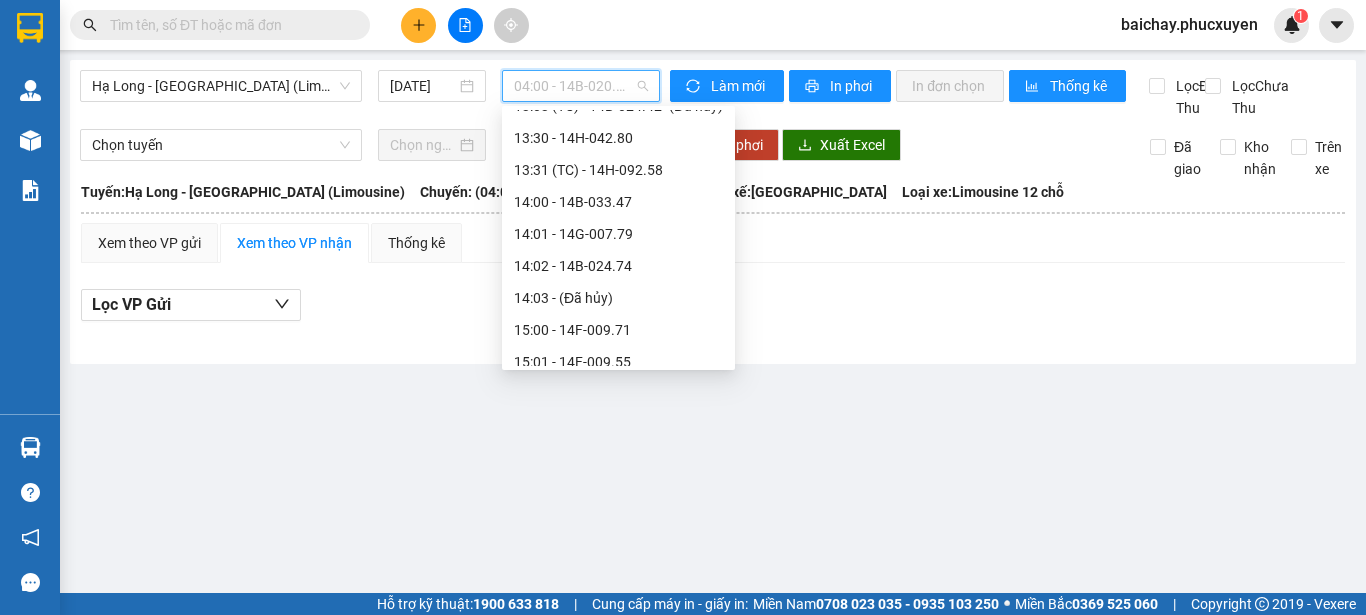 scroll, scrollTop: 1500, scrollLeft: 0, axis: vertical 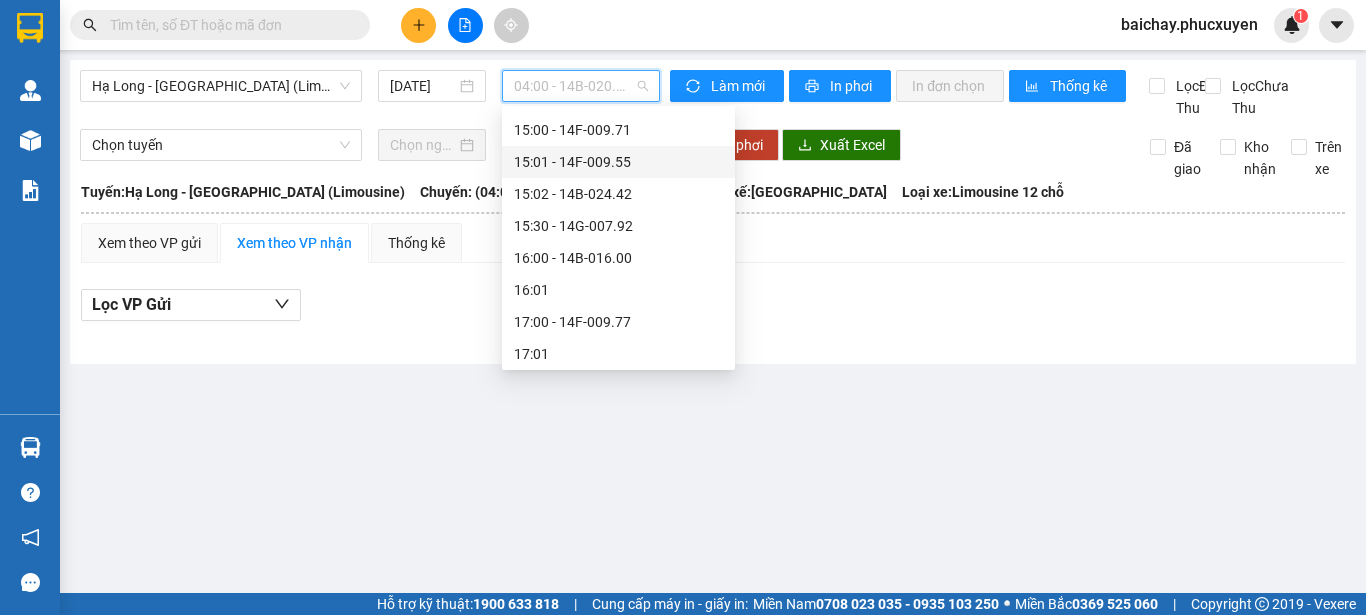 click on "15:01     - 14F-009.55" at bounding box center (618, 162) 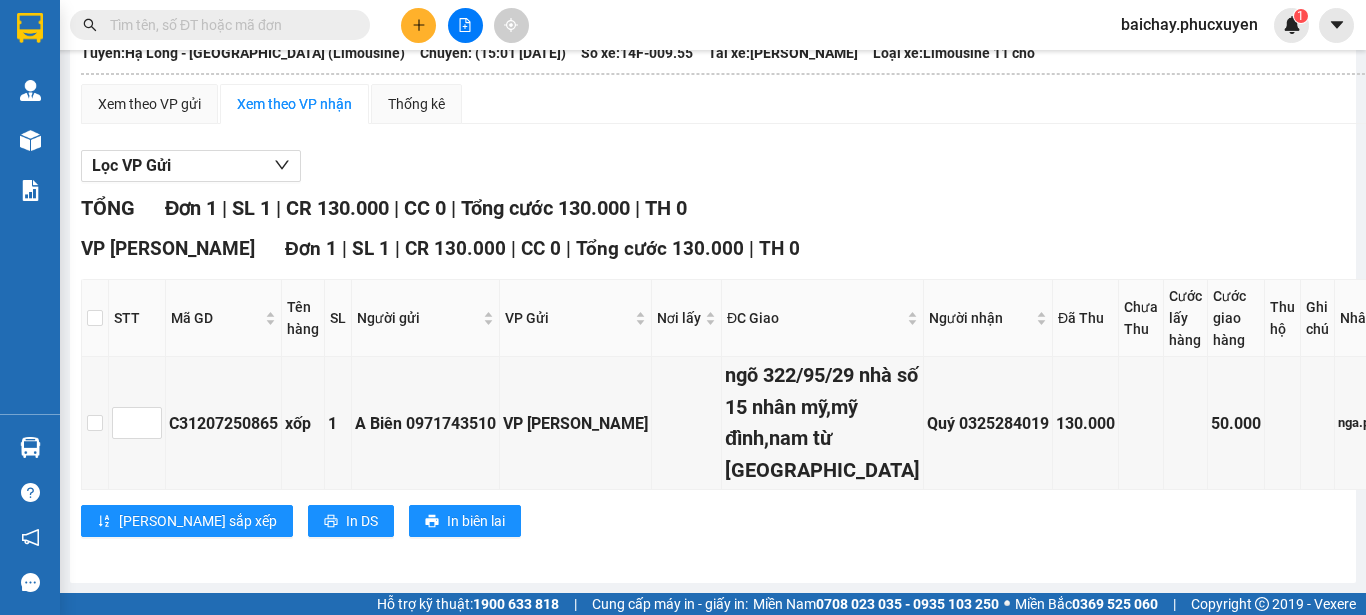 scroll, scrollTop: 255, scrollLeft: 0, axis: vertical 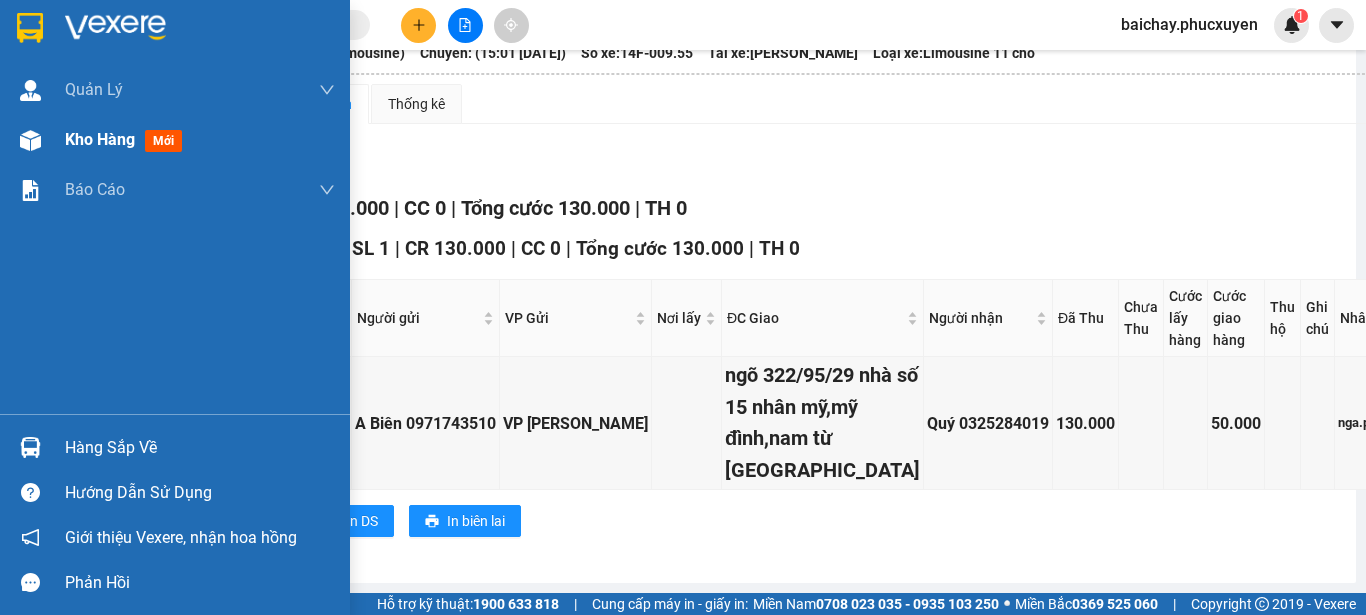 click on "Kho hàng" at bounding box center [100, 139] 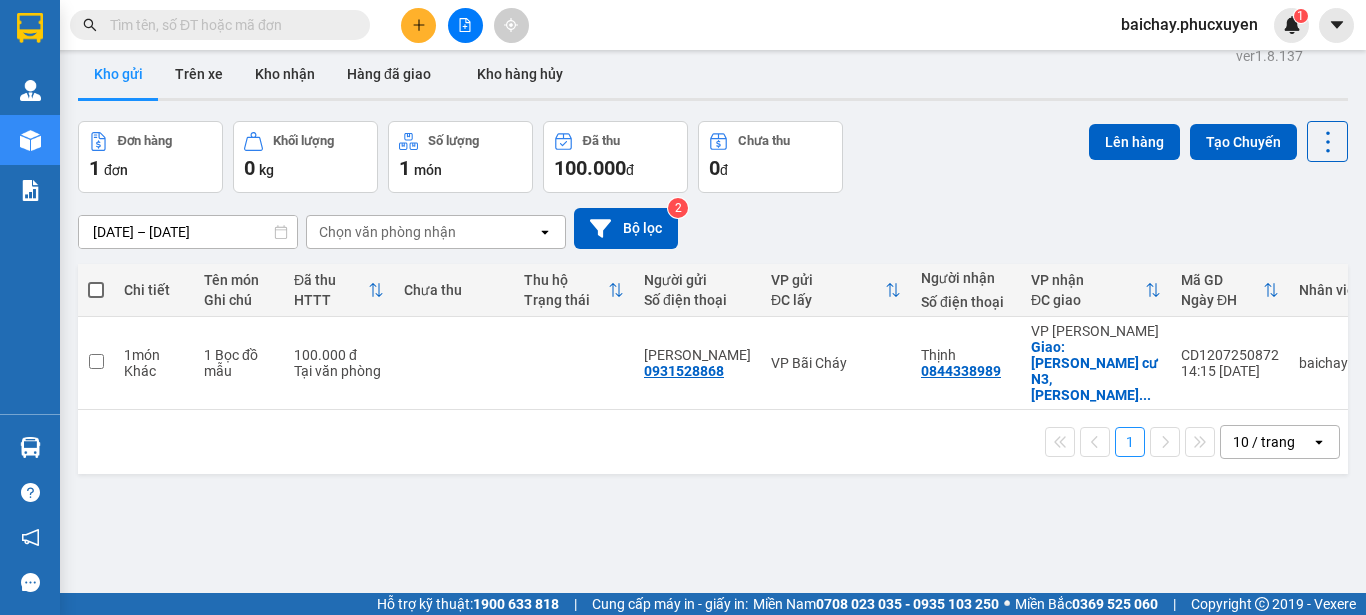 scroll, scrollTop: 0, scrollLeft: 0, axis: both 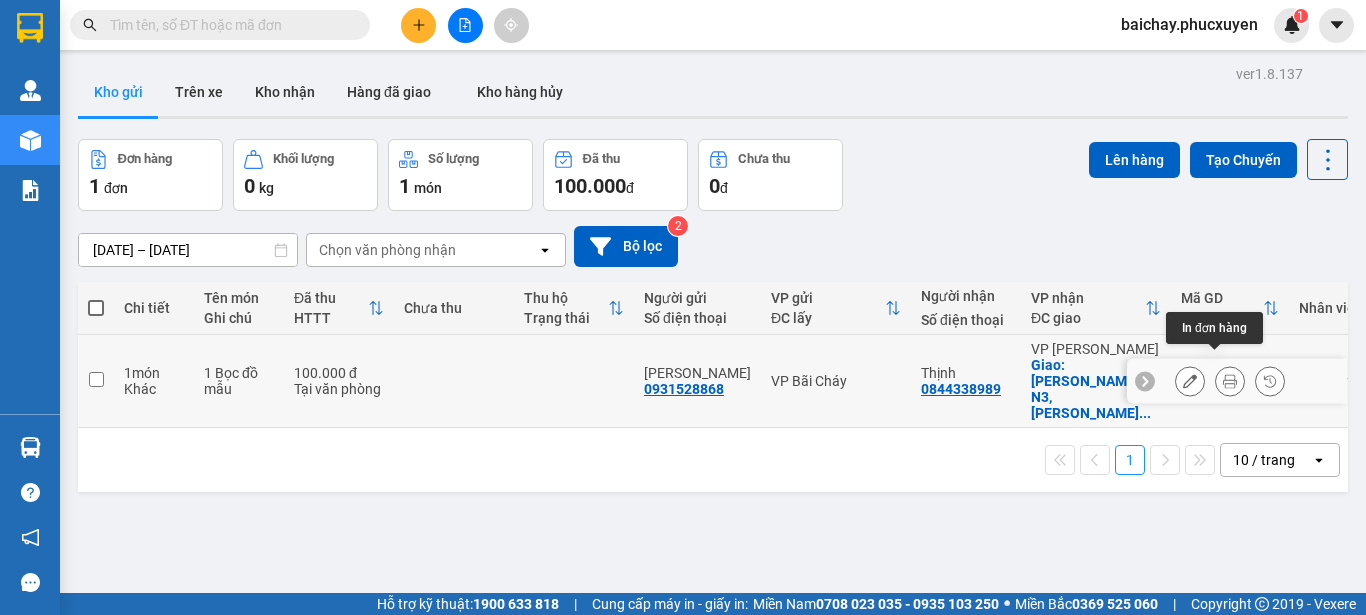 click 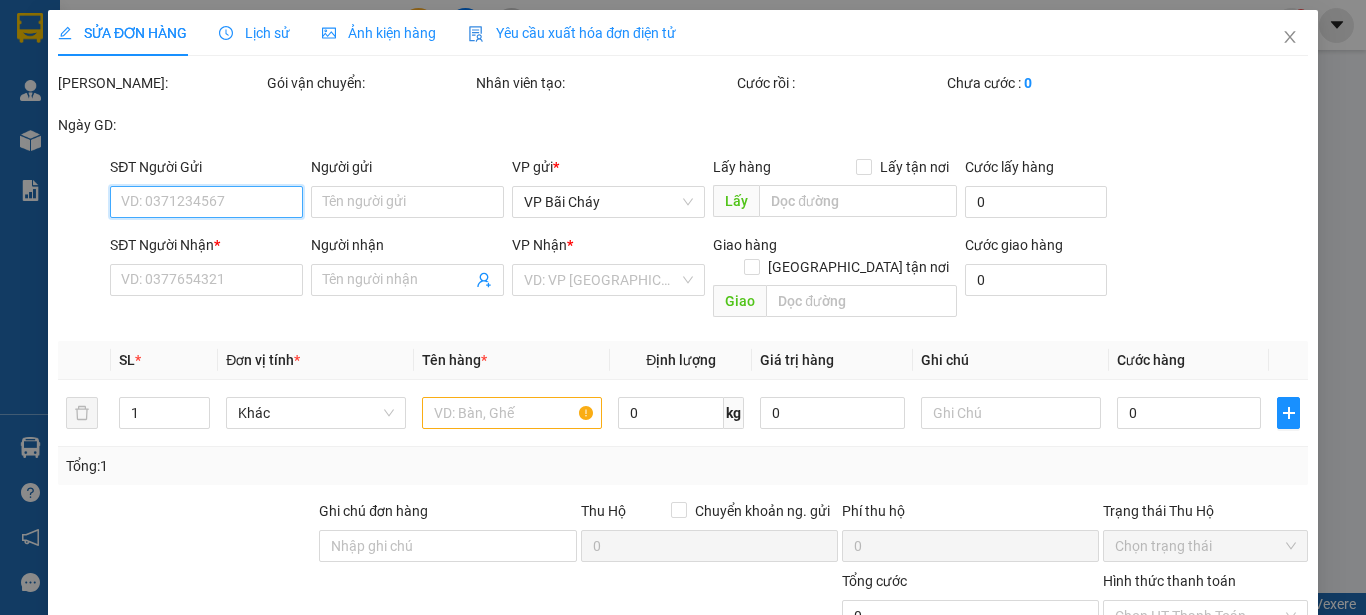 type on "0931528868" 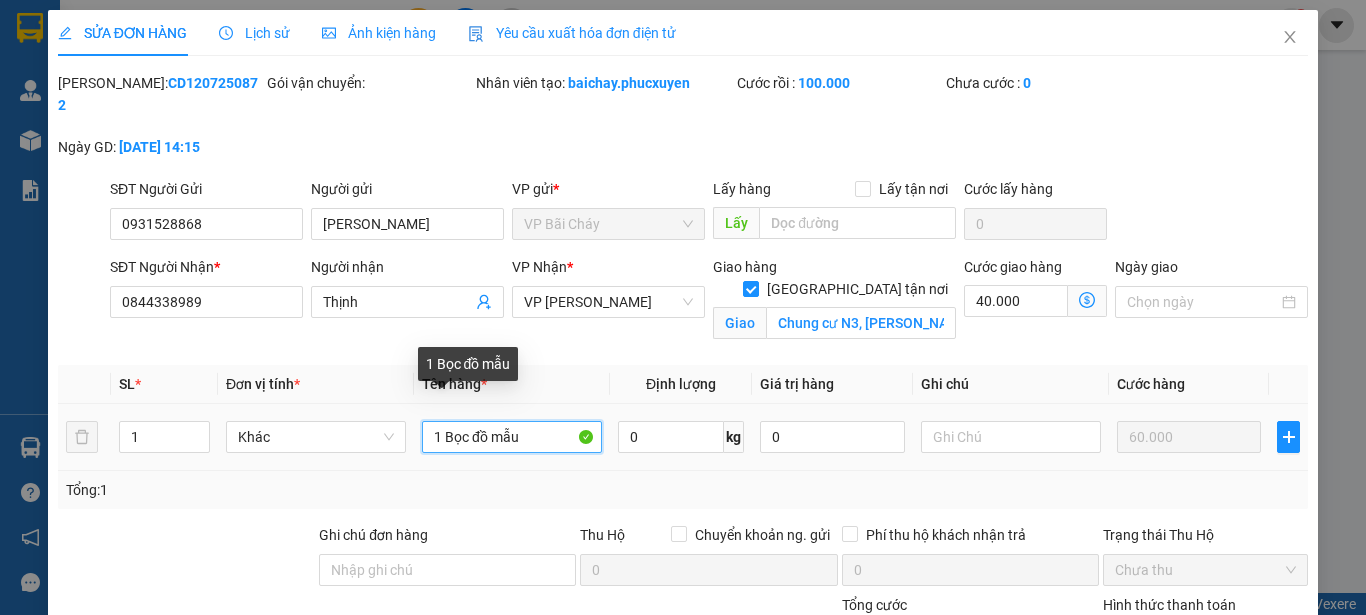 click on "1 Bọc đồ mẫu" at bounding box center (512, 437) 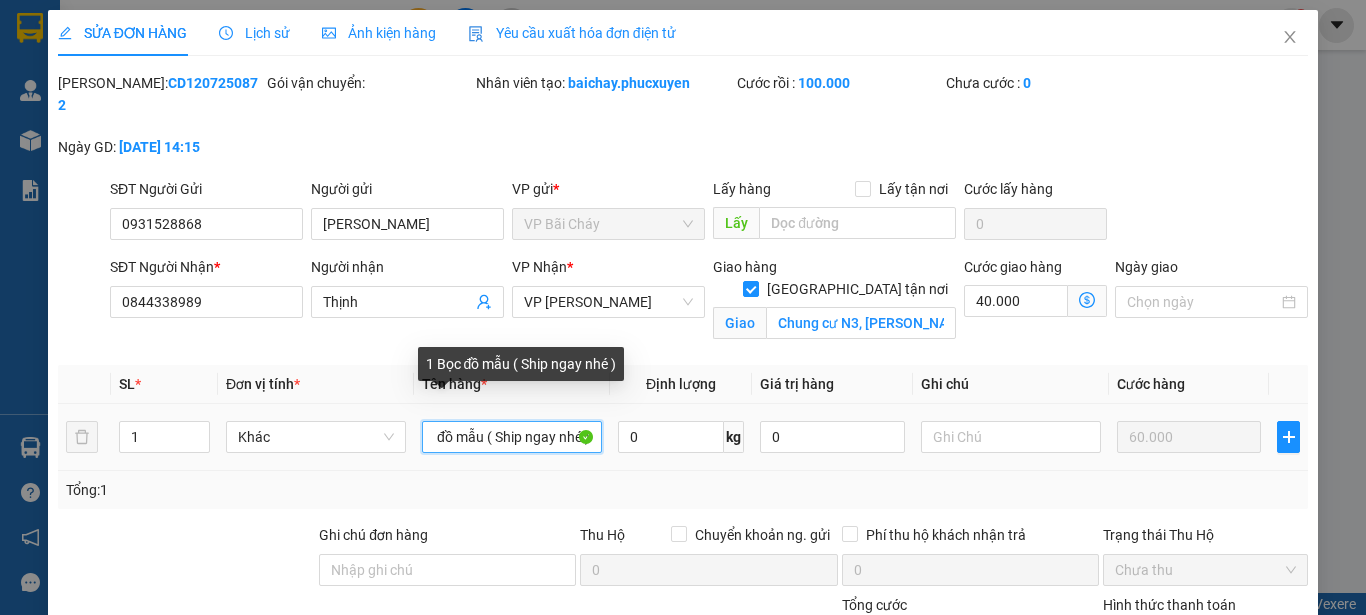 scroll, scrollTop: 0, scrollLeft: 40, axis: horizontal 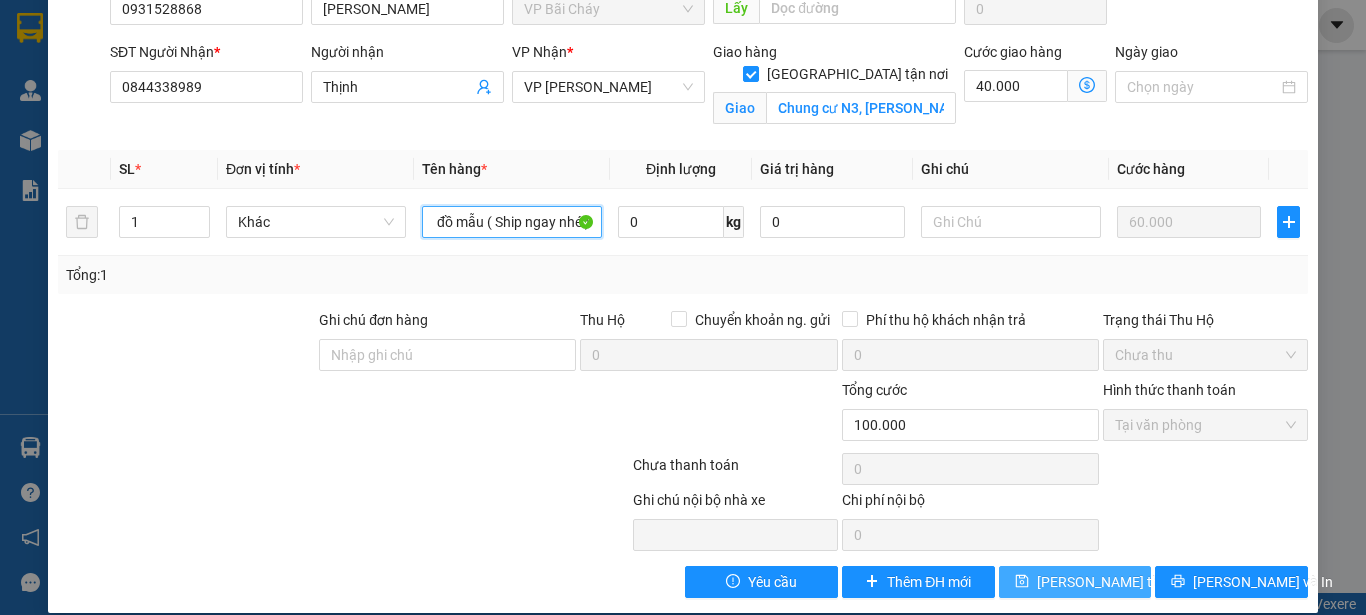 type on "1 Bọc đồ mẫu ( Ship ngay nhé )" 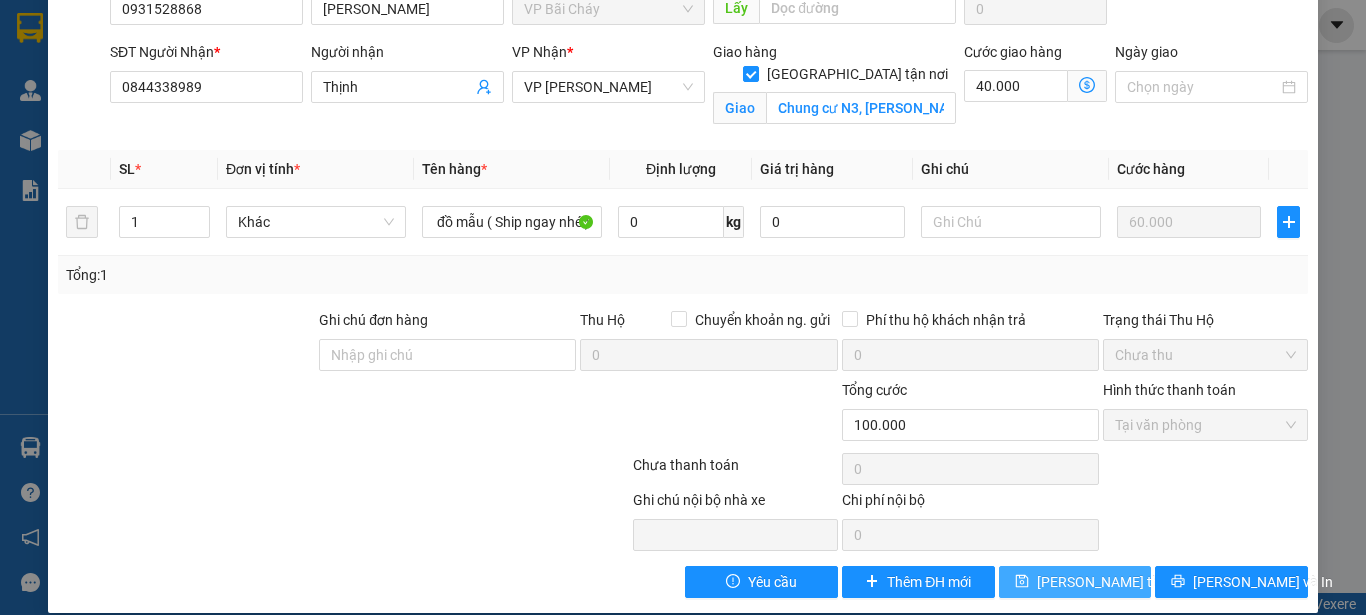 click on "[PERSON_NAME] thay đổi" at bounding box center [1117, 582] 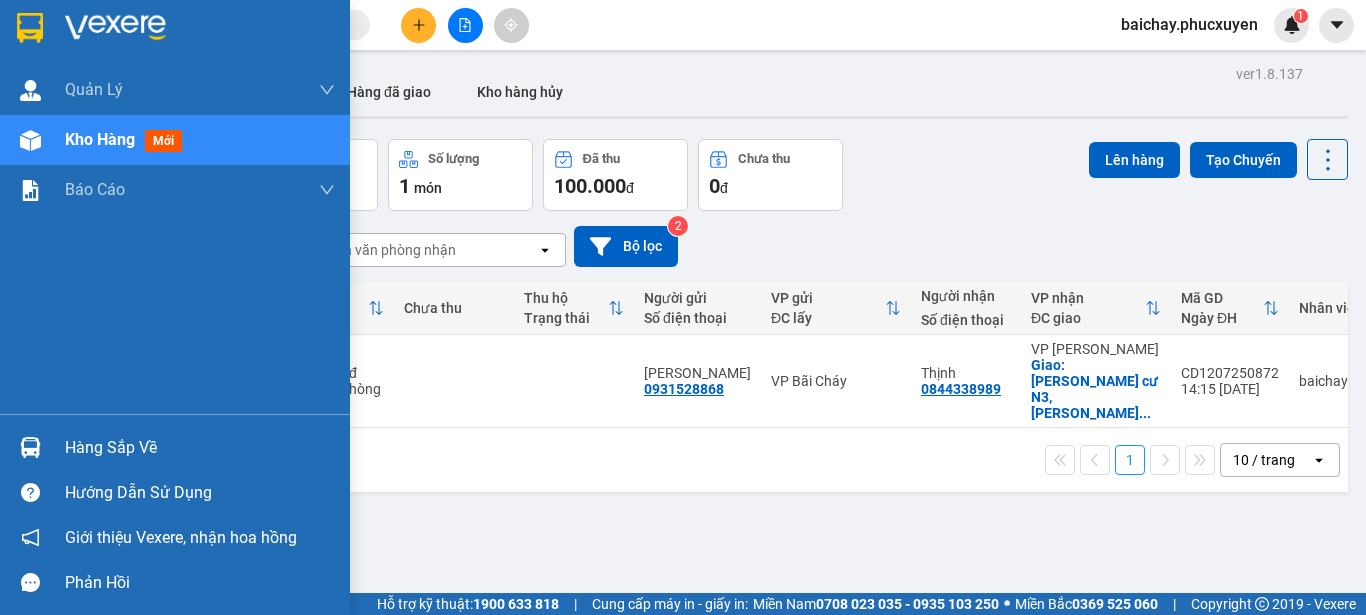 click on "Hàng sắp về" at bounding box center [200, 448] 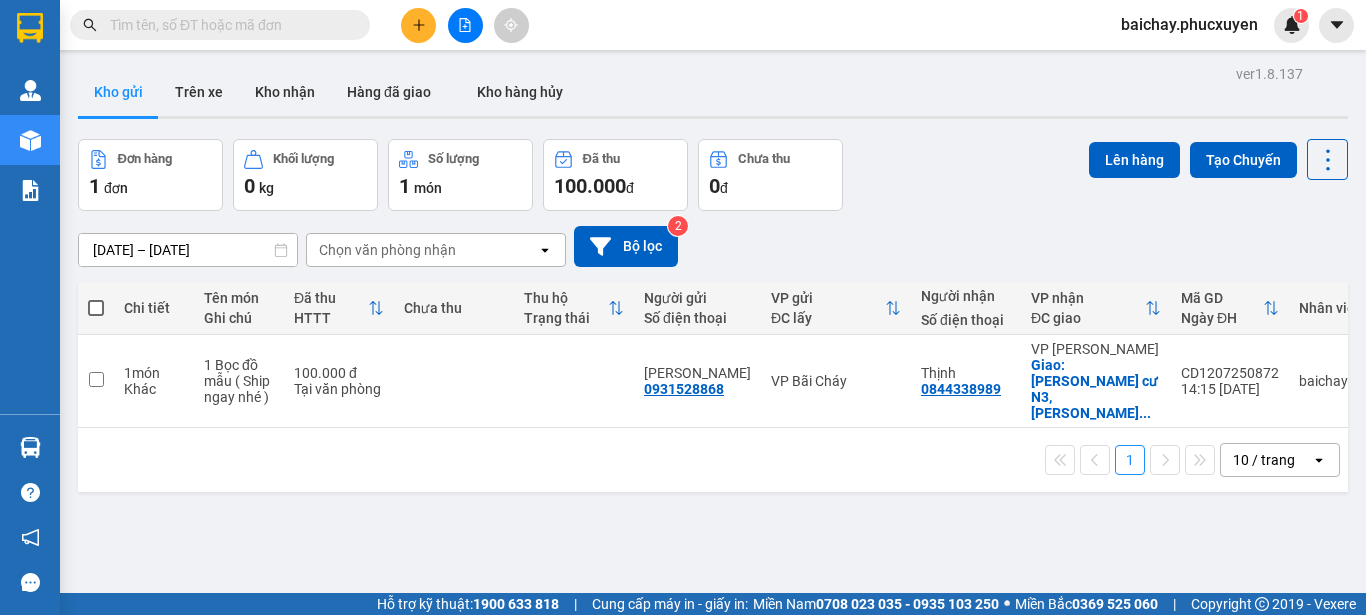 click on "Kết quả tìm kiếm ( 38 )  Bộ lọc  Mã ĐH Trạng thái Món hàng Thu hộ Tổng cước Chưa cước Người gửi VP Gửi Người nhận VP Nhận C32807240951 10:02 [DATE] Trên xe   14B-024.04 11:00  [DATE] bao trắng SL:  1 120.000 0904010328 rèm thiên phú VP Hạ Long  DĐ: [GEOGRAPHIC_DATA][PERSON_NAME] 0931528868 Anh Tuấn VP Dọc đường  TC: s2.12 [GEOGRAPHIC_DATA], ... C82607240734 16:05 [DATE] Trên xe   14H-009.42 16:00  [DATE] 1 bao vải rèm+ thanh dài SL:  1 230.000 0904010328 rèm thiên phú VP Cột 8  DĐ: 258 [PERSON_NAME],hồng hà 0931528868 [PERSON_NAME] VP Dọc đường  TC: s2.12 vinhome ocean gia lâ... C80406240254 14:39 [DATE] Trên xe   14B-036.33 05:00  [DATE] 1 túi nhỏ SL:  1 100.000 0931528868 Anh Tuấn VP Cột 8  0931528868 Anh Tuấn VP Dọc đường  TC: [GEOGRAPHIC_DATA] gia lâm C82005240106 15:29 [DATE] Trên xe   14H-009.42 16:00  [DATE] 1 ct mẫu SL:  1 80.000 0931528868 anh tuấn  VP Cột 8  0965055609    -" at bounding box center [683, 307] 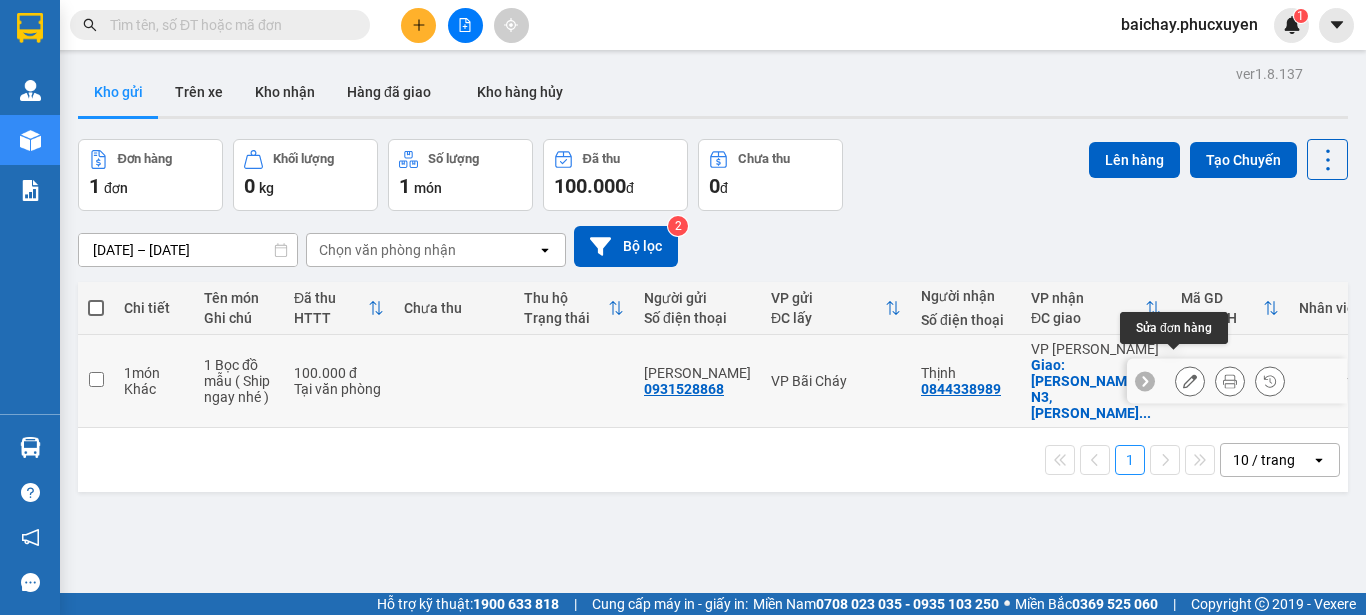 click 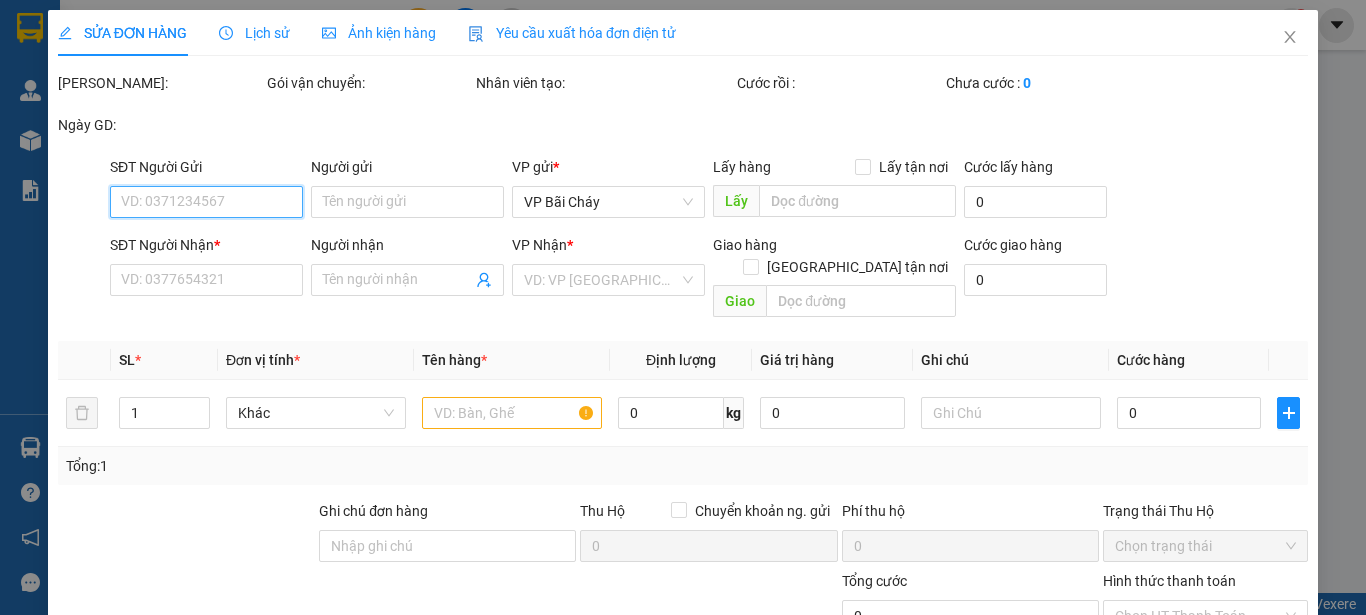 type on "0931528868" 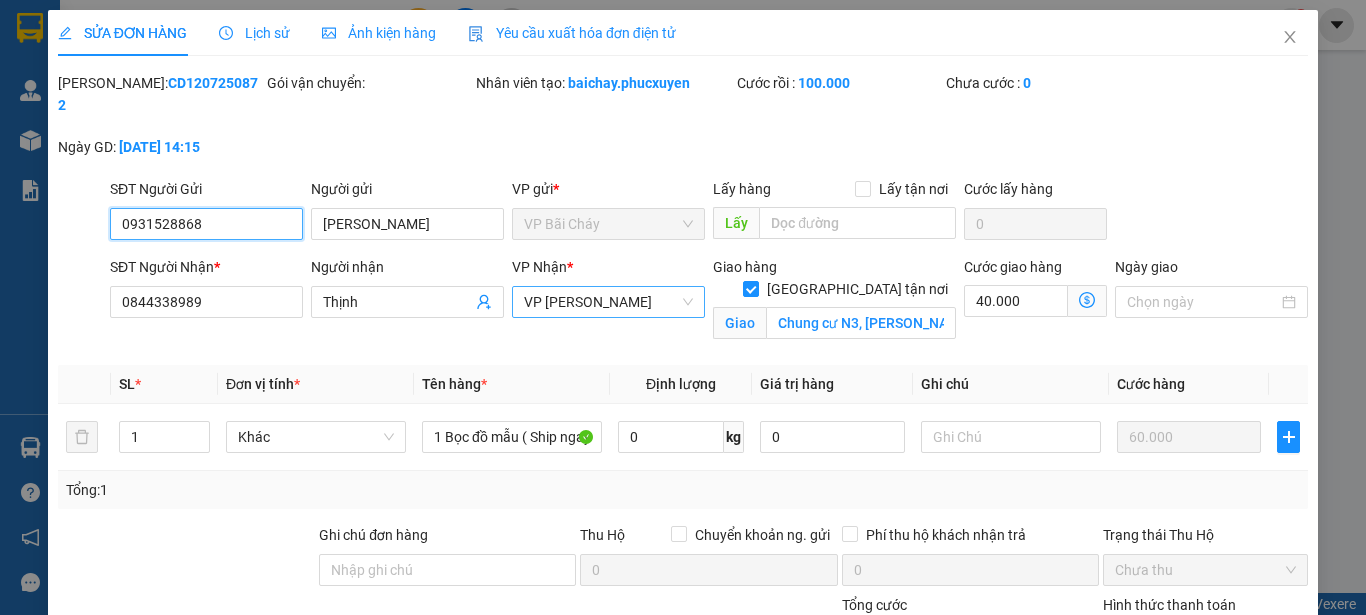 click on "VP [PERSON_NAME]" at bounding box center [608, 302] 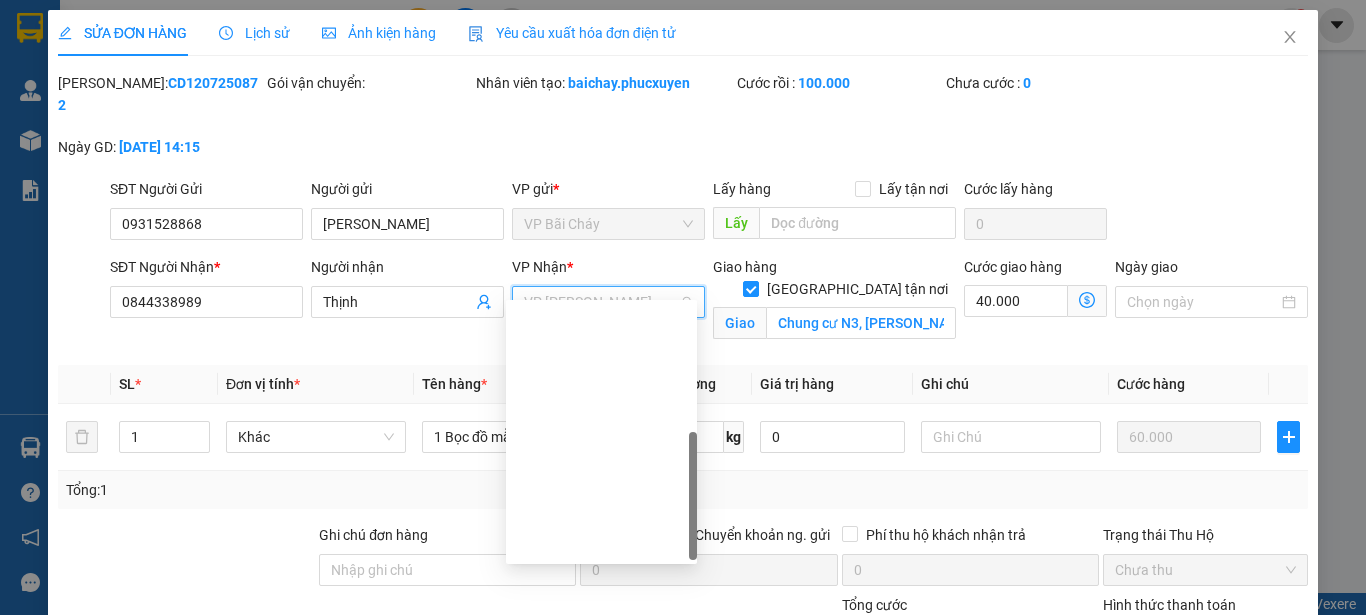 scroll, scrollTop: 320, scrollLeft: 0, axis: vertical 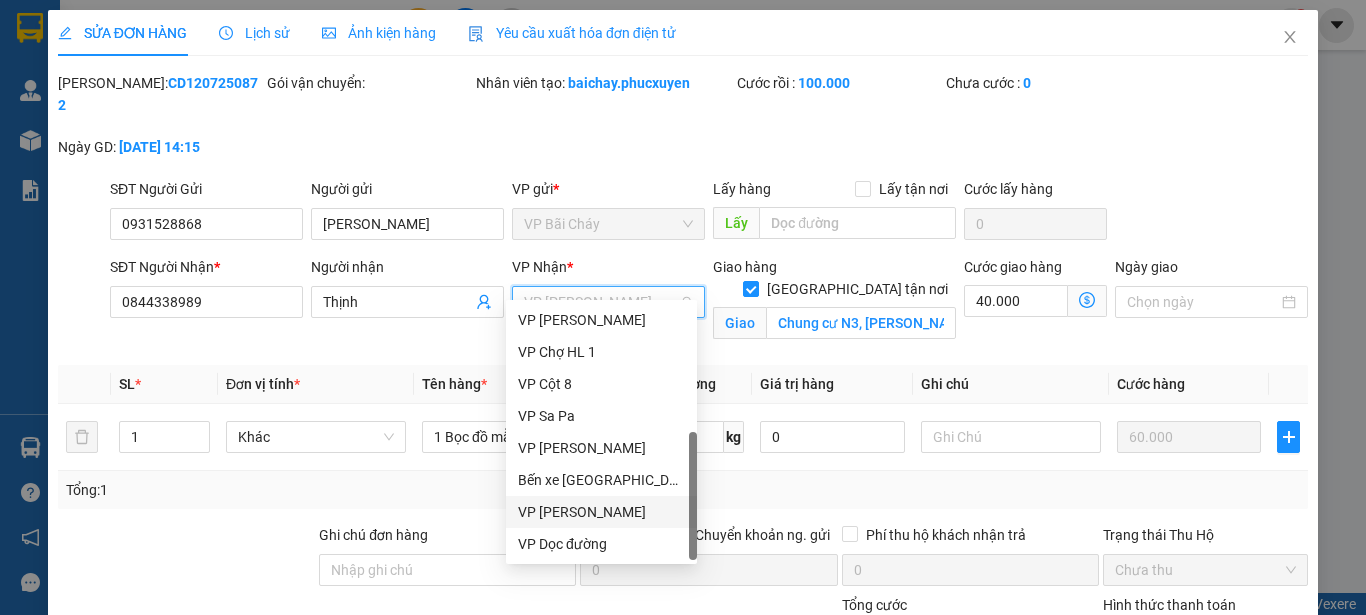 click on "VP [PERSON_NAME]" at bounding box center [601, 512] 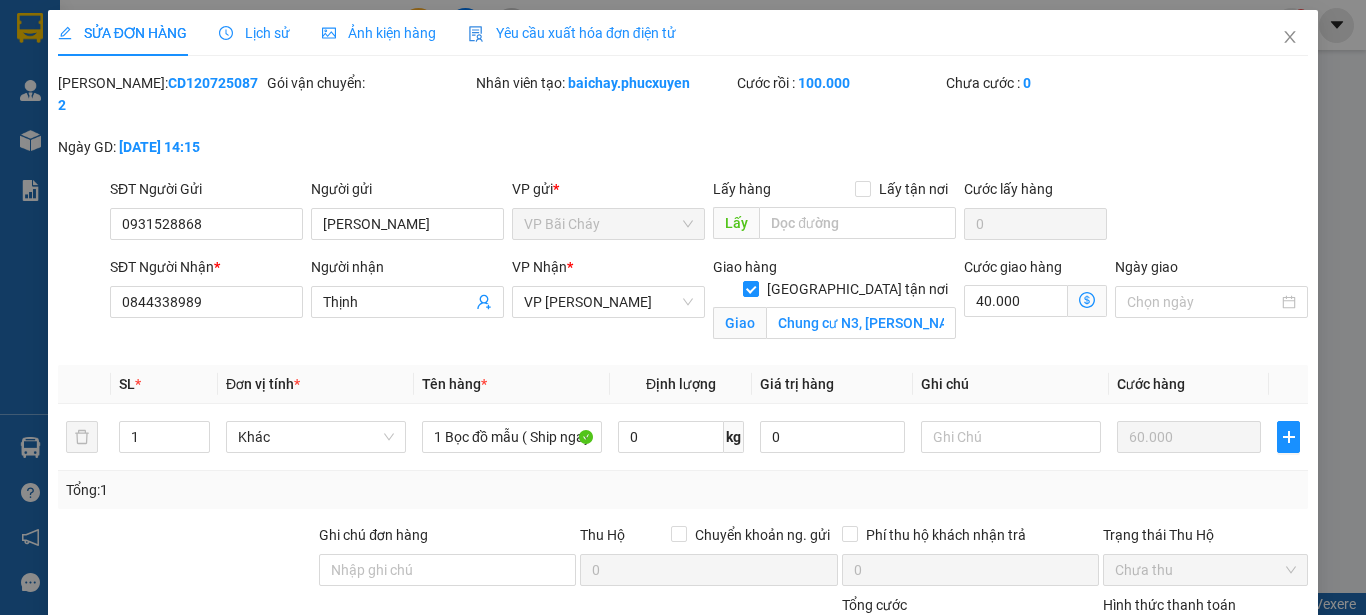 click 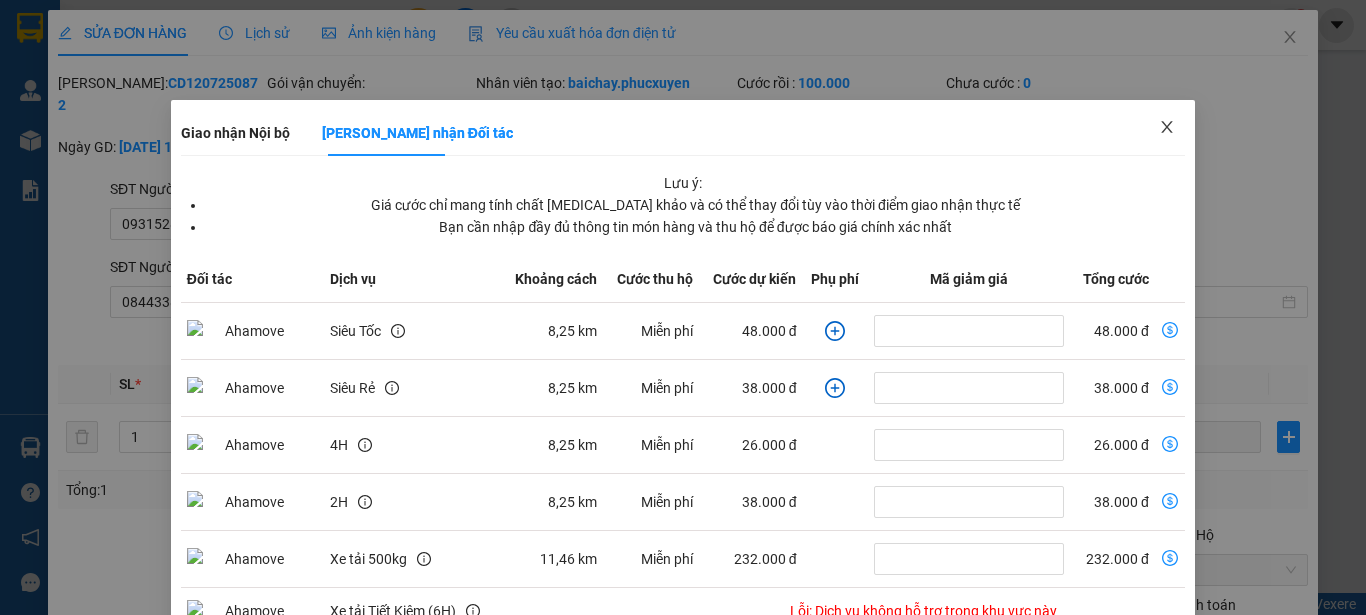 click 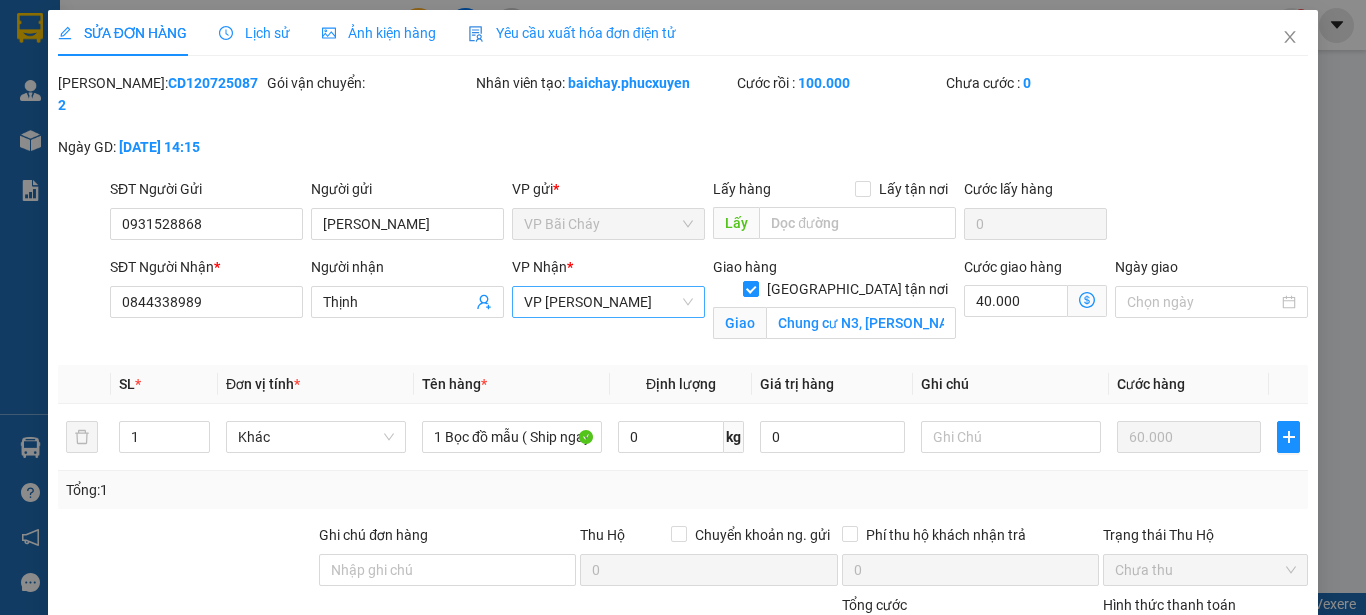 click on "VP [PERSON_NAME]" at bounding box center [608, 302] 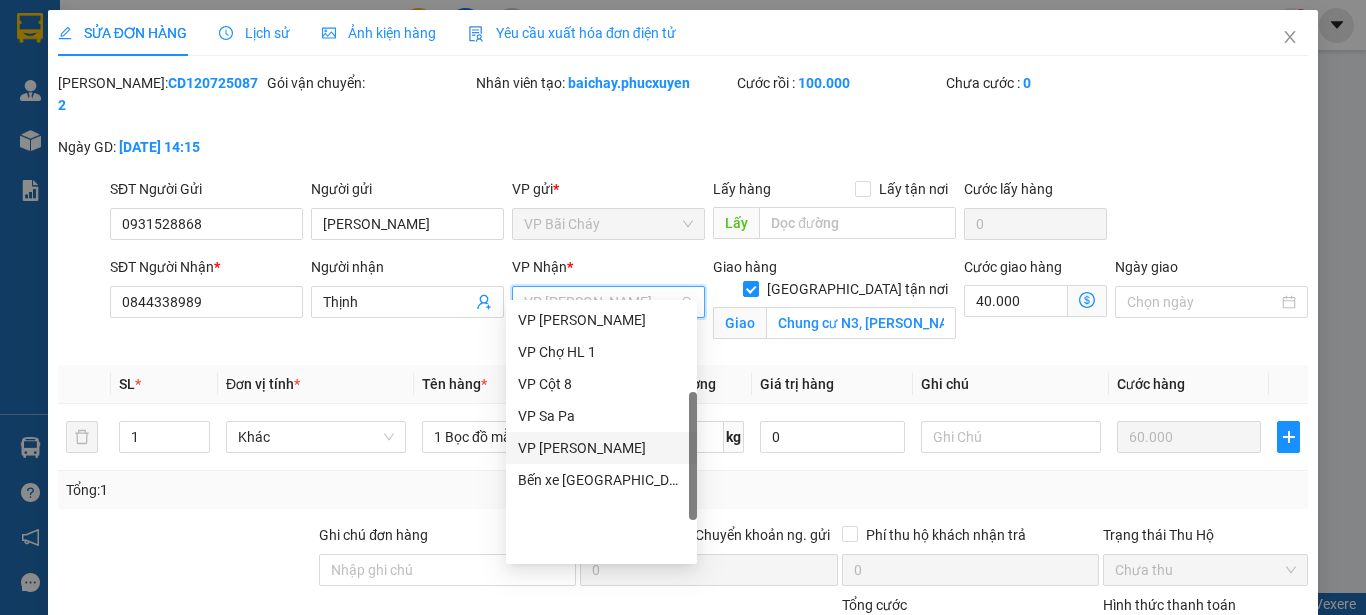 scroll, scrollTop: 20, scrollLeft: 0, axis: vertical 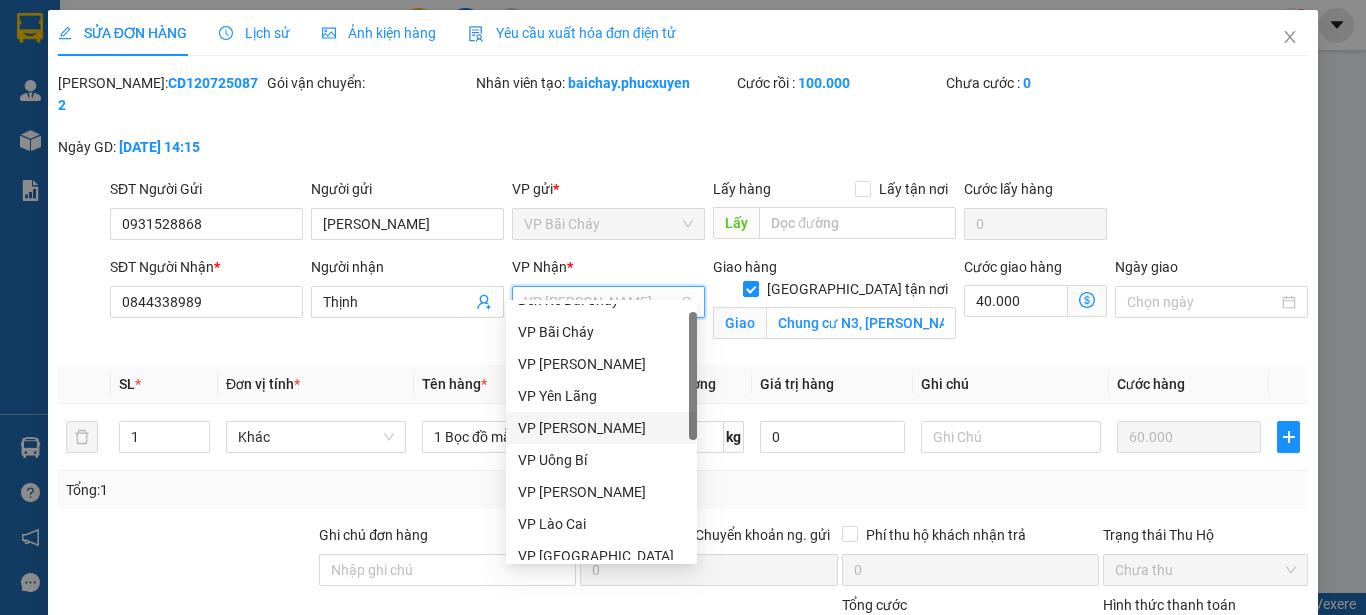 click on "VP [PERSON_NAME]" at bounding box center [601, 428] 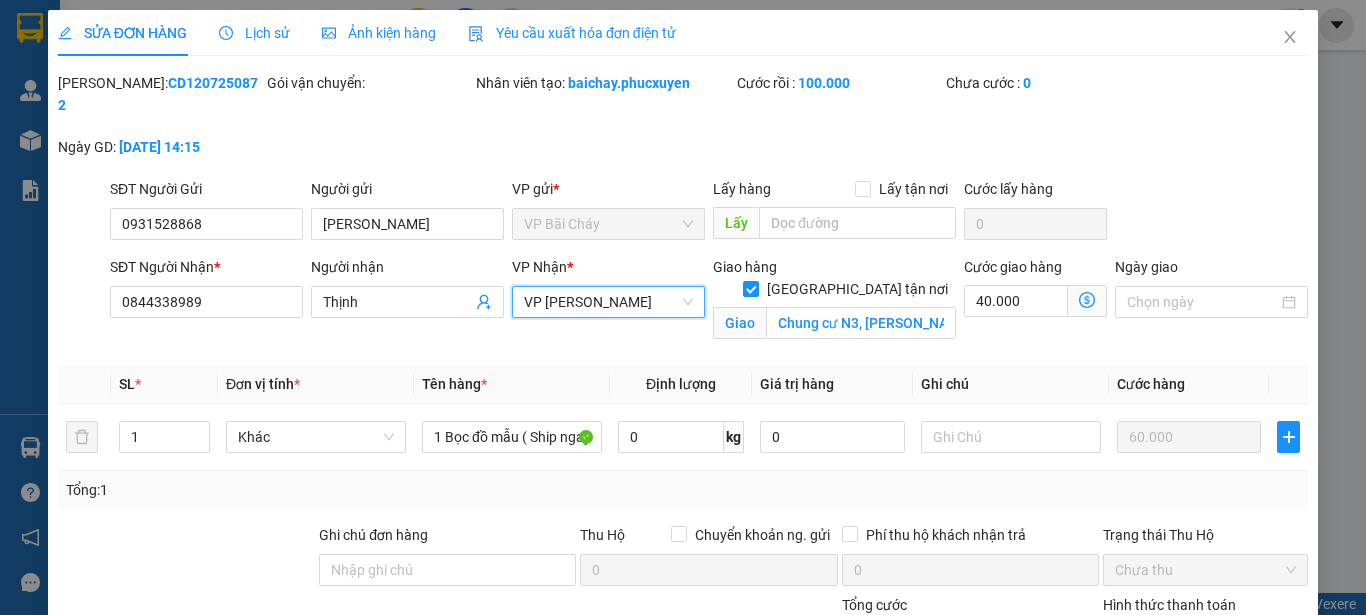 scroll, scrollTop: 200, scrollLeft: 0, axis: vertical 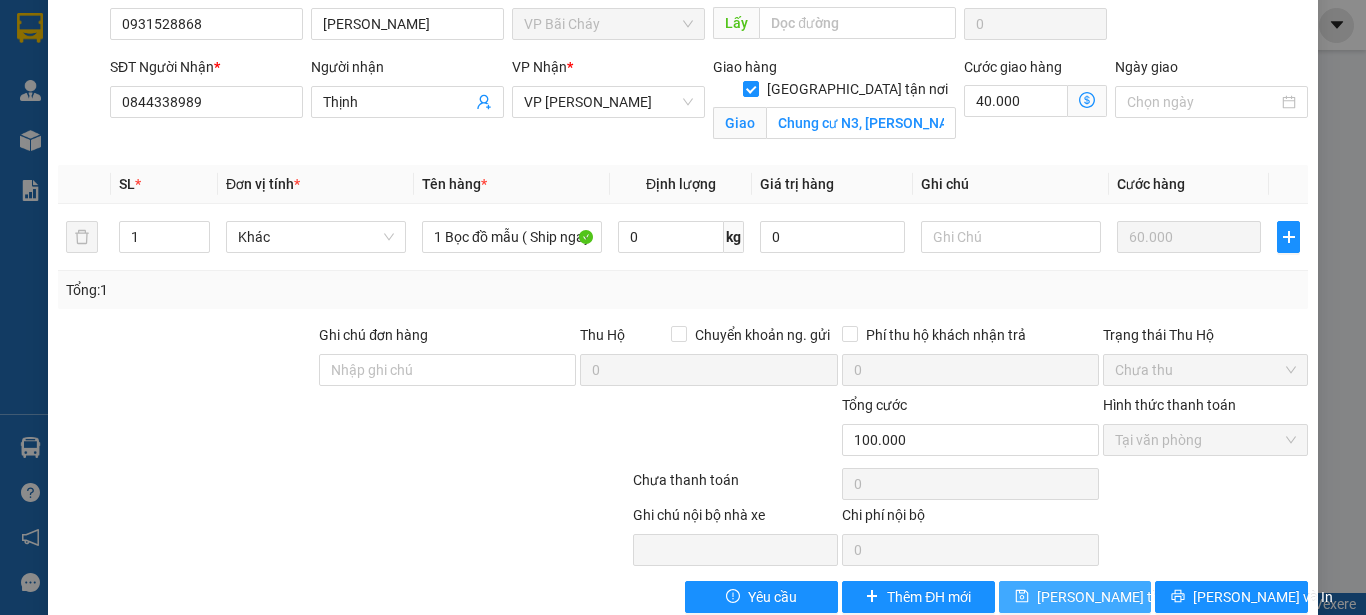 drag, startPoint x: 1055, startPoint y: 574, endPoint x: 1107, endPoint y: 565, distance: 52.773098 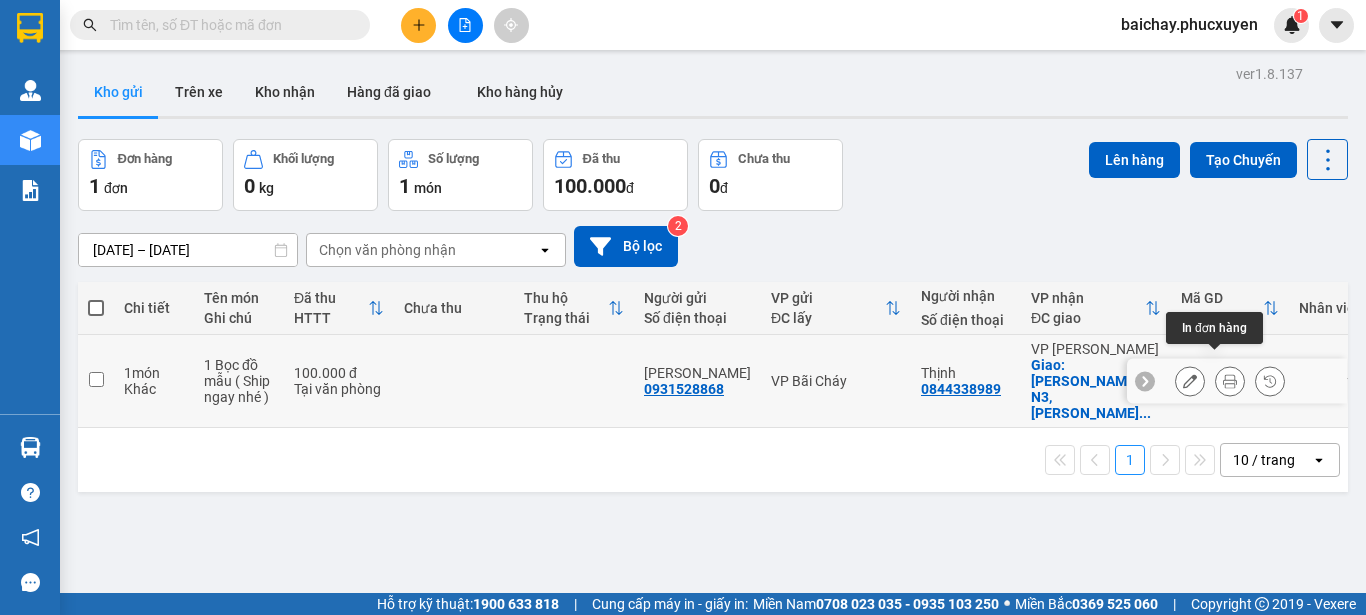 click 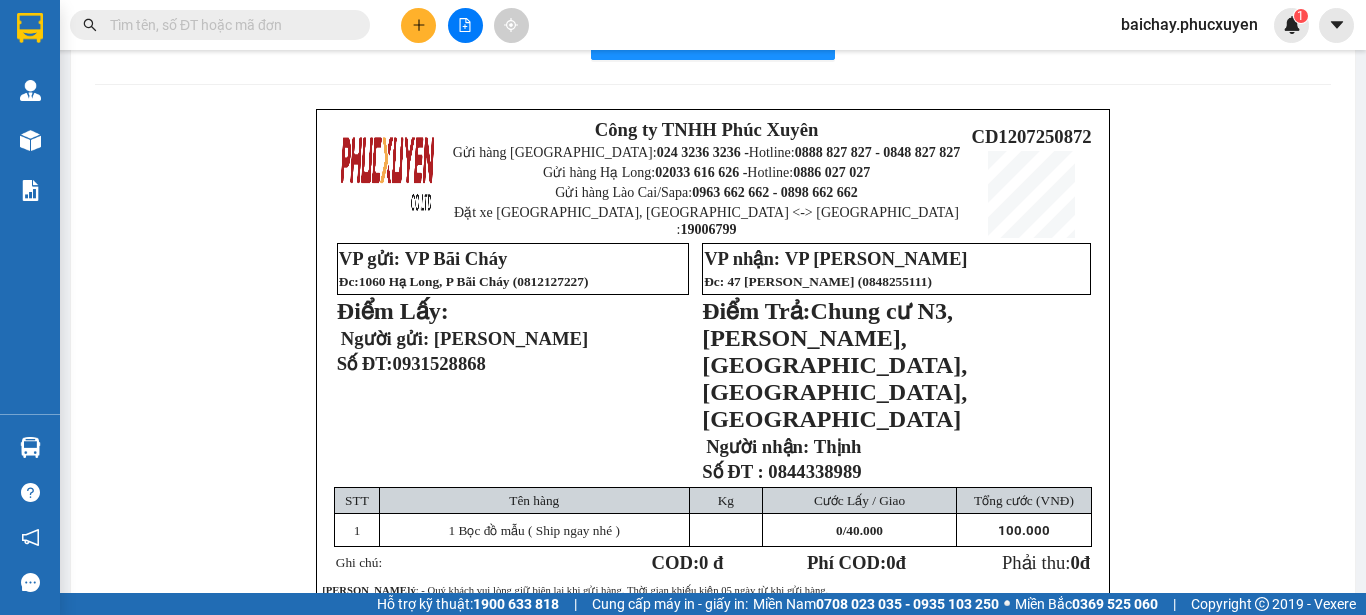 scroll, scrollTop: 100, scrollLeft: 0, axis: vertical 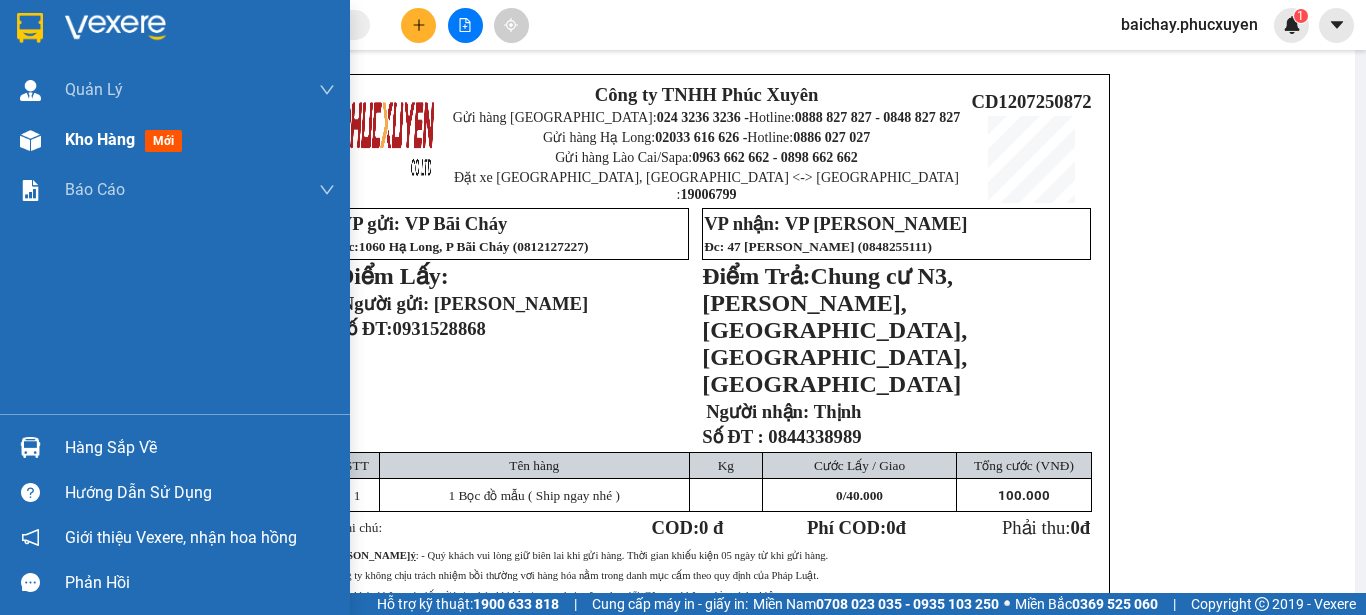 click on "Kho hàng" at bounding box center (100, 139) 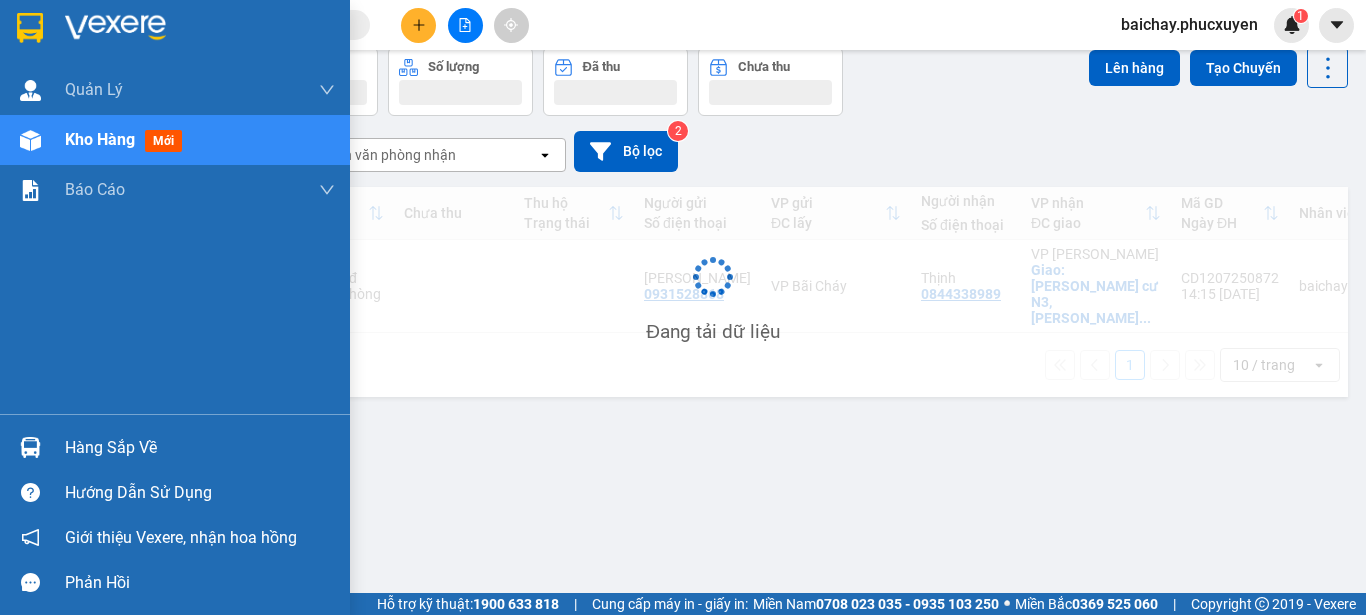 scroll, scrollTop: 92, scrollLeft: 0, axis: vertical 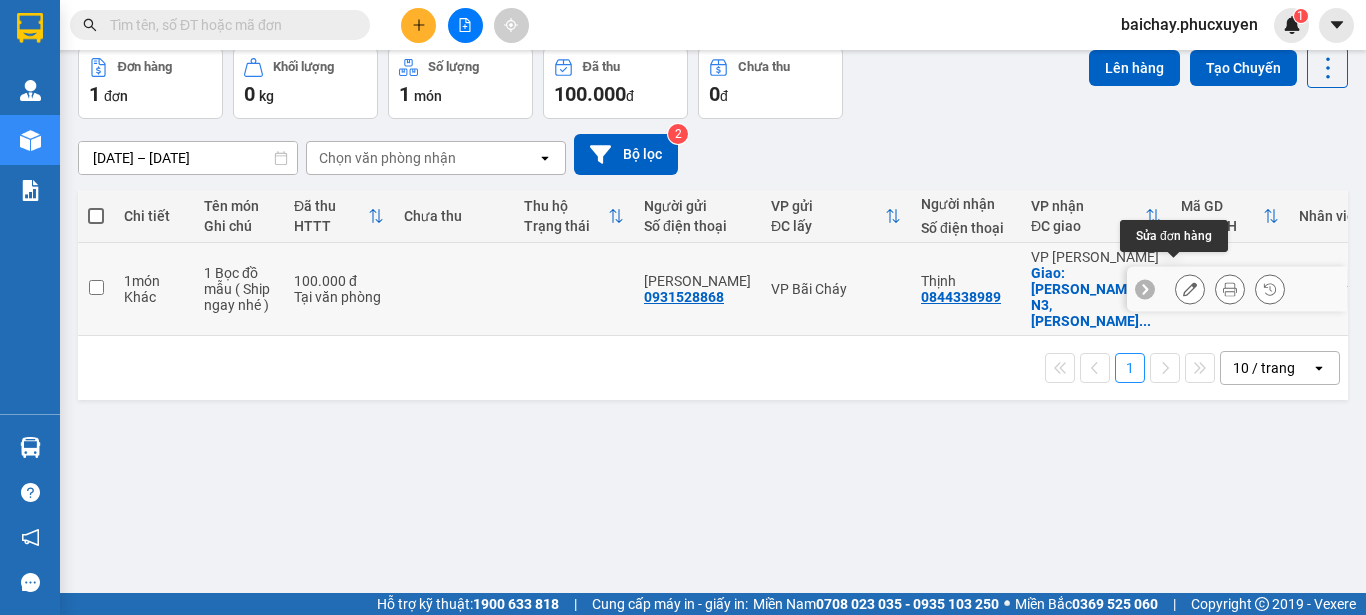 click 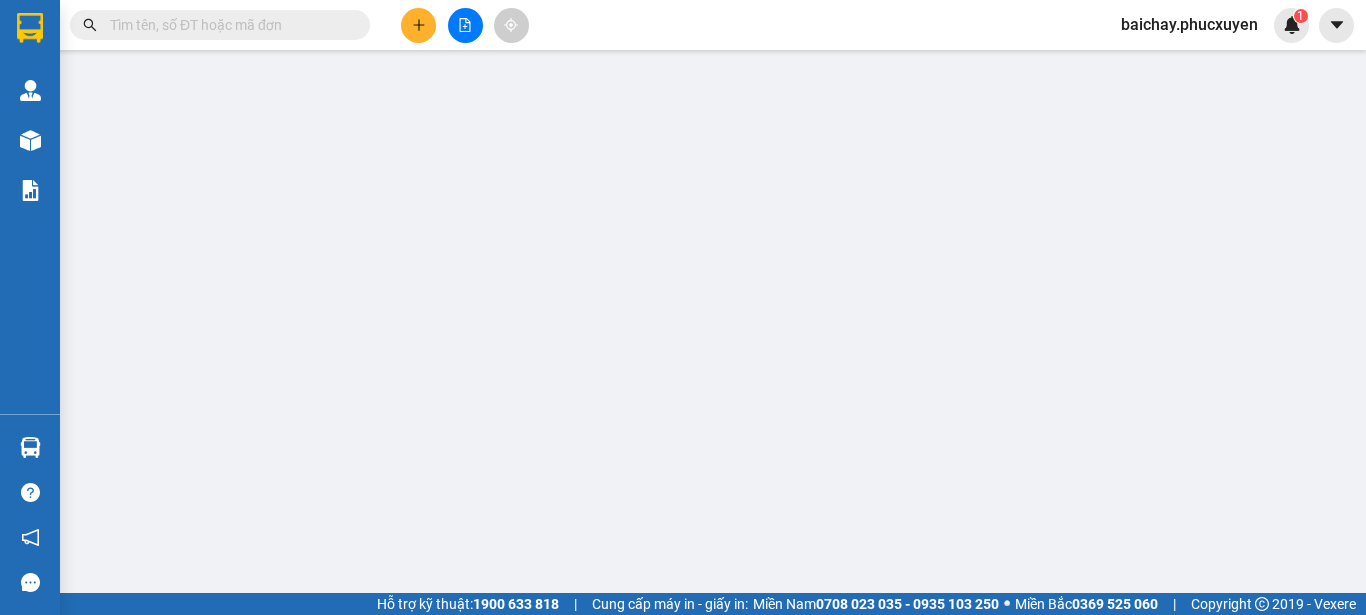 scroll, scrollTop: 0, scrollLeft: 0, axis: both 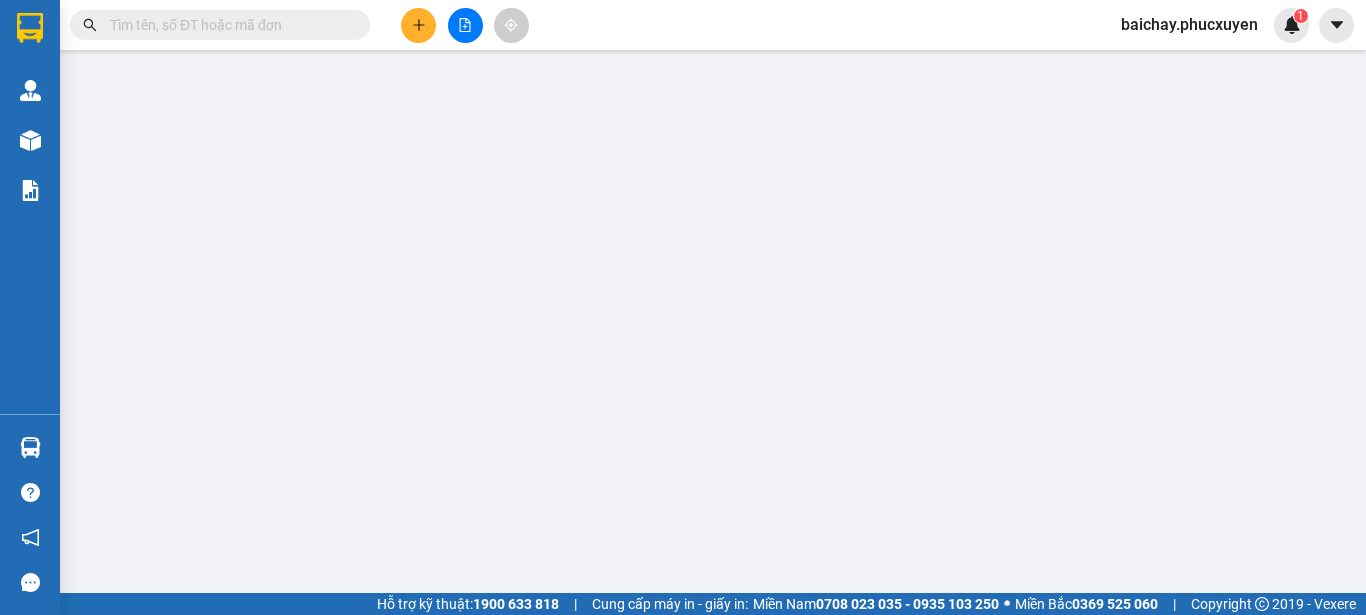 type on "0931528868" 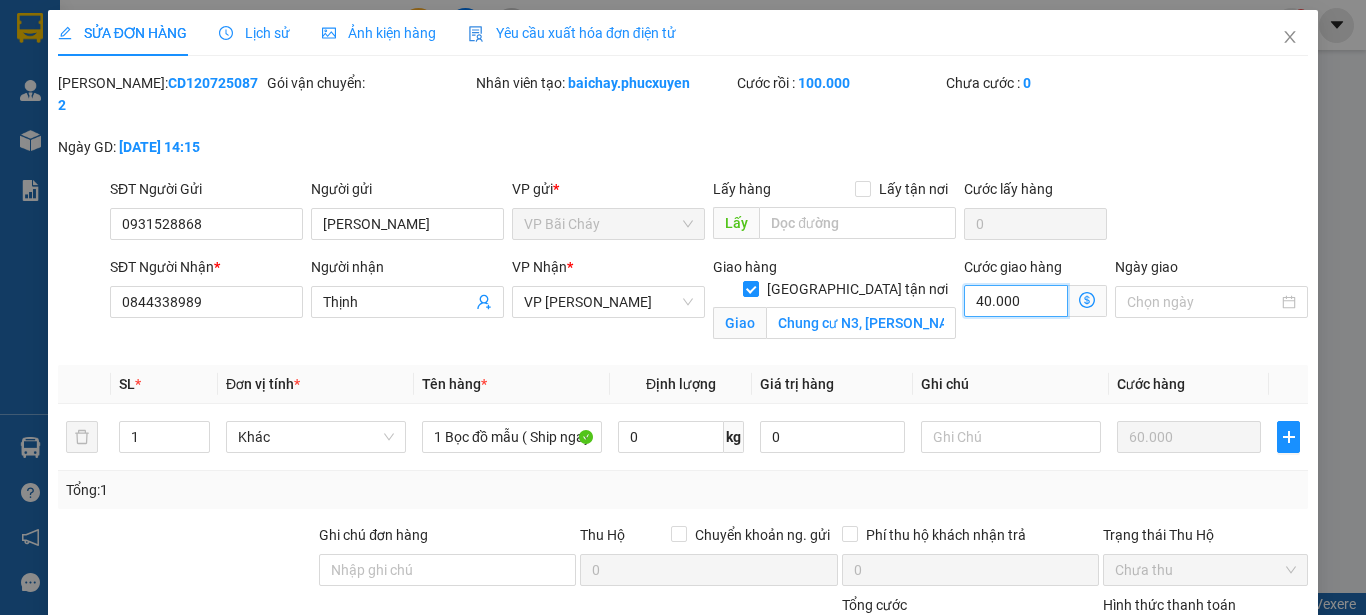 click on "40.000" at bounding box center [1016, 301] 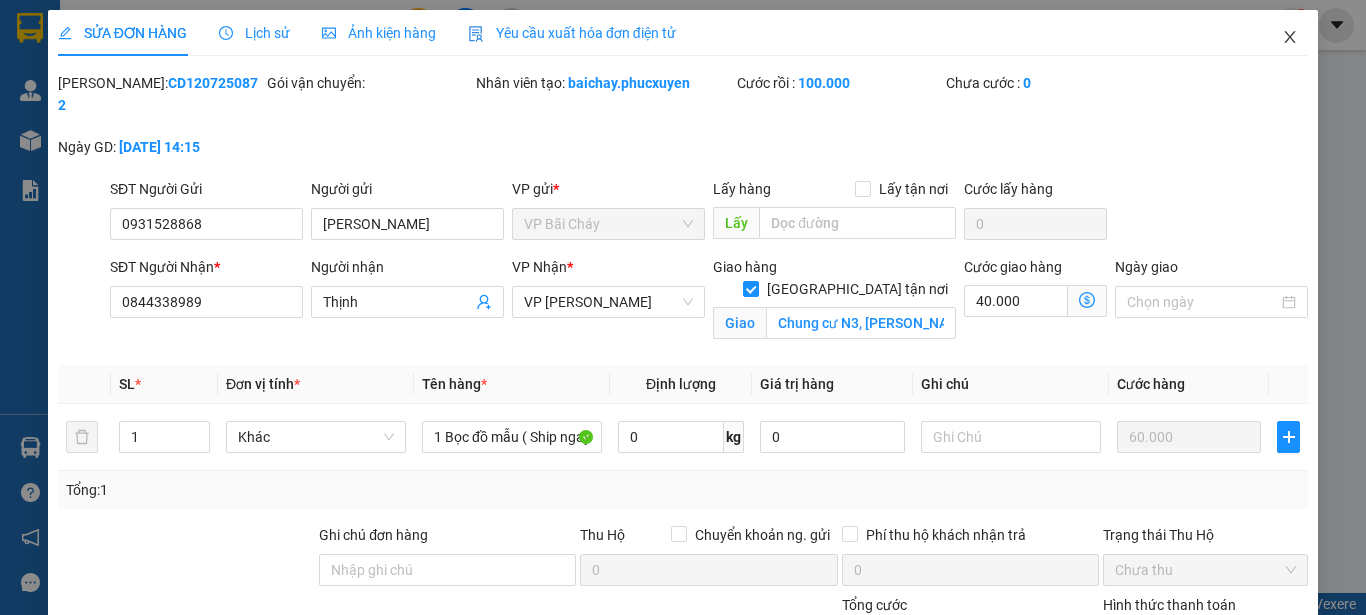 click 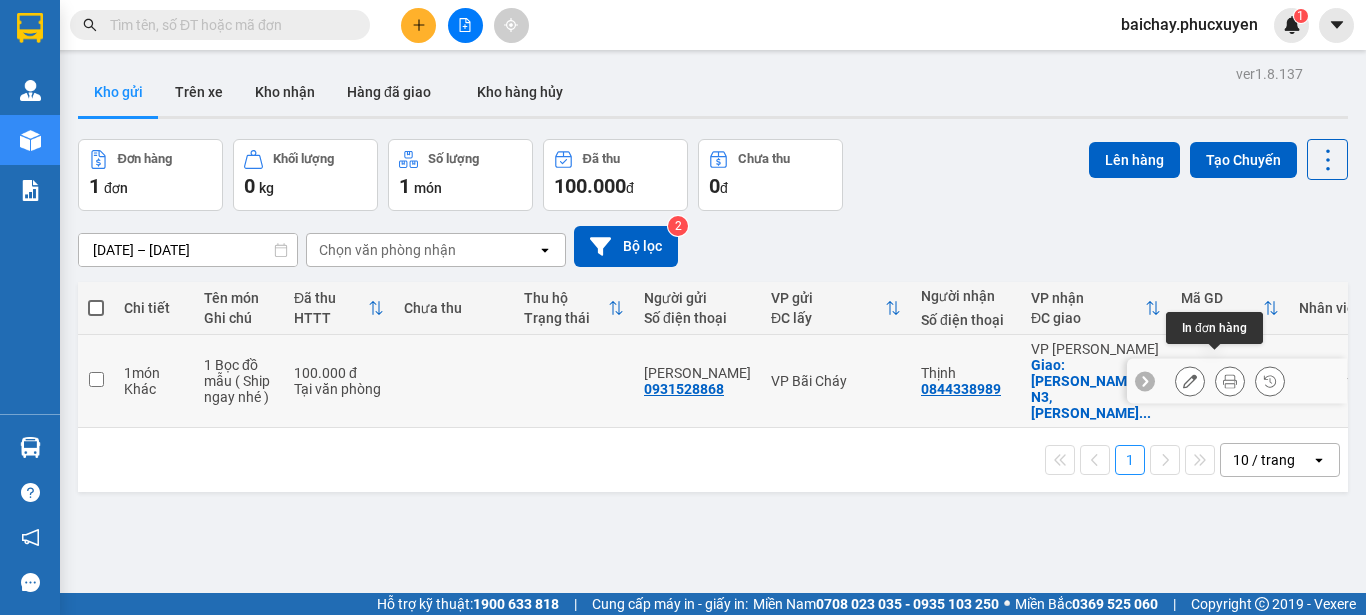 click 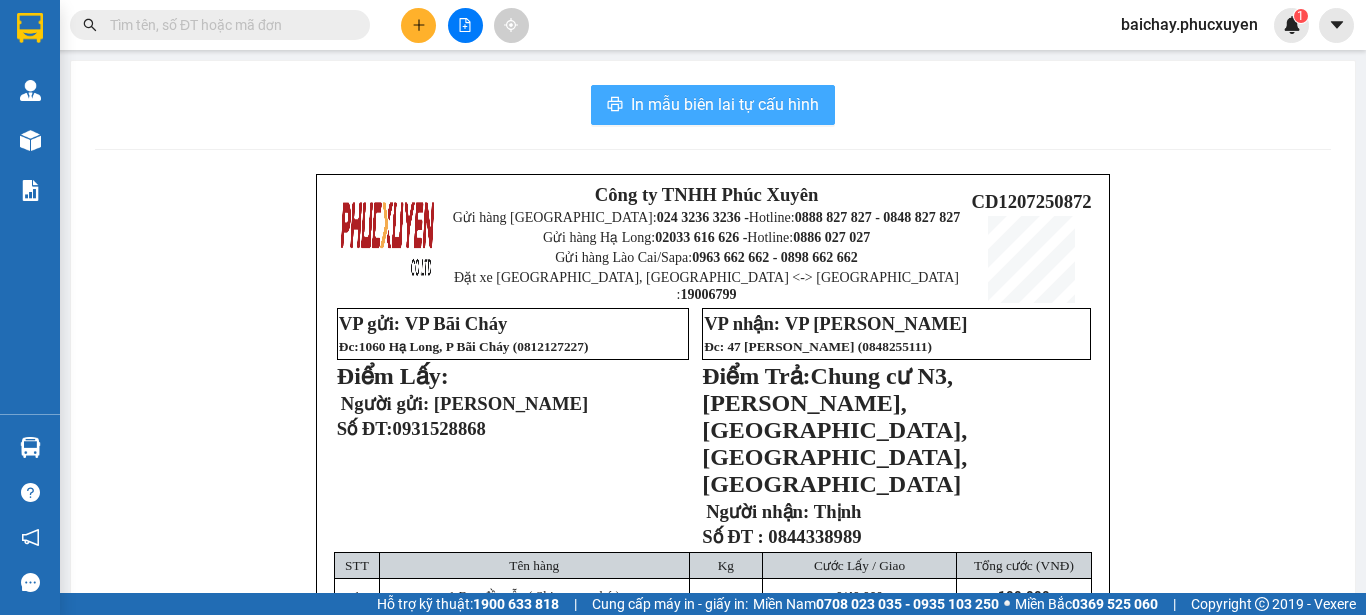 click on "In mẫu biên lai tự cấu hình" at bounding box center (725, 104) 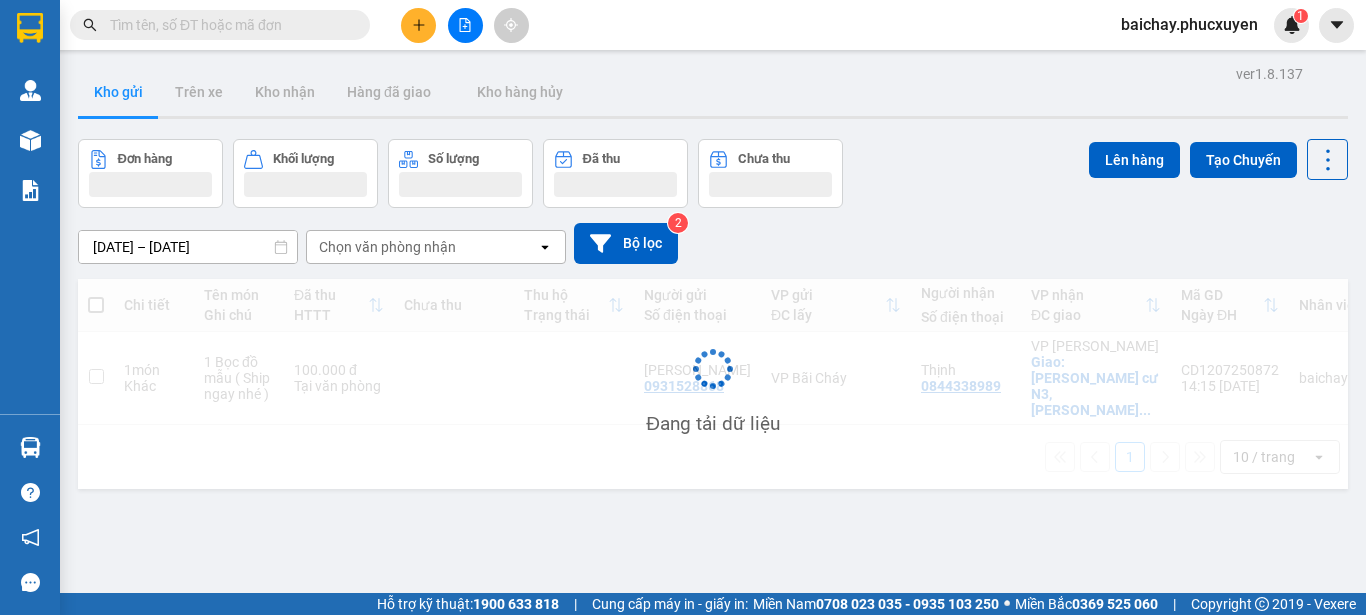 scroll, scrollTop: 0, scrollLeft: 0, axis: both 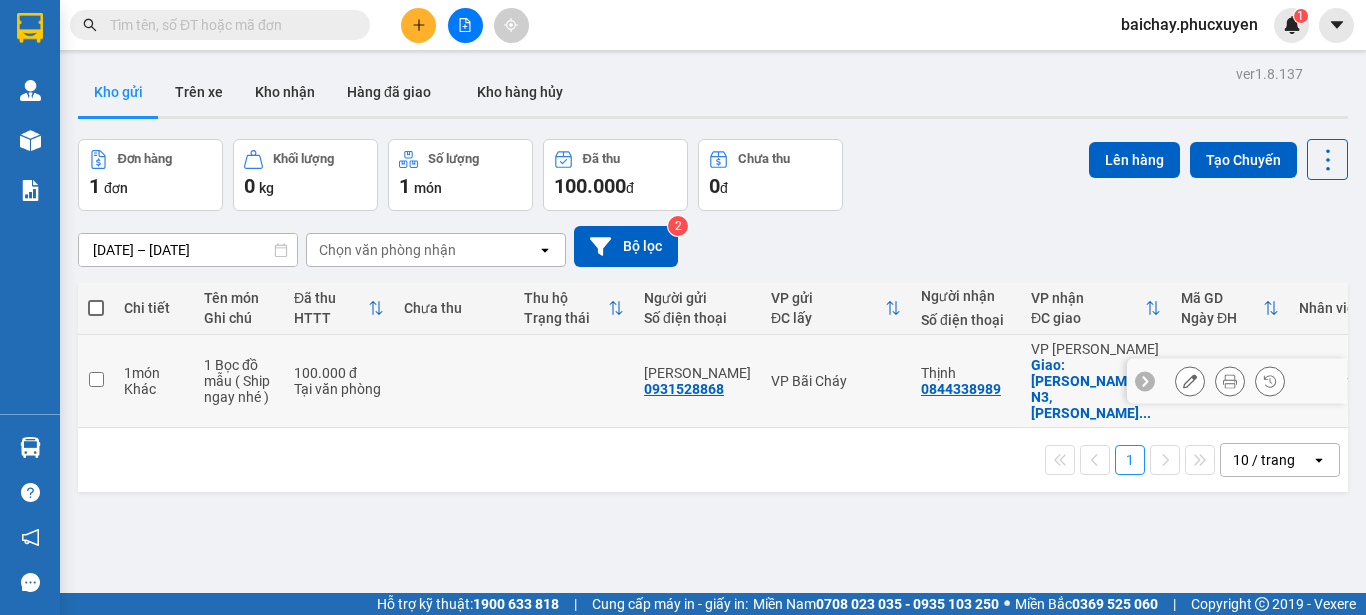 click 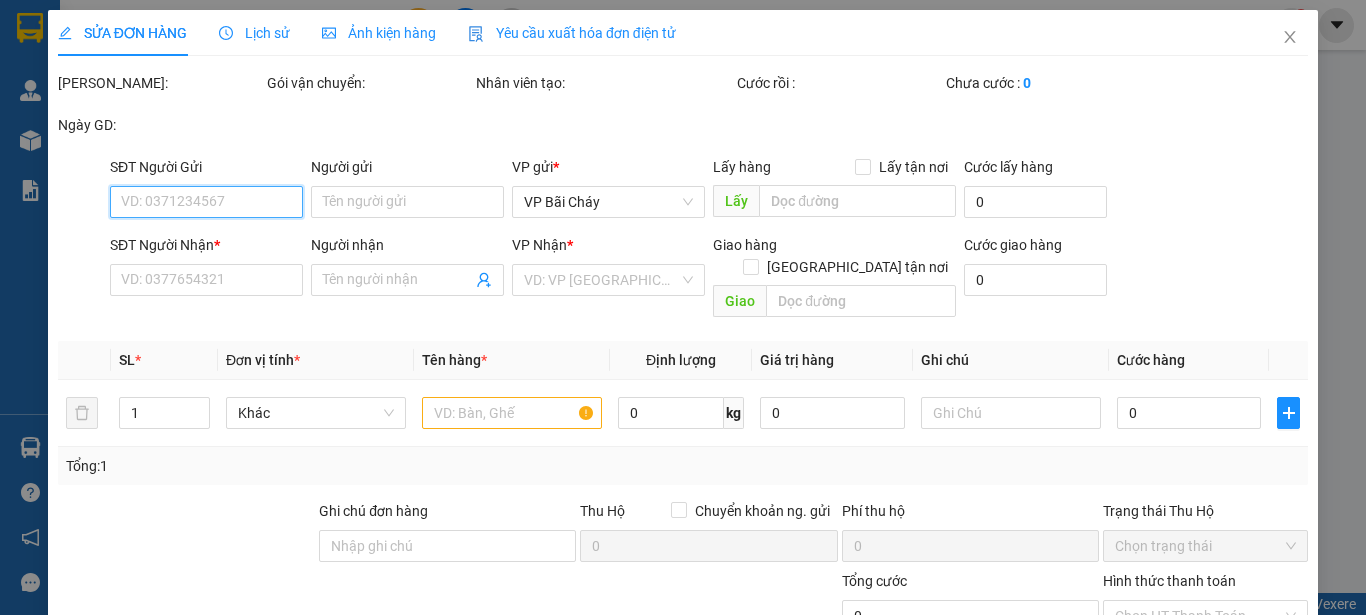 type on "0931528868" 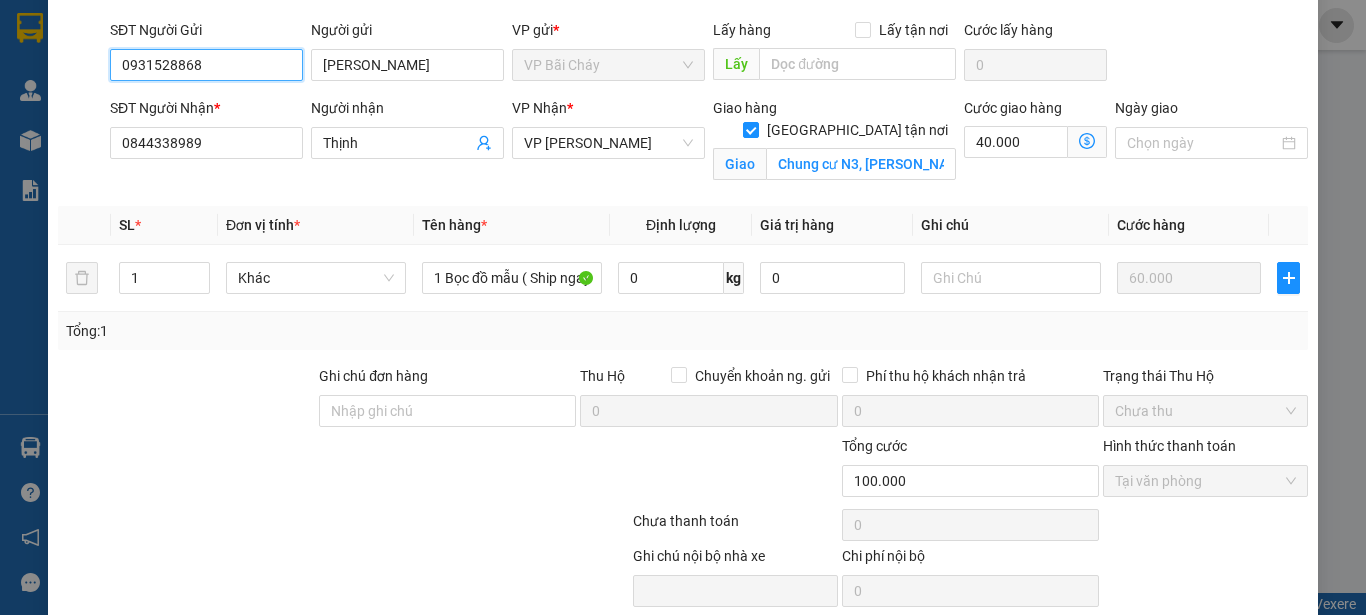 scroll, scrollTop: 215, scrollLeft: 0, axis: vertical 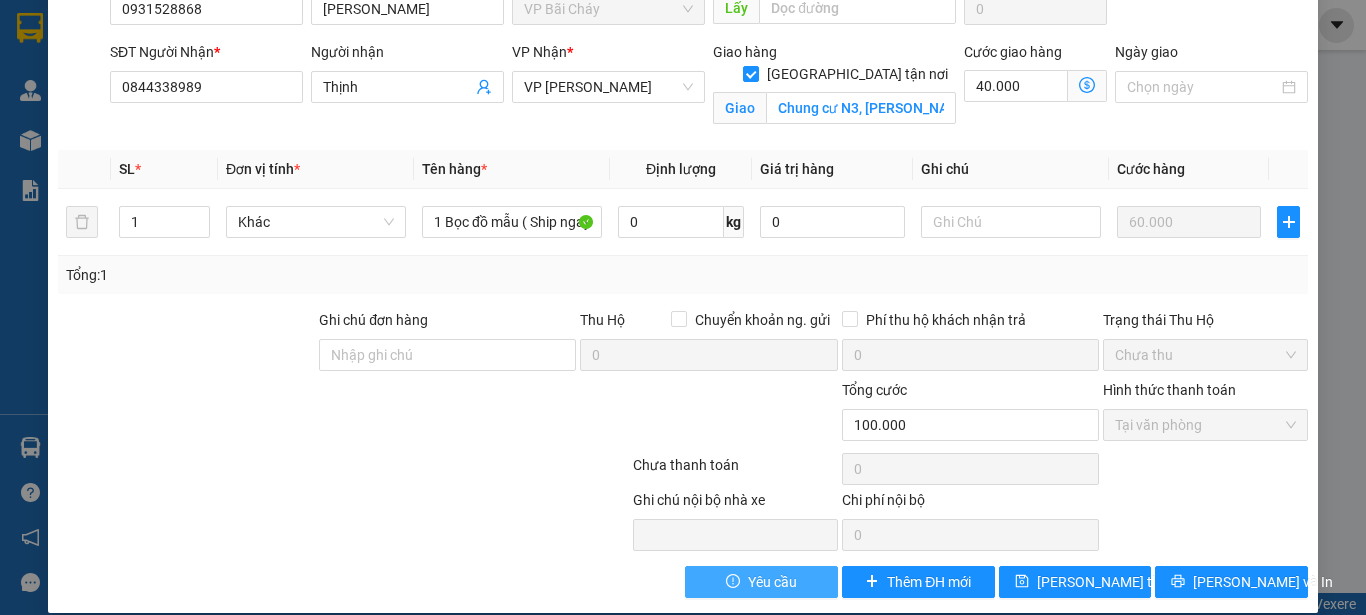 click on "Yêu cầu" at bounding box center [761, 582] 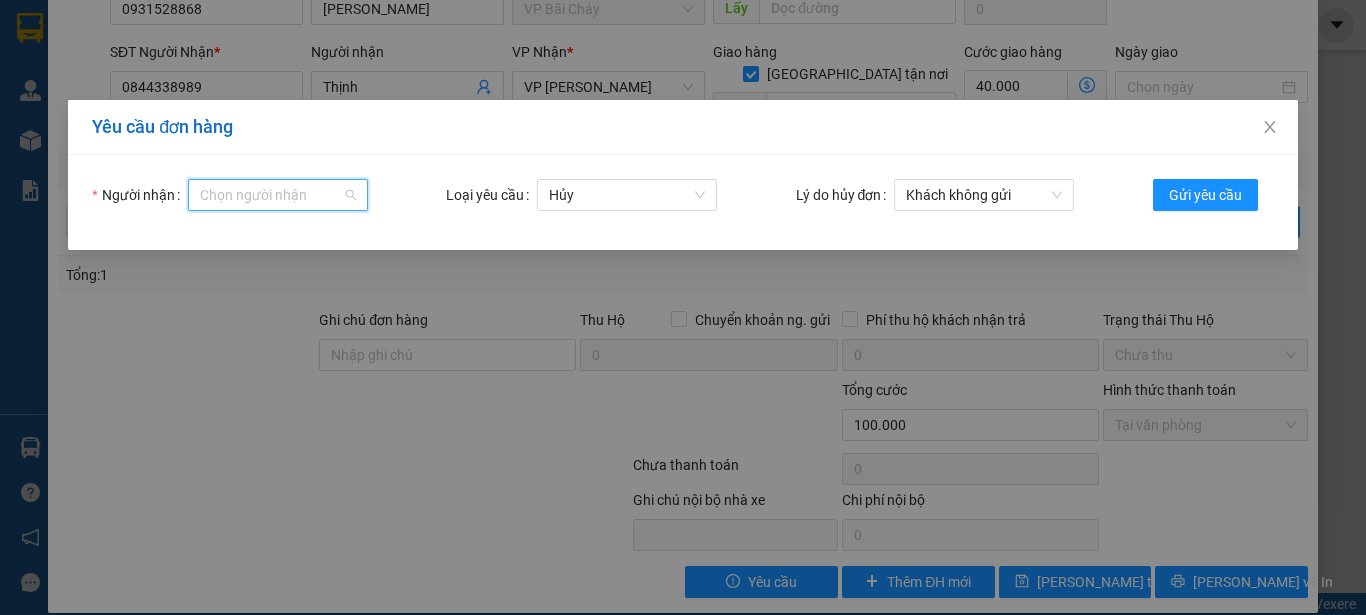 click on "Người nhận" at bounding box center [271, 195] 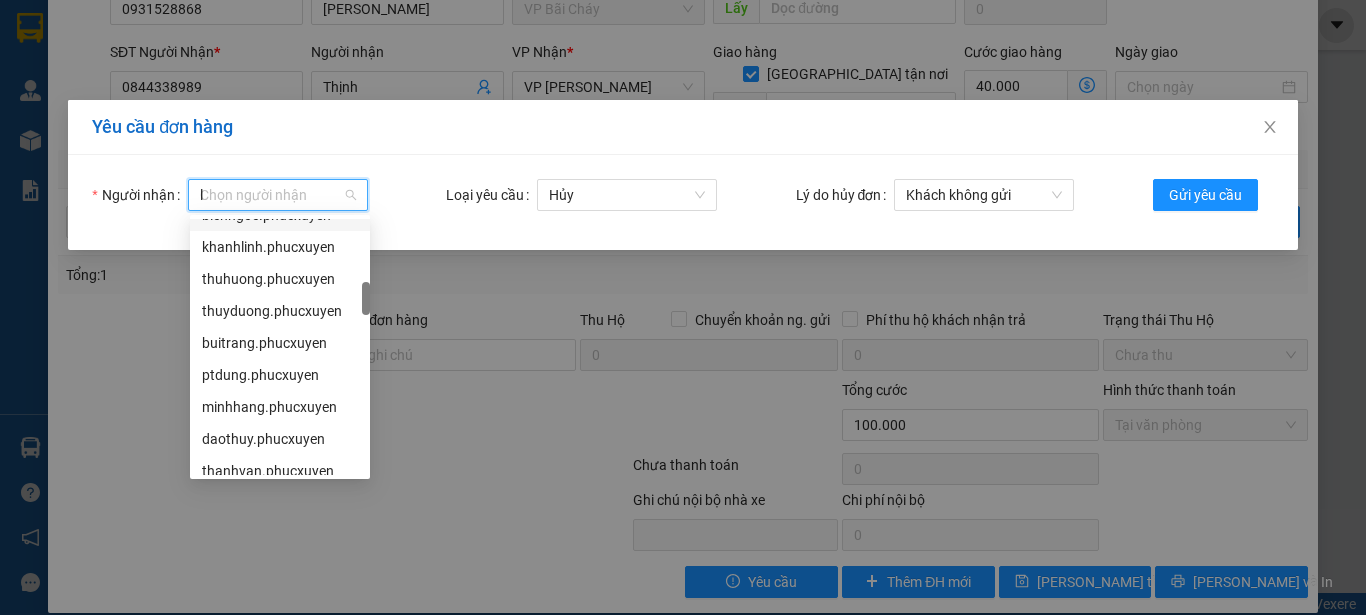 scroll, scrollTop: 32, scrollLeft: 0, axis: vertical 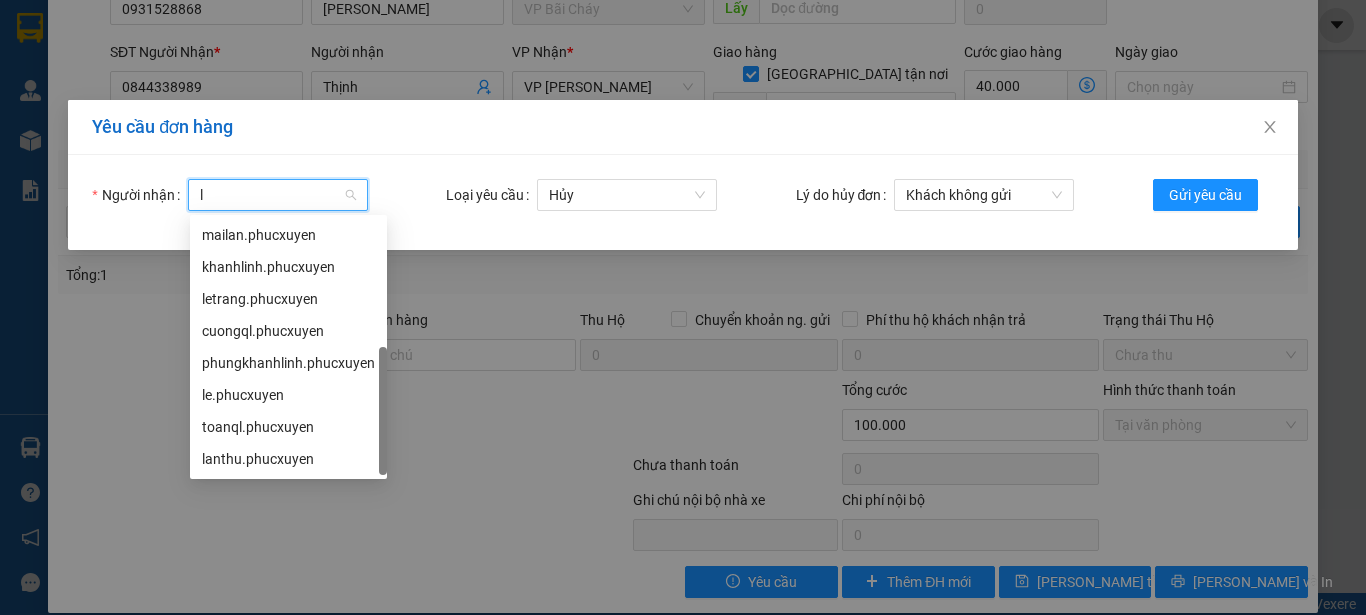 type on "ly" 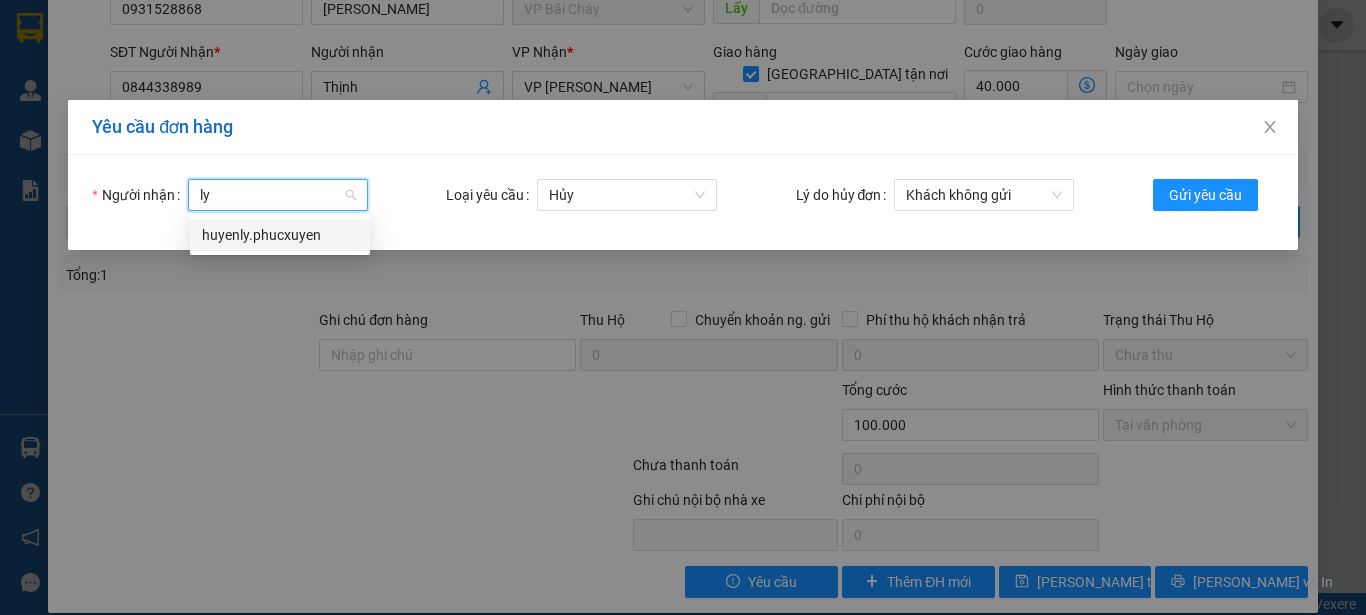 scroll, scrollTop: 0, scrollLeft: 0, axis: both 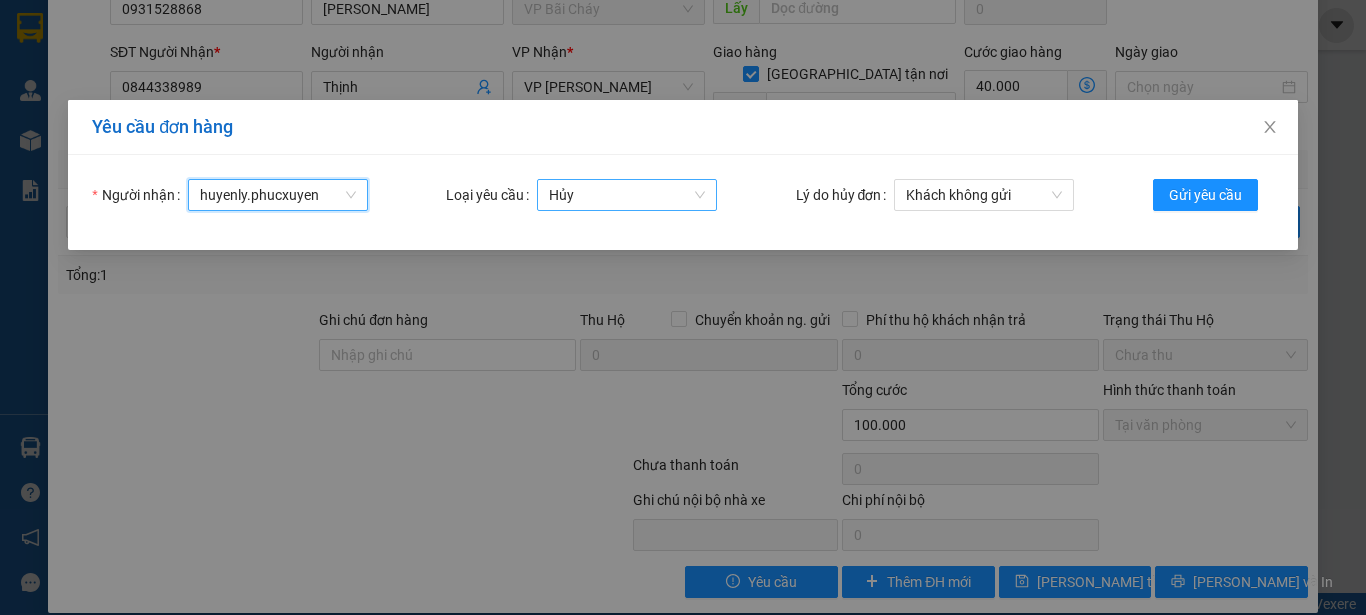 click on "Hủy" at bounding box center [627, 195] 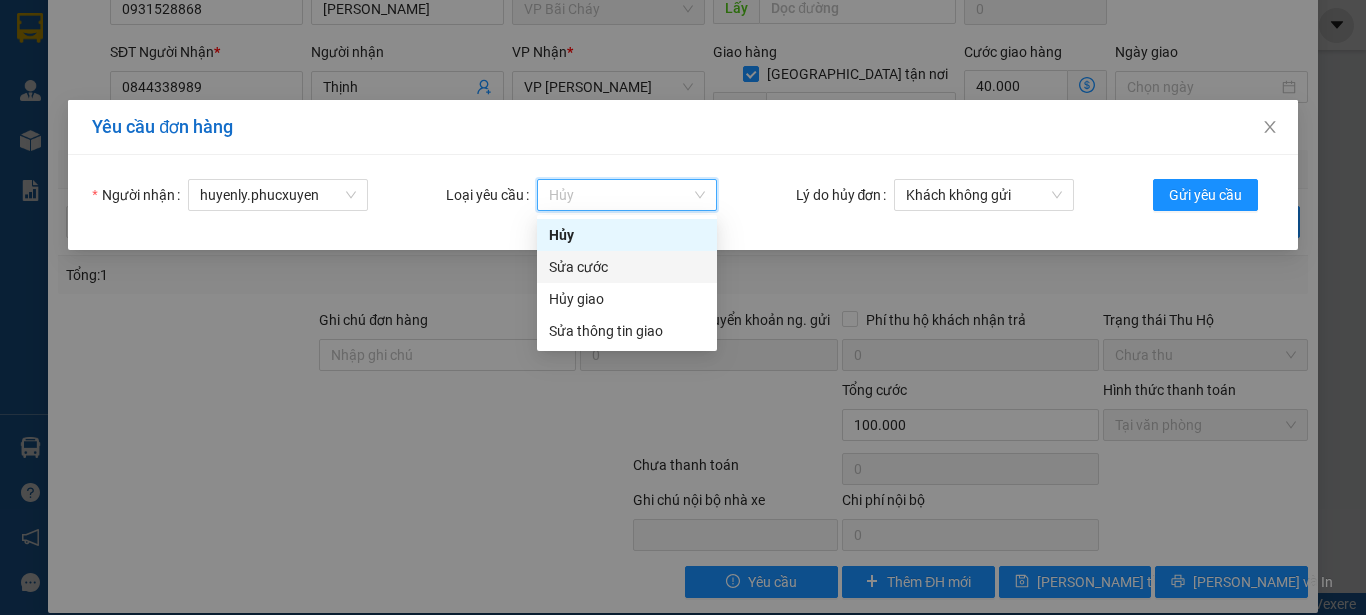 click on "Sửa cước" at bounding box center (627, 267) 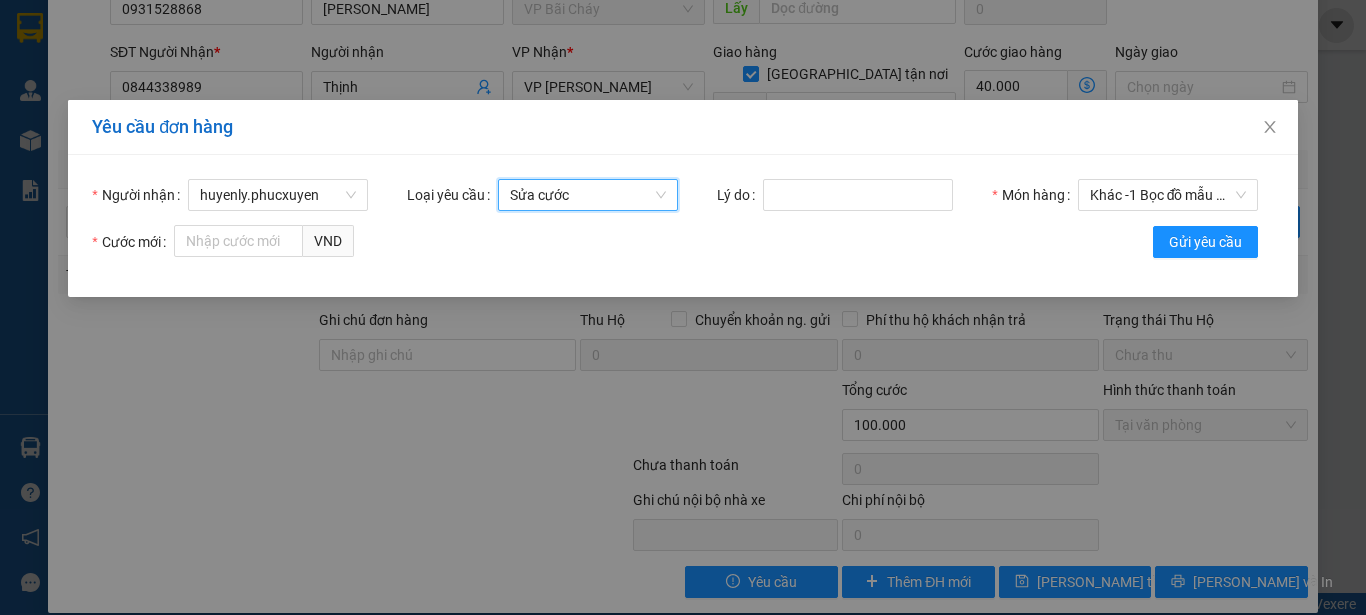 click on "Sửa cước" at bounding box center [588, 195] 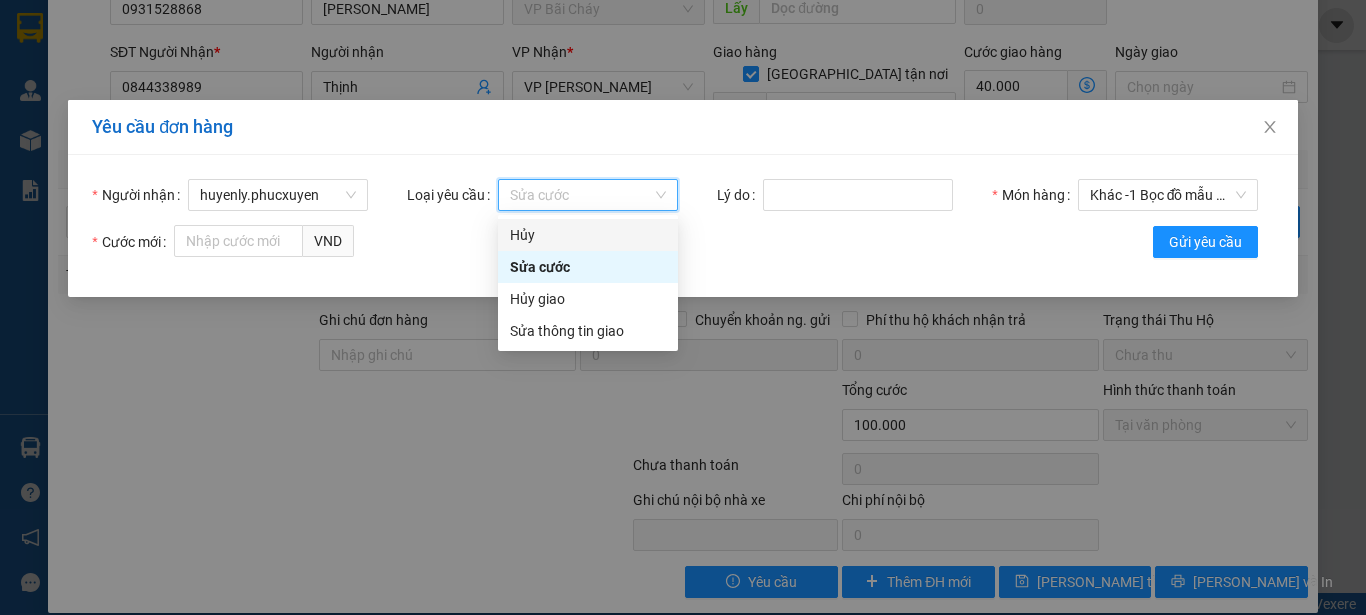 click on "Hủy" at bounding box center (588, 235) 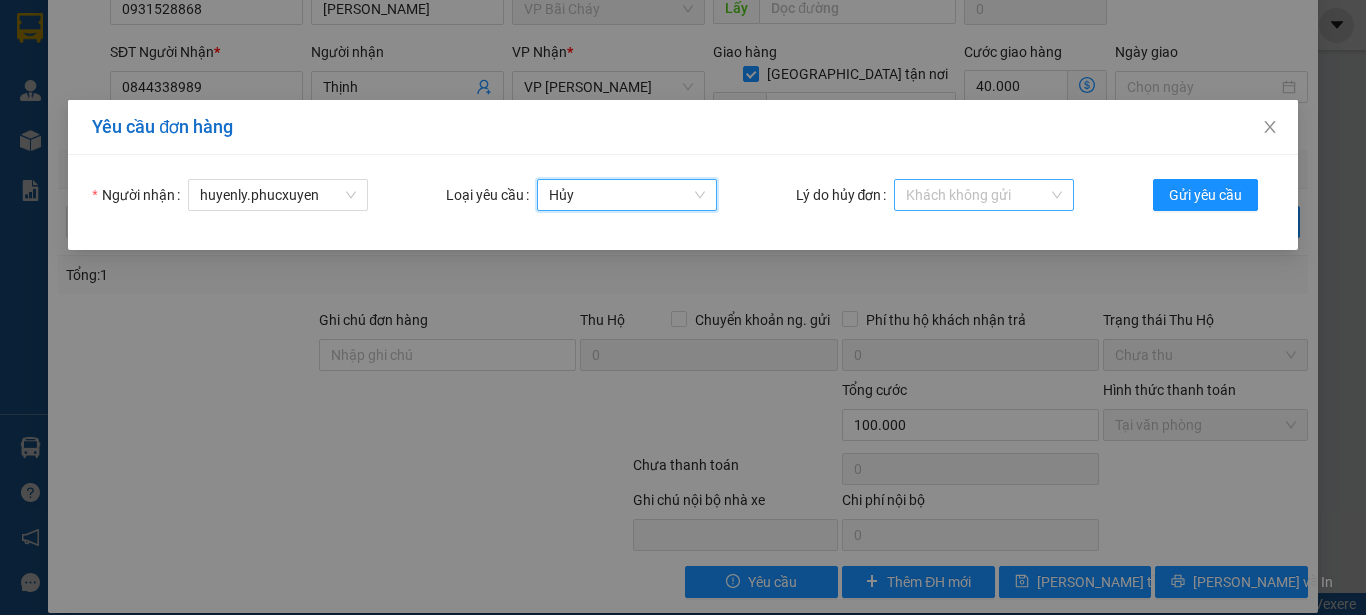 click on "Khách không gửi" at bounding box center [984, 195] 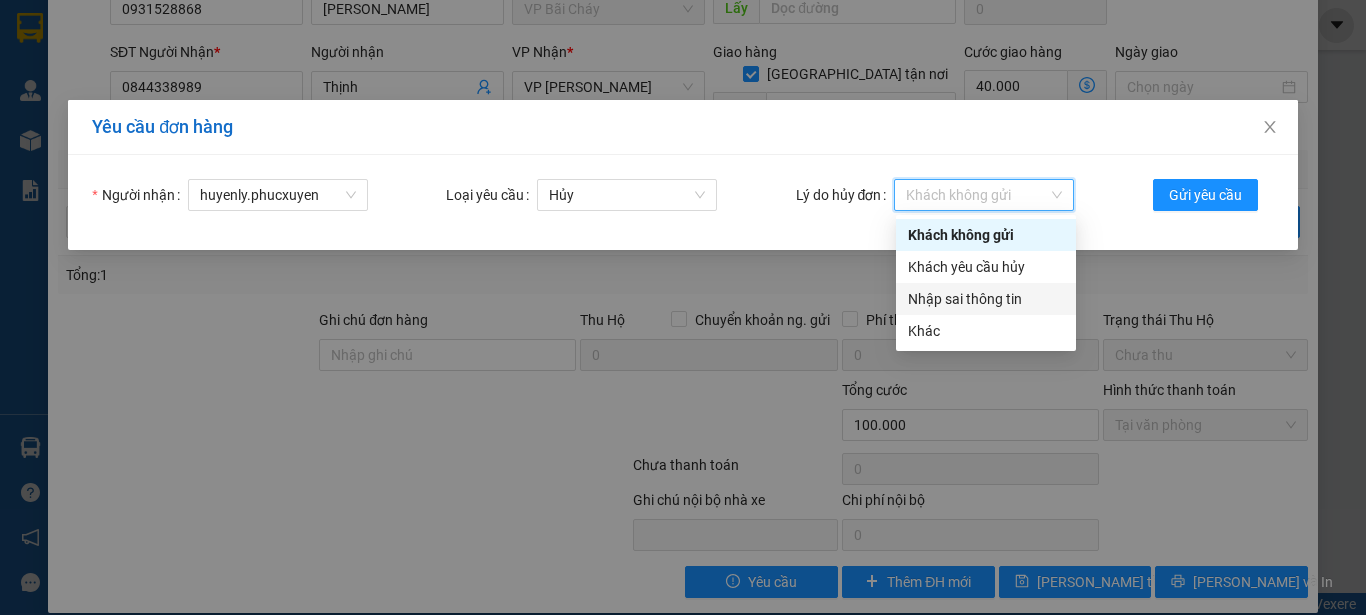 click on "Nhập sai thông tin" at bounding box center [986, 299] 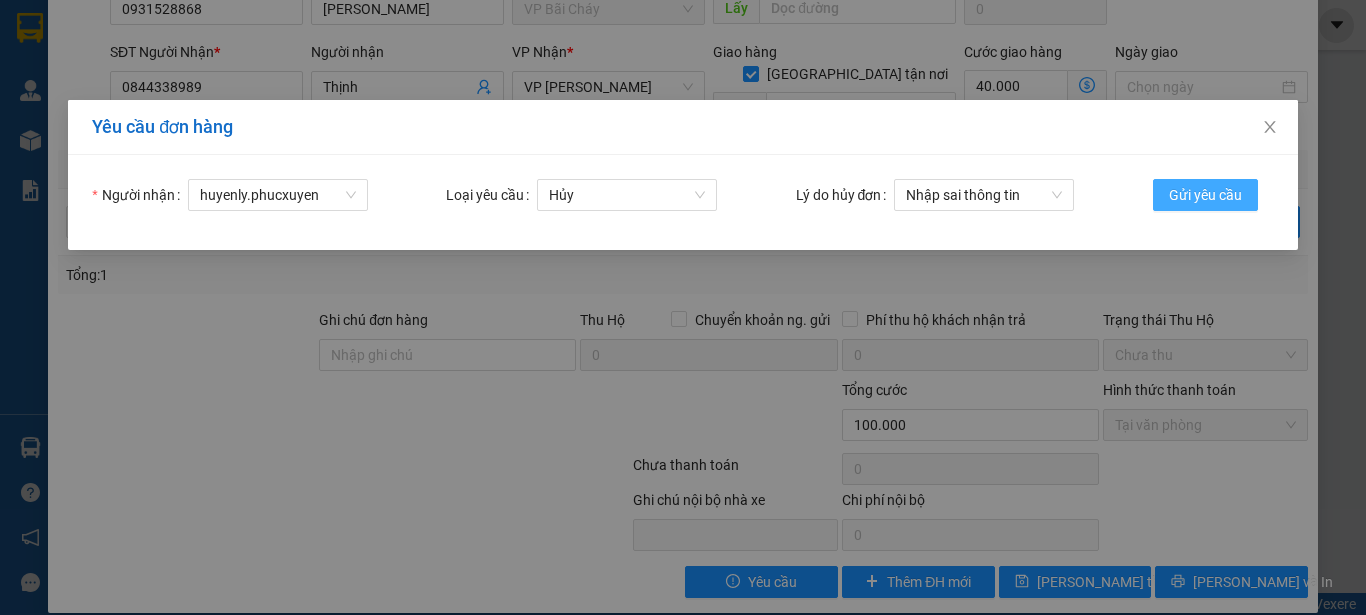 click on "Gửi yêu cầu" at bounding box center (1205, 195) 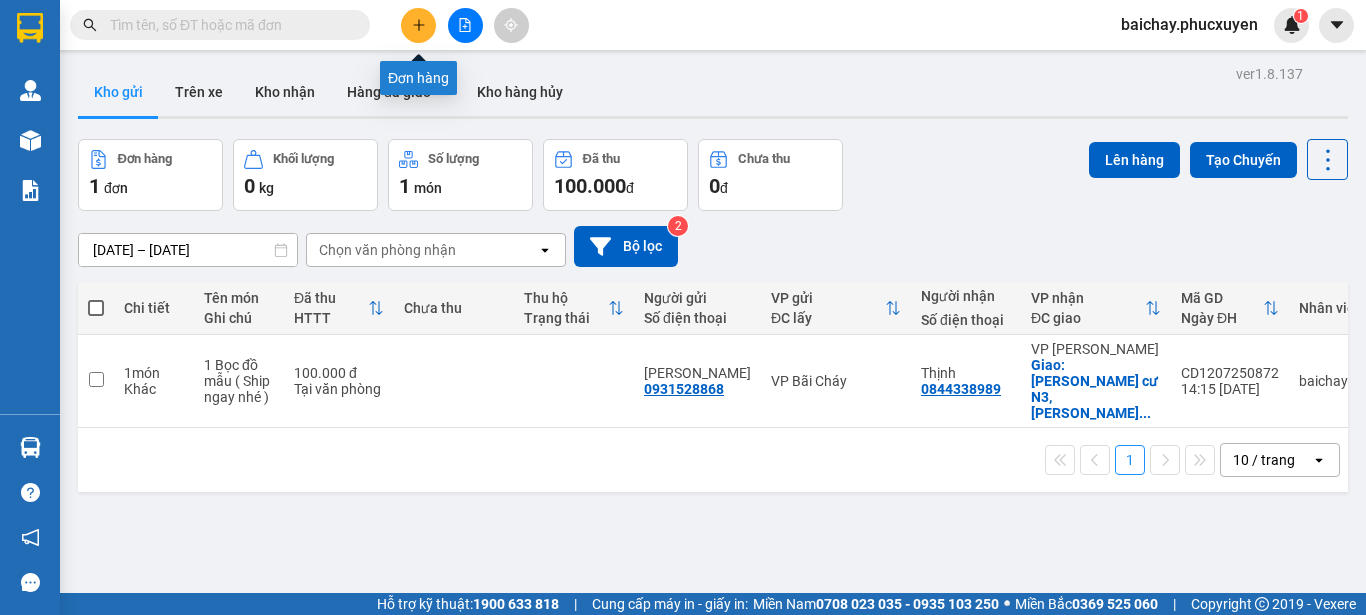 click 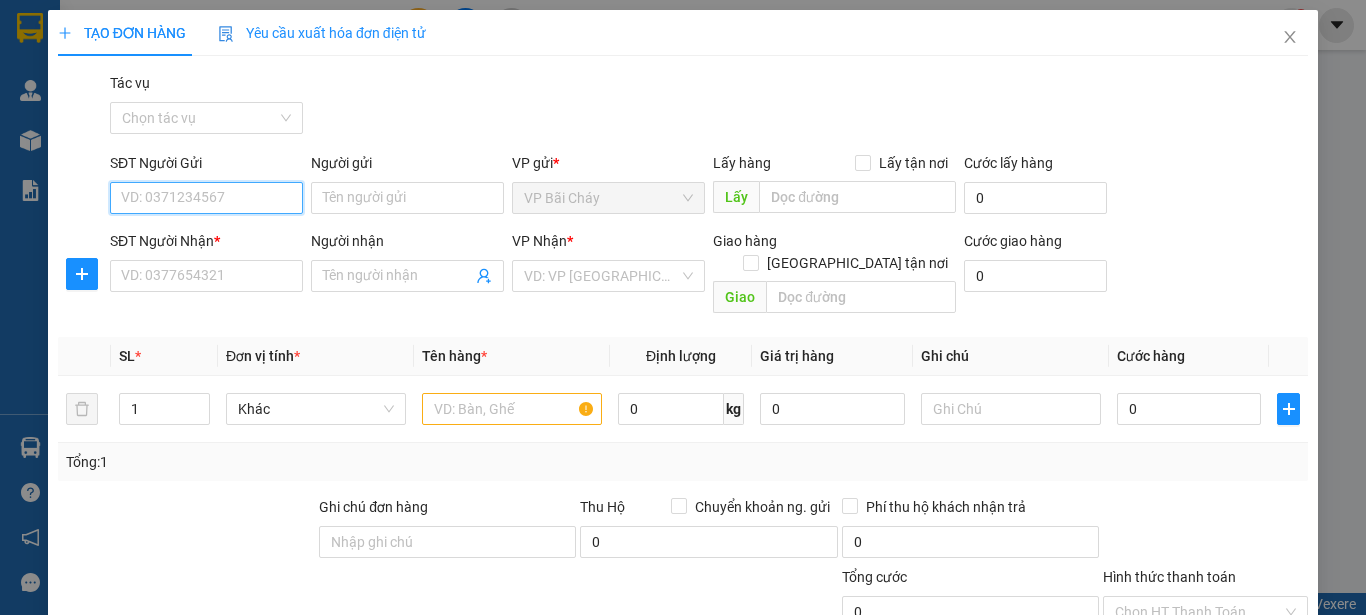 click on "SĐT Người Gửi" at bounding box center (206, 198) 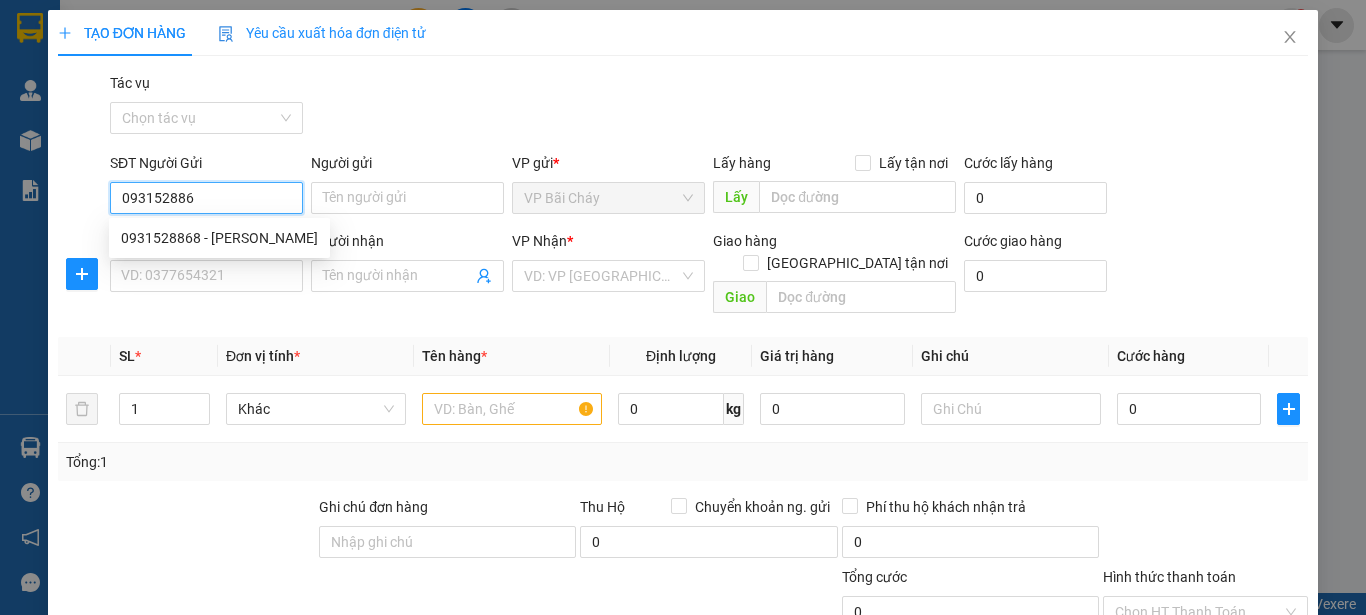 type on "0931528868" 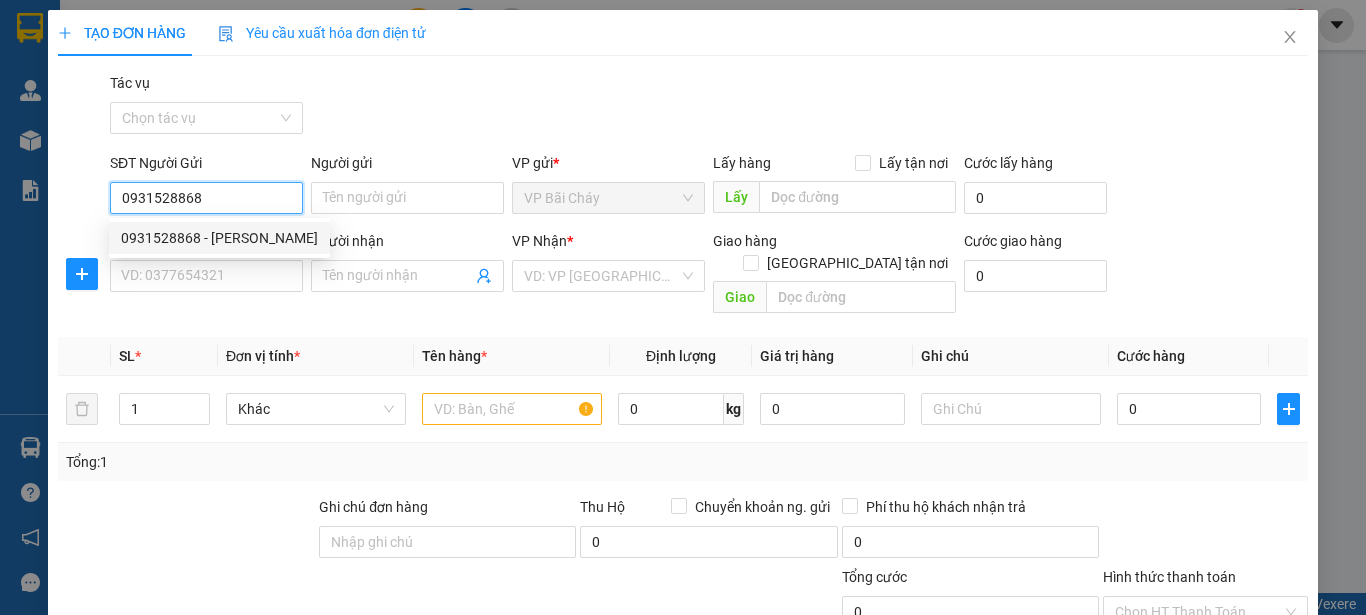 click on "0931528868 - [PERSON_NAME]" at bounding box center [219, 238] 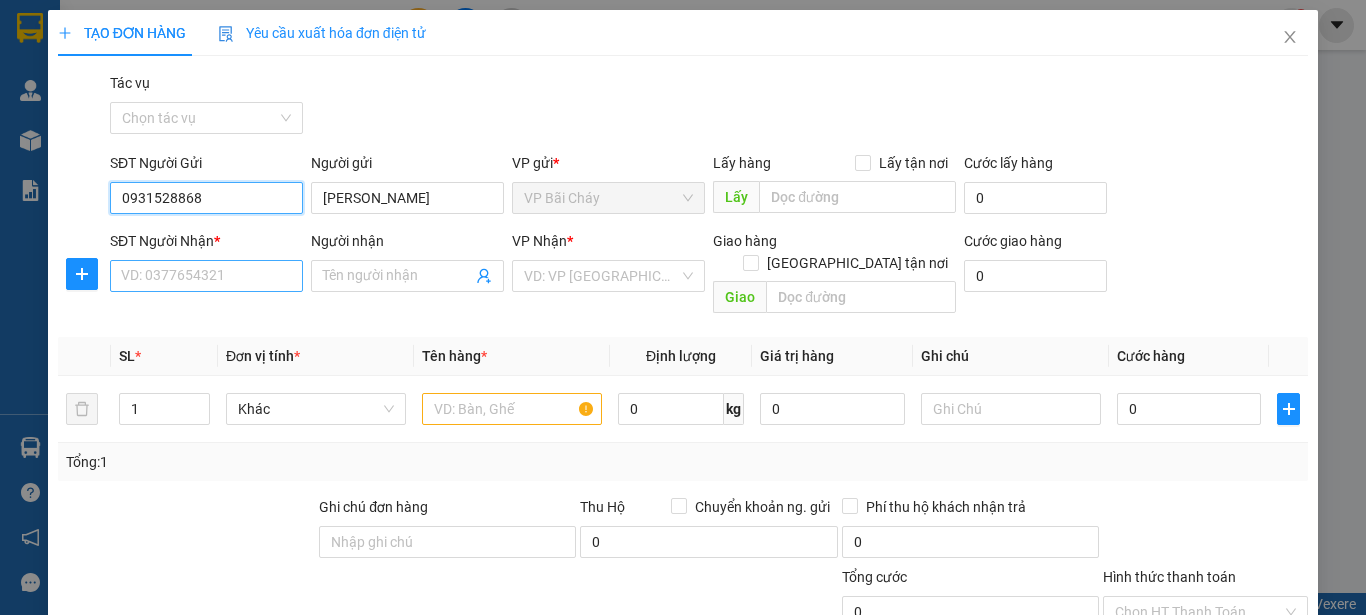 type on "0931528868" 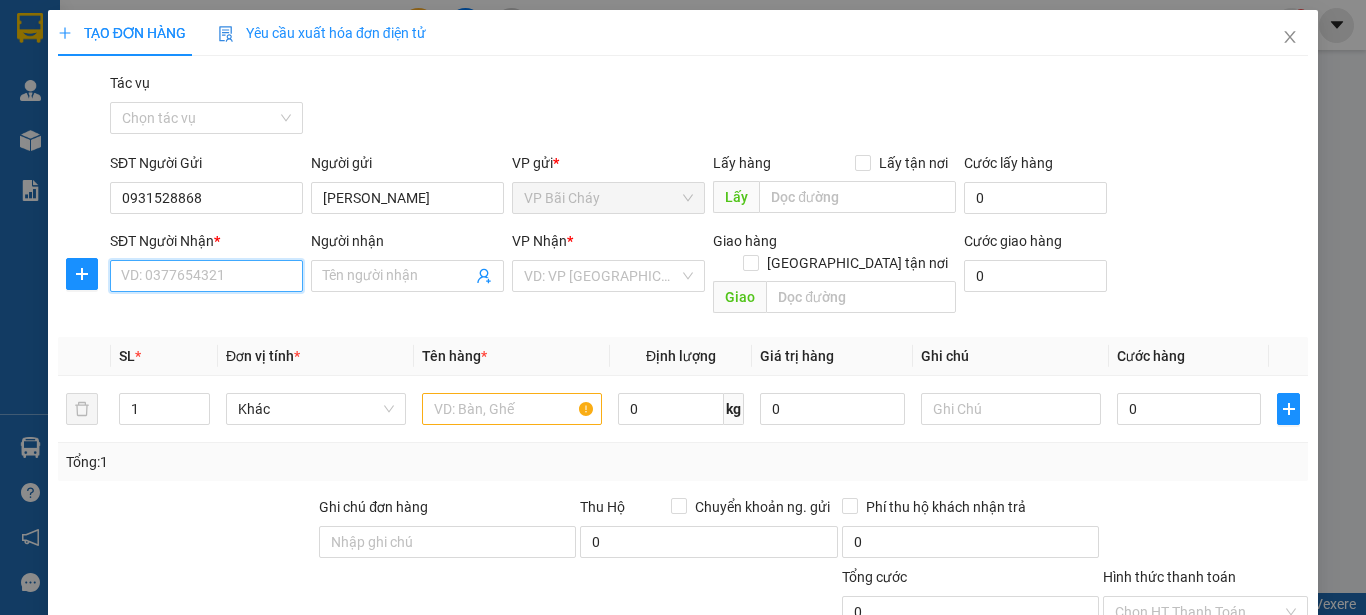 click on "SĐT Người Nhận  *" at bounding box center (206, 276) 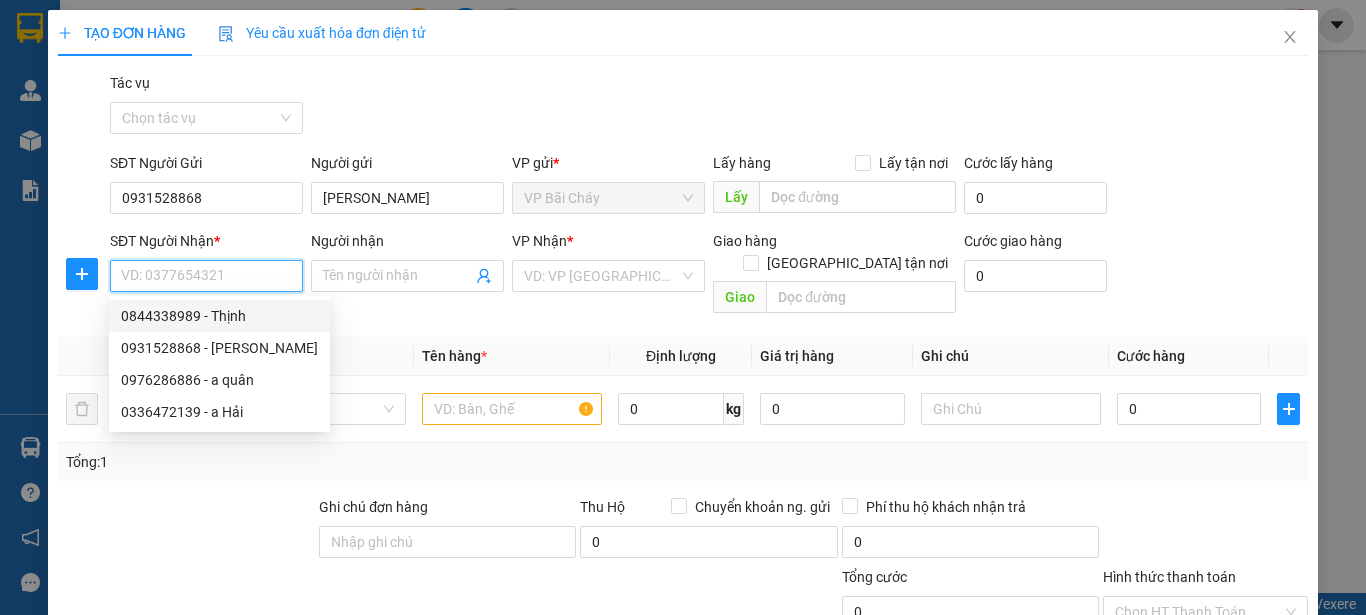 click on "0844338989 - Thịnh" at bounding box center [219, 316] 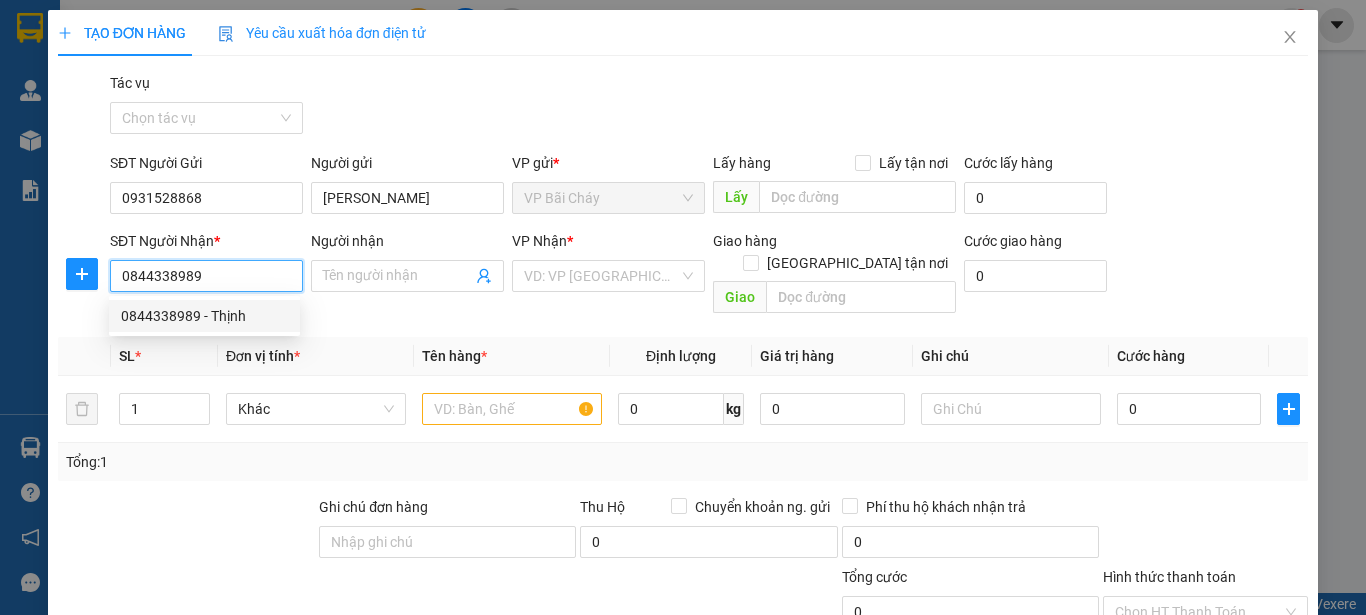 type on "Thịnh" 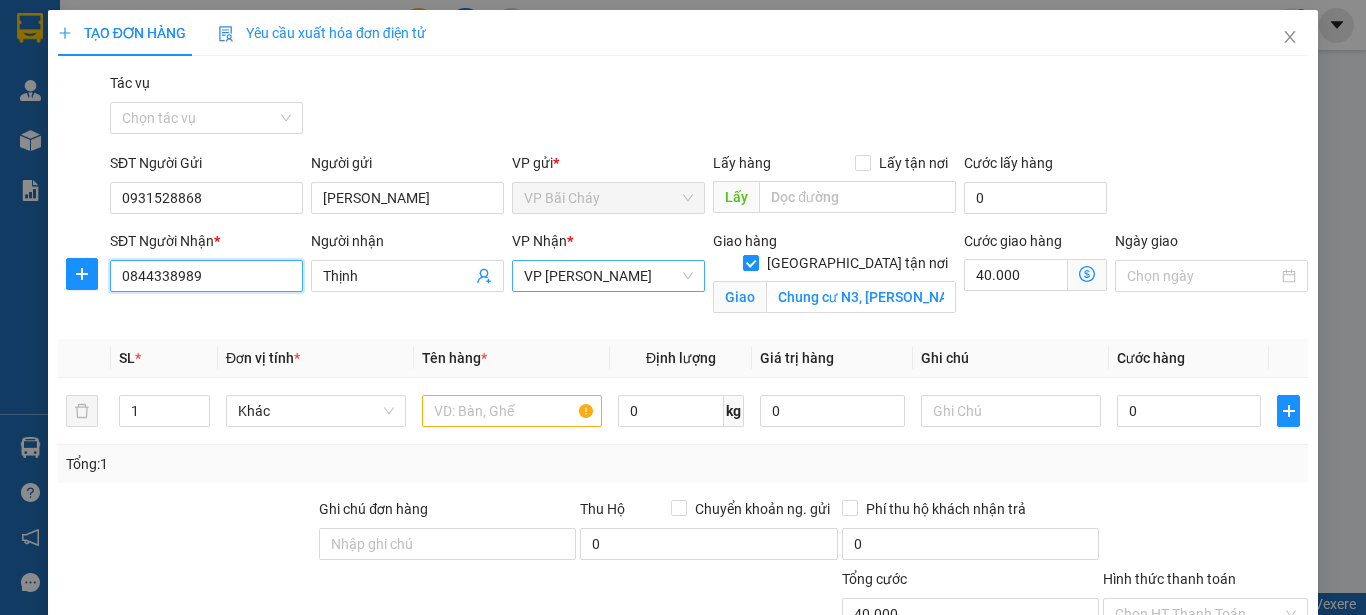click on "VP [PERSON_NAME]" at bounding box center (608, 276) 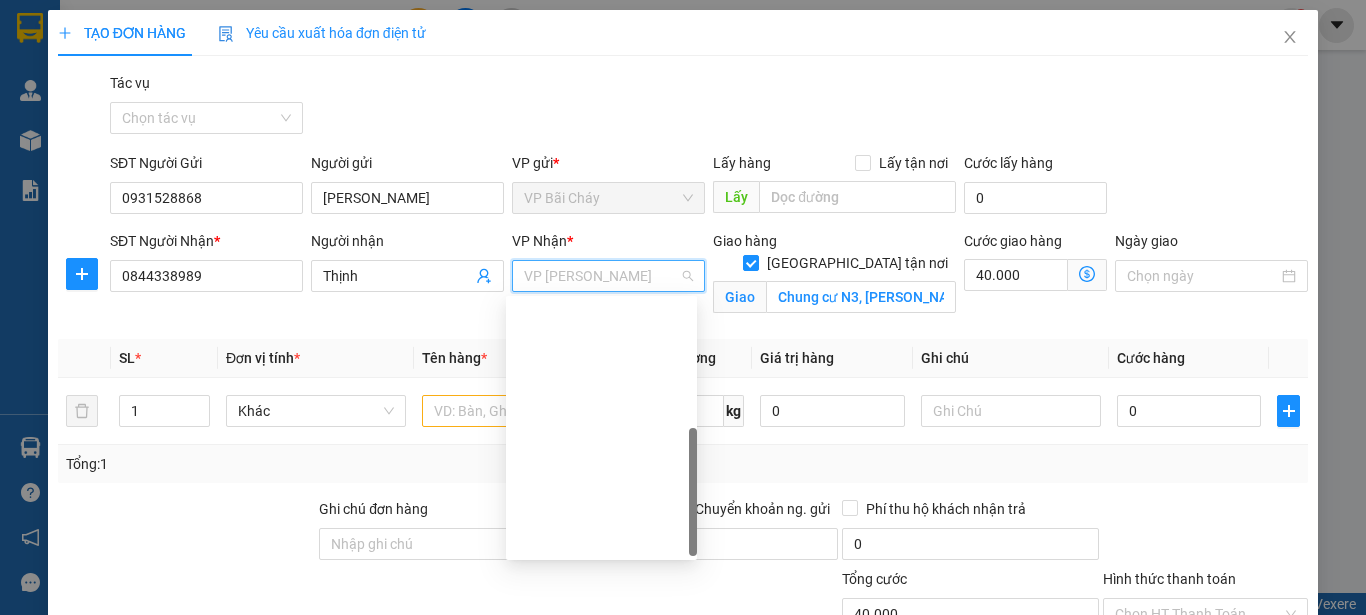 scroll, scrollTop: 288, scrollLeft: 0, axis: vertical 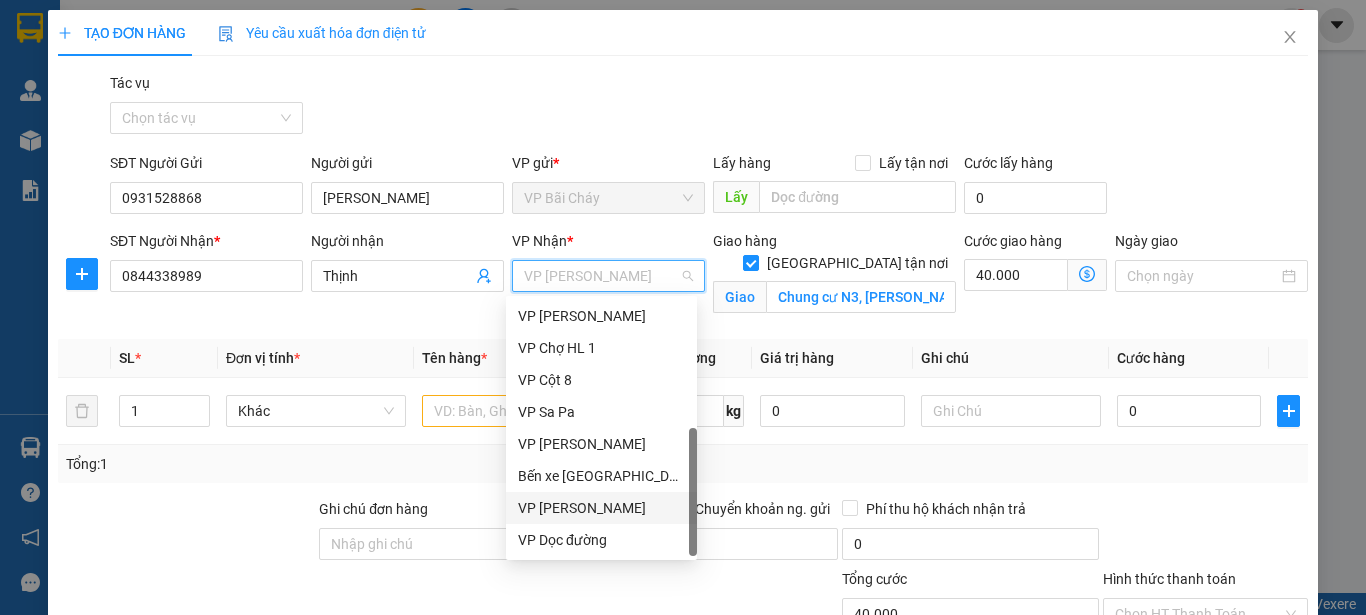 click on "VP [PERSON_NAME]" at bounding box center [601, 508] 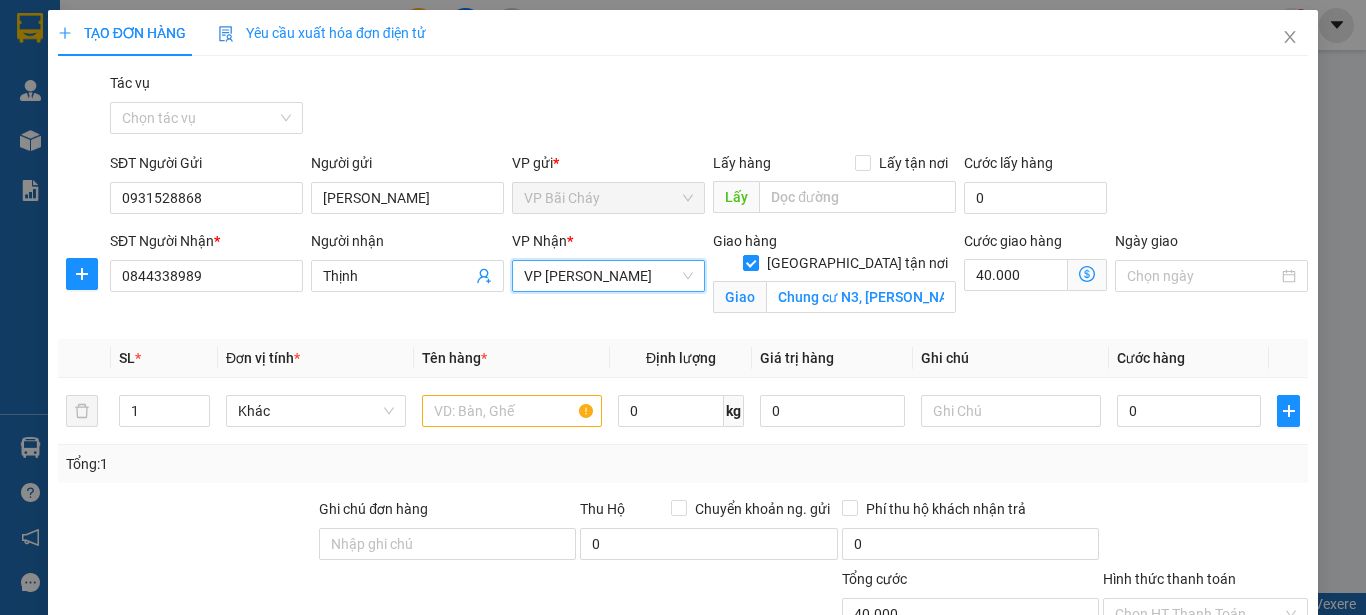 click 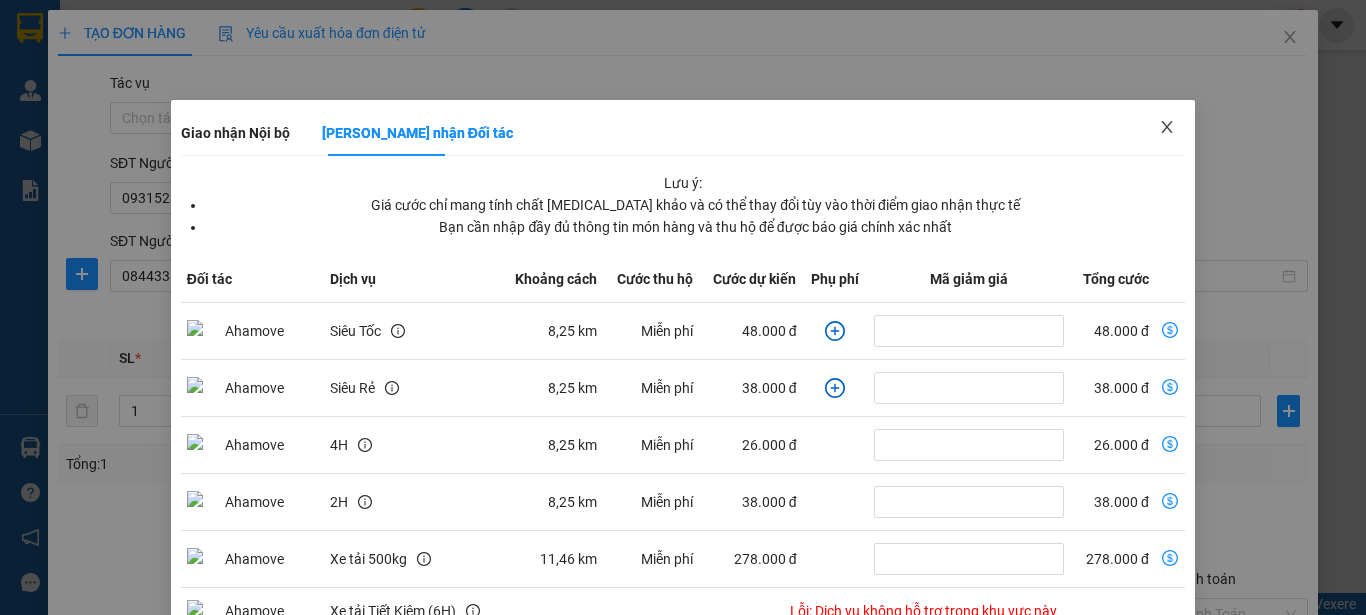 click 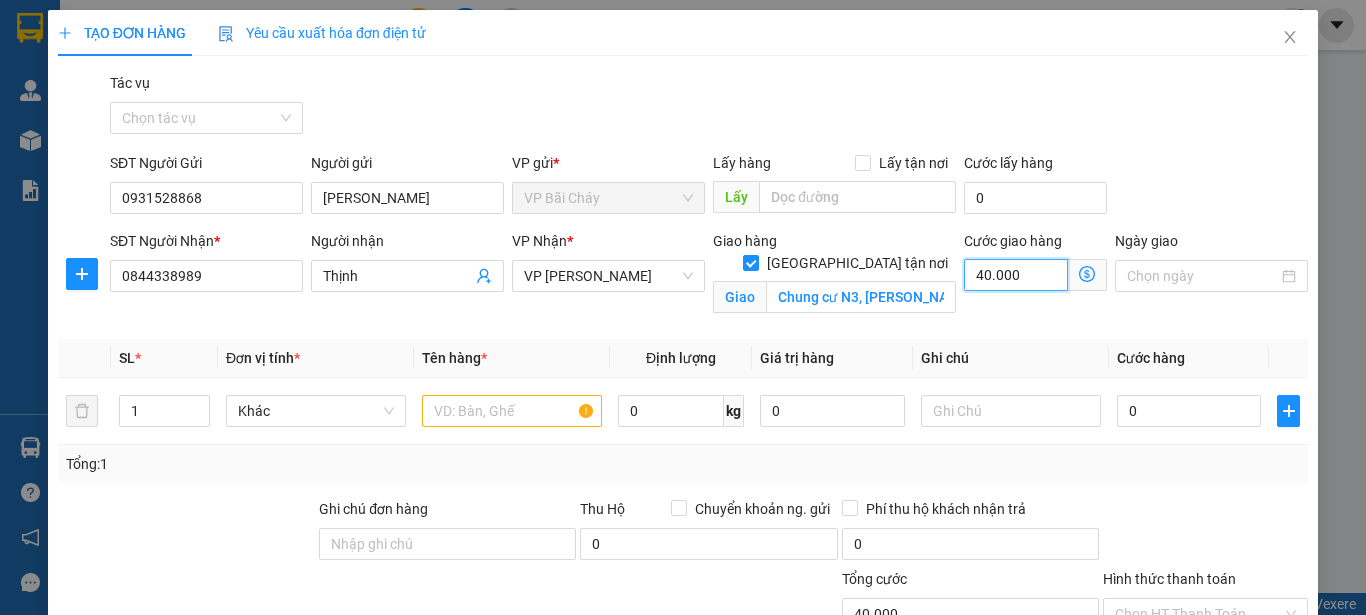 click on "40.000" at bounding box center [1016, 275] 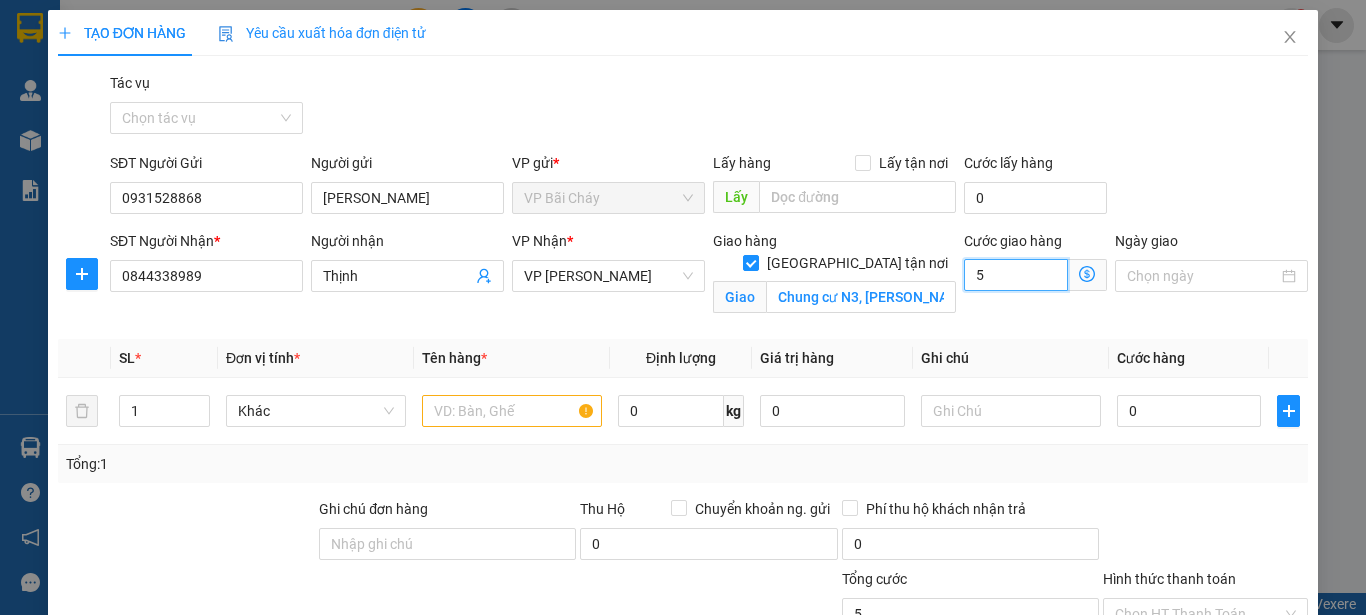 type on "50" 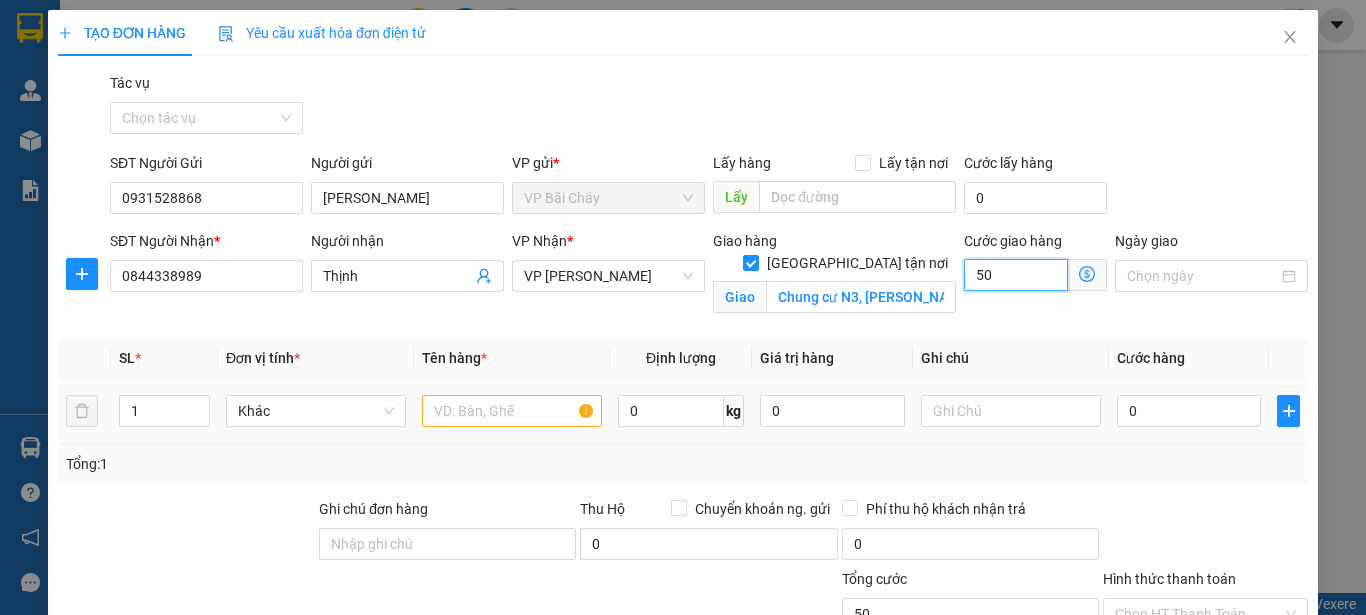 type on "50" 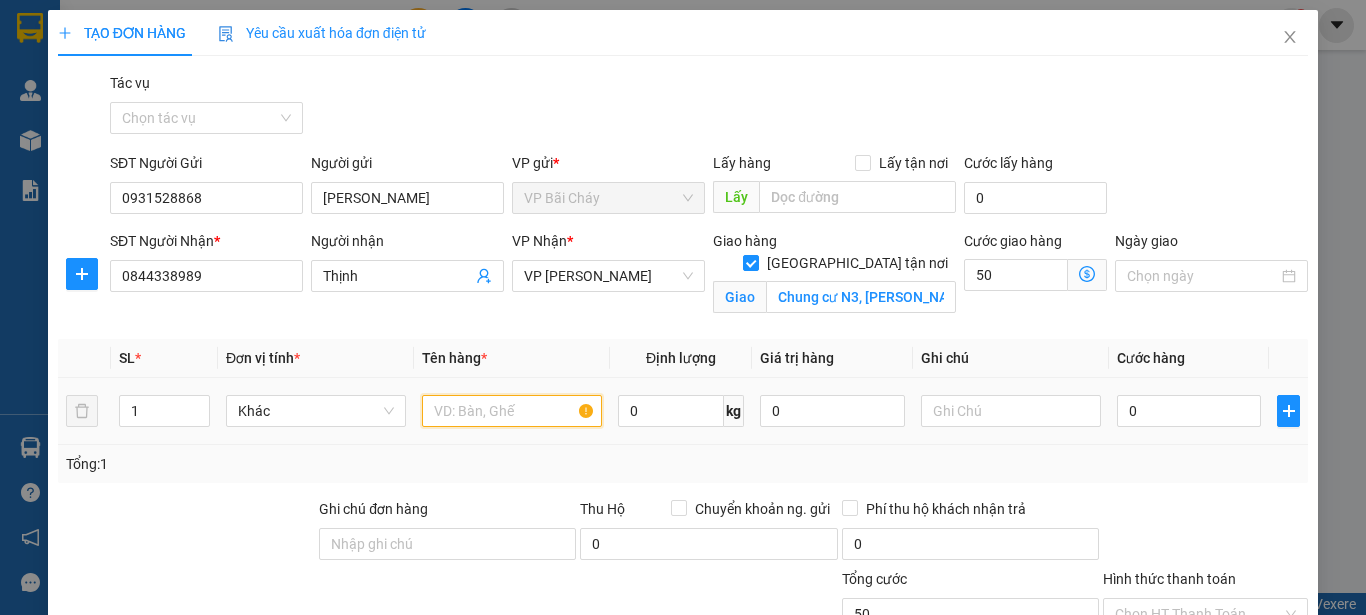 type on "50.000" 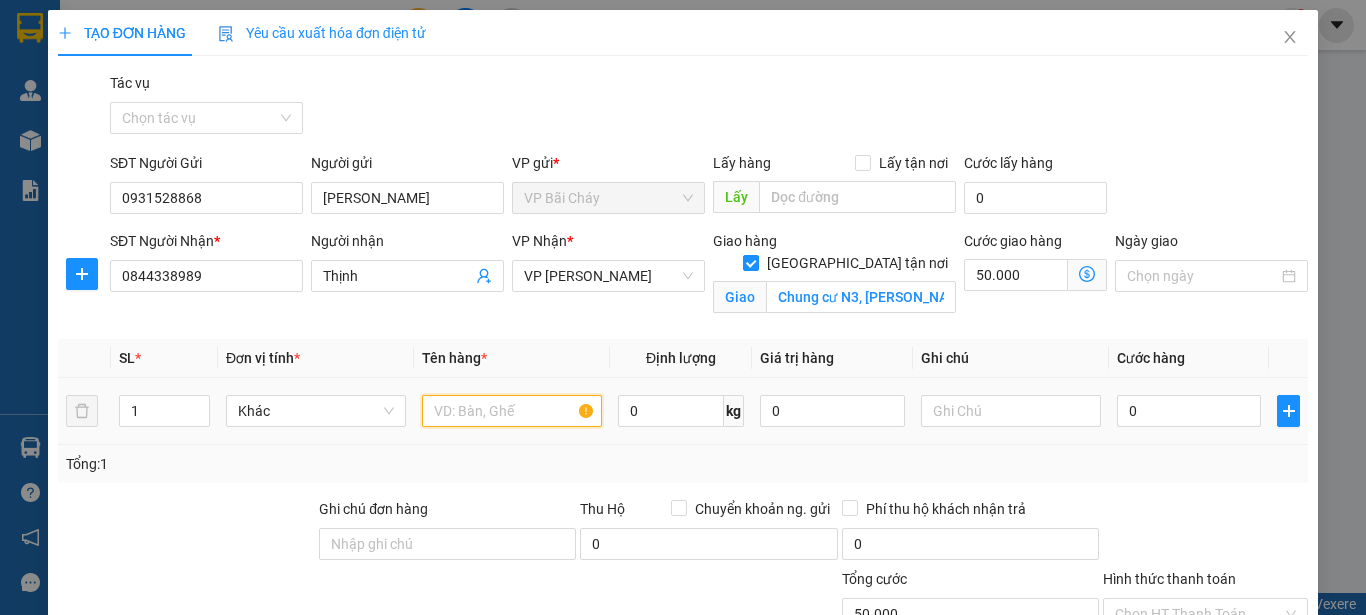 click at bounding box center (512, 411) 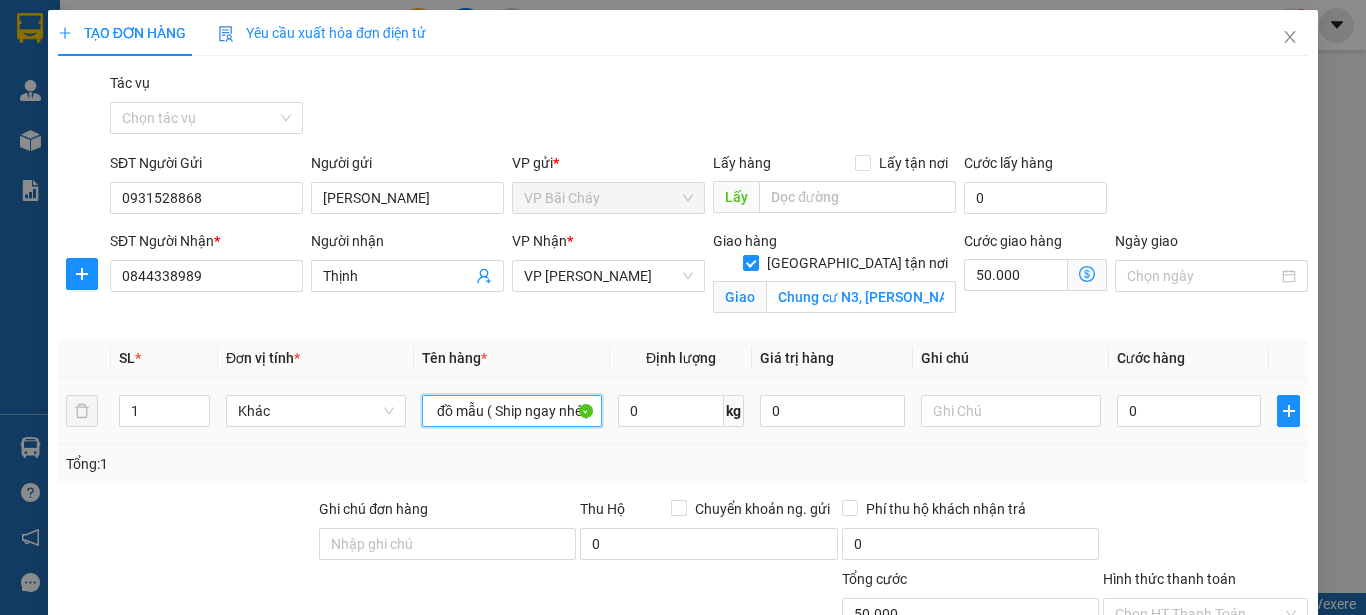 scroll, scrollTop: 0, scrollLeft: 40, axis: horizontal 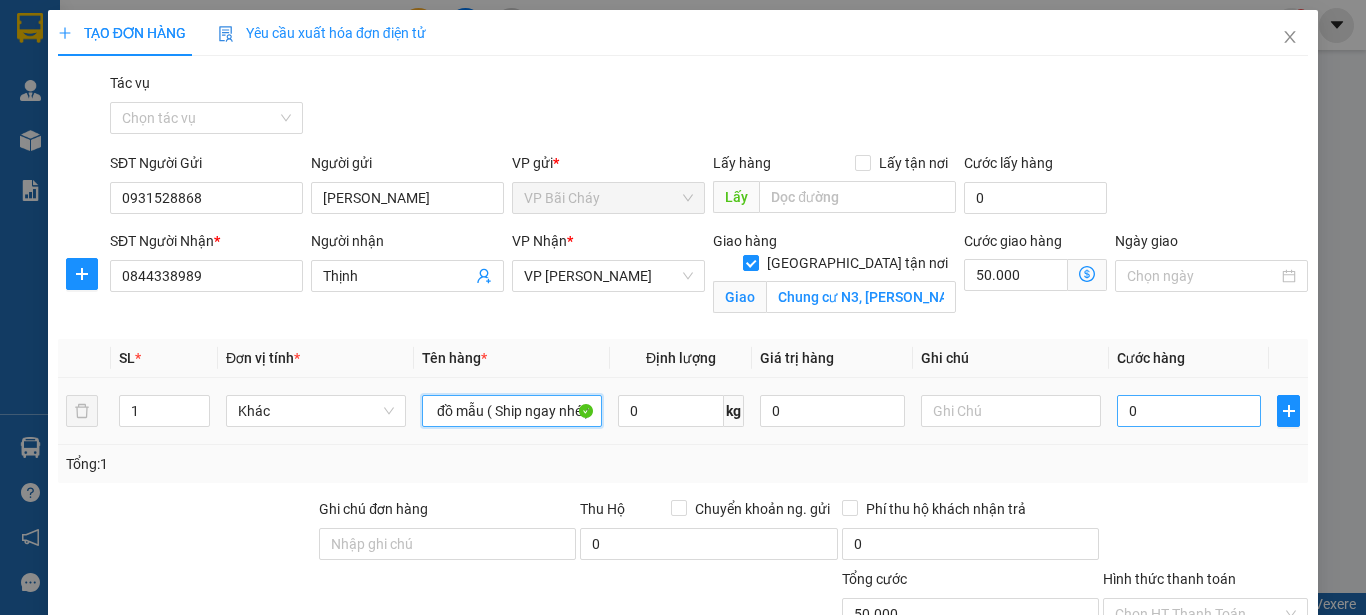 type on "1 bọc đồ mẫu ( Ship ngay nhé )" 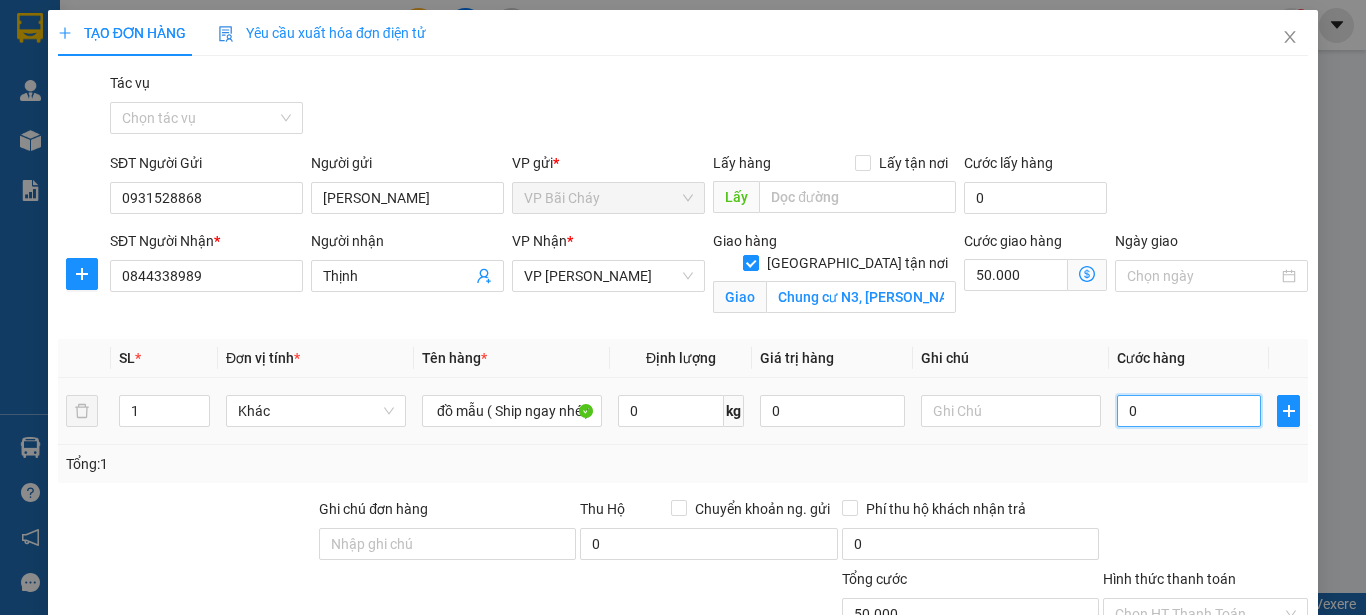 click on "0" at bounding box center [1189, 411] 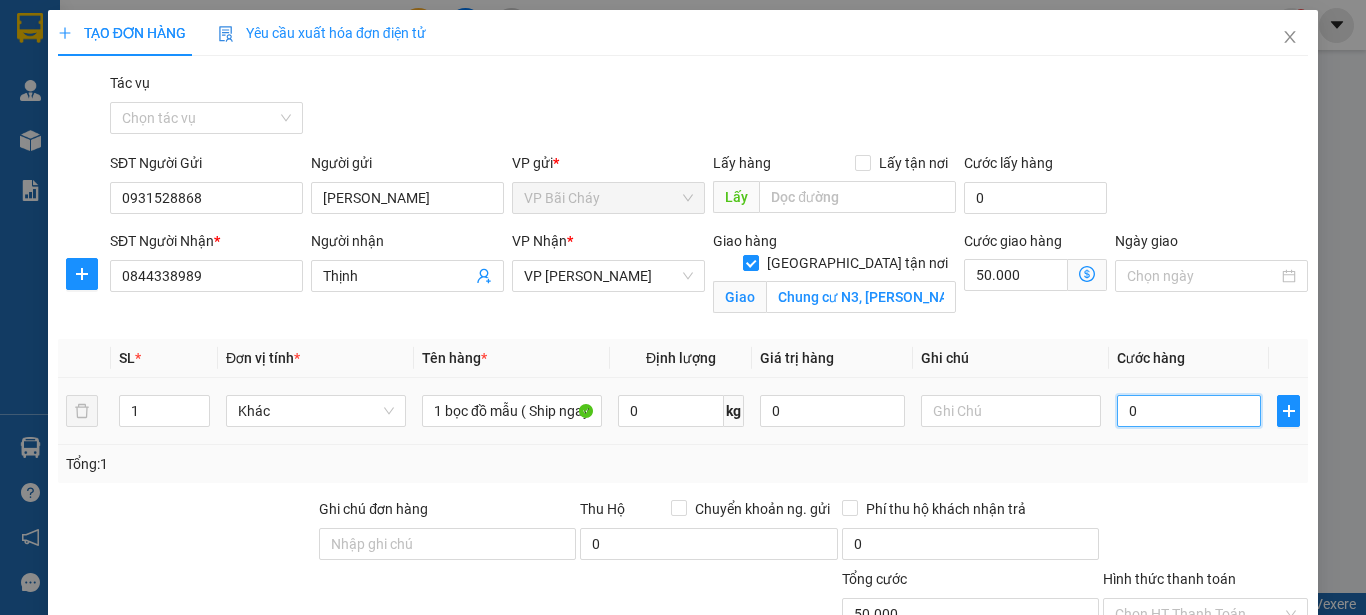 type on "5" 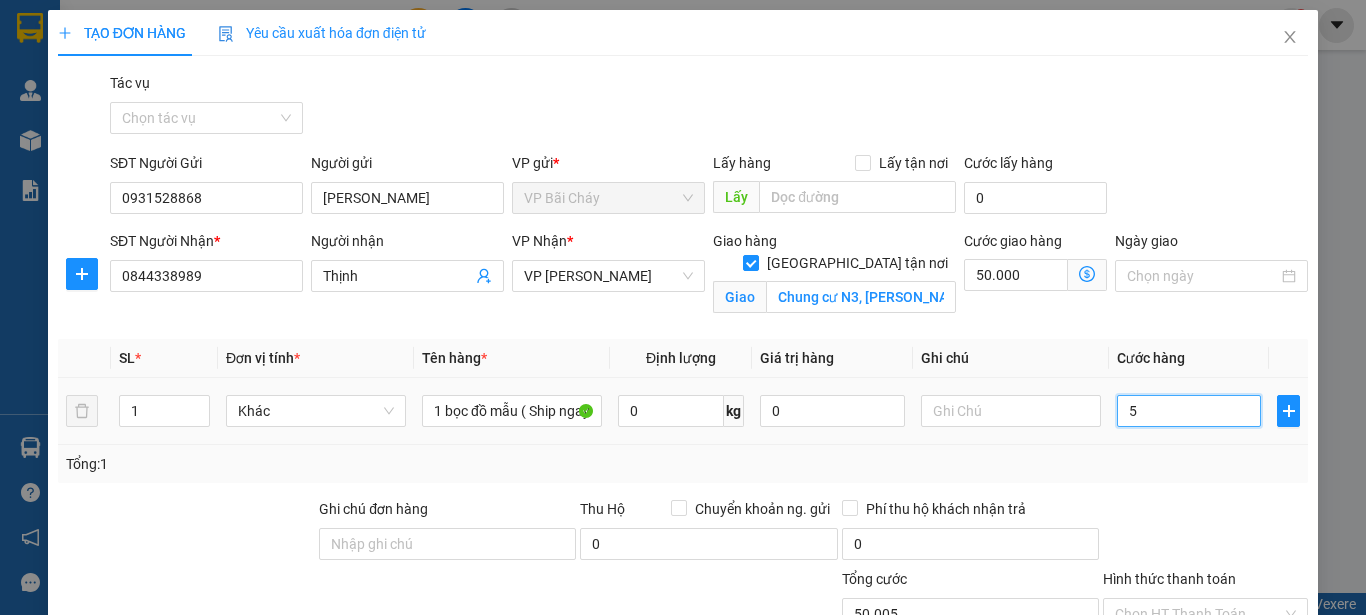 type on "50" 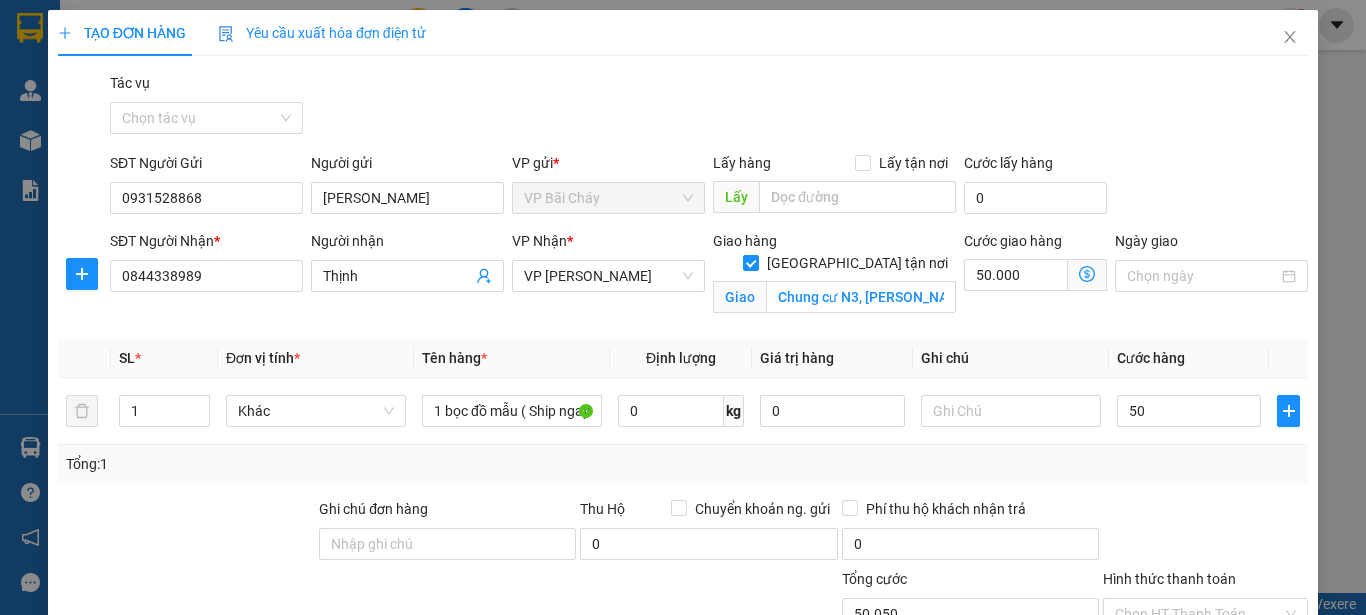 type on "50.000" 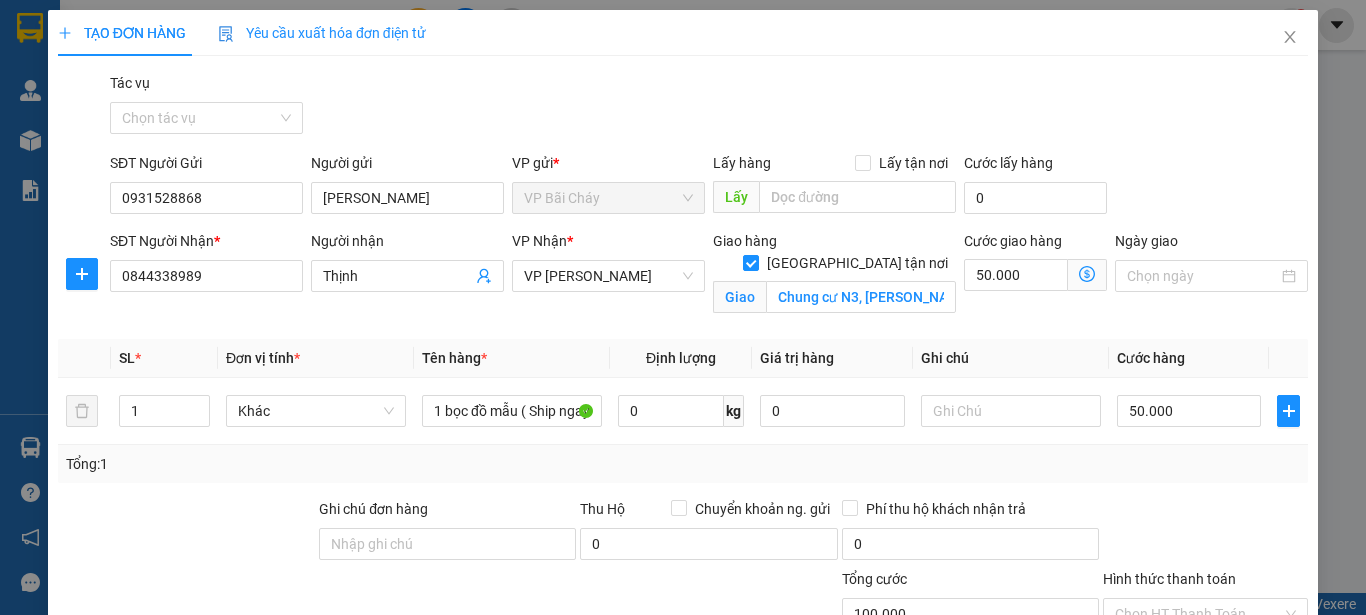 click on "Transit Pickup Surcharge Ids Transit Deliver Surcharge Ids Transit Deliver Surcharge Transit Deliver Surcharge Tác vụ Chọn tác vụ SĐT Người Gửi 0931528868 Người gửi Anh Tuấn VP gửi  * VP Bãi Cháy Lấy hàng Lấy tận nơi Lấy Cước lấy hàng 0 SĐT Người Nhận  * 0844338989 Người nhận Thịnh VP Nhận  * VP Dương Đình [GEOGRAPHIC_DATA] hàng [GEOGRAPHIC_DATA] tận nơi [PERSON_NAME] cư N3, [PERSON_NAME], [GEOGRAPHIC_DATA], Hai Bà Trưng, [GEOGRAPHIC_DATA] Cước giao hàng 50.000 Giao nhận Nội bộ Giao nhận Đối tác Lưu ý: Giá cước chỉ mang tính chất [MEDICAL_DATA] khảo và có thể thay đổi tùy vào thời điểm giao nhận thực tế Bạn cần nhập đầy đủ thông tin món hàng và thu hộ để được báo giá chính xác nhất Đối tác Dịch vụ Khoảng cách Cước thu hộ Cước dự kiến Phụ phí Mã giảm giá Tổng cước Siêu Tốc 8,25 km Miễn phí 48.000 đ 48.000 đ Siêu Rẻ 8,25 km Miễn phí 38.000 đ 38.000 đ 4H *" at bounding box center (683, 429) 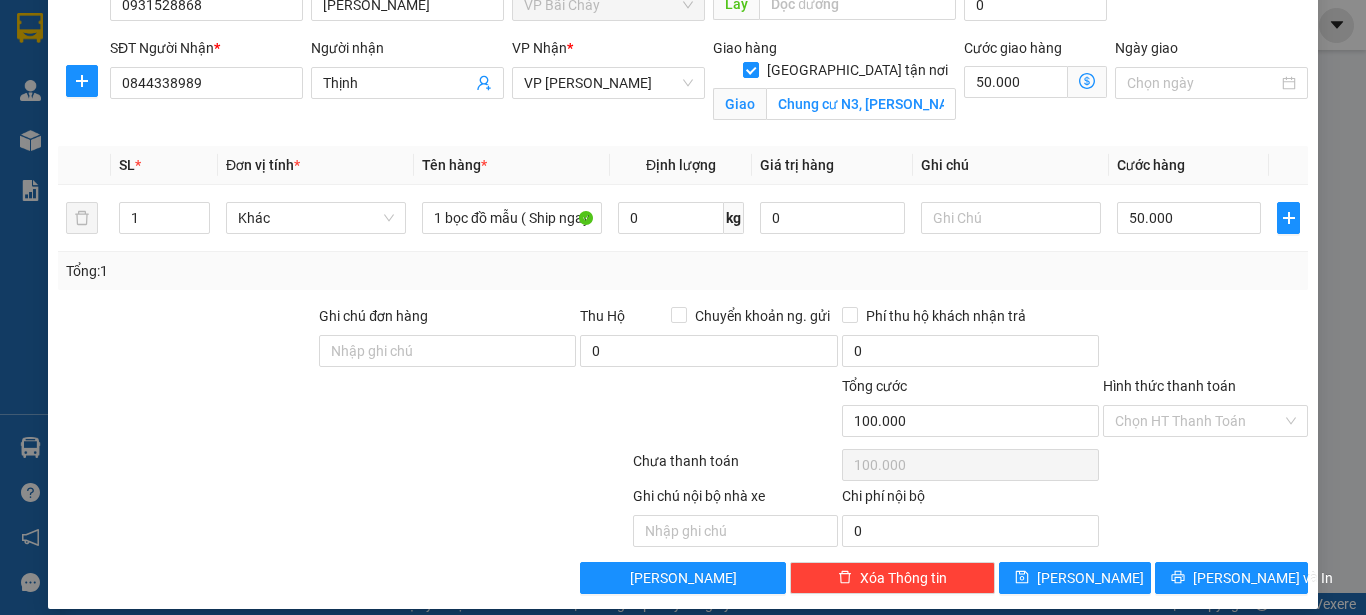scroll, scrollTop: 200, scrollLeft: 0, axis: vertical 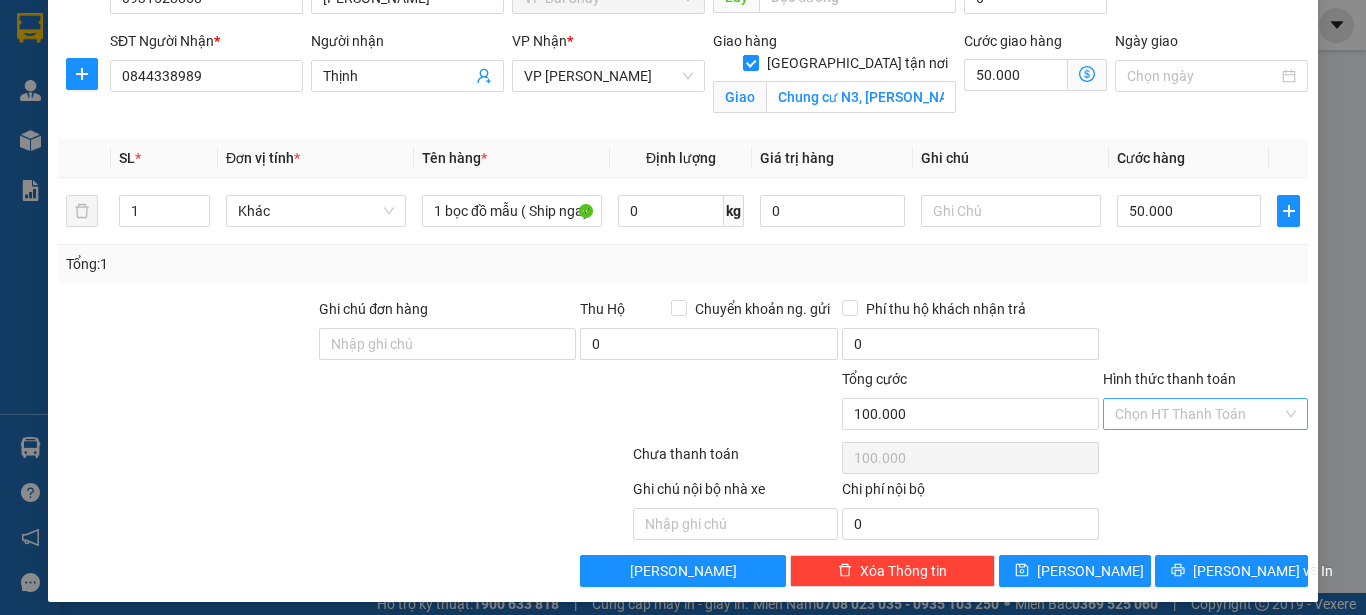 click on "Hình thức thanh toán" at bounding box center [1198, 414] 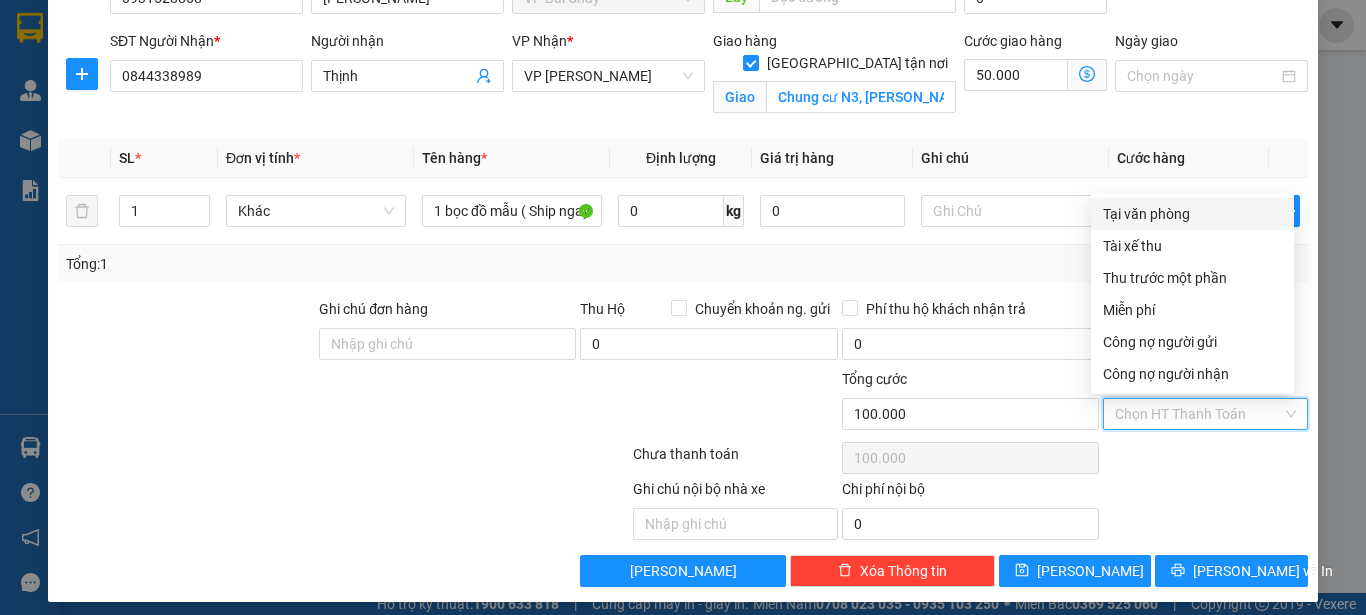 click on "Tại văn phòng" at bounding box center (1192, 214) 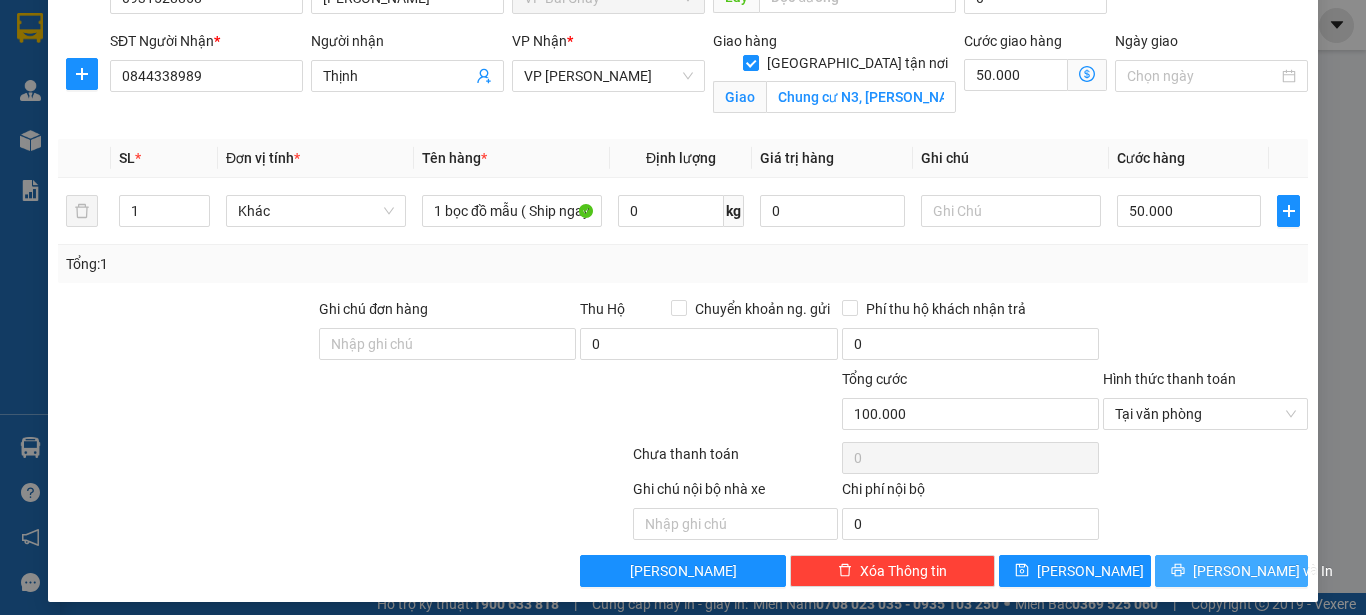click on "[PERSON_NAME] và In" at bounding box center [1263, 571] 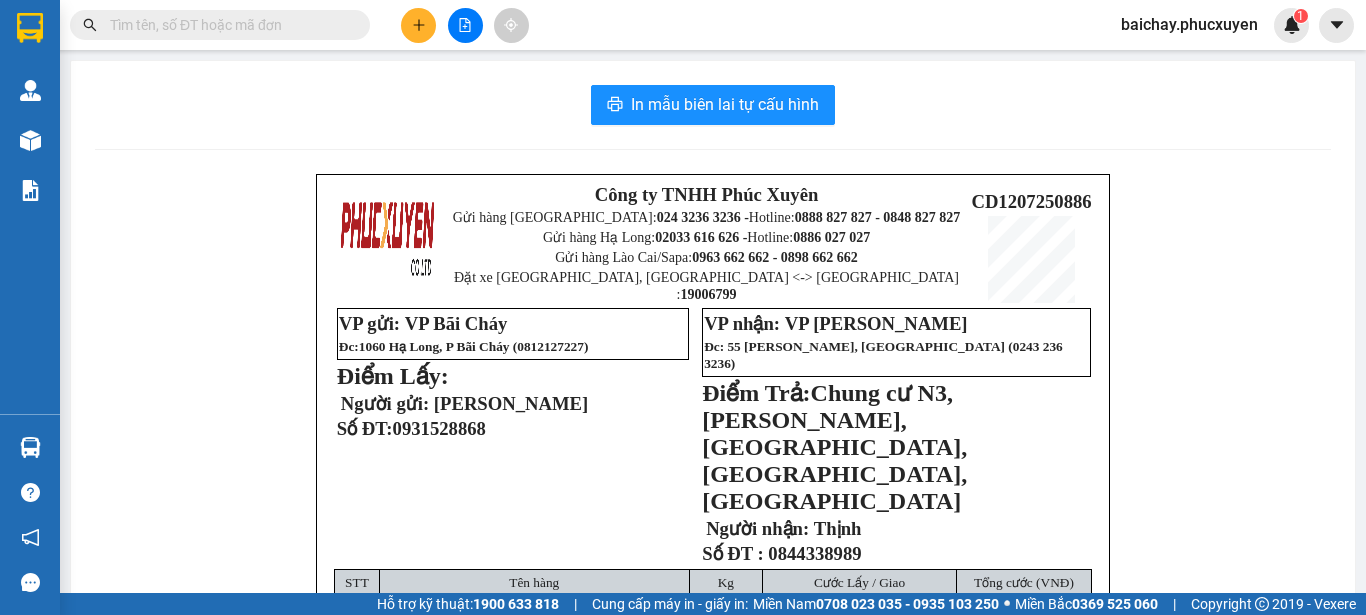 click on "Công ty TNHH Phúc Xuyên
Gửi hàng [GEOGRAPHIC_DATA]:  024 3236 3236 -  Hotline:  0888 827 827 - 0848 827 827
Gửi hàng Hạ Long:  02033 616 626 -  Hotline:  0886 027 027
Gửi hàng [GEOGRAPHIC_DATA]/Sapa:  0963 662 662 - 0898 662 662
[GEOGRAPHIC_DATA] <-> [GEOGRAPHIC_DATA]   :  19006799
CD1207250886
VP gửi:   VP Bãi Cháy
Đc :  1060 [GEOGRAPHIC_DATA], [GEOGRAPHIC_DATA] ( 0812127227)
Điểm Lấy:
Người gửi:    [PERSON_NAME] ĐT:   0931528868
VP nhận:   VP [PERSON_NAME]
Đc: 55 [PERSON_NAME], [GEOGRAPHIC_DATA] ( 0243 236 3236)
Điểm Trả:  Chung cư N3, [PERSON_NAME], [GEOGRAPHIC_DATA], [GEOGRAPHIC_DATA], [GEOGRAPHIC_DATA]
Người nhận:    Thịnh
Số ĐT :    0844338989
STT
Tên hàng
Kg
Cước Lấy / Giao
Tổng cước (VNĐ)
1
1 bọc đồ mẫu ( Ship ngay nhé )
0 /50.000
100.000
Ghi chú:
COD:  0 đ
0  đ" at bounding box center (713, 527) 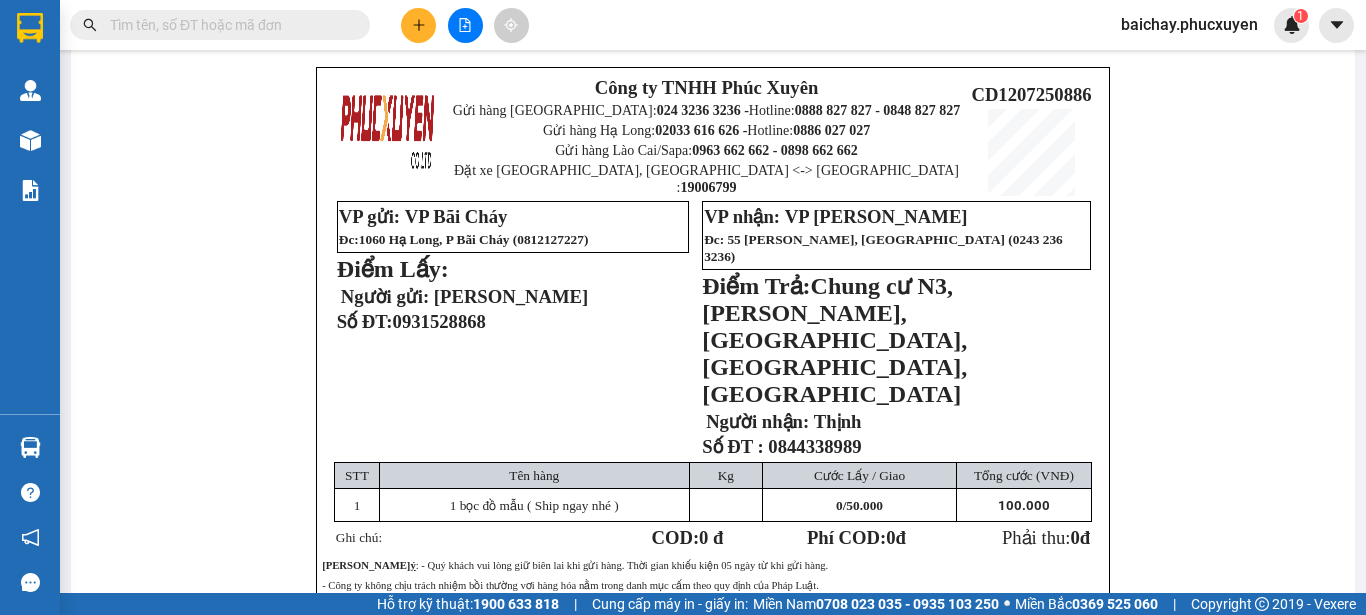 scroll, scrollTop: 0, scrollLeft: 0, axis: both 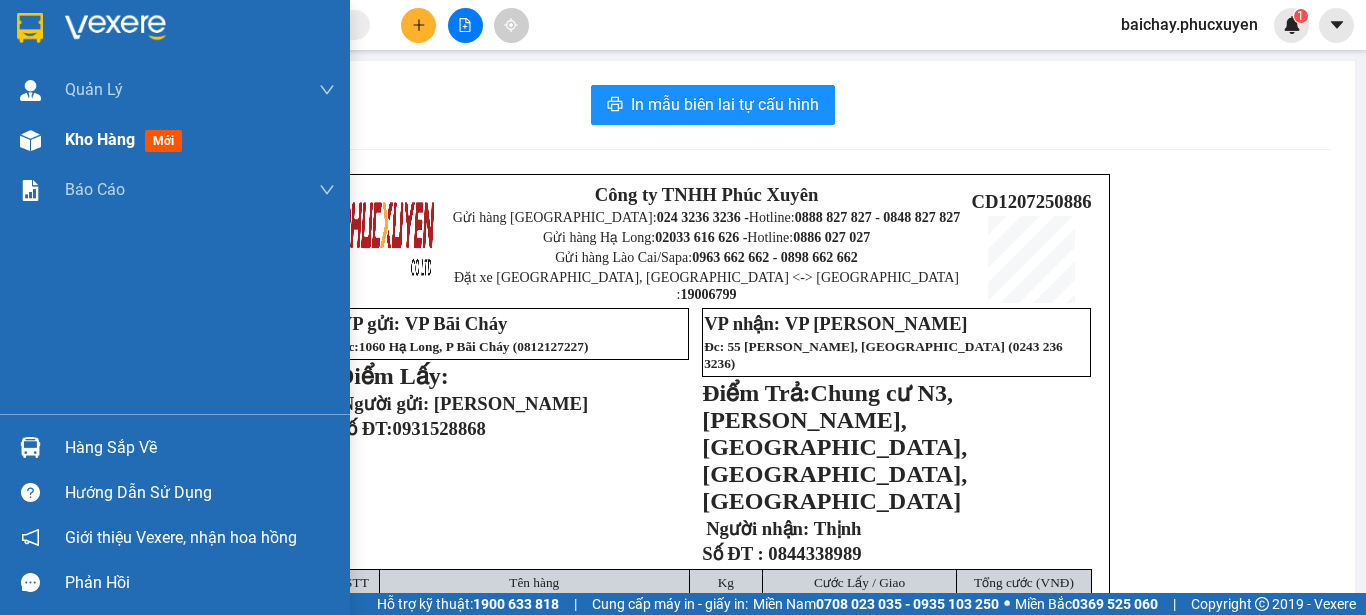 click on "Kho hàng" at bounding box center [100, 139] 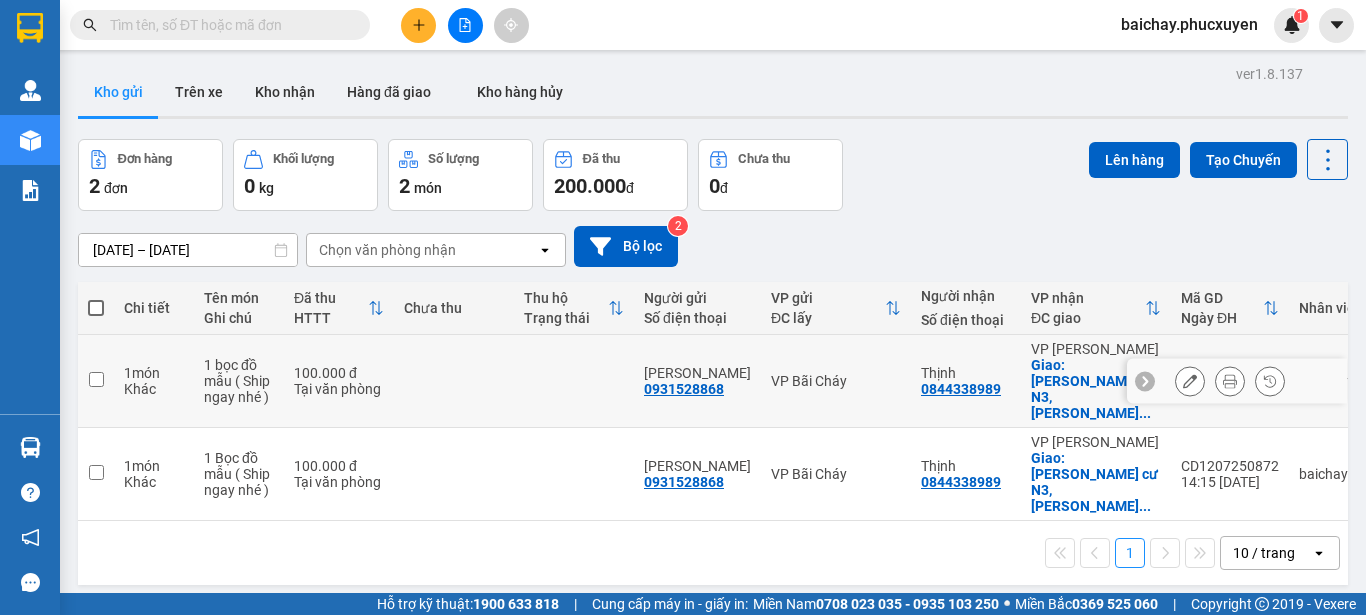 click at bounding box center (96, 379) 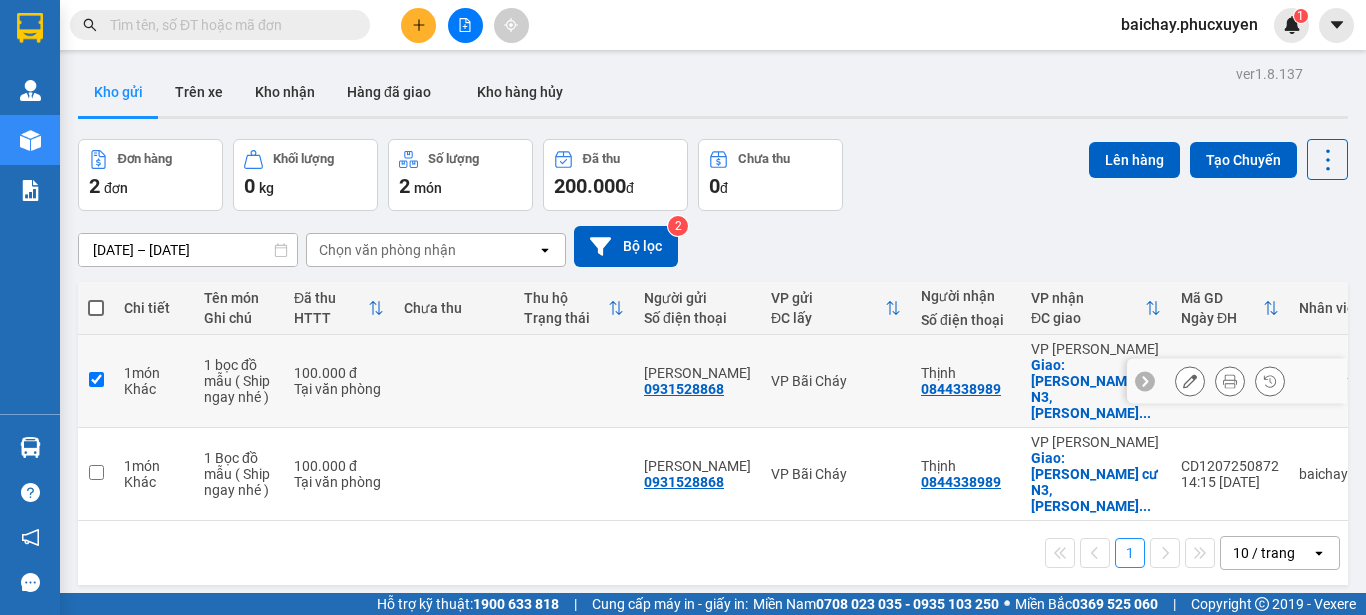 checkbox on "true" 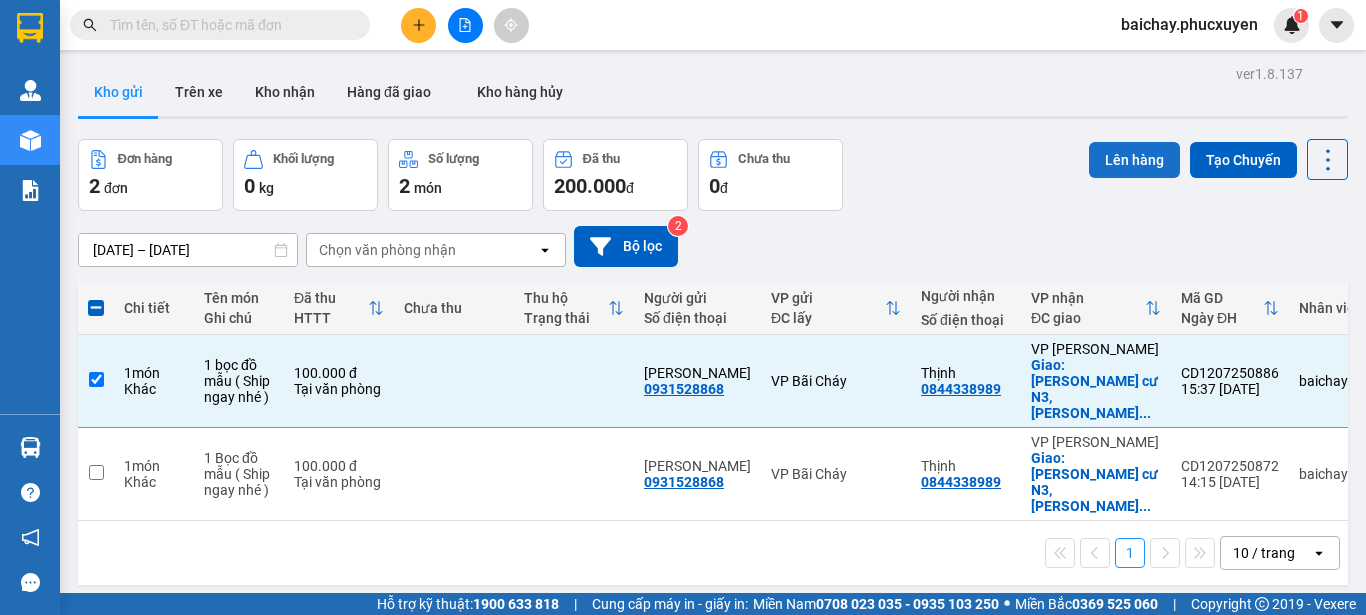 click on "Lên hàng" at bounding box center (1134, 160) 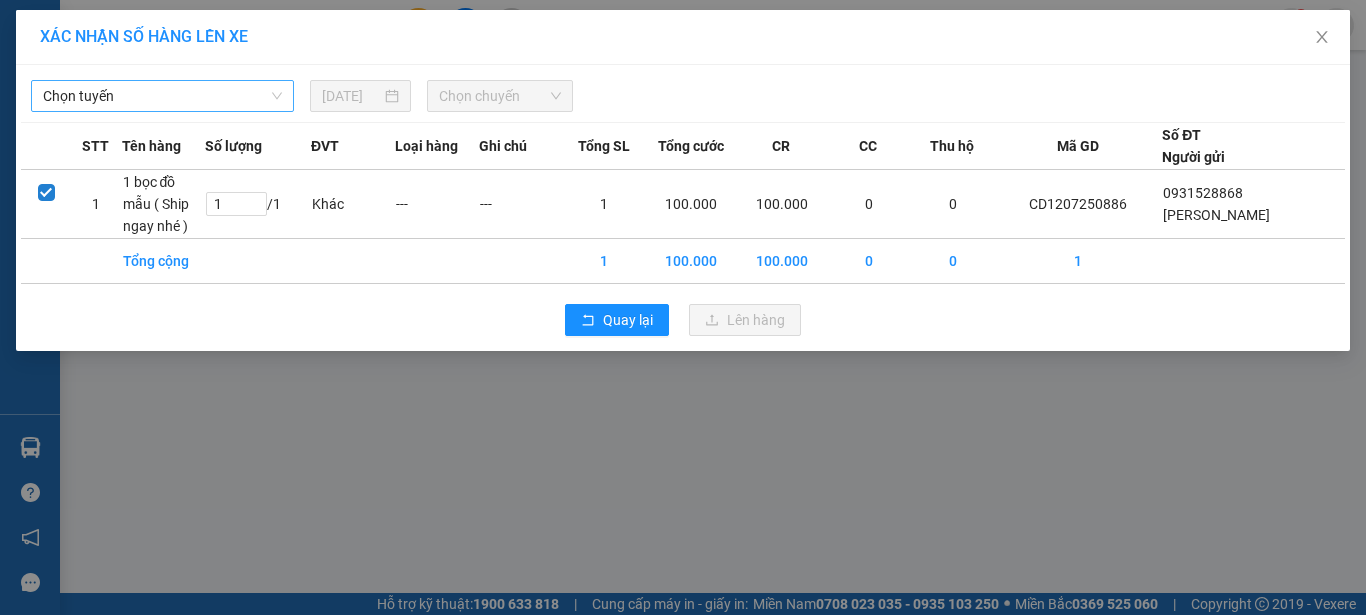 click on "Chọn tuyến" at bounding box center (162, 96) 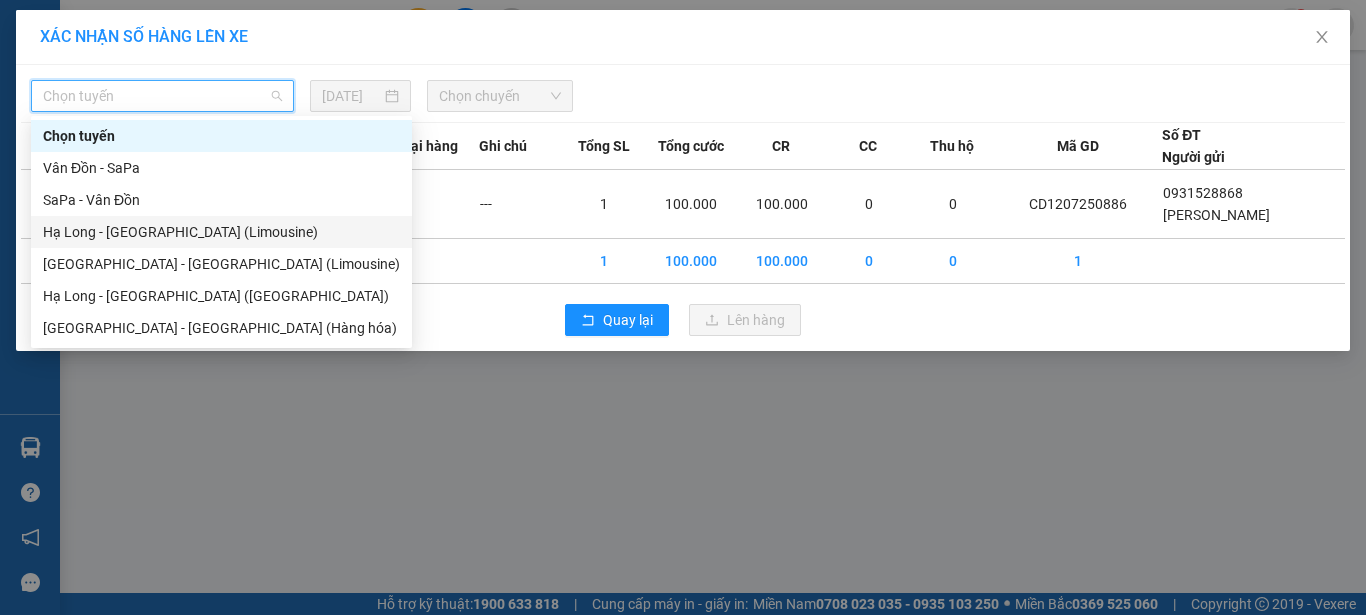 click on "Hạ Long - [GEOGRAPHIC_DATA] (Limousine)" at bounding box center [221, 232] 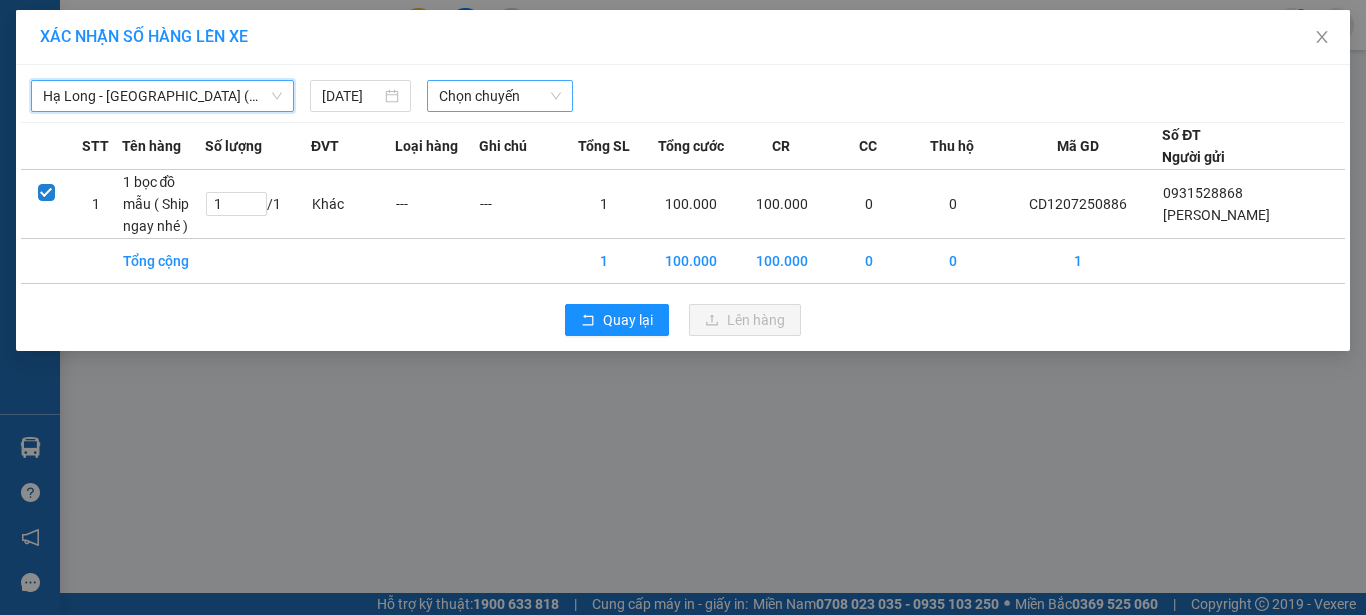click on "Chọn chuyến" at bounding box center (500, 96) 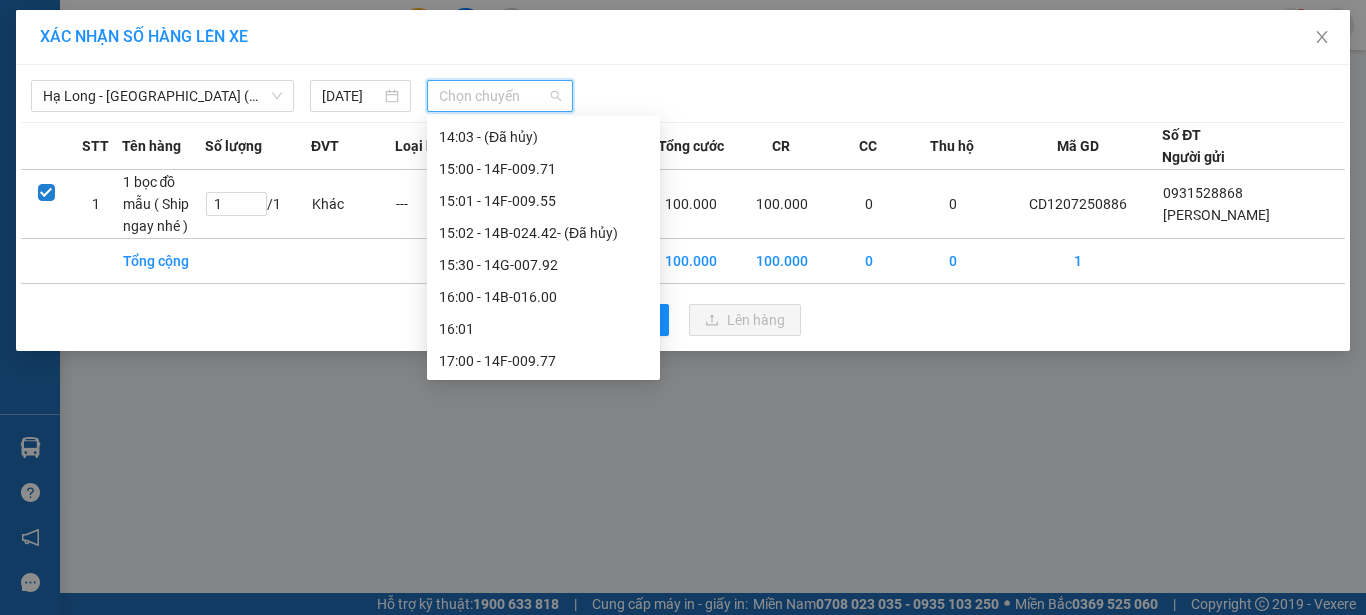 scroll, scrollTop: 1500, scrollLeft: 0, axis: vertical 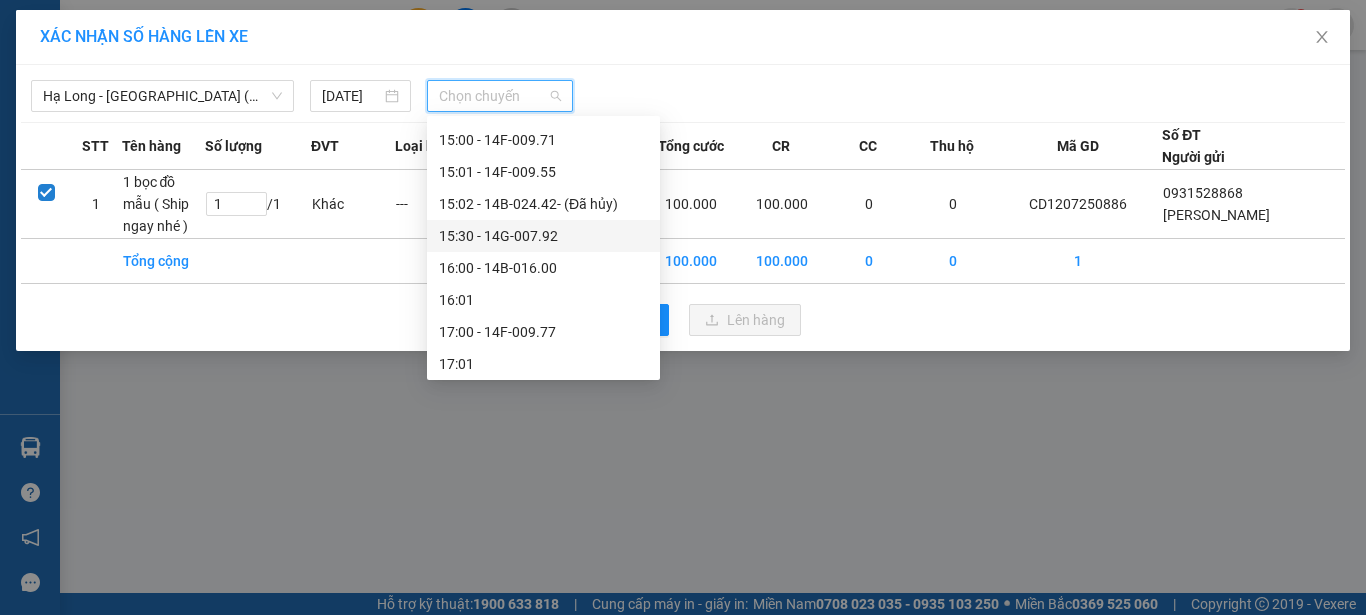 click on "15:30     - 14G-007.92" at bounding box center (543, 236) 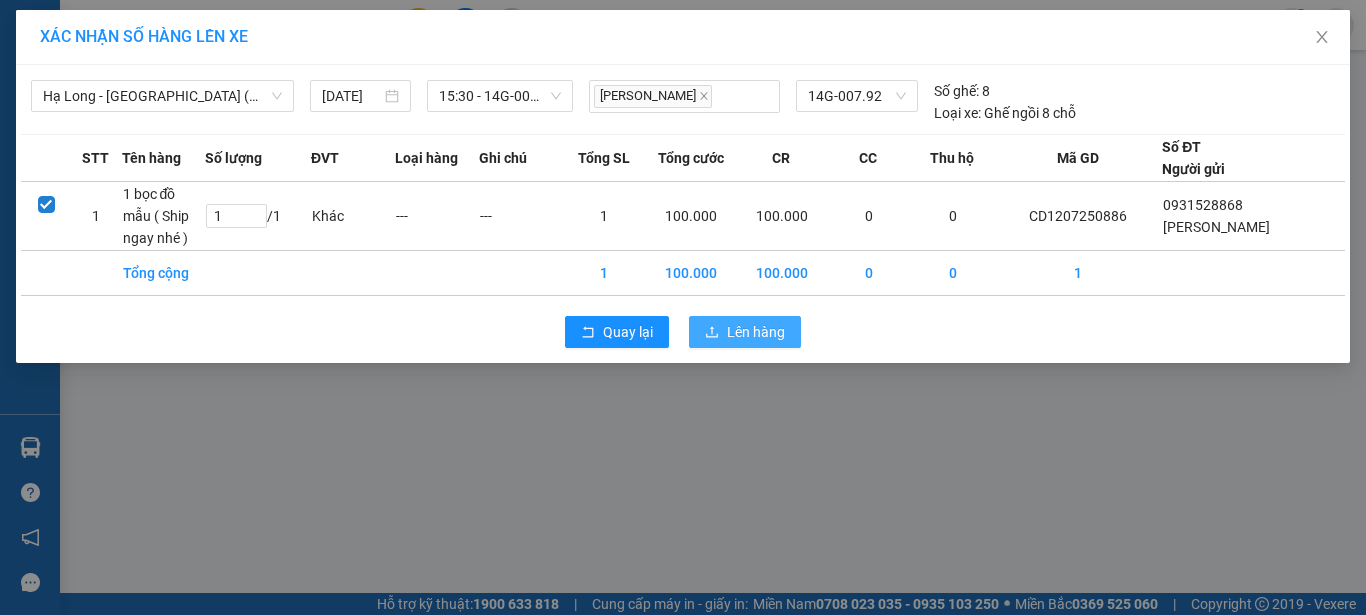 click on "Lên hàng" at bounding box center (756, 332) 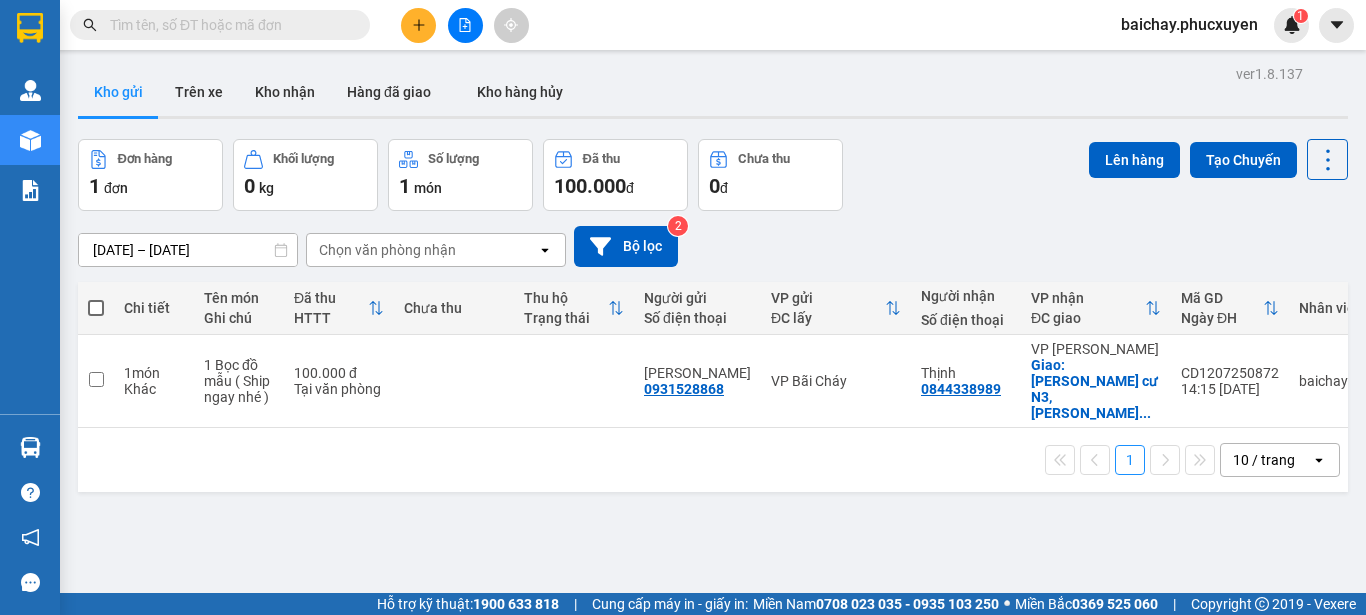 click on "ver  1.8.137 Kho gửi Trên xe Kho nhận Hàng đã giao Kho hàng hủy Đơn hàng 1 đơn Khối lượng 0 kg Số lượng 1 món Đã thu 100.000  đ Chưa thu 0  đ Lên hàng Tạo Chuyến [DATE] – [DATE] Press the down arrow key to interact with the calendar and select a date. Press the escape button to close the calendar. Selected date range is from [DATE] to [DATE]. Chọn văn phòng nhận open Bộ lọc 2 Chi tiết Tên món Ghi chú Đã thu HTTT Chưa thu Thu hộ Trạng thái Người gửi Số điện thoại VP gửi ĐC lấy Người nhận Số điện thoại VP nhận ĐC giao Mã GD Ngày ĐH Nhân viên 1  món Khác 1 Bọc đồ mẫu ( Ship ngay nhé ) 100.000 đ Tại văn phòng Anh Tuấn 0931528868 VP Bãi Cháy Thịnh 0844338989 VP [PERSON_NAME]: Chung cư N3, [PERSON_NAME] ... CD1207250872 14:15 [DATE] baichay.phucxuyen 1 10 / trang open Đang tải dữ liệu" at bounding box center [713, 367] 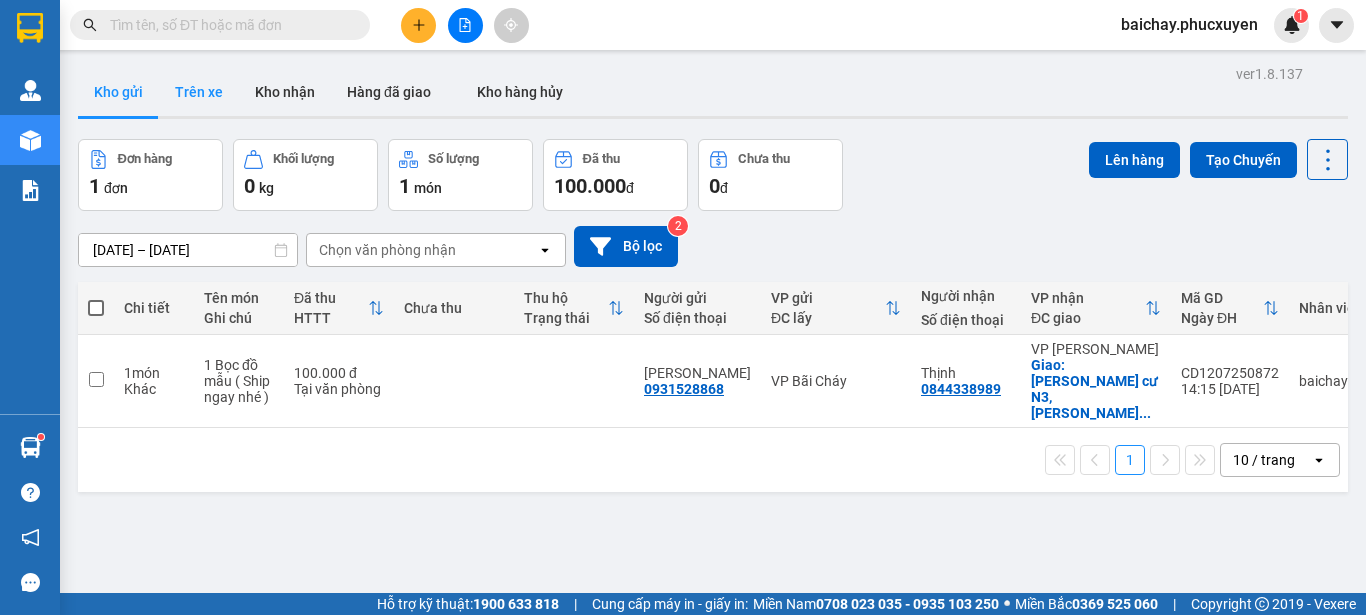 click on "Trên xe" at bounding box center [199, 92] 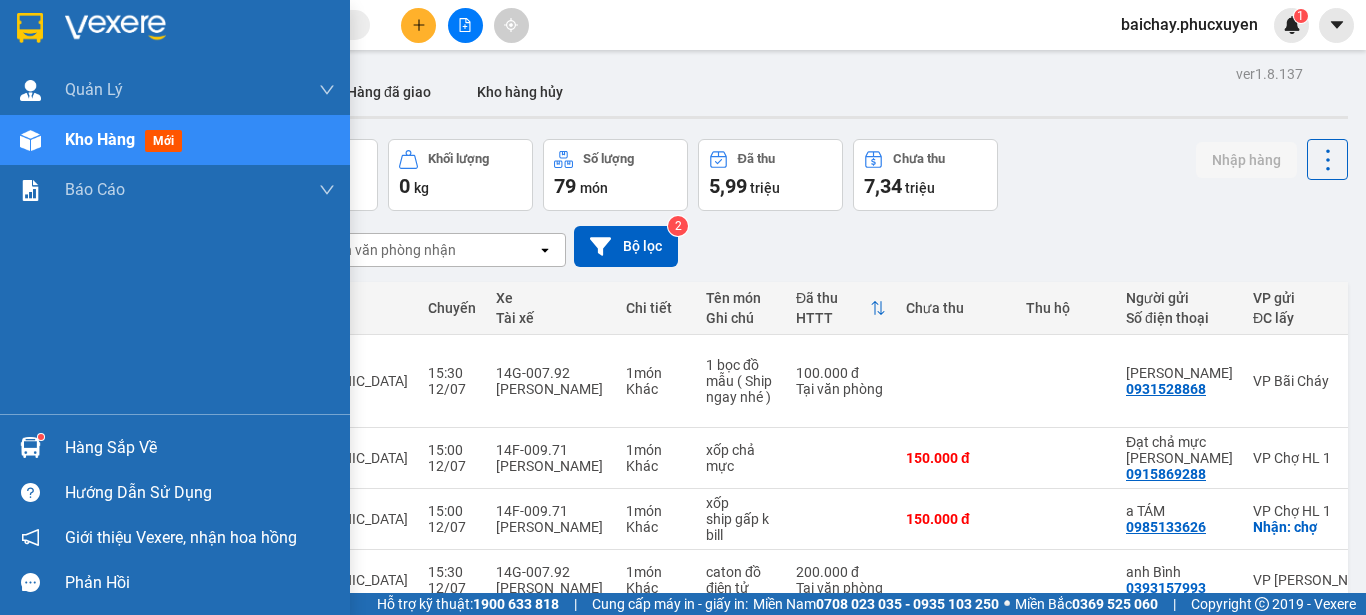 click on "Hàng sắp về" at bounding box center [200, 448] 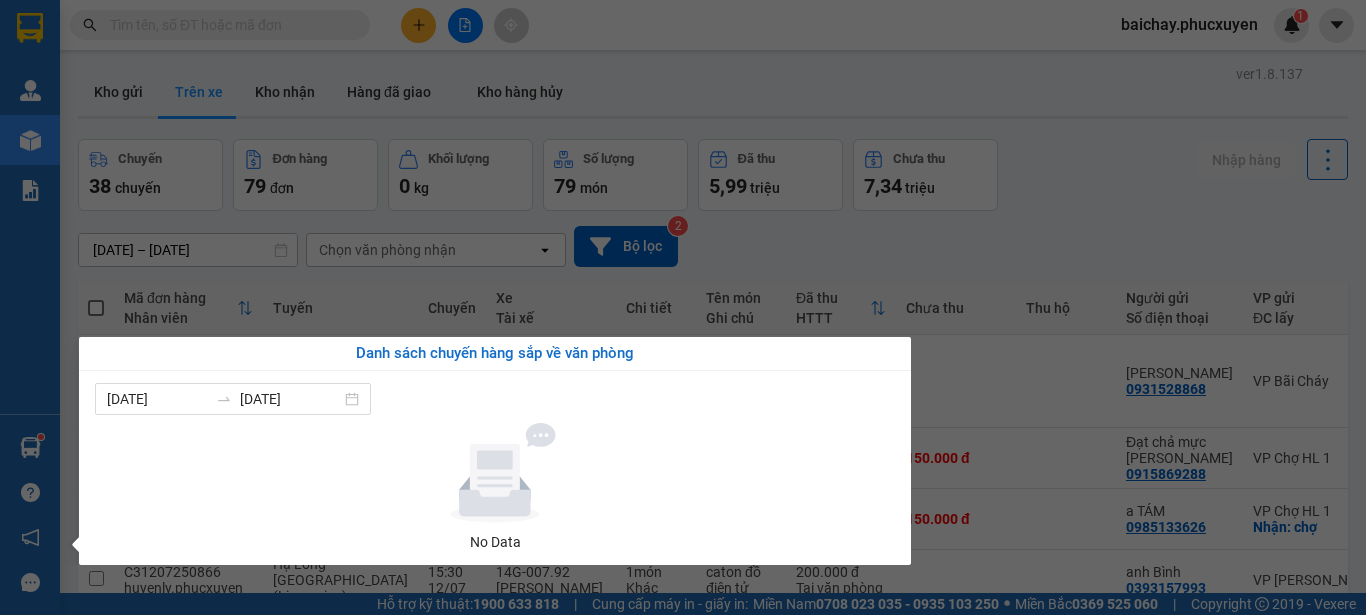 click on "Kết quả tìm kiếm ( 38 )  Bộ lọc  Mã ĐH Trạng thái Món hàng Thu hộ Tổng cước Chưa cước Người gửi VP Gửi Người nhận VP Nhận C32807240951 10:02 [DATE] Trên xe   14B-024.04 11:00  [DATE] bao trắng SL:  1 120.000 0904010328 rèm thiên phú VP Hạ Long  DĐ: [GEOGRAPHIC_DATA][PERSON_NAME] 0931528868 Anh Tuấn VP Dọc đường  TC: s2.12 [GEOGRAPHIC_DATA], ... C82607240734 16:05 [DATE] Trên xe   14H-009.42 16:00  [DATE] 1 bao vải rèm+ thanh dài SL:  1 230.000 0904010328 rèm thiên phú VP Cột 8  DĐ: 258 [PERSON_NAME],hồng hà 0931528868 [PERSON_NAME] VP Dọc đường  TC: s2.12 vinhome ocean gia lâ... C80406240254 14:39 [DATE] Trên xe   14B-036.33 05:00  [DATE] 1 túi nhỏ SL:  1 100.000 0931528868 Anh Tuấn VP Cột 8  0931528868 Anh Tuấn VP Dọc đường  TC: [GEOGRAPHIC_DATA] gia lâm C82005240106 15:29 [DATE] Trên xe   14H-009.42 16:00  [DATE] 1 ct mẫu SL:  1 80.000 0931528868 anh tuấn  VP Cột 8  0965055609    -" at bounding box center (683, 307) 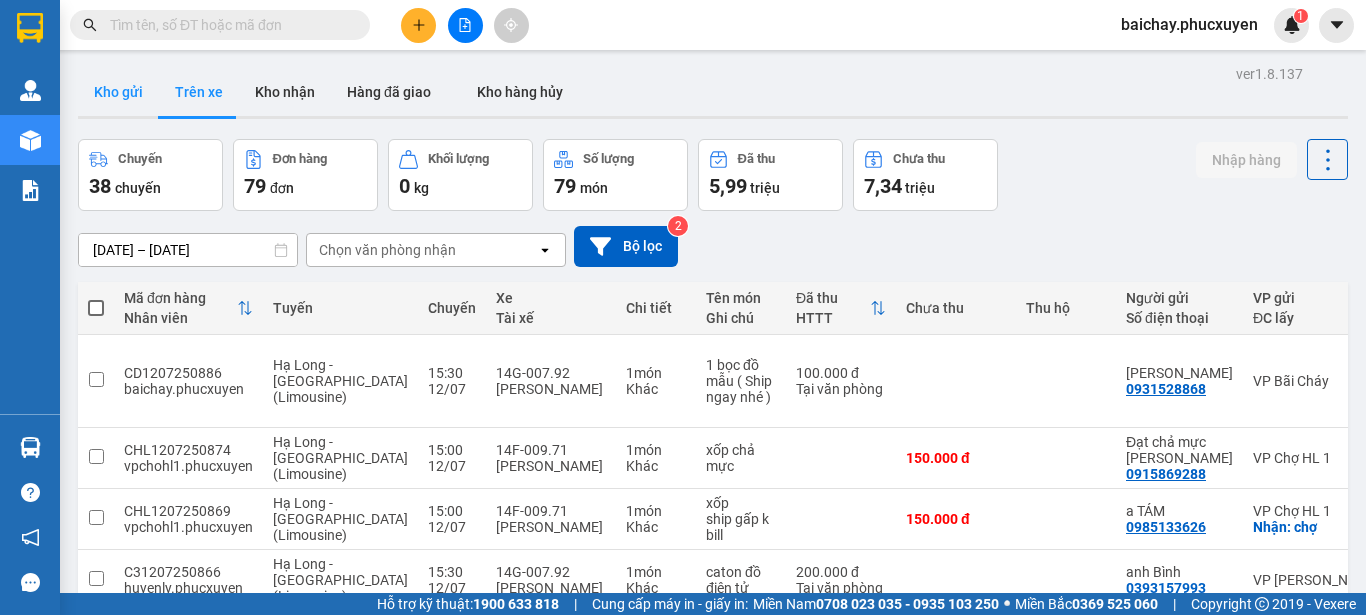 click on "Kho gửi" at bounding box center [118, 92] 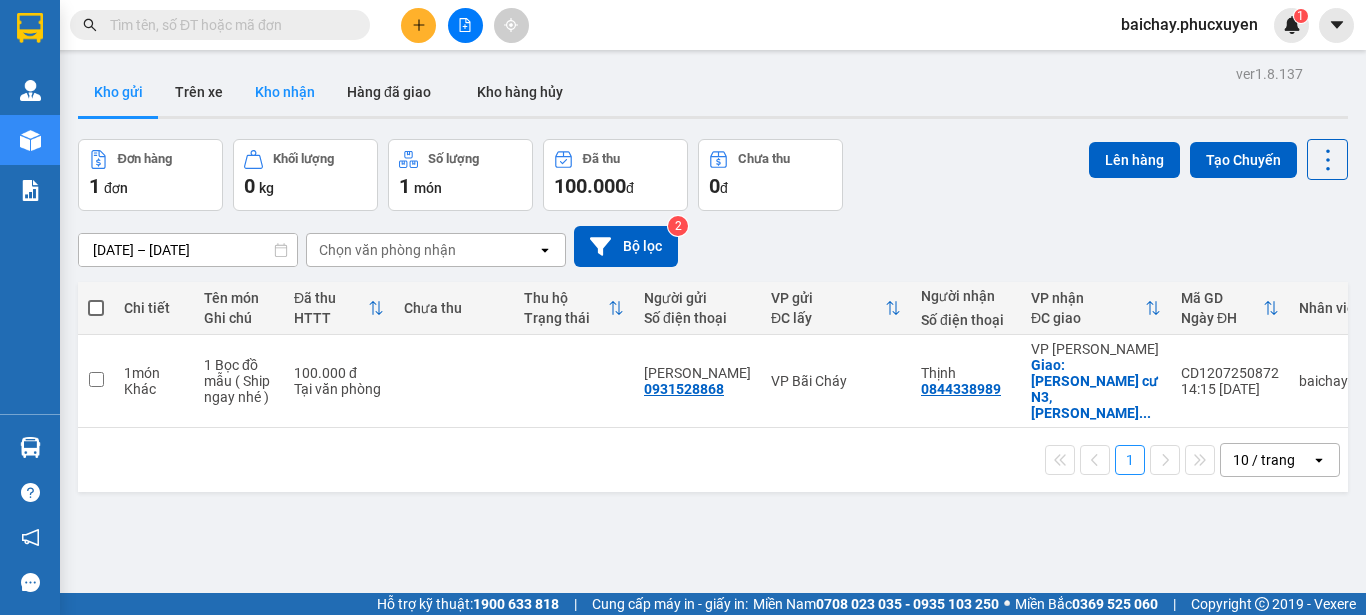 click on "Kho nhận" at bounding box center (285, 92) 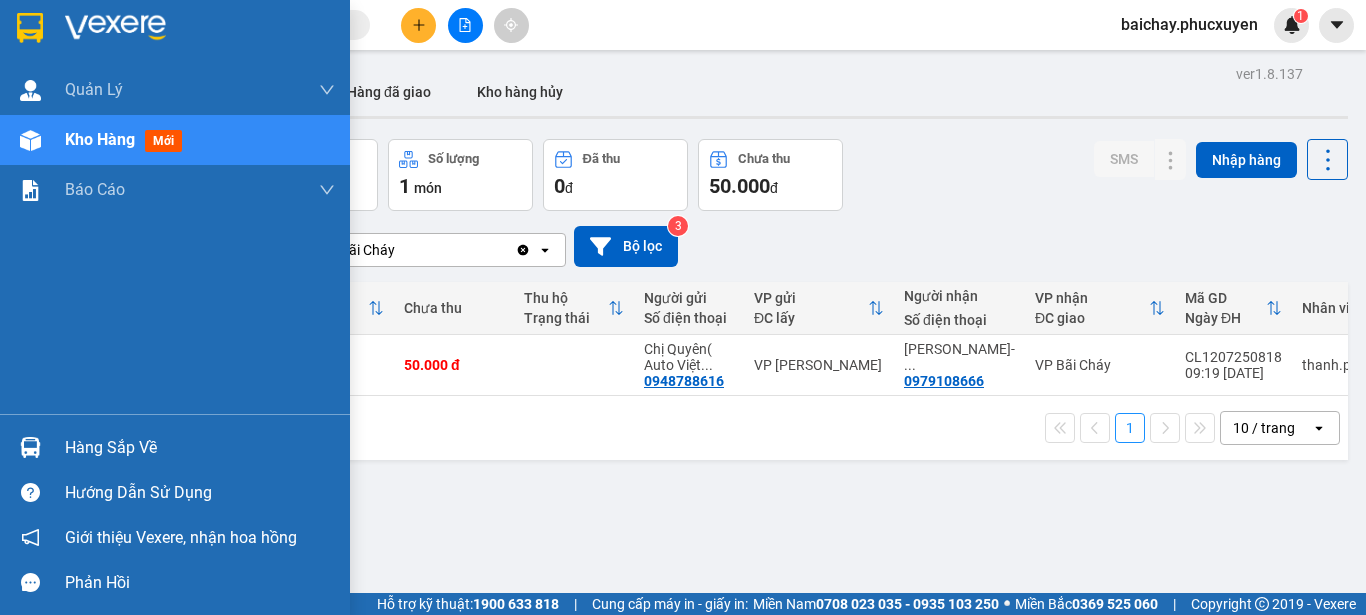 click on "Hàng sắp về" at bounding box center [200, 448] 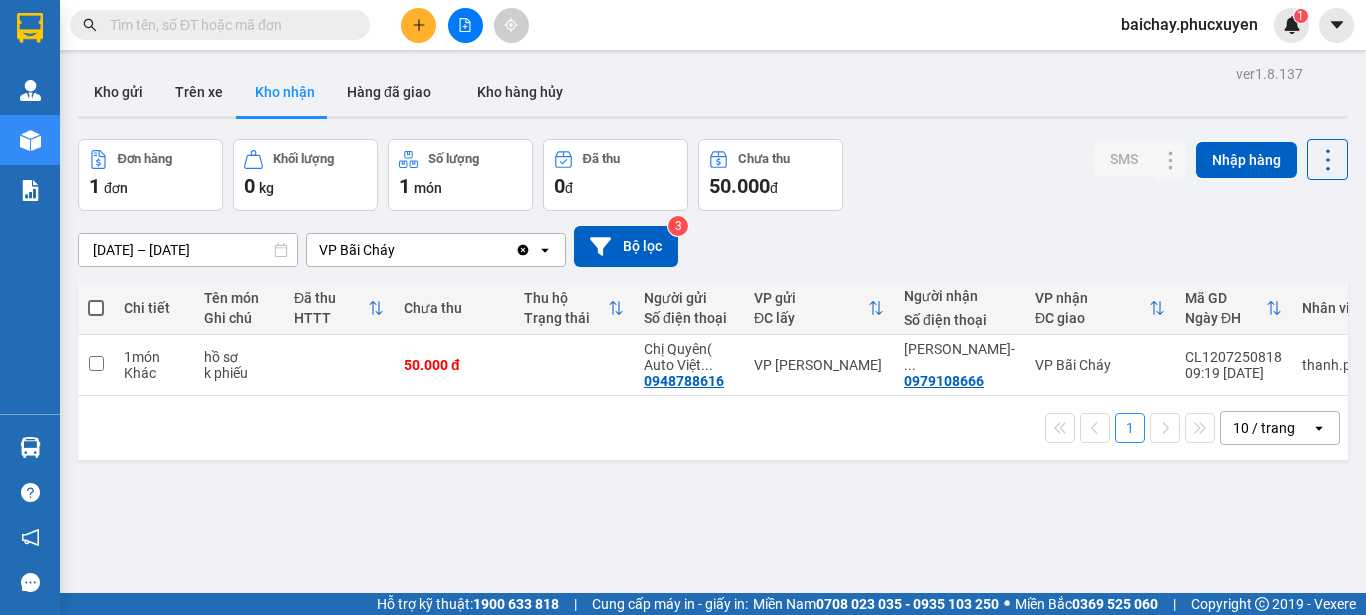 click on "Kết quả tìm kiếm ( 38 )  Bộ lọc  Mã ĐH Trạng thái Món hàng Thu hộ Tổng cước Chưa cước Người gửi VP Gửi Người nhận VP Nhận C32807240951 10:02 [DATE] Trên xe   14B-024.04 11:00  [DATE] bao trắng SL:  1 120.000 0904010328 rèm thiên phú VP Hạ Long  DĐ: [GEOGRAPHIC_DATA][PERSON_NAME] 0931528868 Anh Tuấn VP Dọc đường  TC: s2.12 [GEOGRAPHIC_DATA], ... C82607240734 16:05 [DATE] Trên xe   14H-009.42 16:00  [DATE] 1 bao vải rèm+ thanh dài SL:  1 230.000 0904010328 rèm thiên phú VP Cột 8  DĐ: 258 [PERSON_NAME],hồng hà 0931528868 [PERSON_NAME] VP Dọc đường  TC: s2.12 vinhome ocean gia lâ... C80406240254 14:39 [DATE] Trên xe   14B-036.33 05:00  [DATE] 1 túi nhỏ SL:  1 100.000 0931528868 Anh Tuấn VP Cột 8  0931528868 Anh Tuấn VP Dọc đường  TC: [GEOGRAPHIC_DATA] gia lâm C82005240106 15:29 [DATE] Trên xe   14H-009.42 16:00  [DATE] 1 ct mẫu SL:  1 80.000 0931528868 anh tuấn  VP Cột 8  0965055609    -" at bounding box center [683, 307] 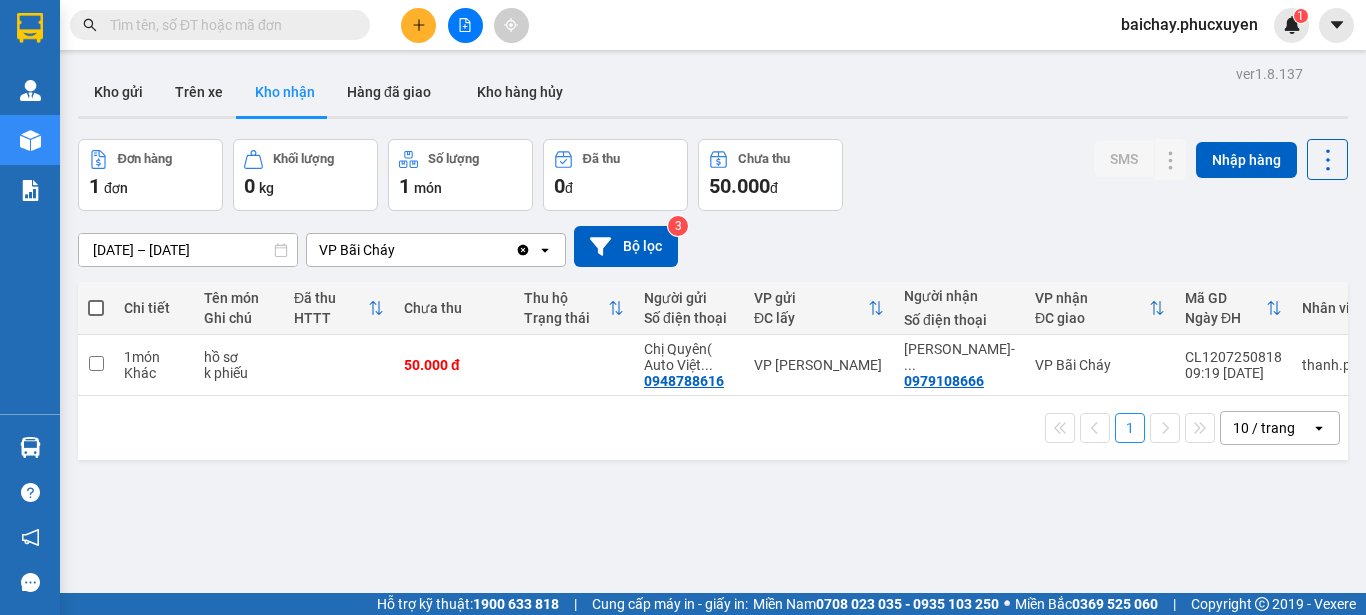 click at bounding box center [228, 25] 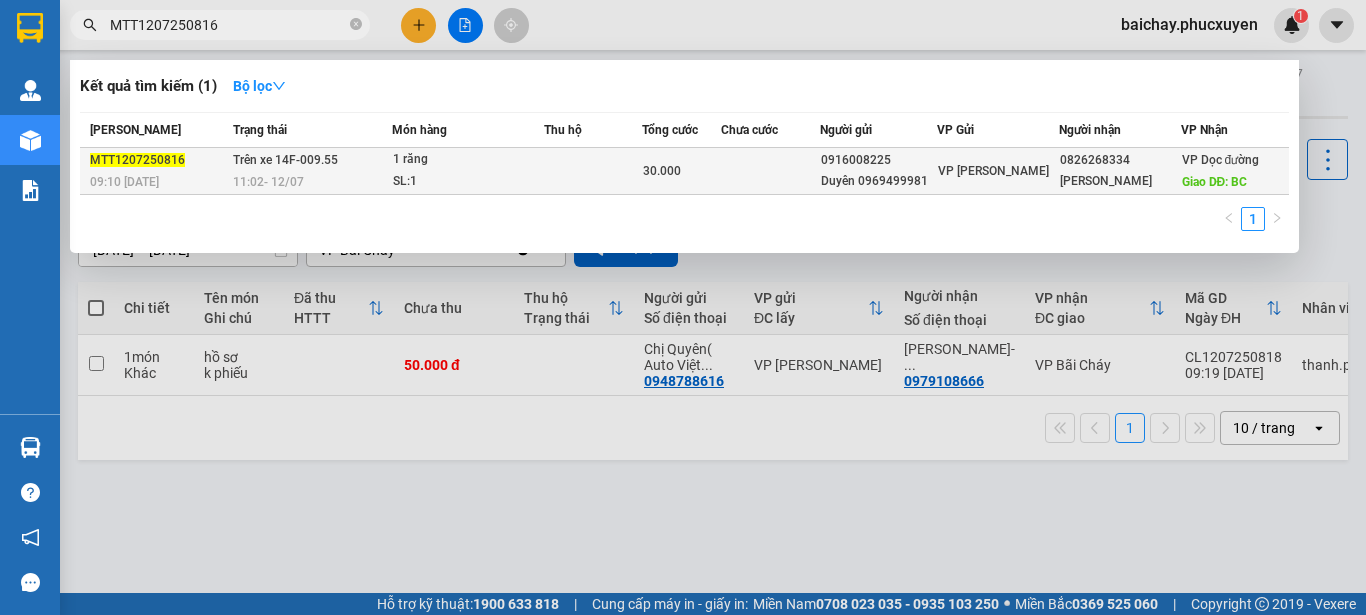 type on "MTT1207250816" 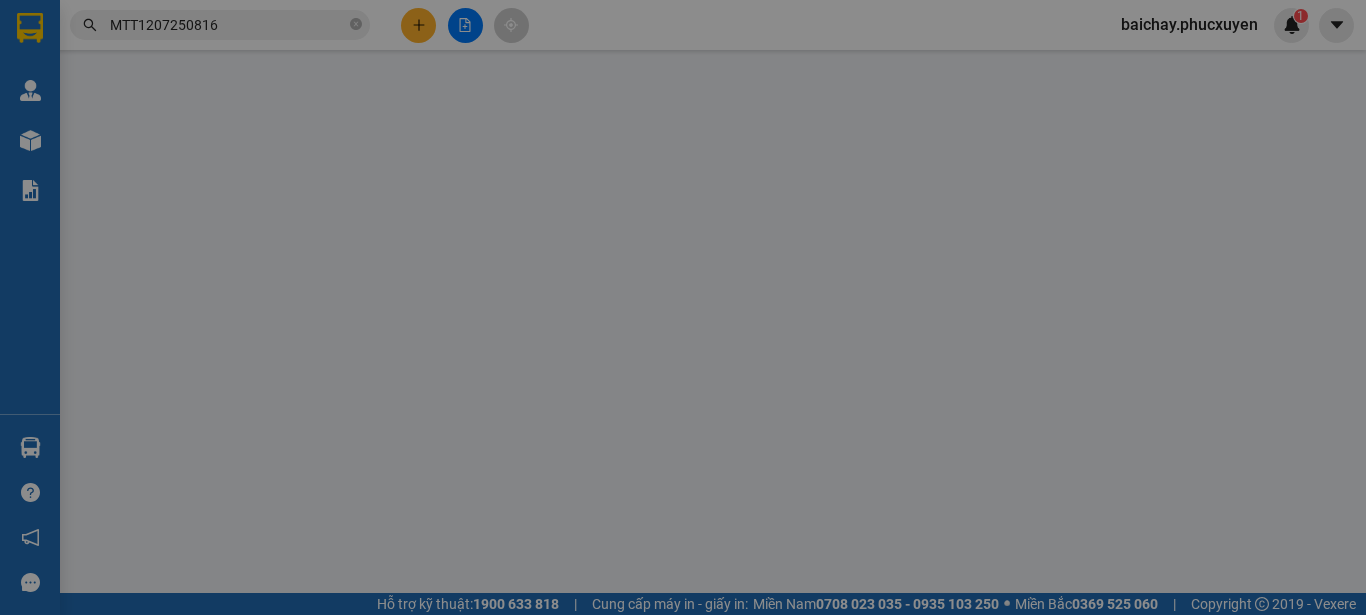 type on "0916008225" 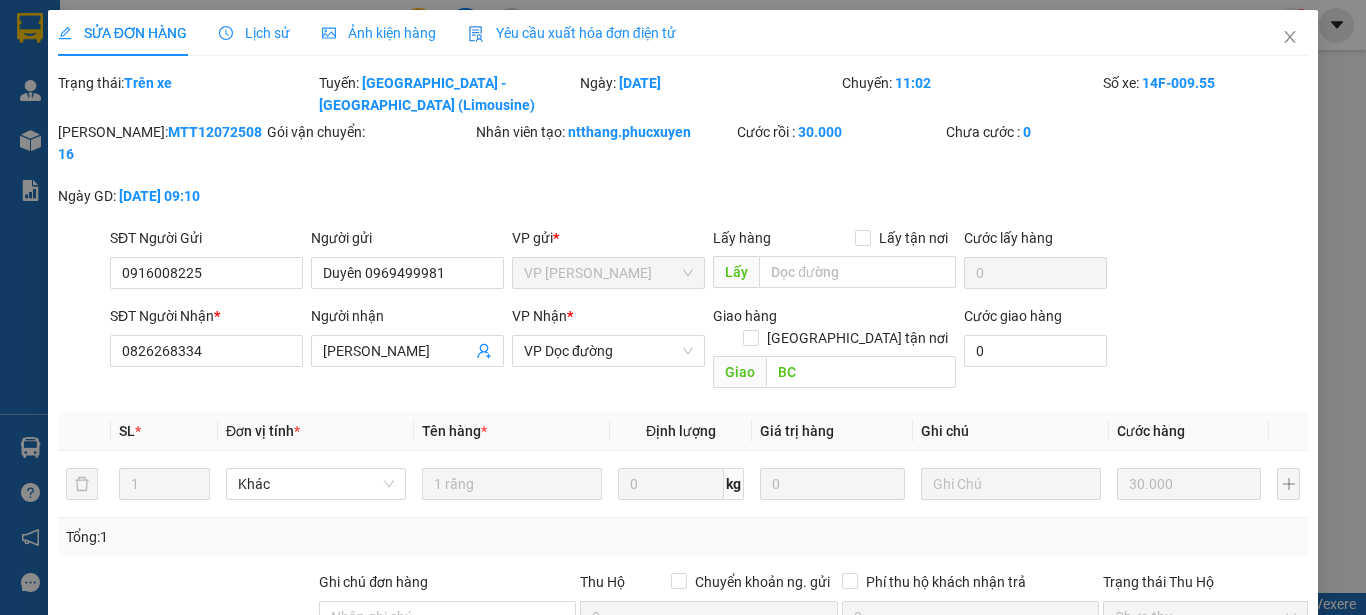 click on "Lịch sử" at bounding box center [254, 33] 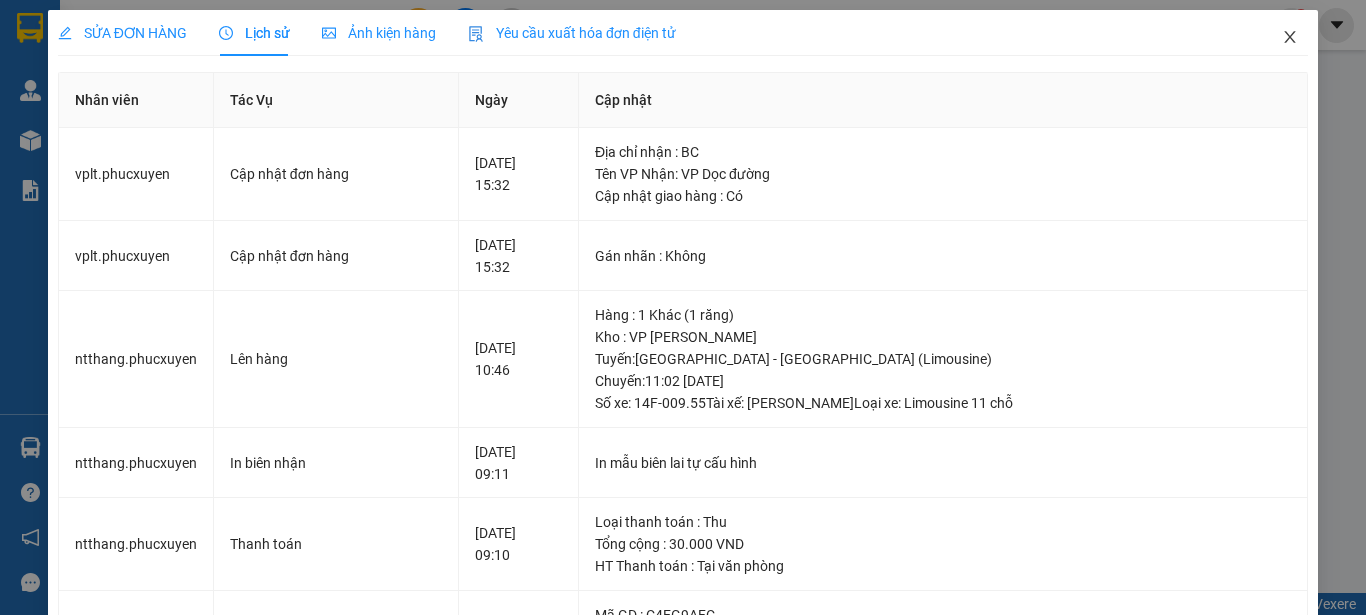 click 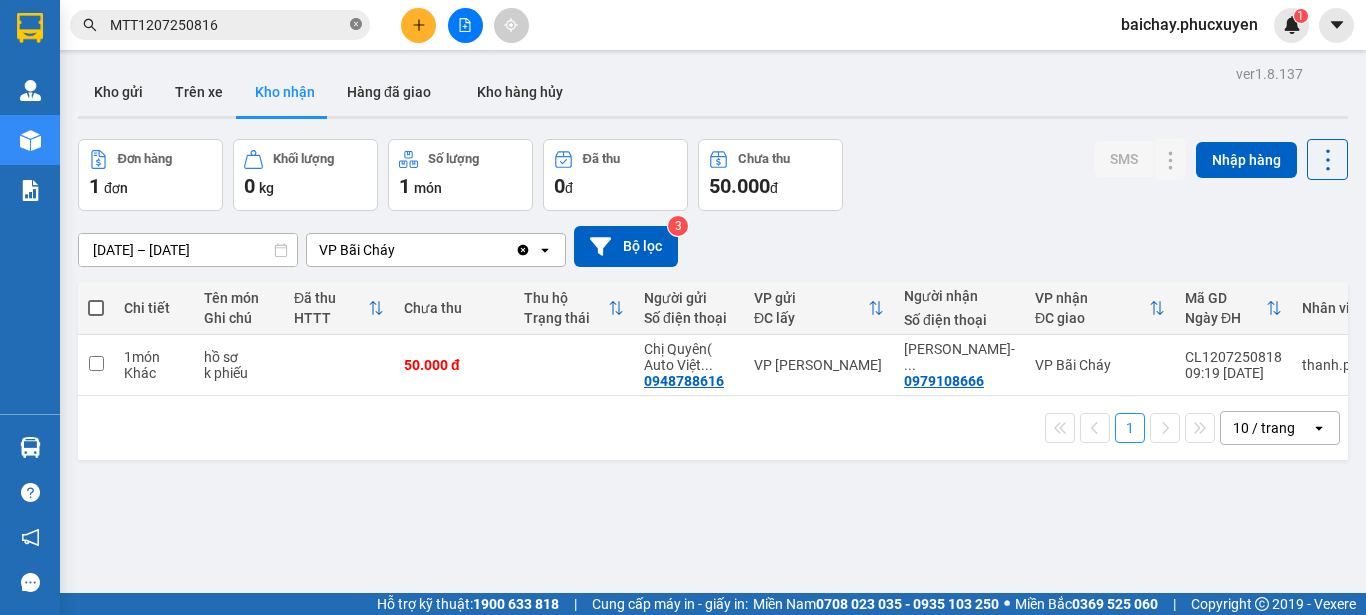 click 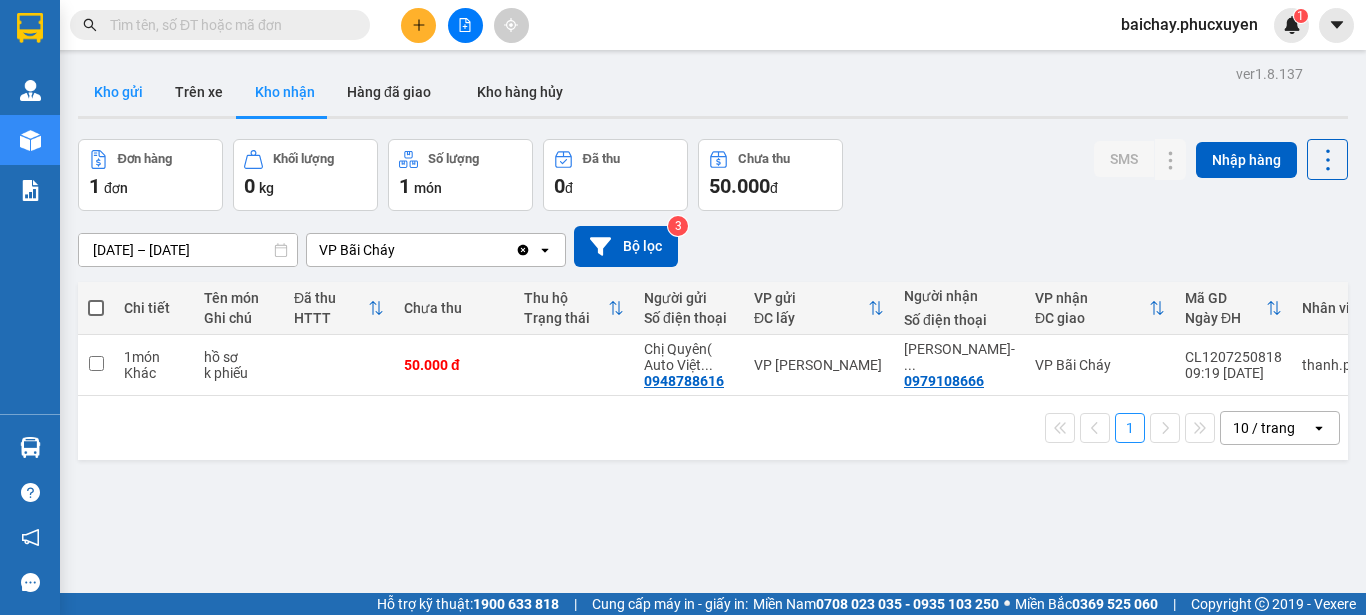 click on "Kho gửi" at bounding box center (118, 92) 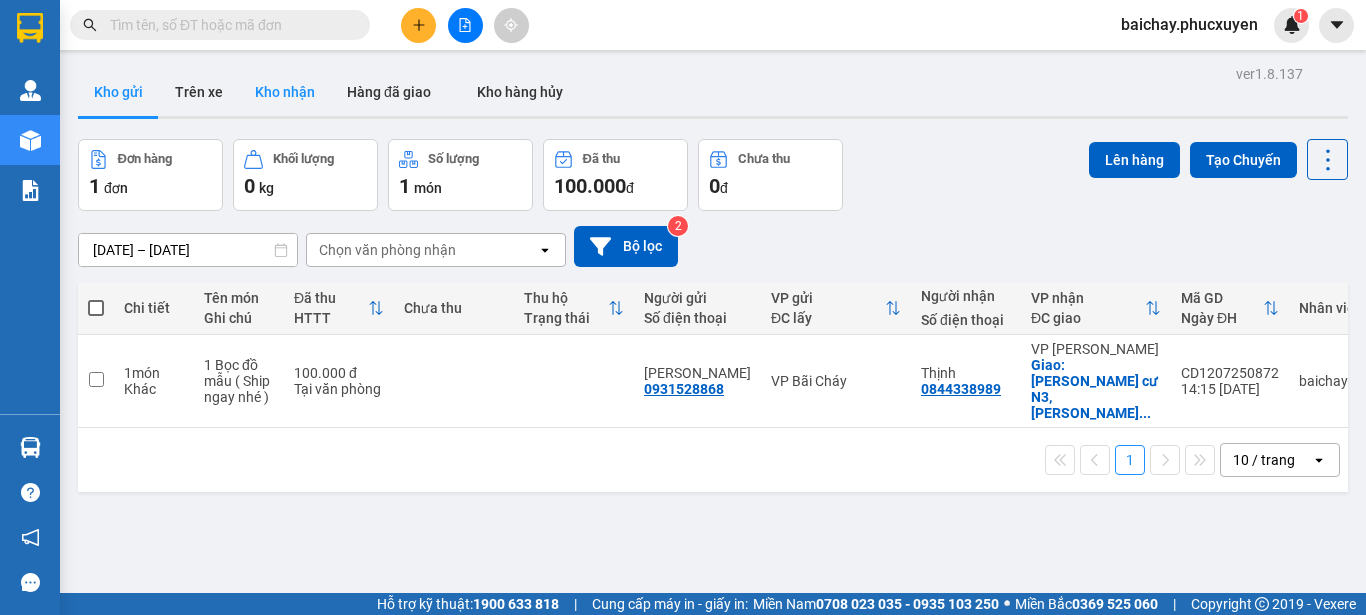 click on "Kho nhận" at bounding box center (285, 92) 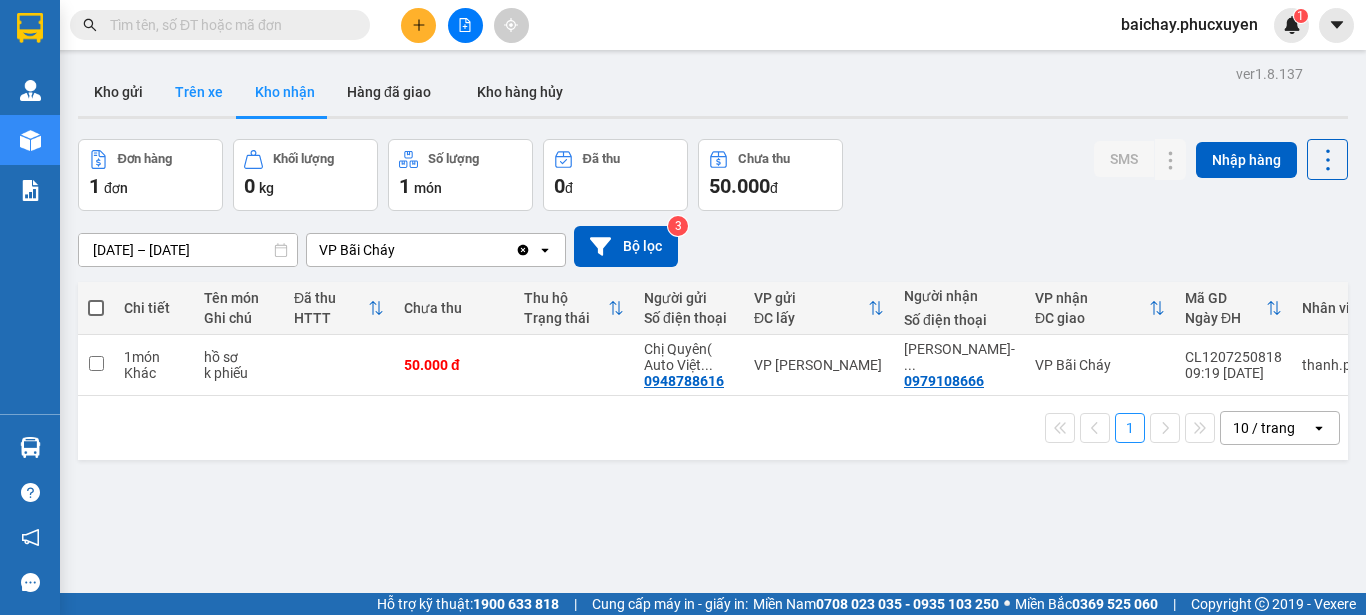 click on "Trên xe" at bounding box center (199, 92) 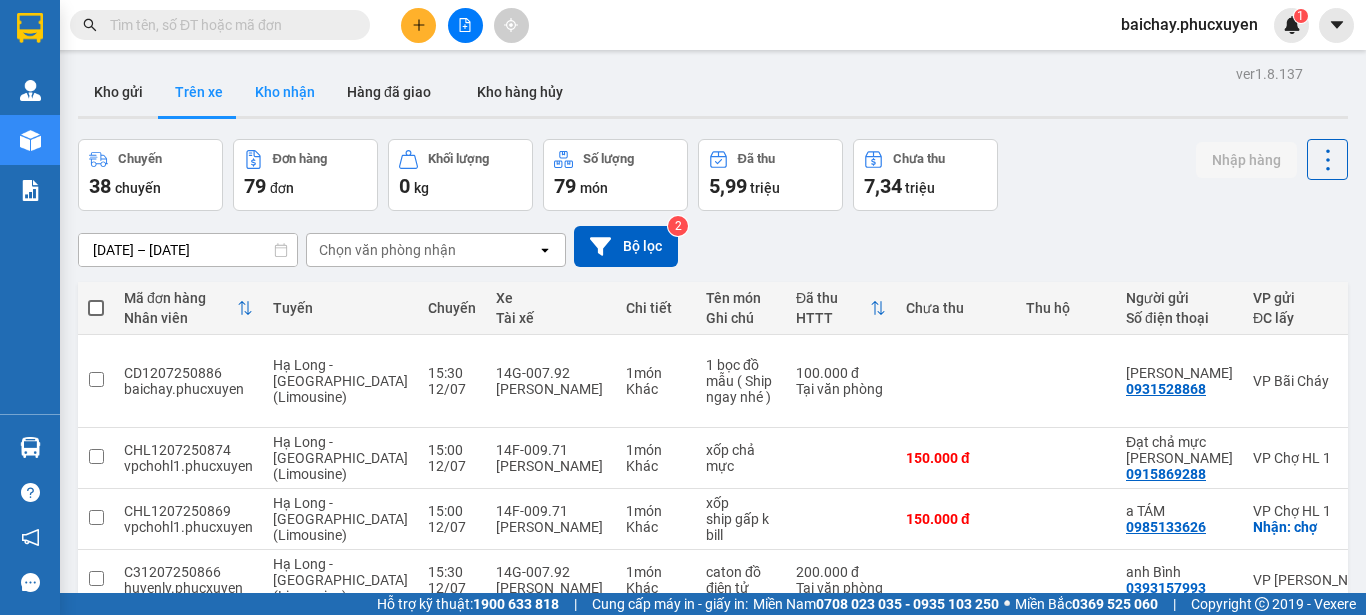 click on "Kho nhận" at bounding box center (285, 92) 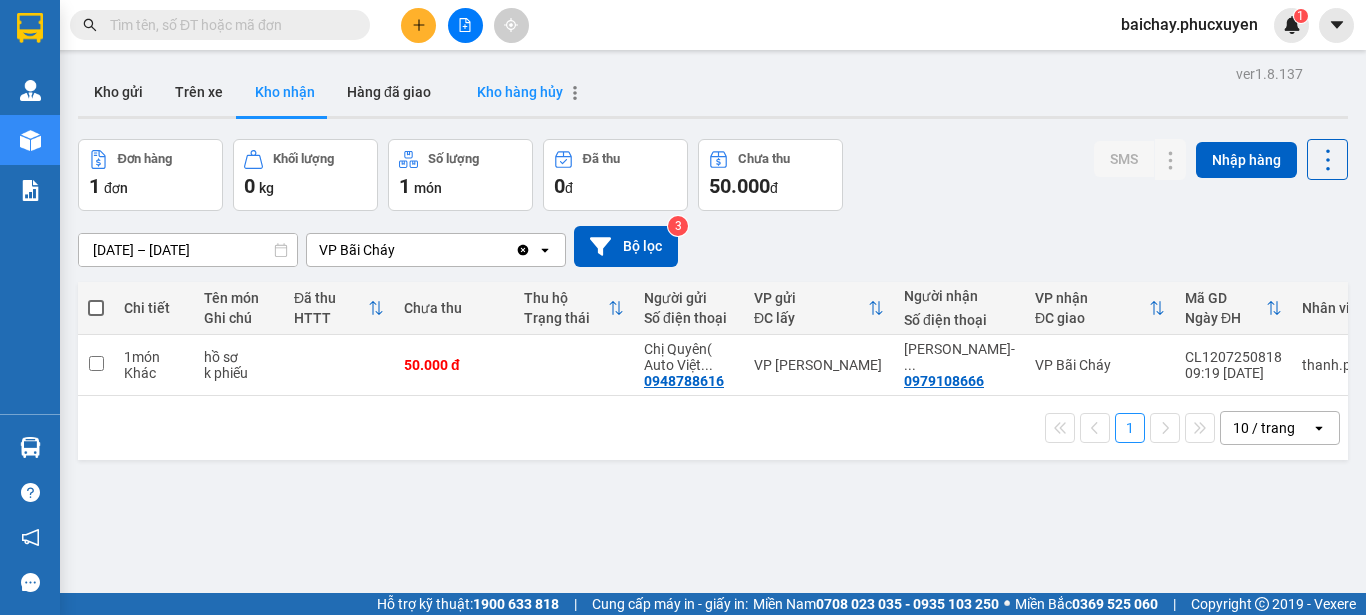 click on "Kho hàng hủy" at bounding box center [520, 92] 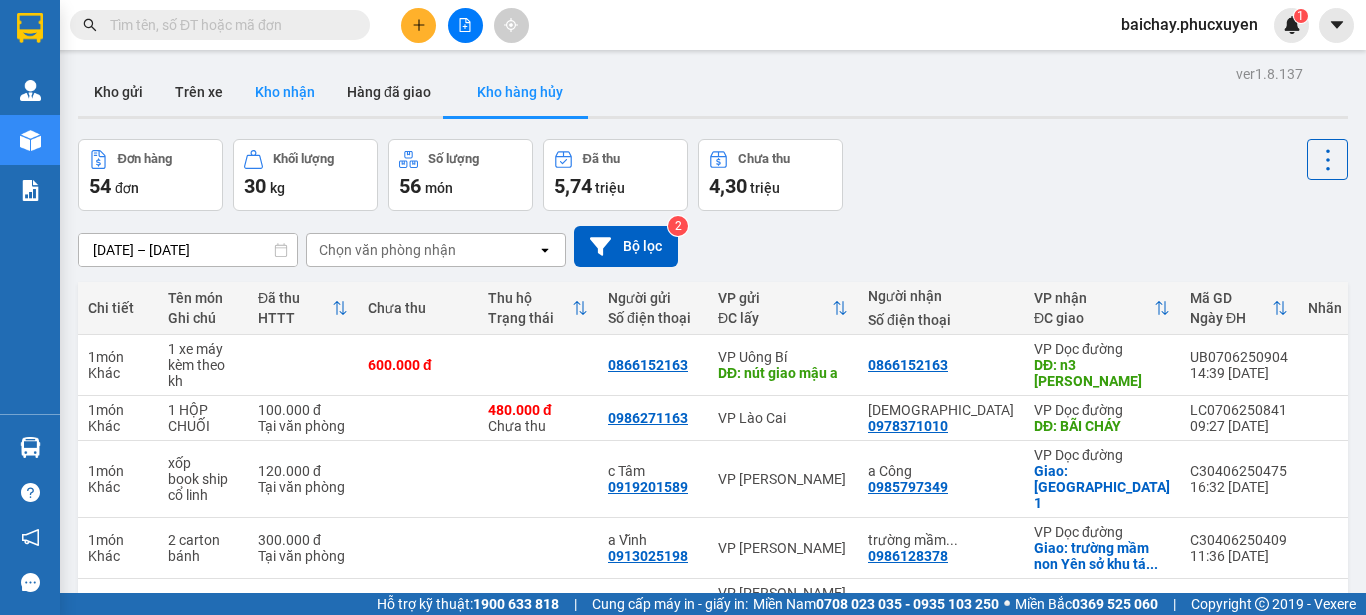 click on "Kho nhận" at bounding box center [285, 92] 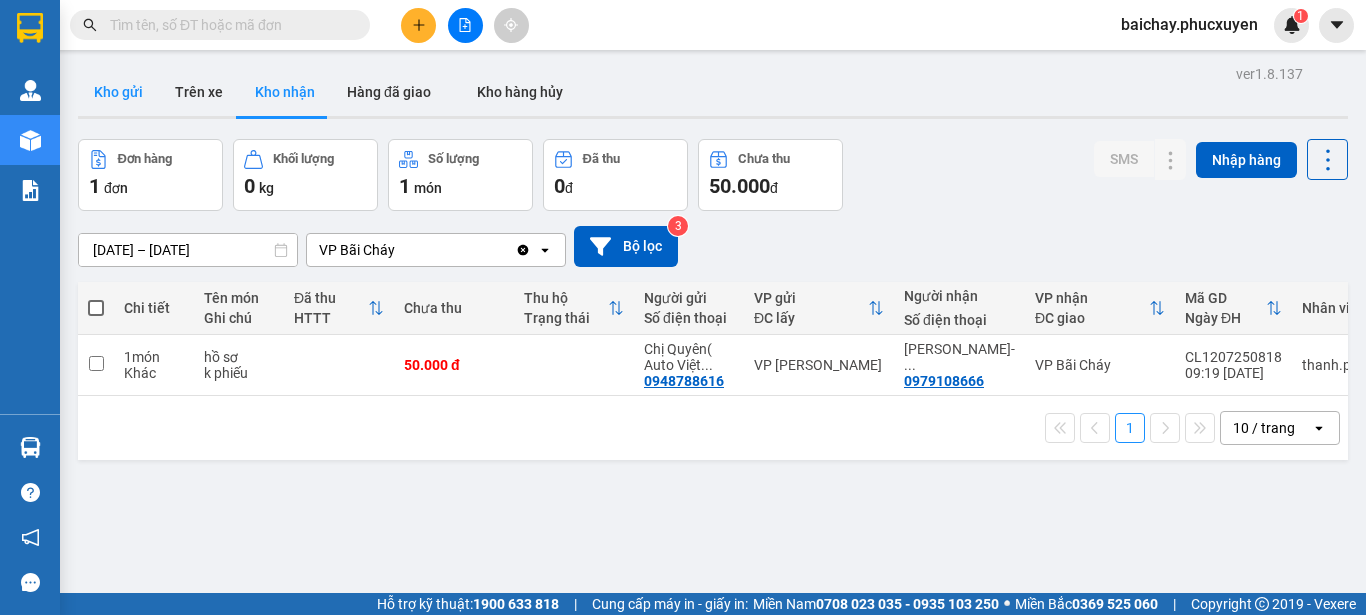 click on "Kho gửi" at bounding box center [118, 92] 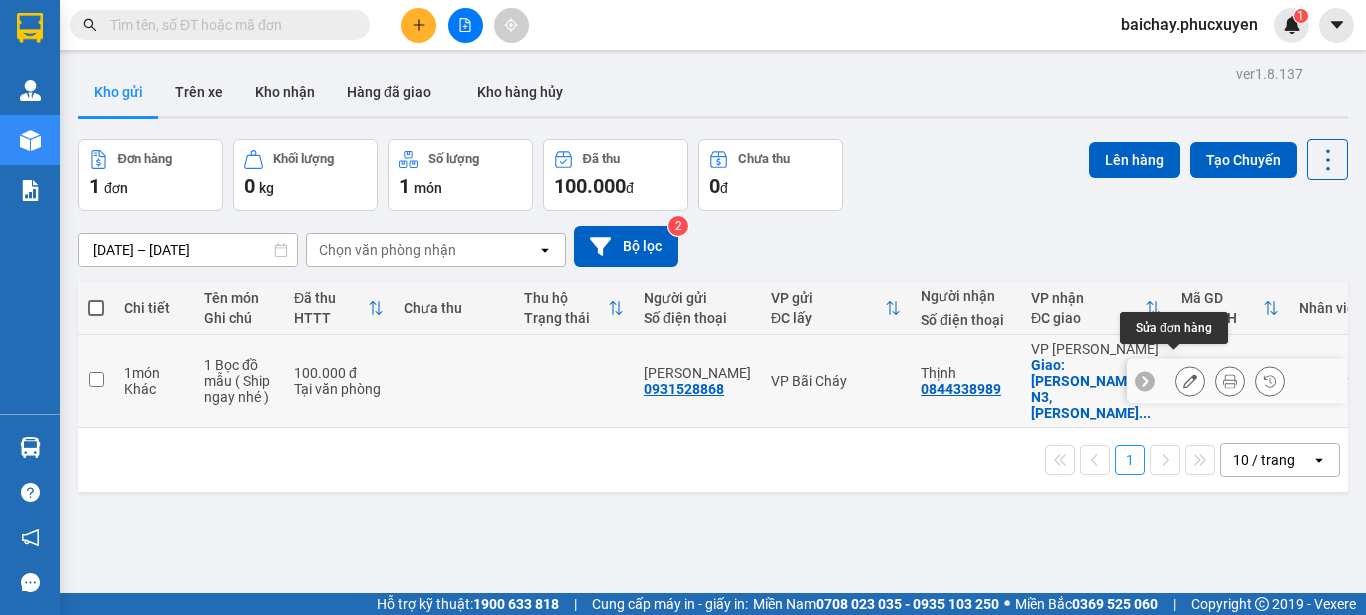click 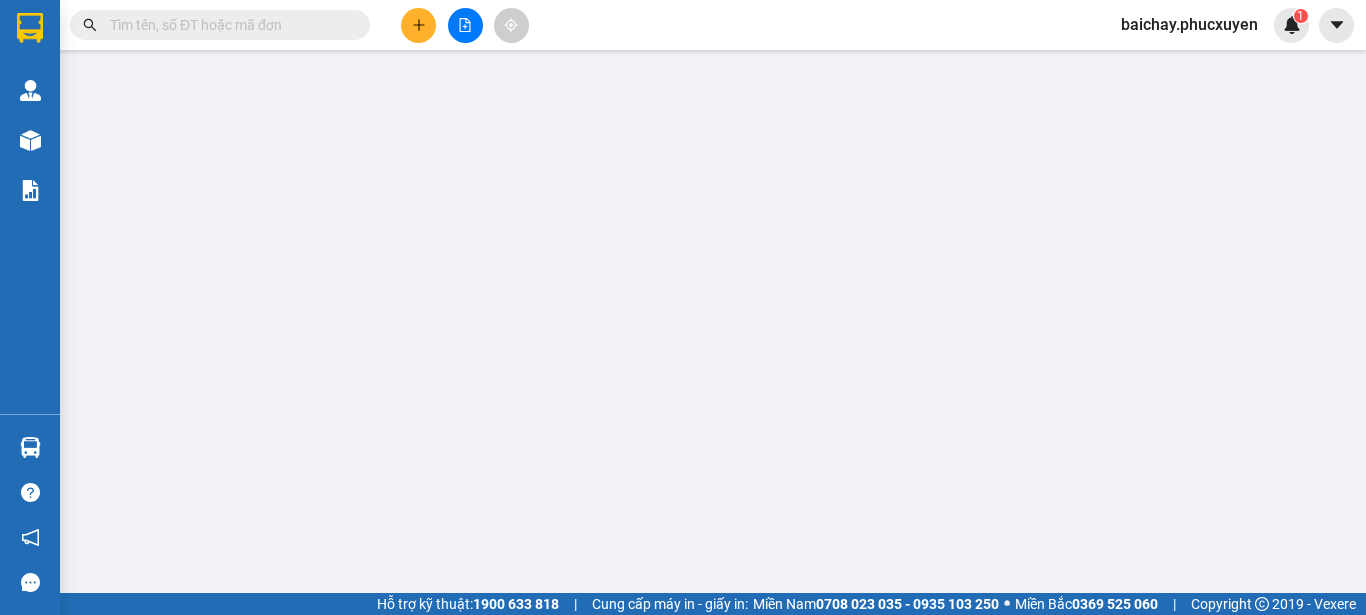 type on "0931528868" 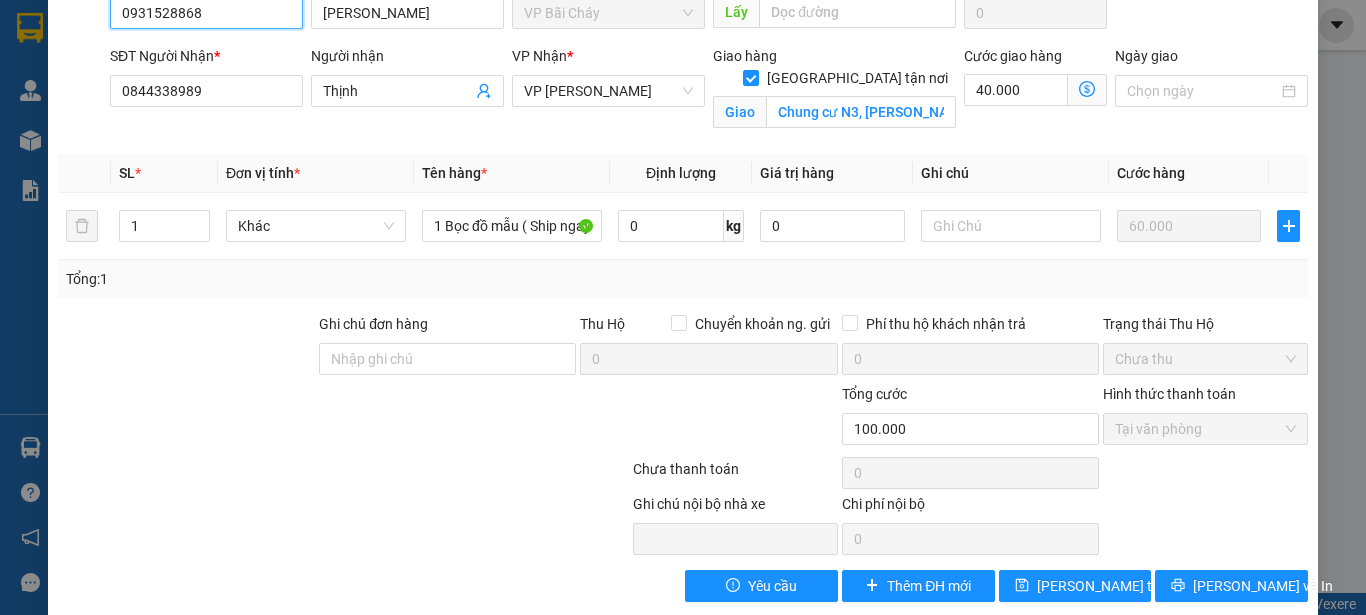 scroll, scrollTop: 215, scrollLeft: 0, axis: vertical 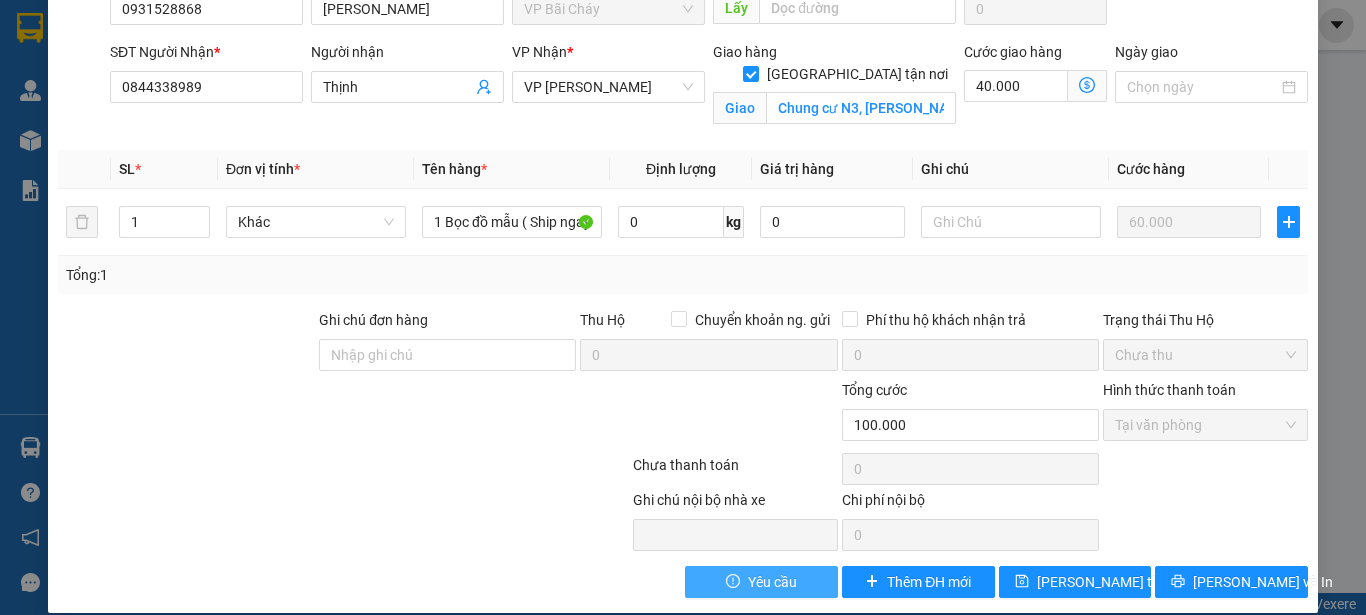 click on "Yêu cầu" at bounding box center (772, 582) 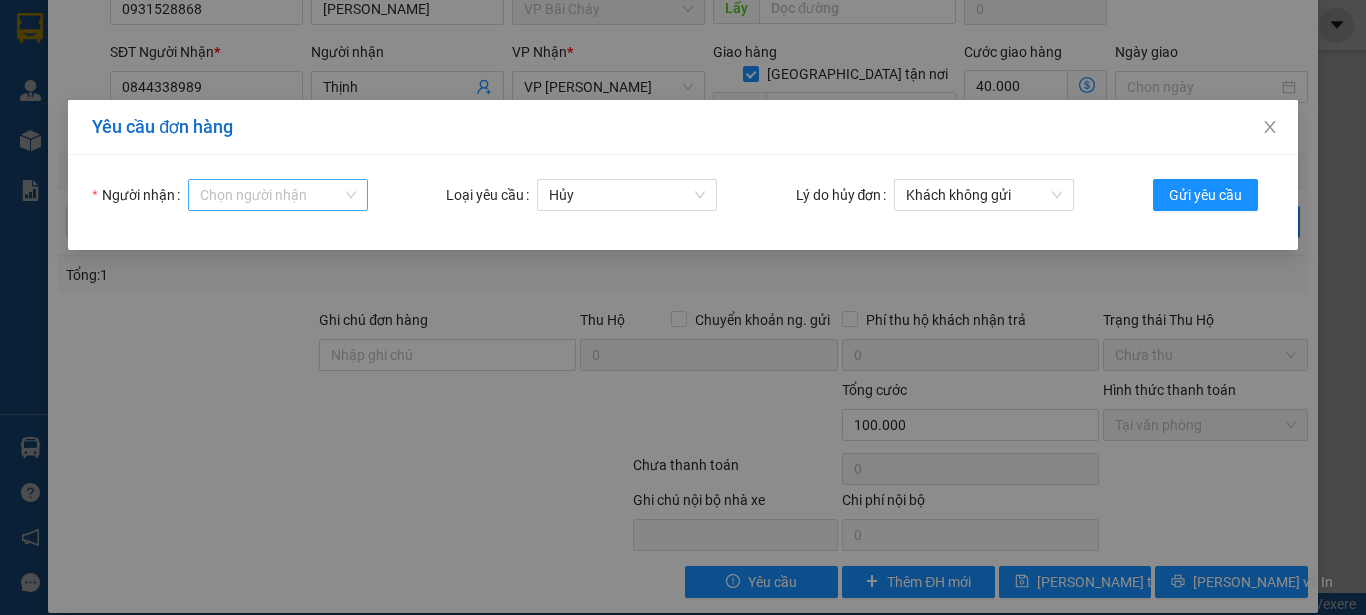 click on "Người nhận" at bounding box center [271, 195] 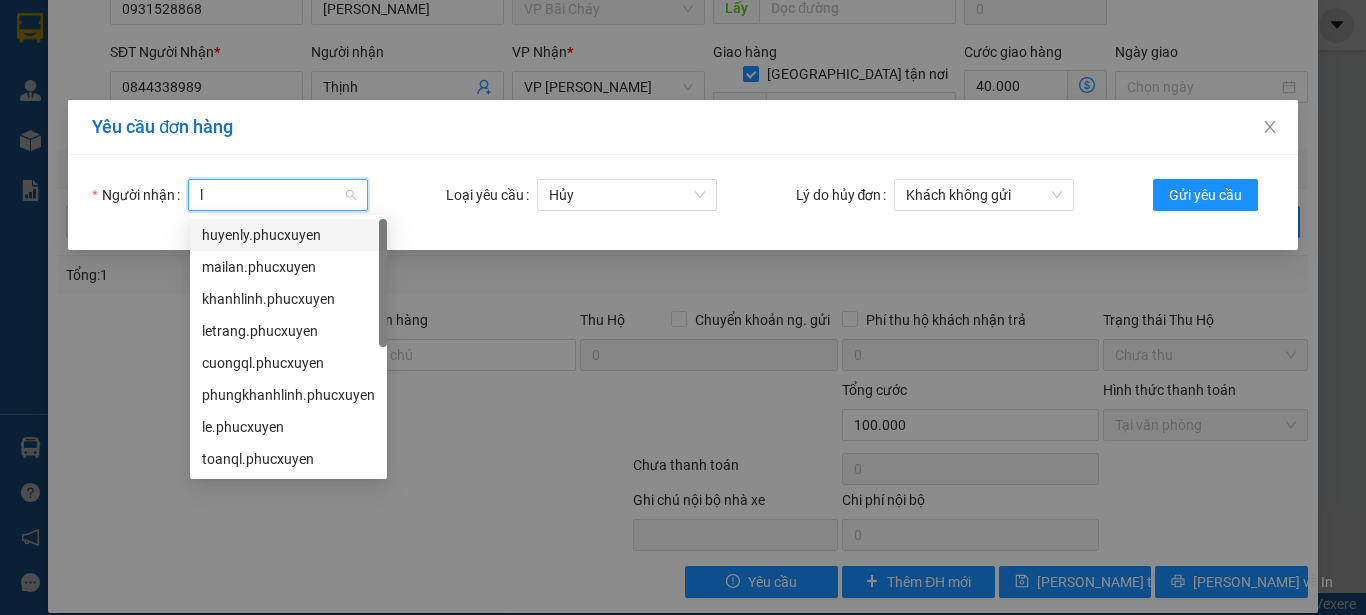 type on "ly" 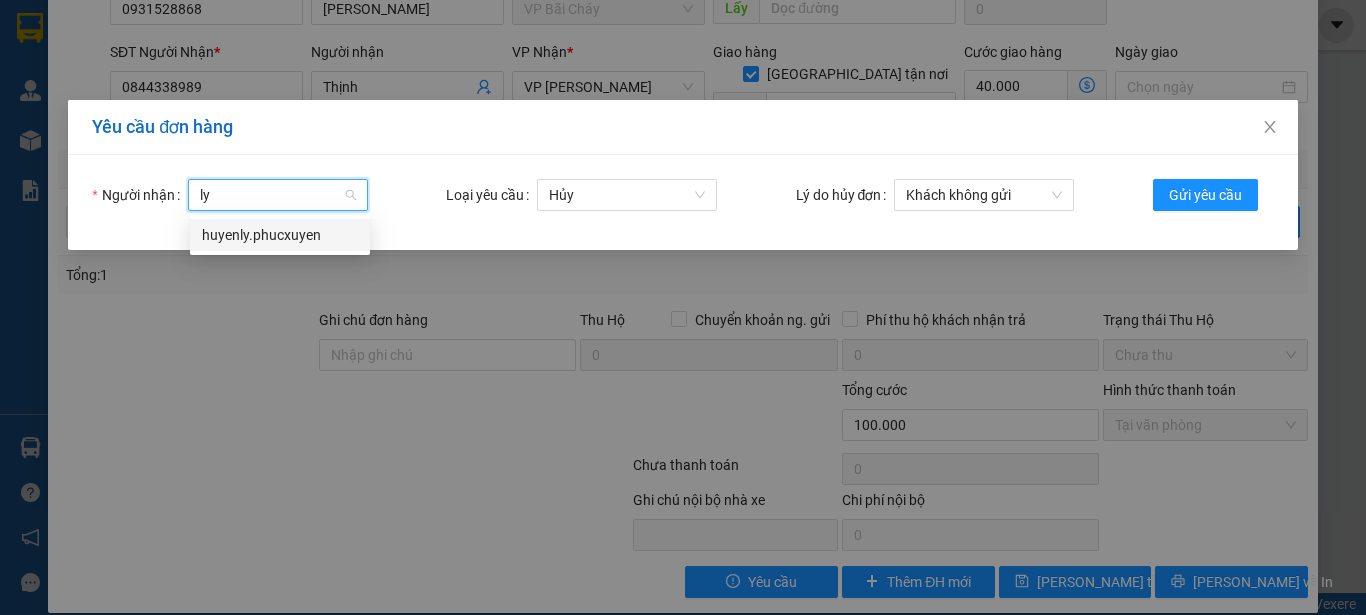 click on "huyenly.phucxuyen" at bounding box center (280, 235) 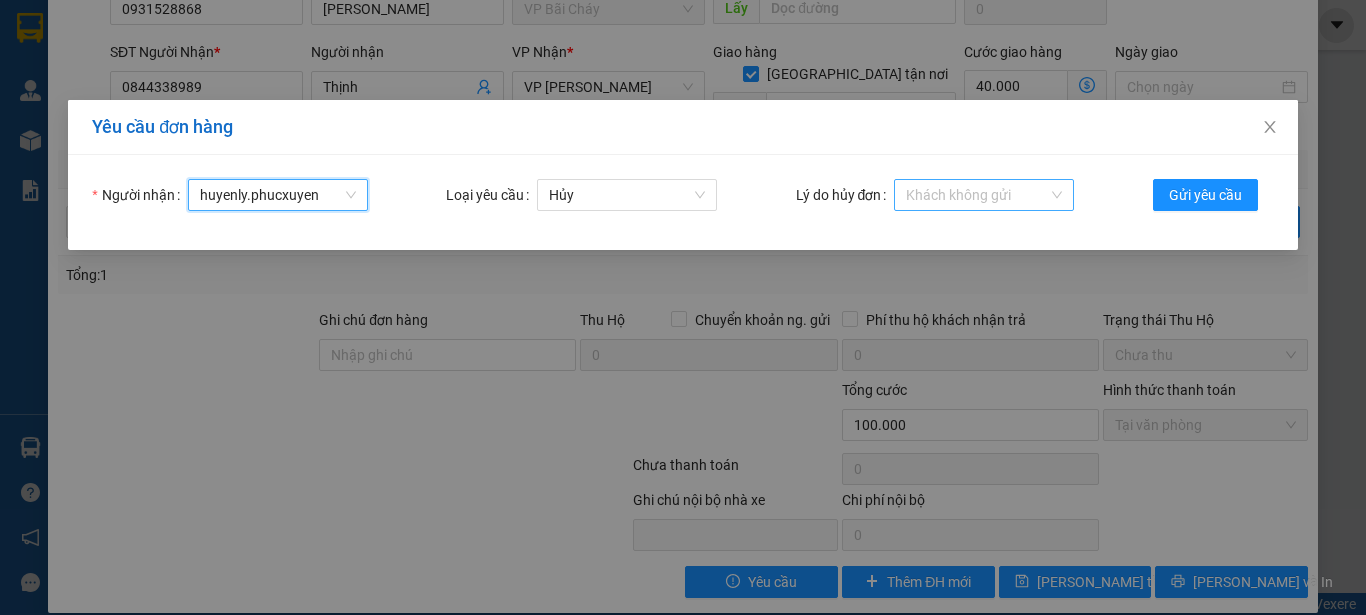 click on "Khách không gửi" at bounding box center (984, 195) 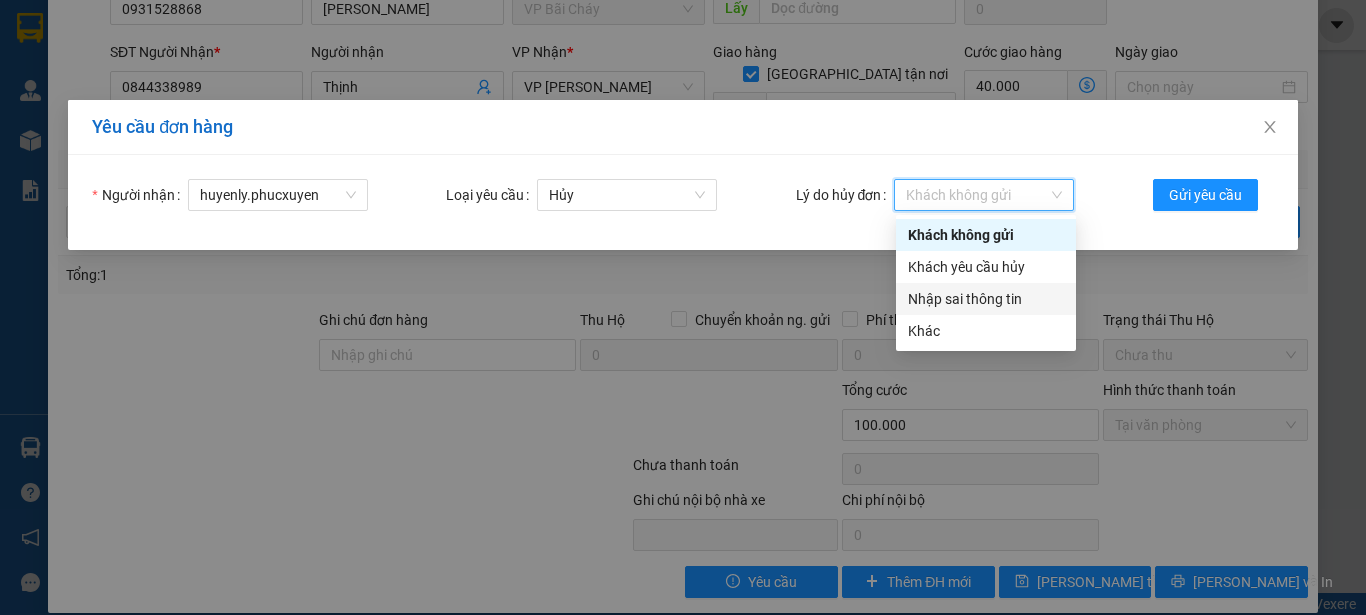click on "Nhập sai thông tin" at bounding box center (986, 299) 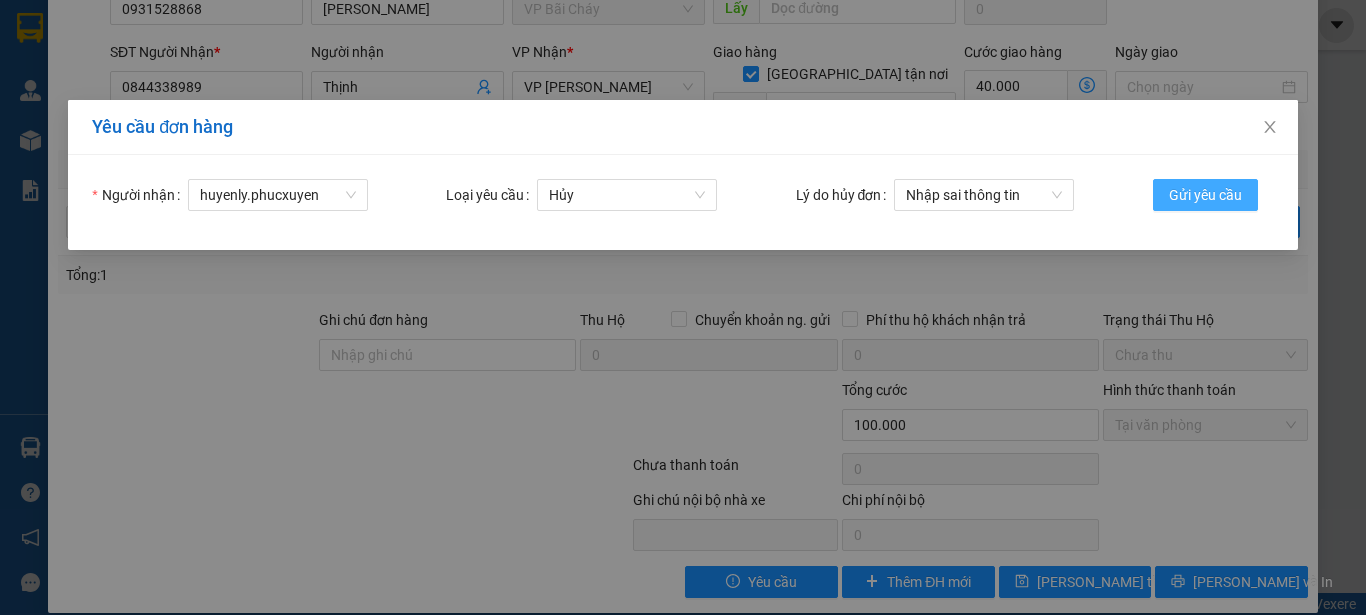 click on "Gửi yêu cầu" at bounding box center [1205, 195] 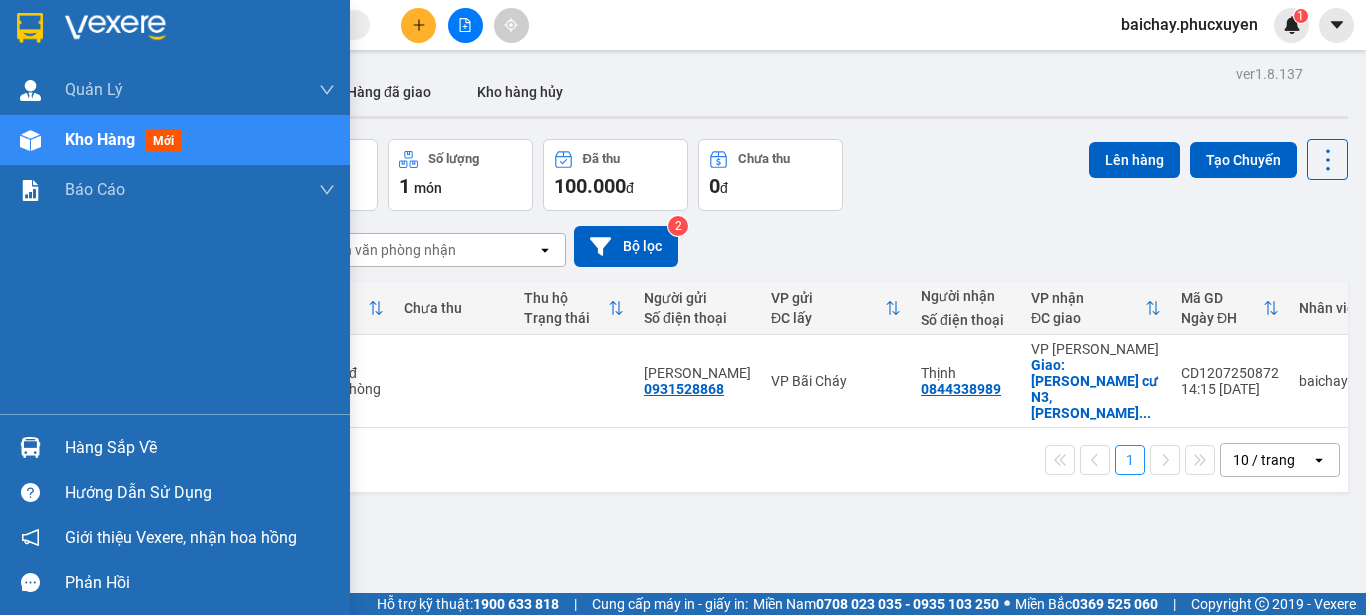 click on "Hàng sắp về" at bounding box center [200, 448] 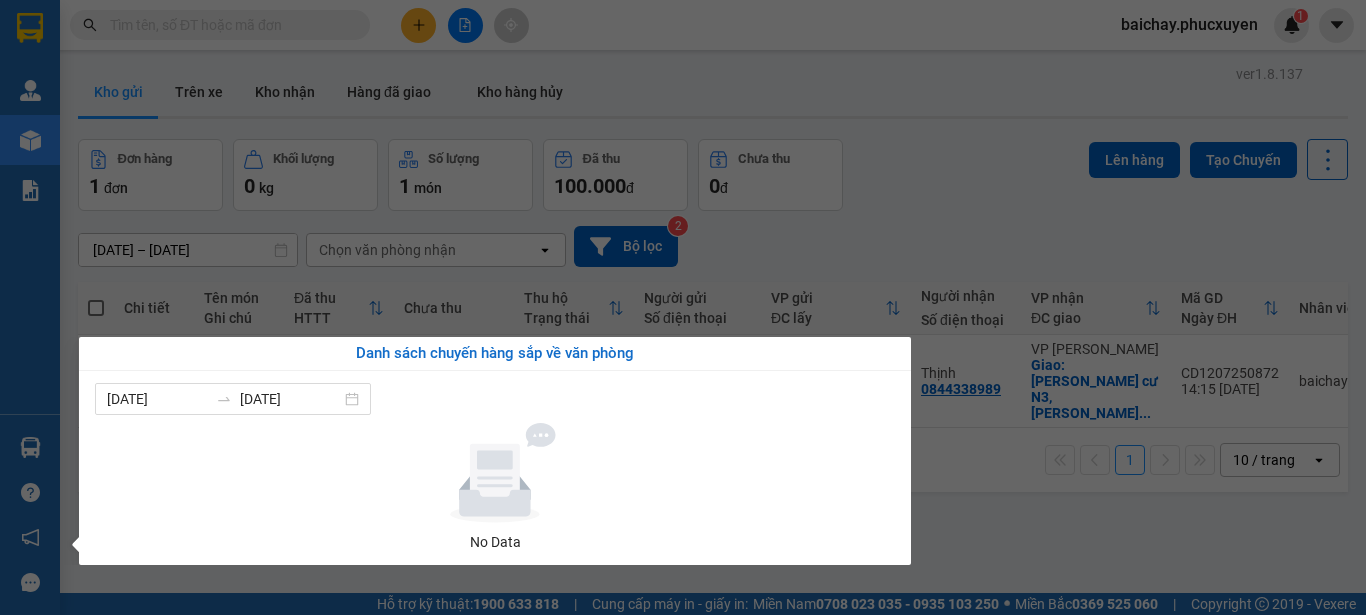 click on "Kết quả tìm kiếm ( 1 )  Bộ lọc  Mã ĐH Trạng thái Món hàng Thu hộ Tổng cước Chưa cước Người gửi VP Gửi Người nhận VP Nhận MTT1207250816 09:10 [DATE] Trên xe   14F-009.55 11:02  [DATE] 1 răng SL:  1 30.000 0916008225 Duyên 0969499981 VP [PERSON_NAME] Nghệ 0826268334 Anh Sáng VP Dọc đường  Giao DĐ: BC 1 baichay.phucxuyen 1     [PERSON_NAME] lý giao nhận mới Quản lý kiểm kho     Kho hàng mới     Báo cáo  11. Báo cáo đơn giao nhận nội bộ 1. Chi tiết đơn hàng văn phòng 12. Thống kê đơn đối tác 2. Tổng doanh thu theo từng văn phòng 3. Thống kê đơn hàng toàn nhà xe  4. Báo cáo dòng tiền theo nhân viên 5. Doanh thu thực tế chi tiết theo phòng hàng  8. Thống kê nhận và gửi hàng theo văn phòng 9. Thống kê chi tiết đơn hàng theo văn phòng gửi Báo cáo Dòng tiền Thực thu của Nhân viên (Tách cước) Hàng sắp về Hướng dẫn sử dụng Phản hồi" at bounding box center (683, 307) 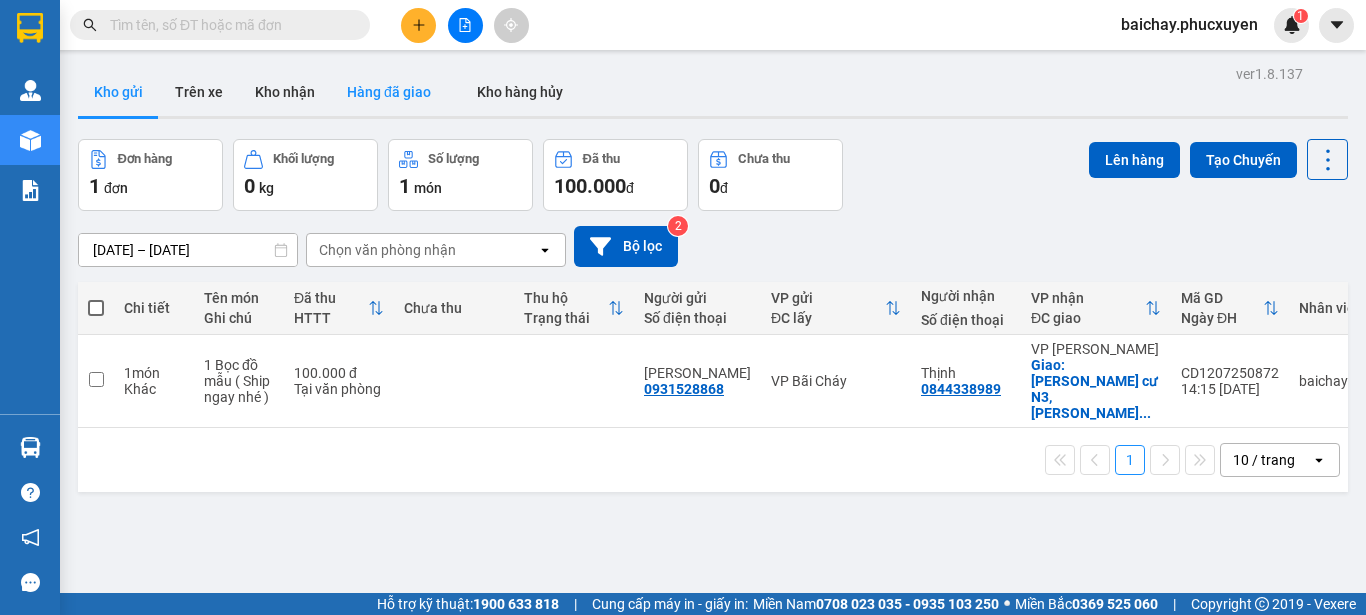 click on "Hàng đã giao" at bounding box center [389, 92] 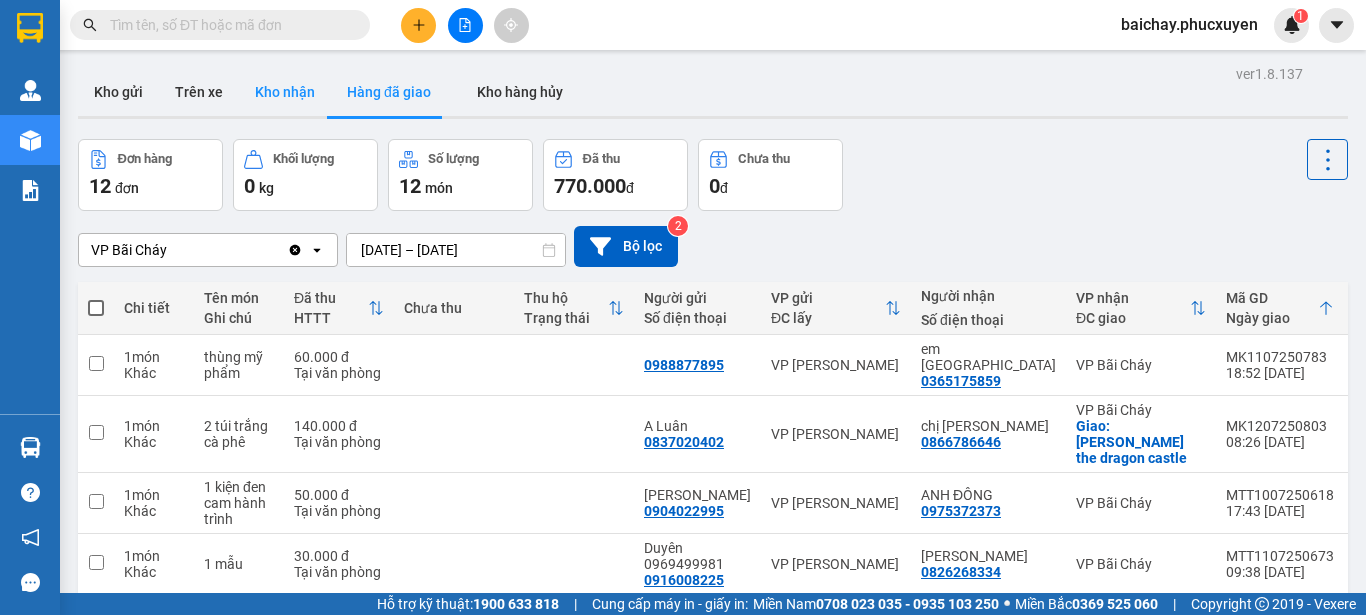 click on "Kho nhận" at bounding box center [285, 92] 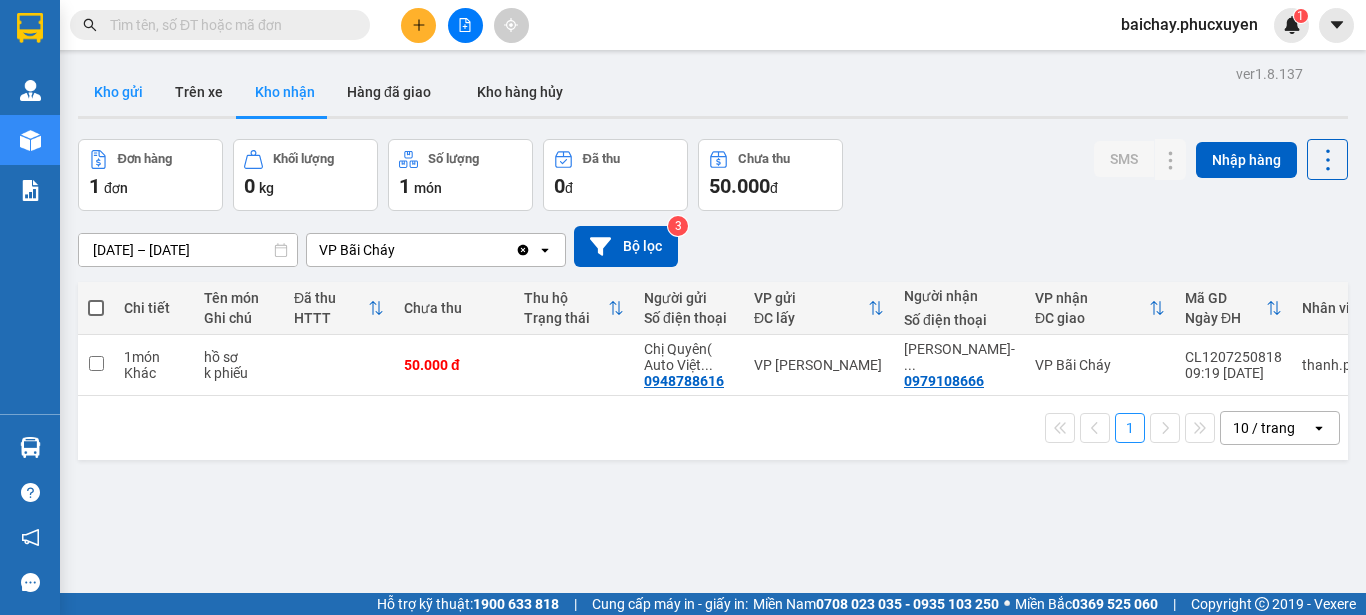 click on "Kho gửi" at bounding box center [118, 92] 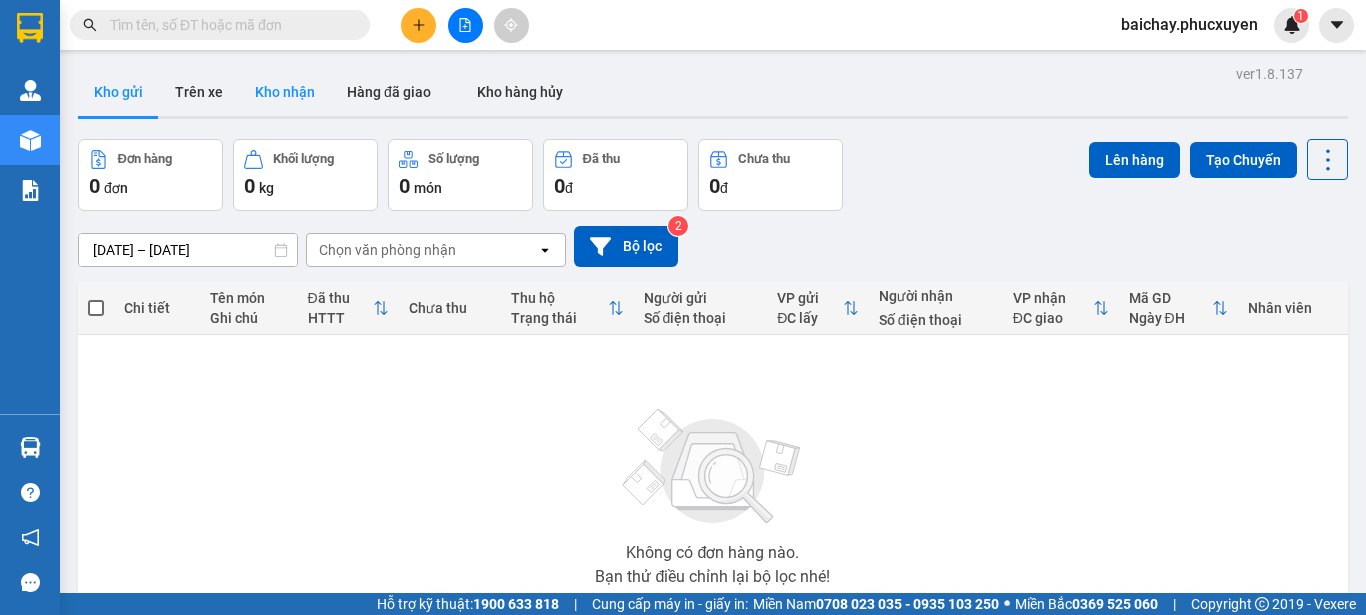 click on "Kho nhận" at bounding box center (285, 92) 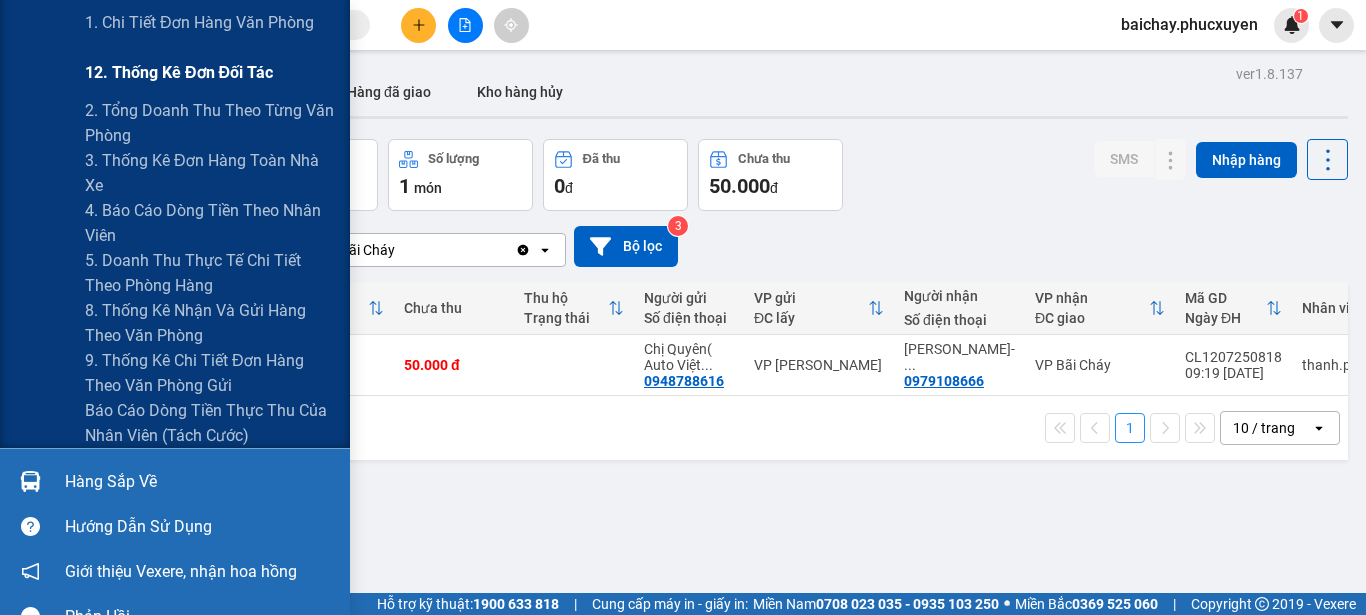 scroll, scrollTop: 300, scrollLeft: 0, axis: vertical 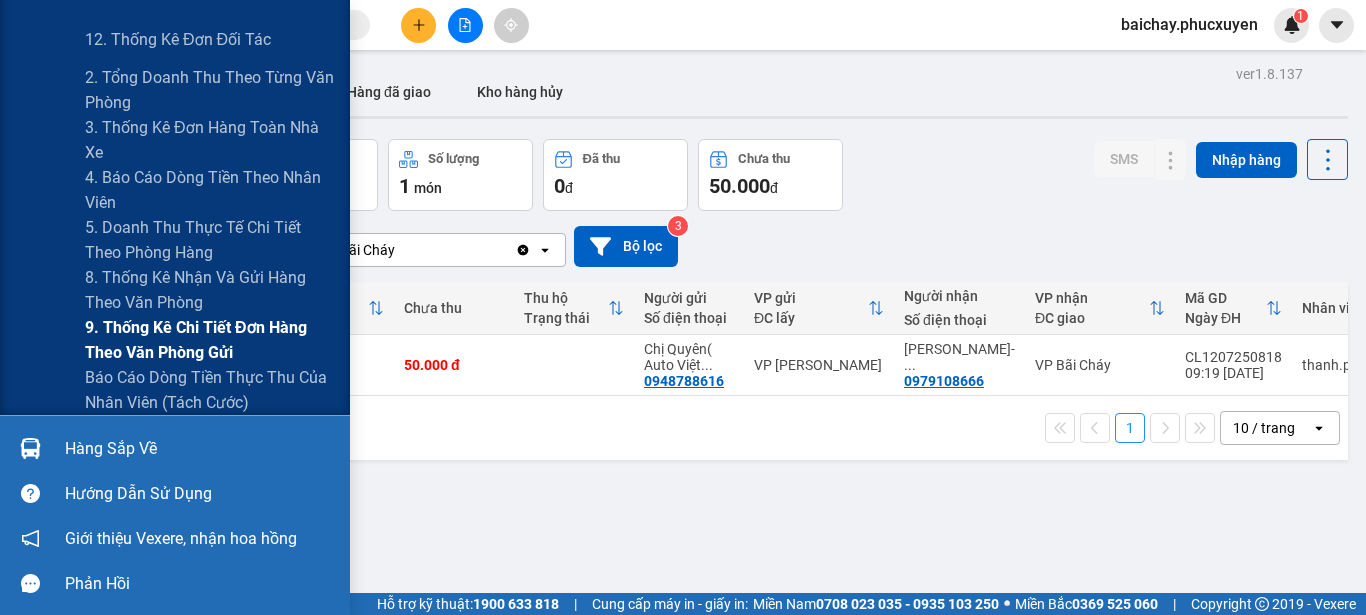 click on "9. Thống kê chi tiết đơn hàng theo văn phòng gửi" at bounding box center [210, 340] 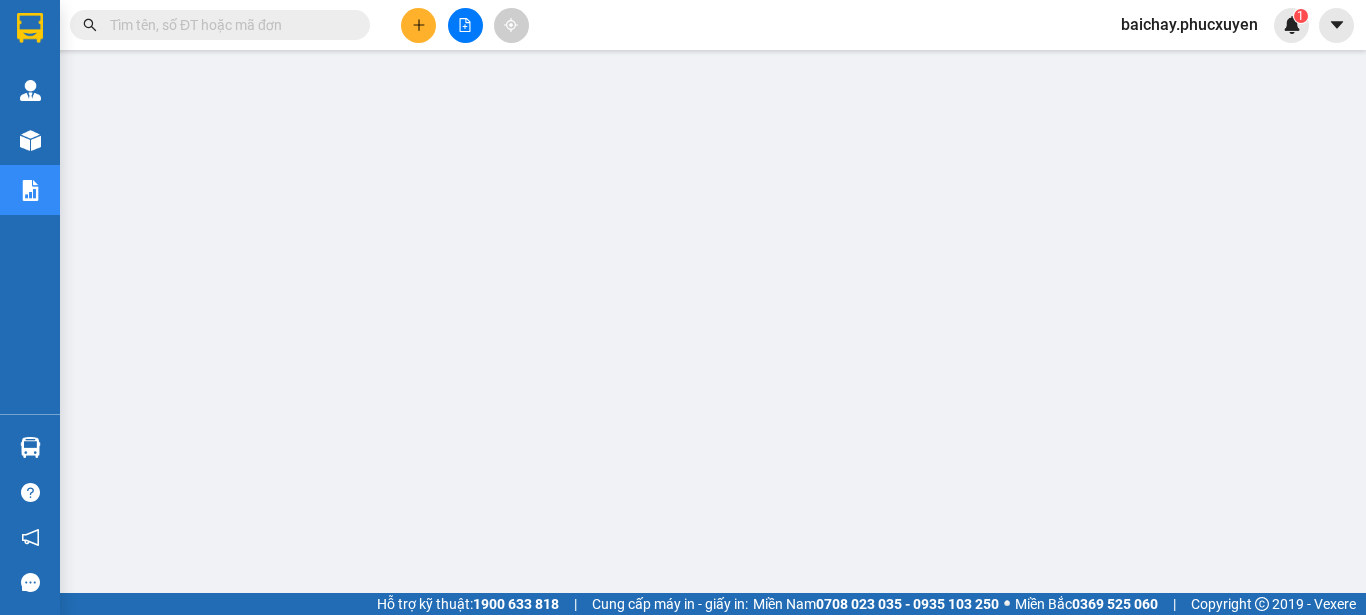 scroll, scrollTop: 0, scrollLeft: 0, axis: both 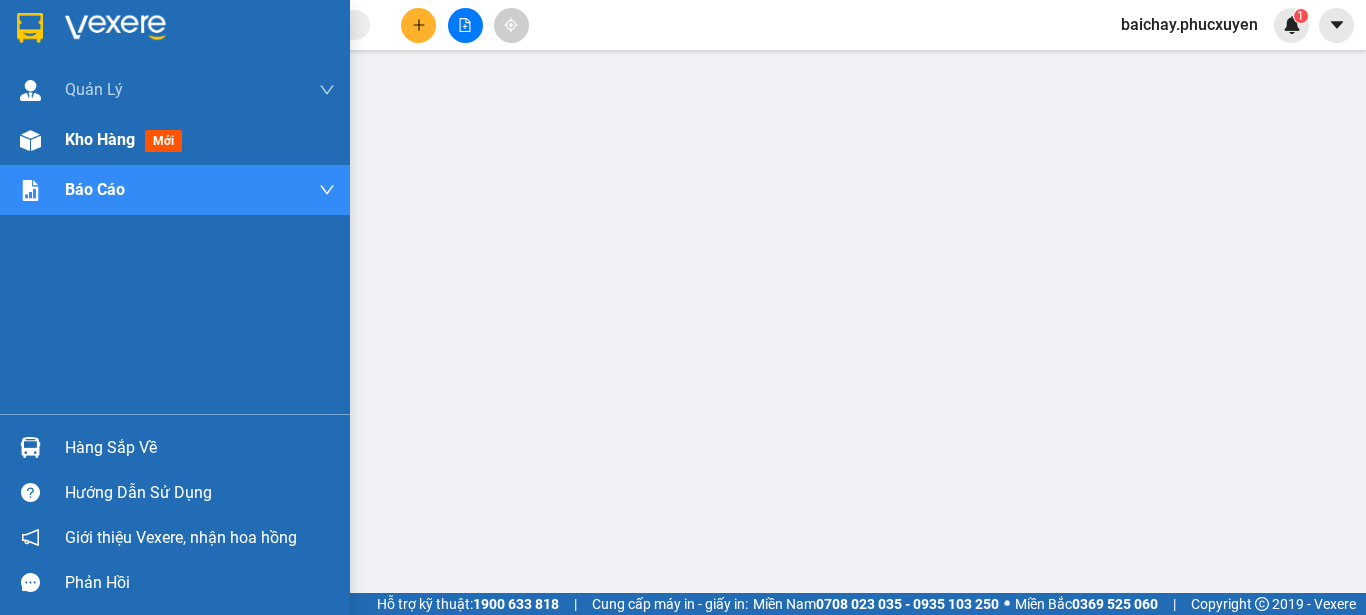 click on "Kho hàng" at bounding box center (100, 139) 